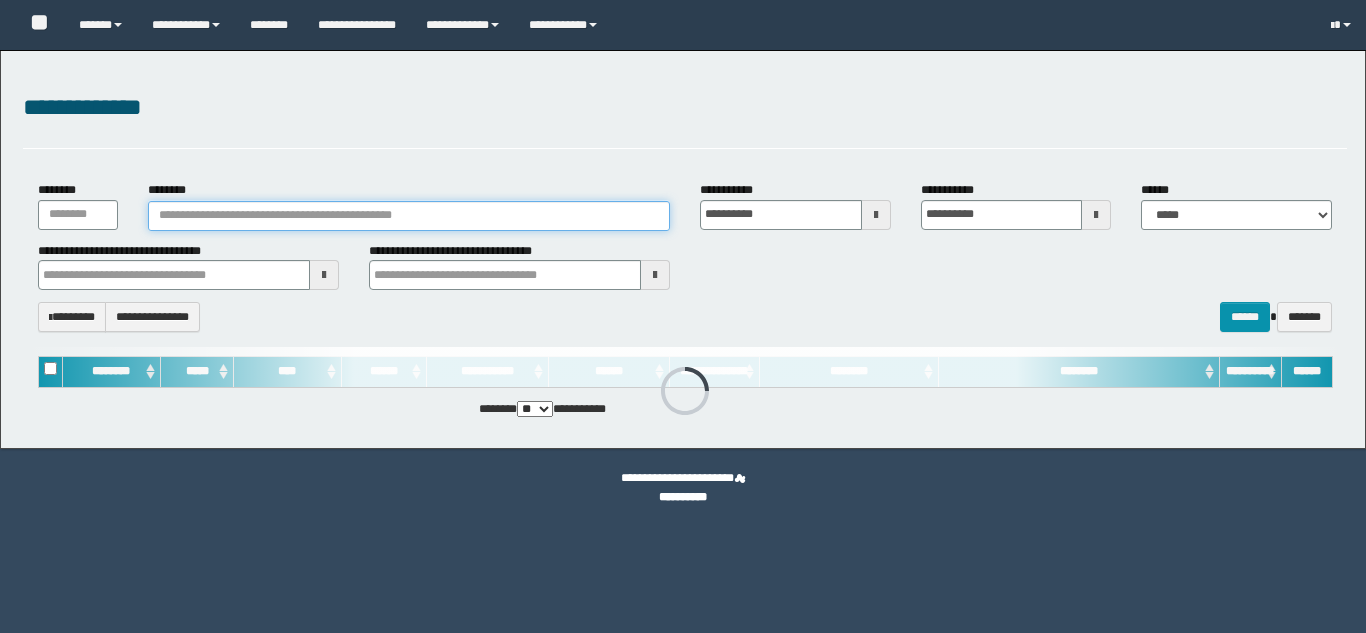 click on "********" at bounding box center [409, 216] 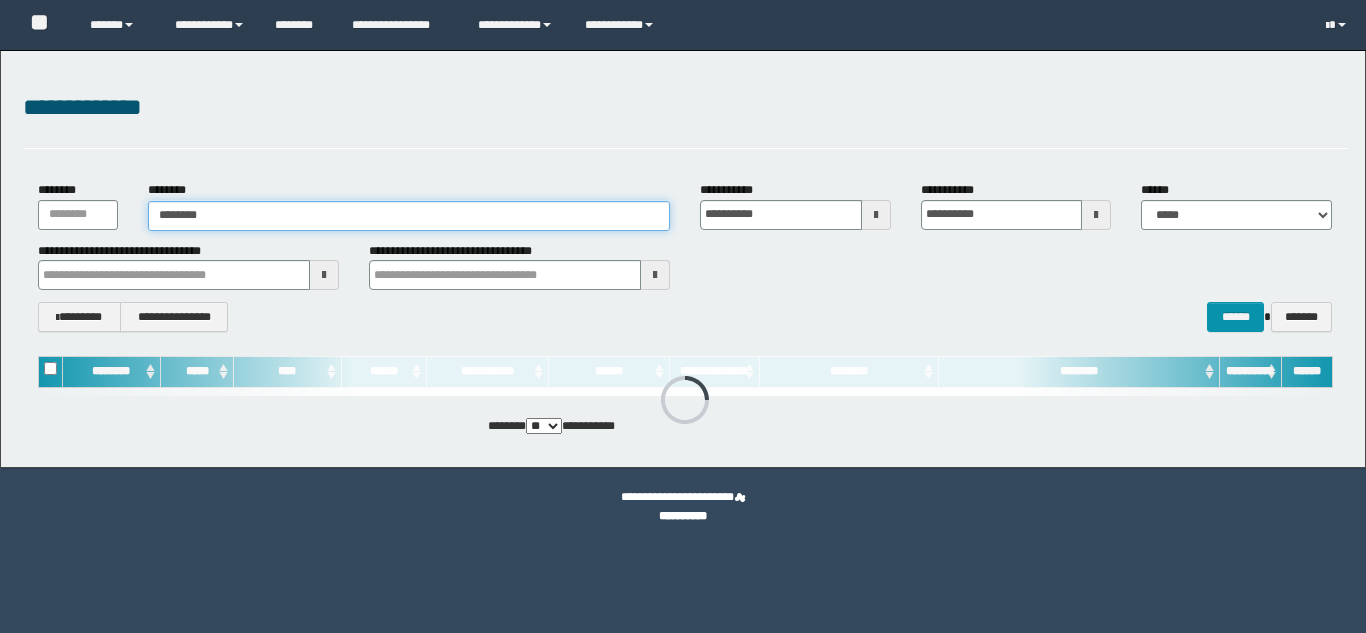scroll, scrollTop: 0, scrollLeft: 0, axis: both 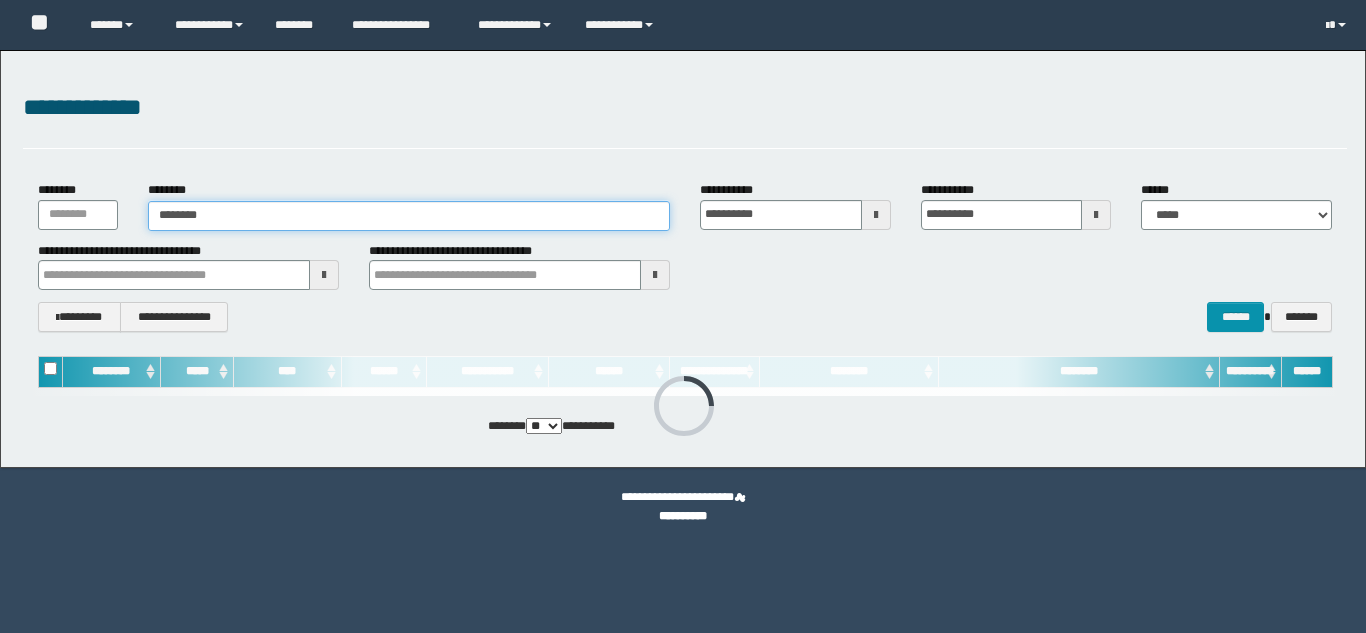 type on "********" 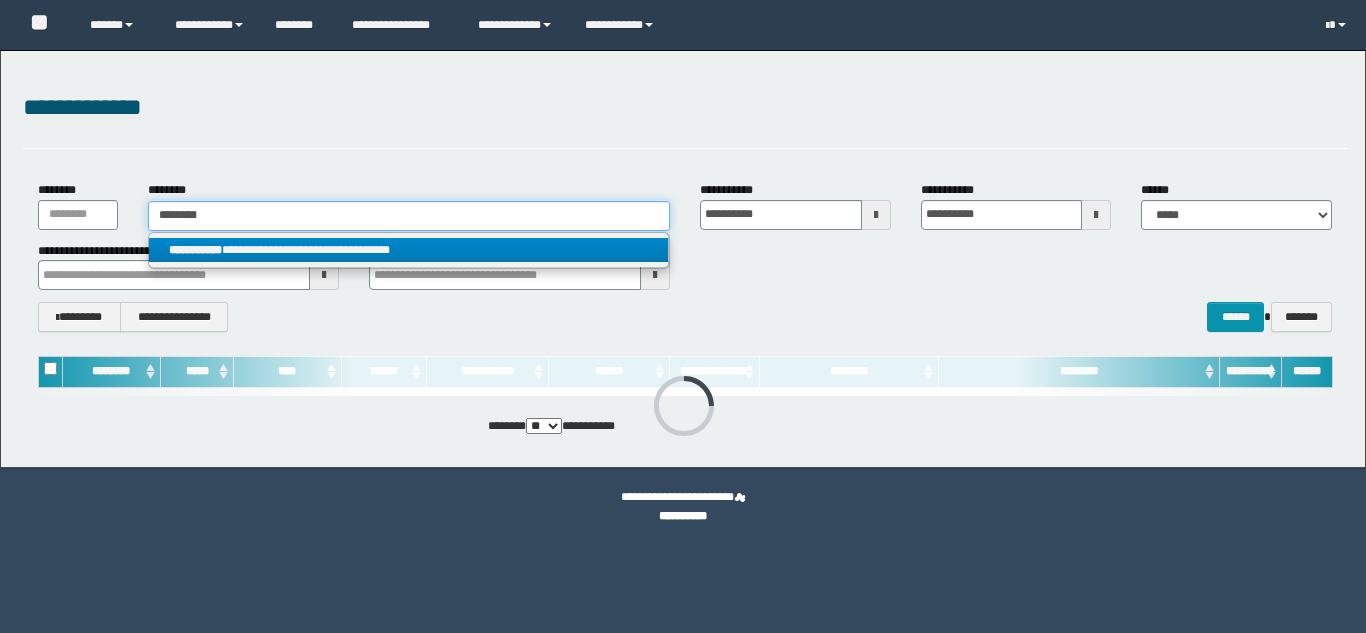 type on "********" 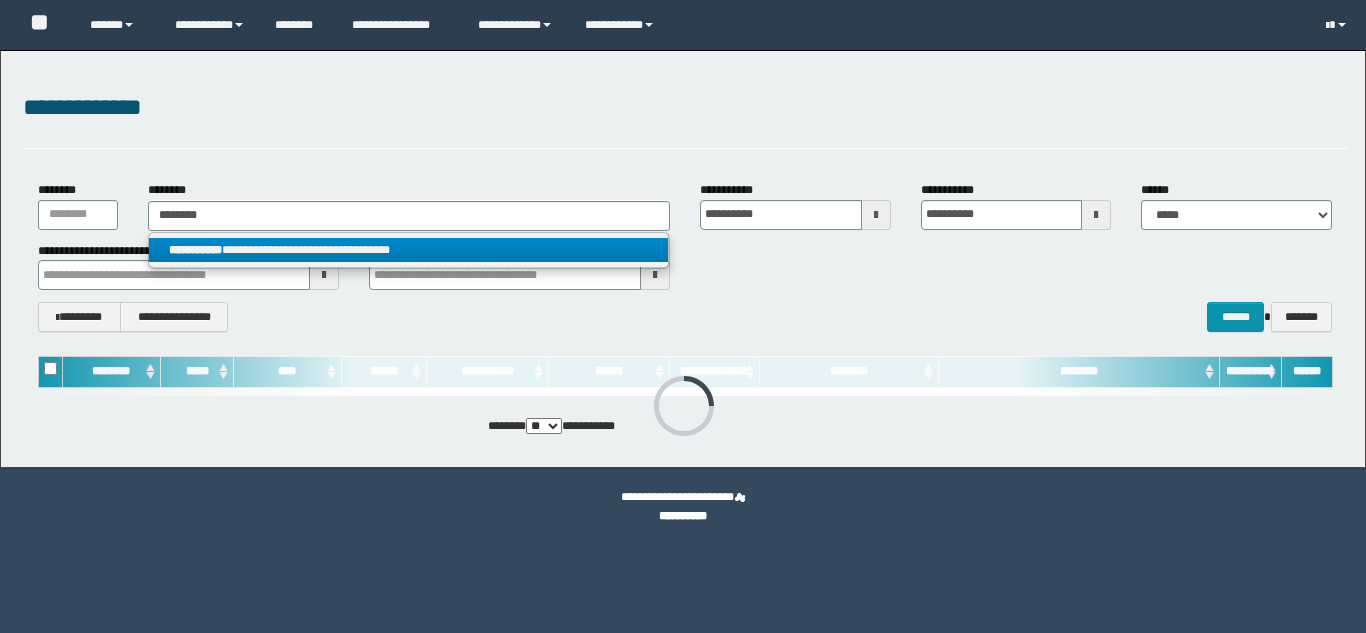 click on "**********" at bounding box center (408, 250) 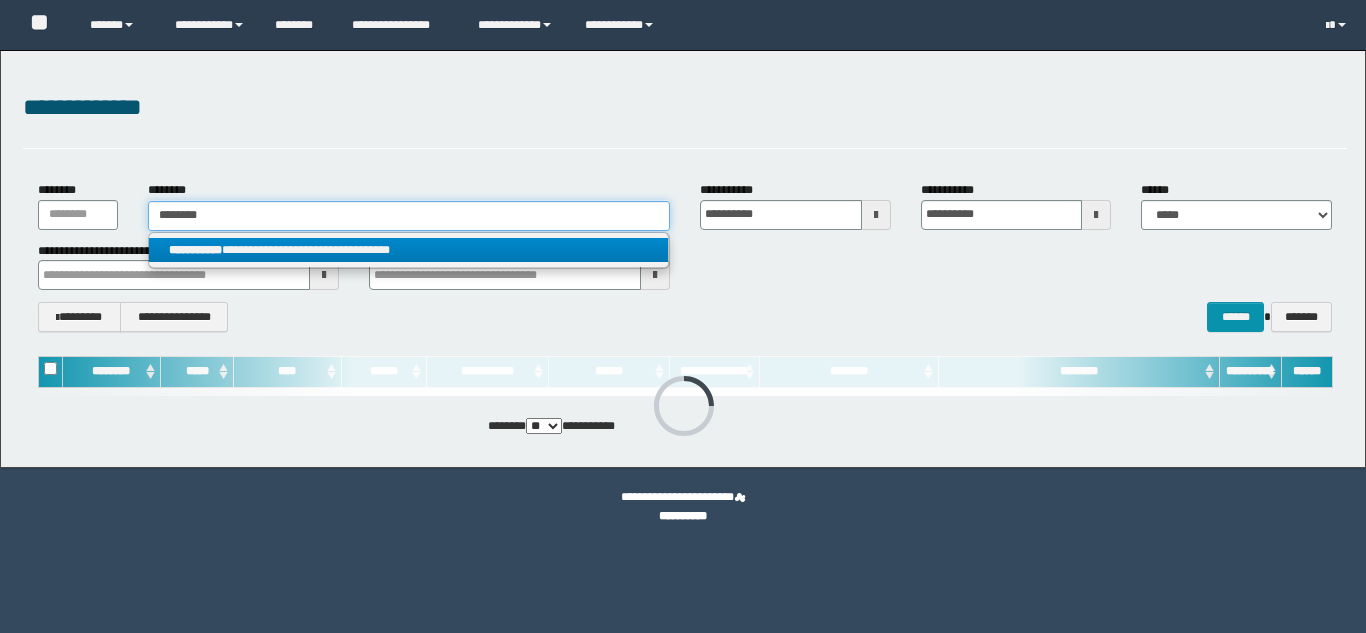 type 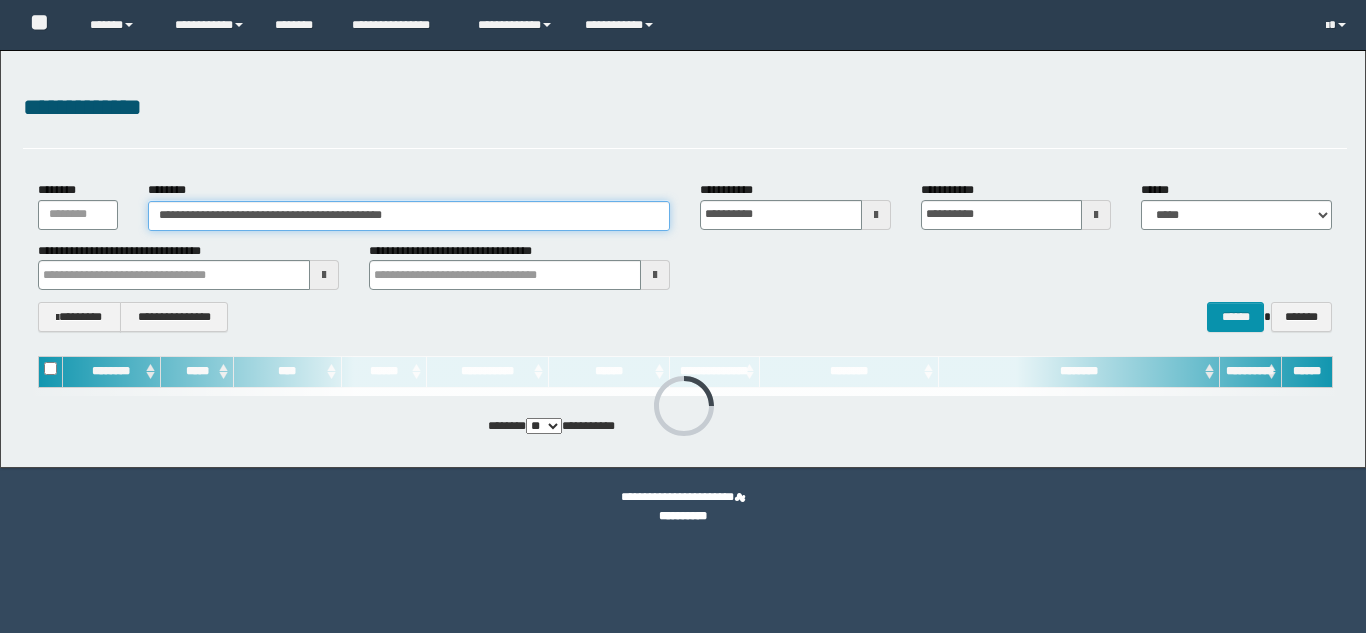 scroll, scrollTop: 0, scrollLeft: 0, axis: both 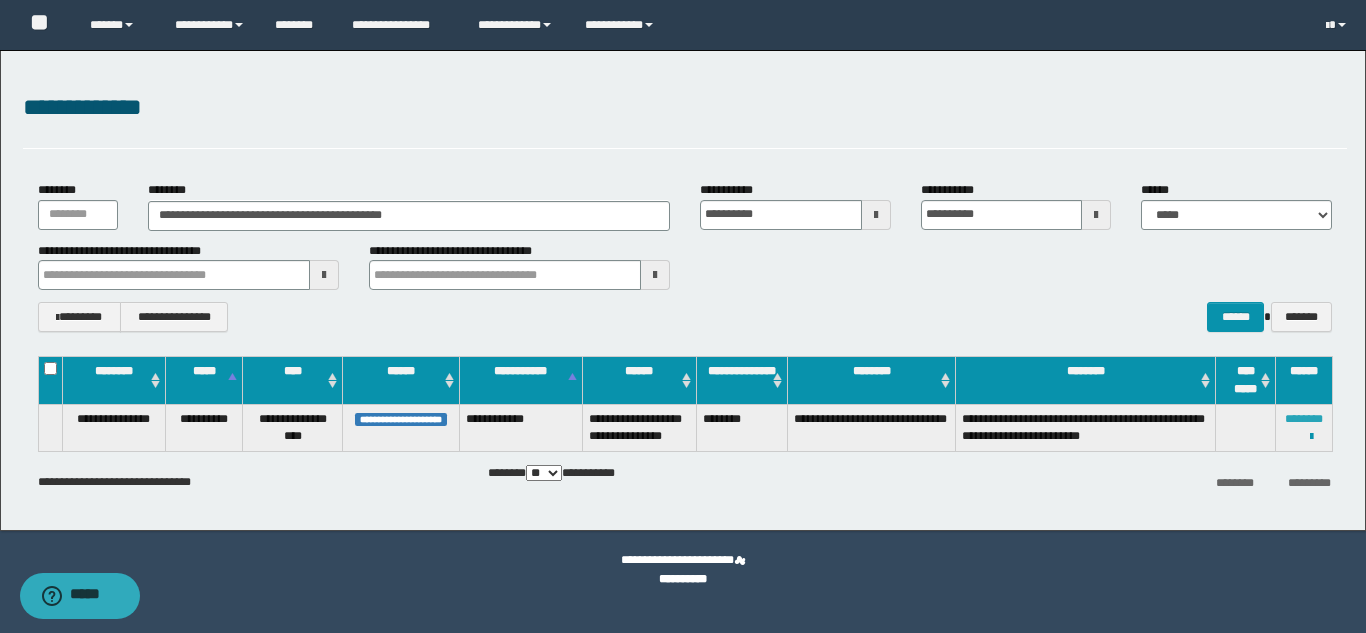 click on "********" at bounding box center (1304, 419) 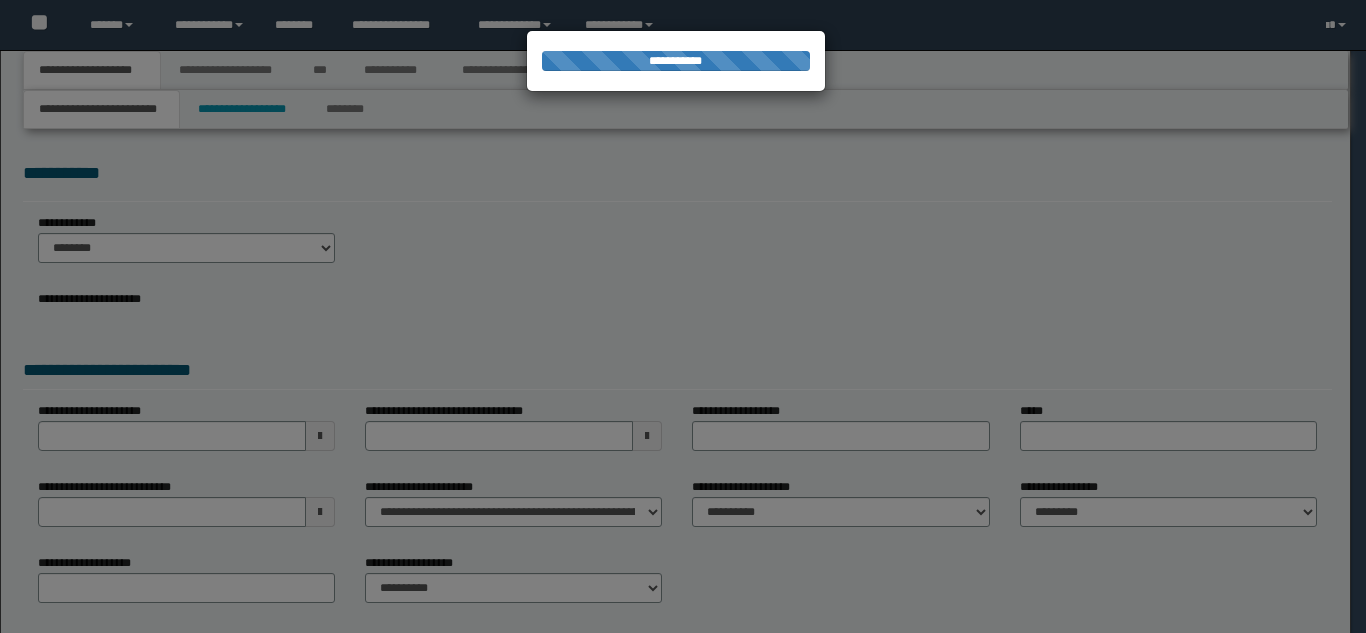 scroll, scrollTop: 0, scrollLeft: 0, axis: both 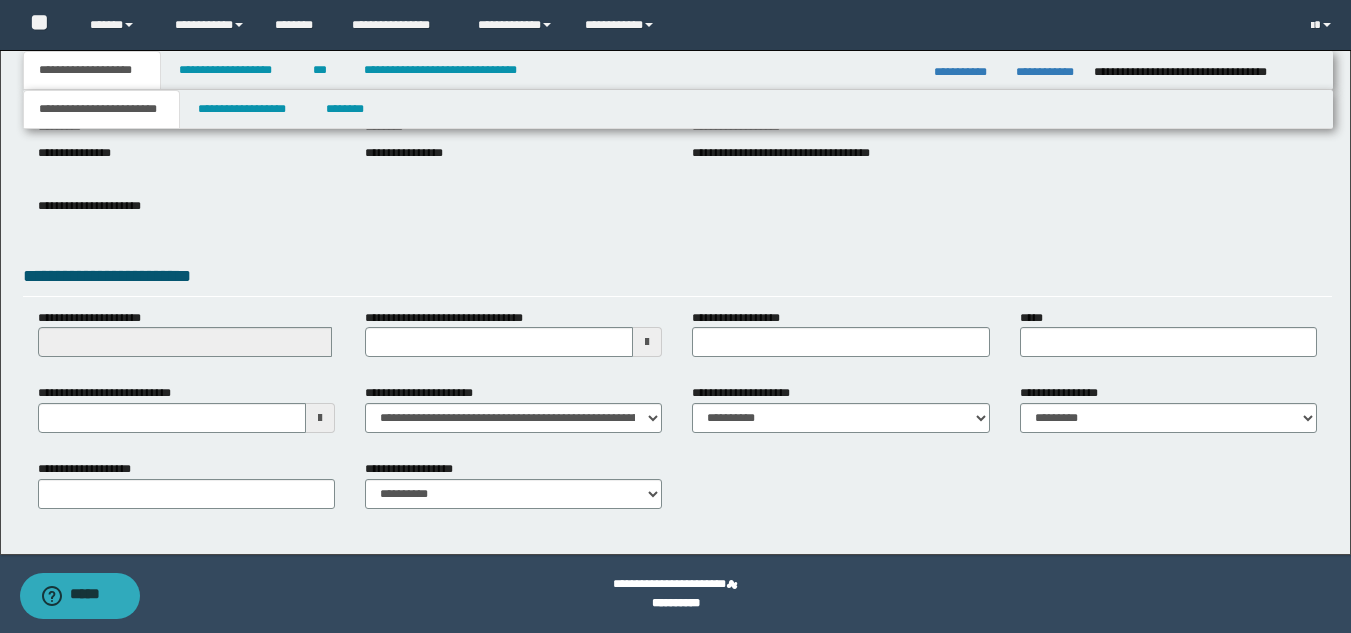 click at bounding box center [320, 418] 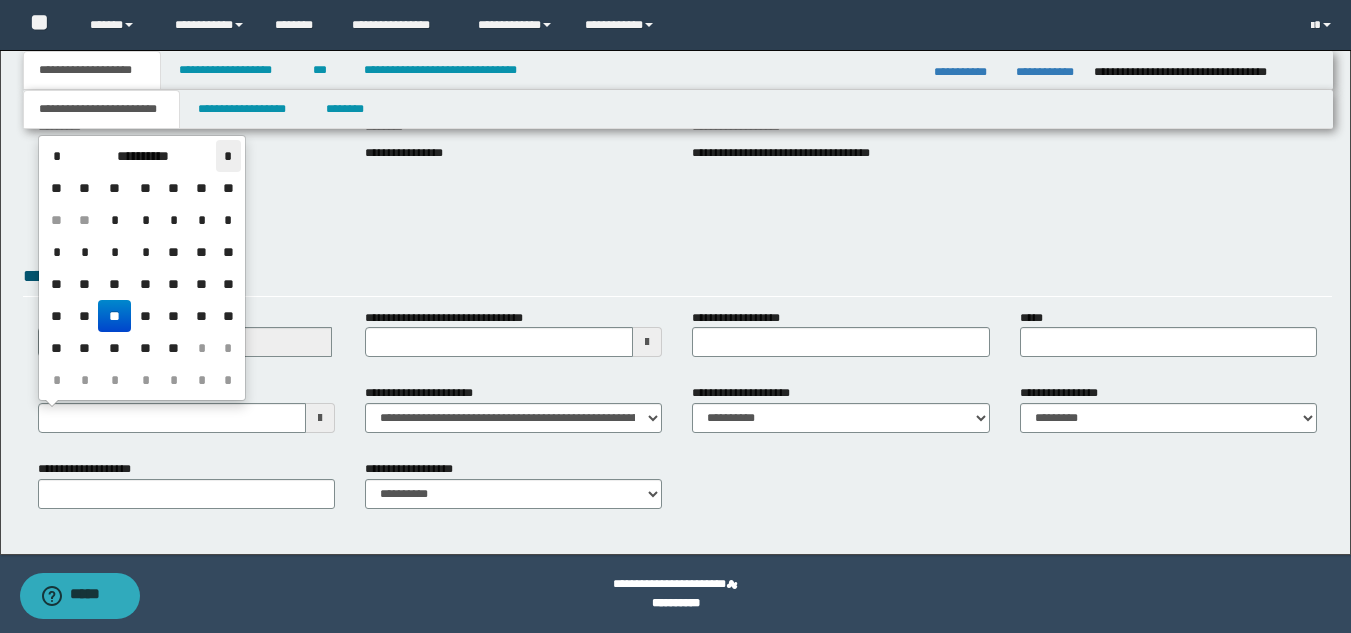 click on "*" at bounding box center (228, 156) 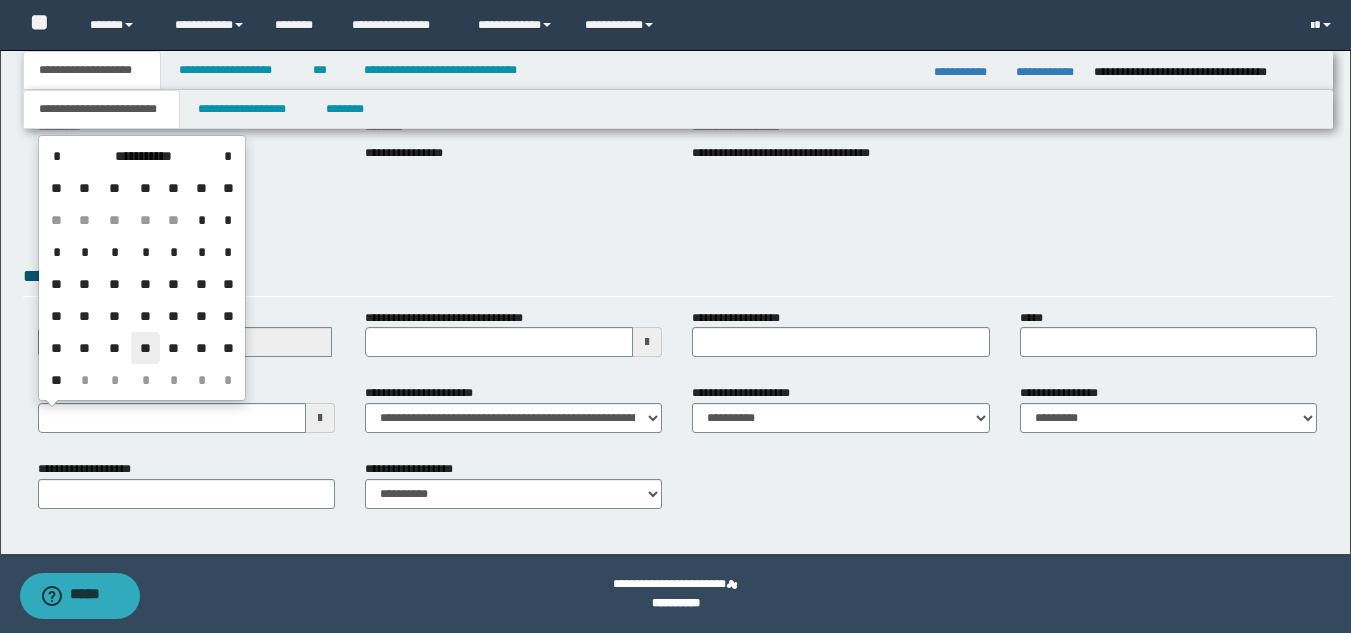 click on "**" at bounding box center [145, 348] 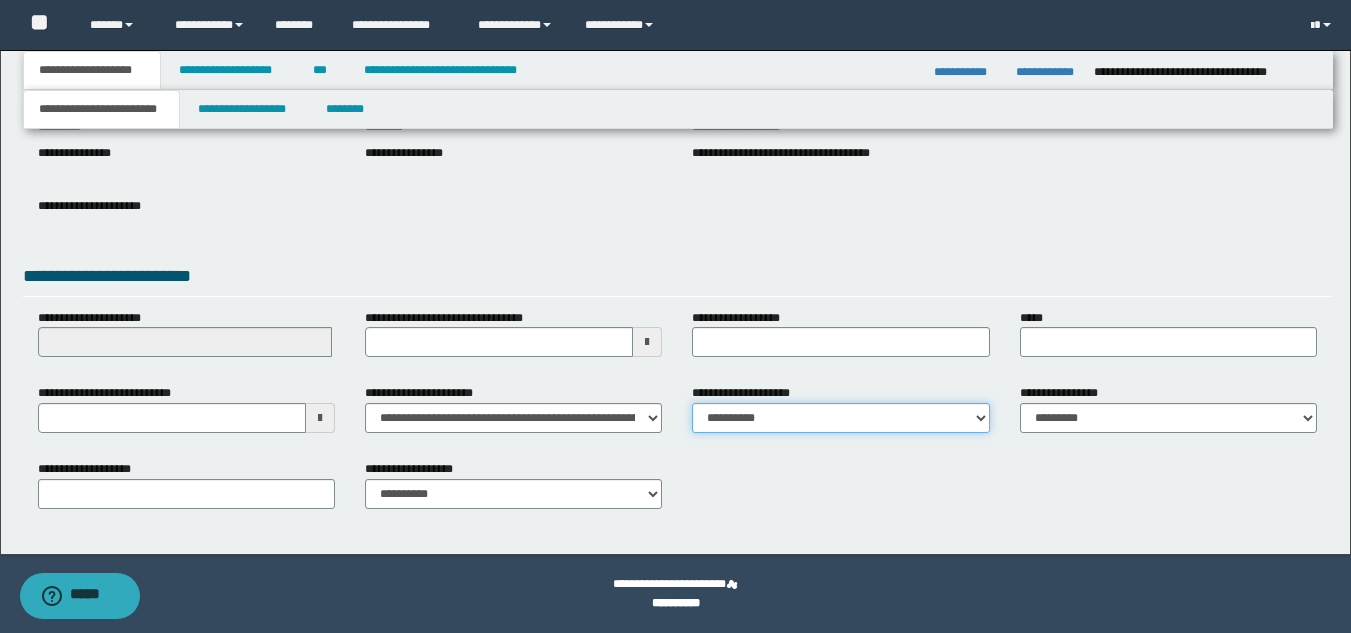 click on "**********" at bounding box center [840, 418] 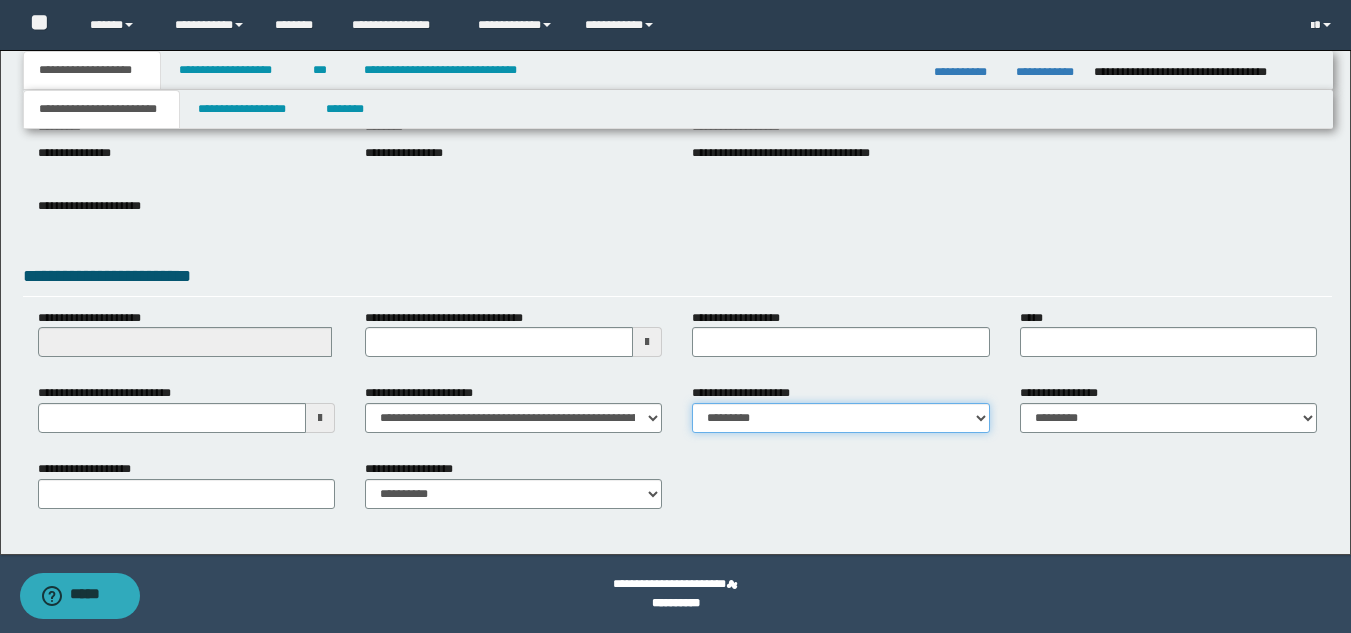 click on "**********" at bounding box center [840, 418] 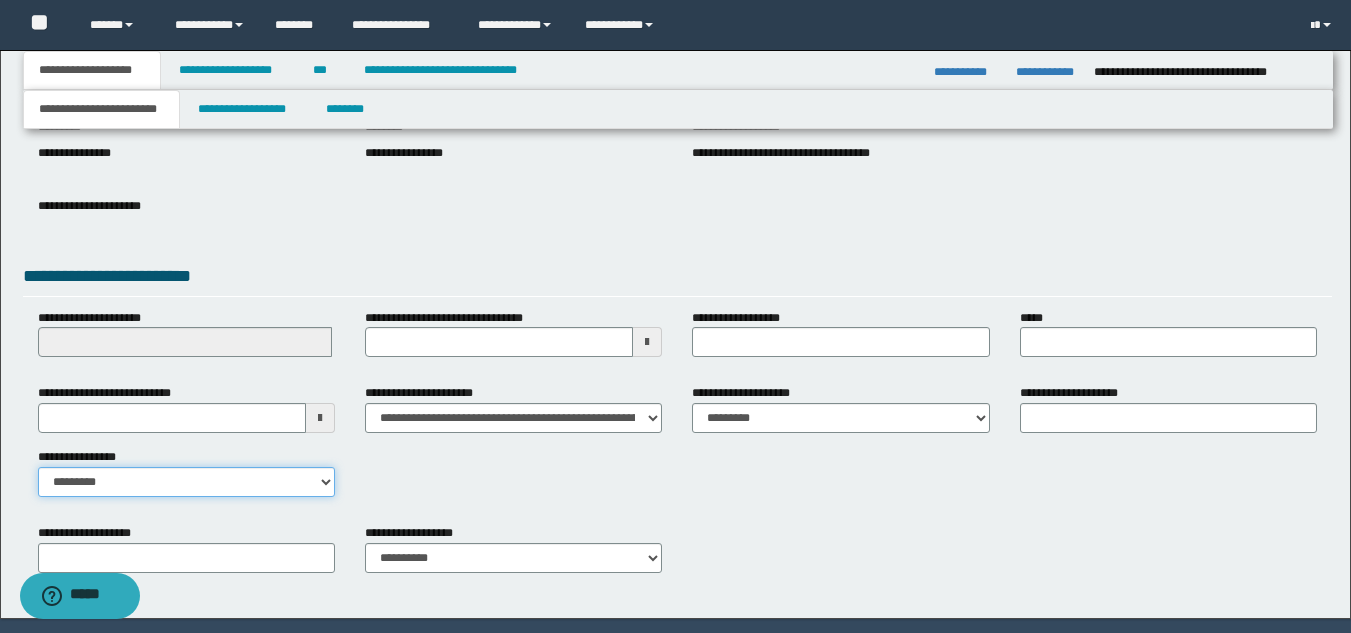 click on "**********" at bounding box center [186, 482] 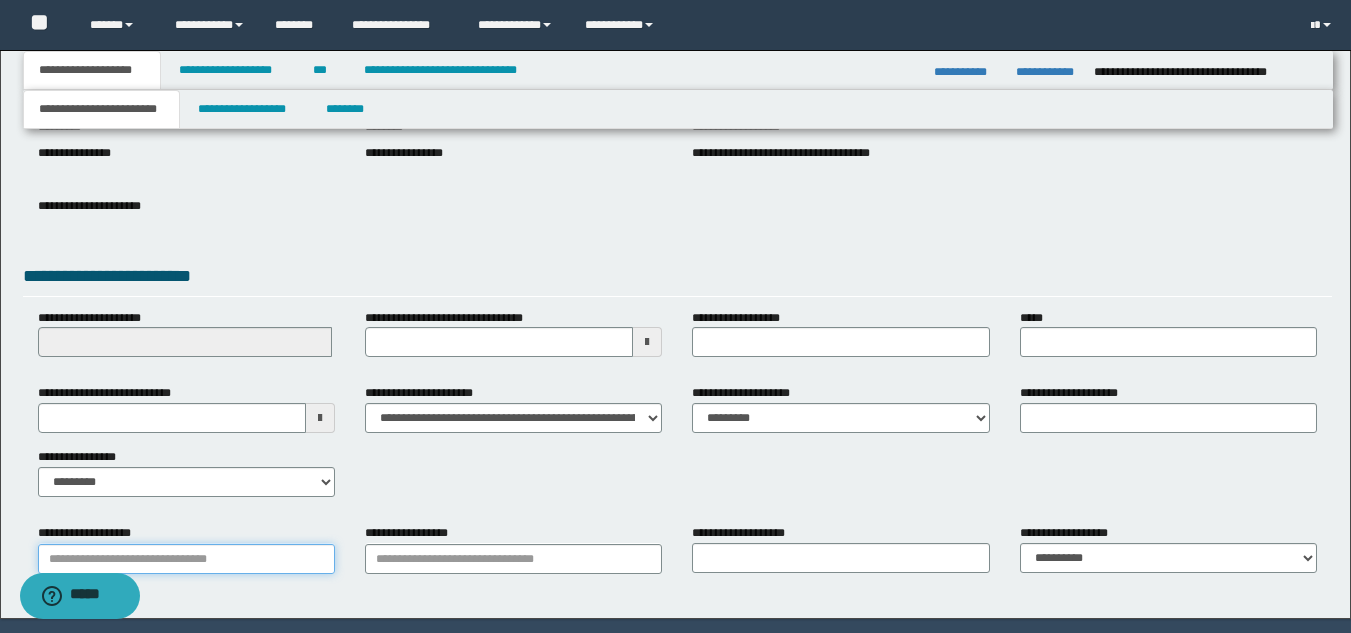 click on "**********" at bounding box center (186, 559) 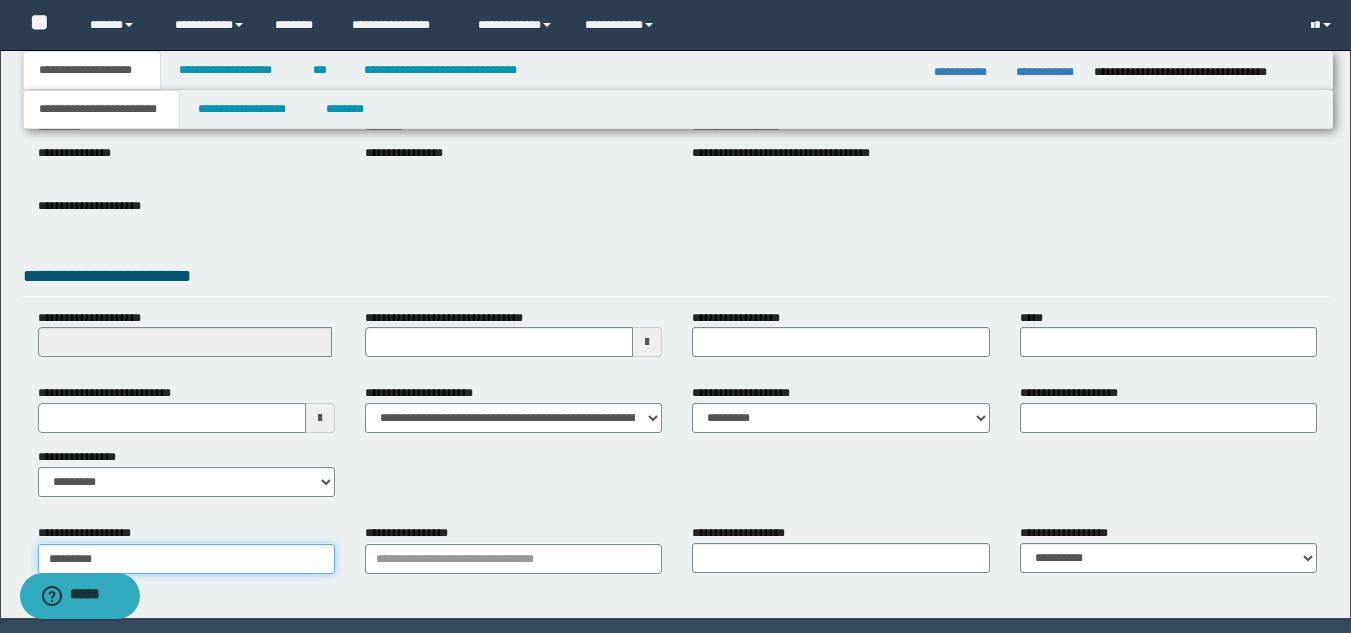 type on "**********" 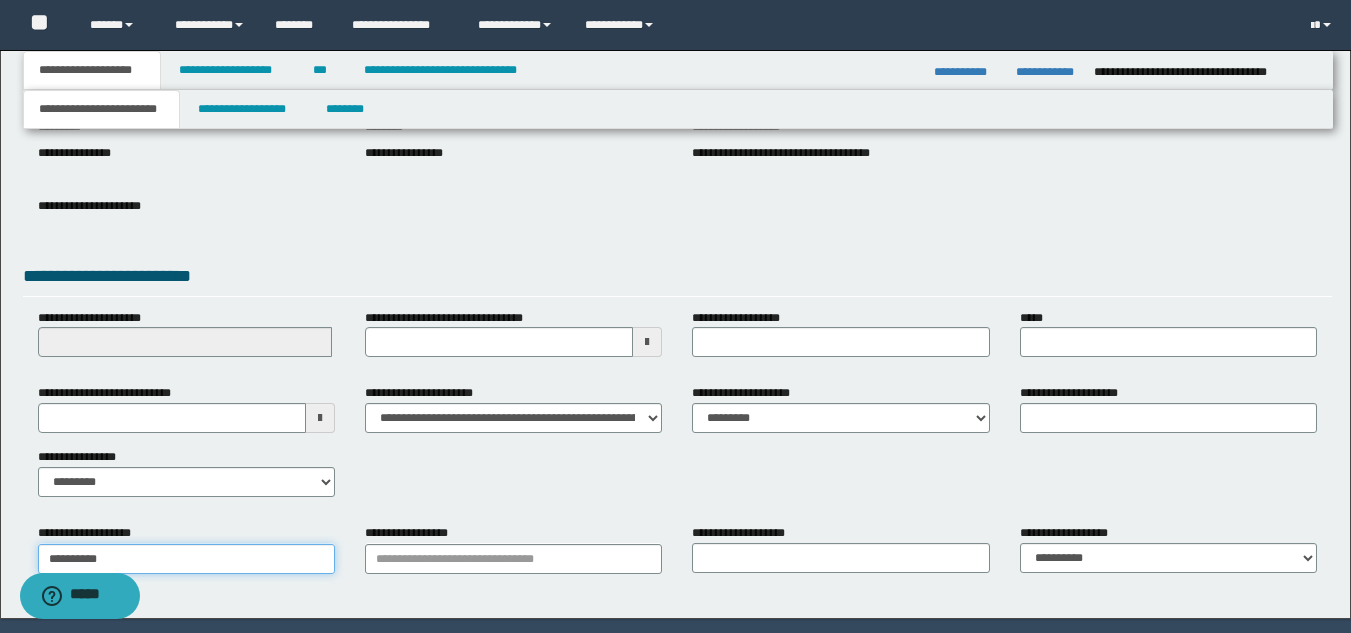 type on "**********" 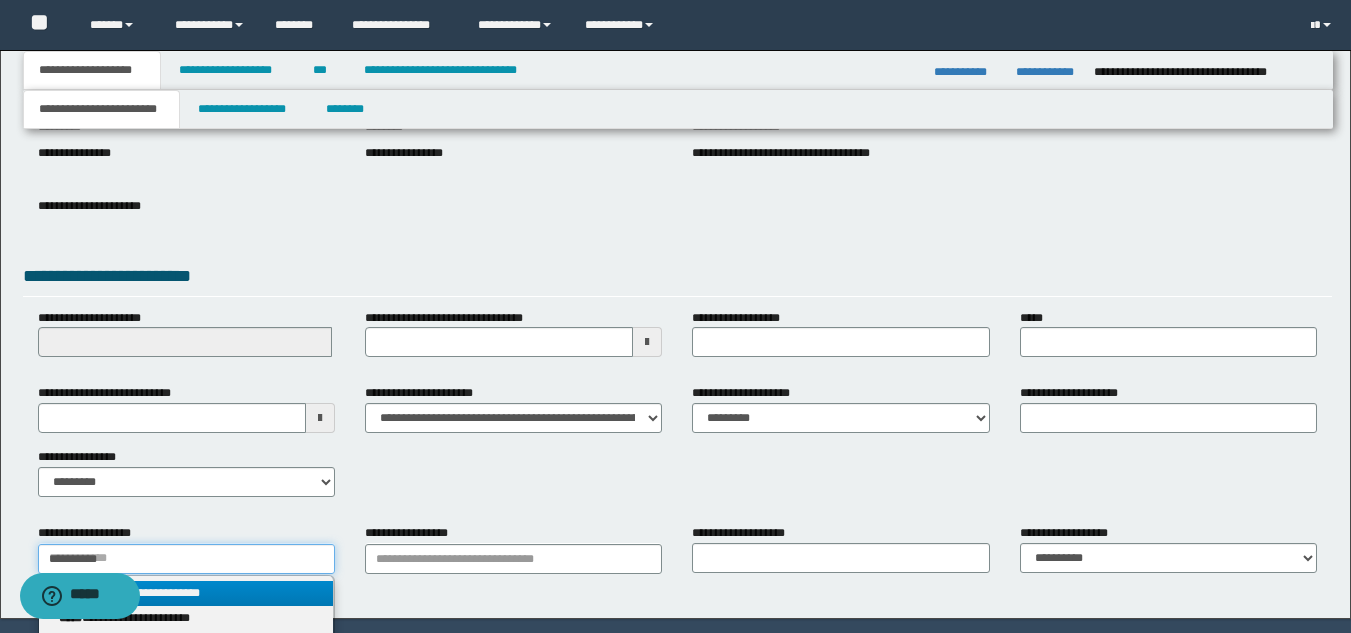type on "**********" 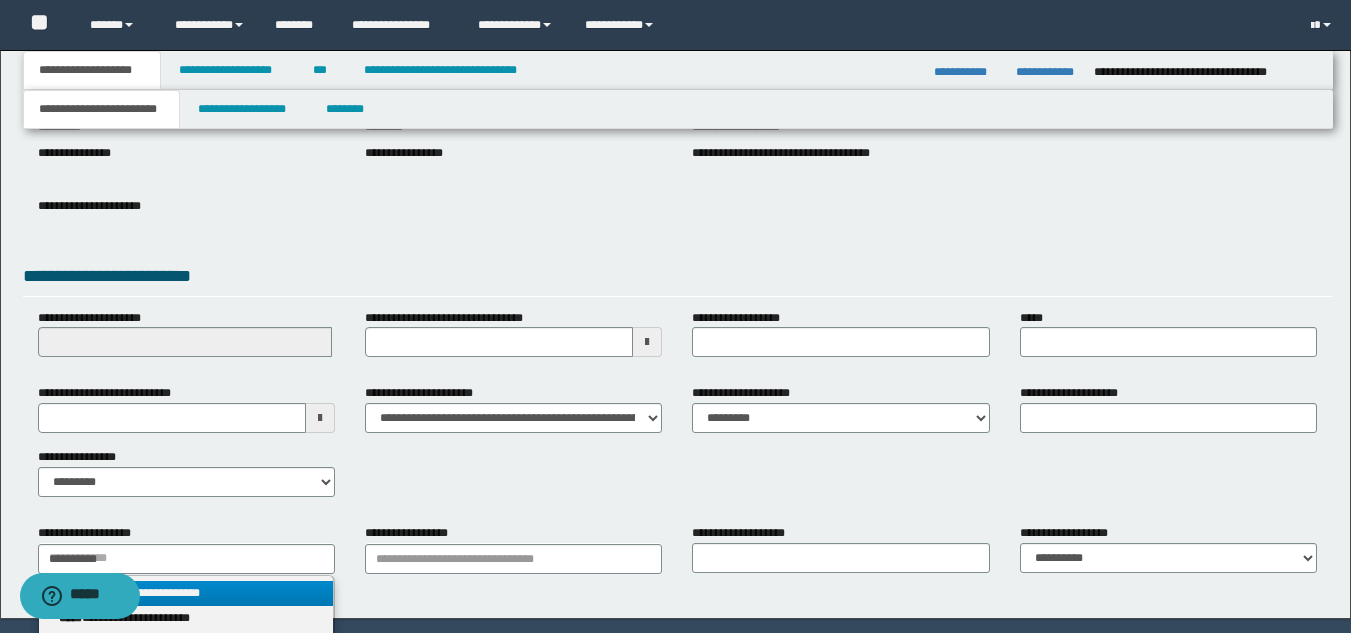 click on "**********" at bounding box center (186, 593) 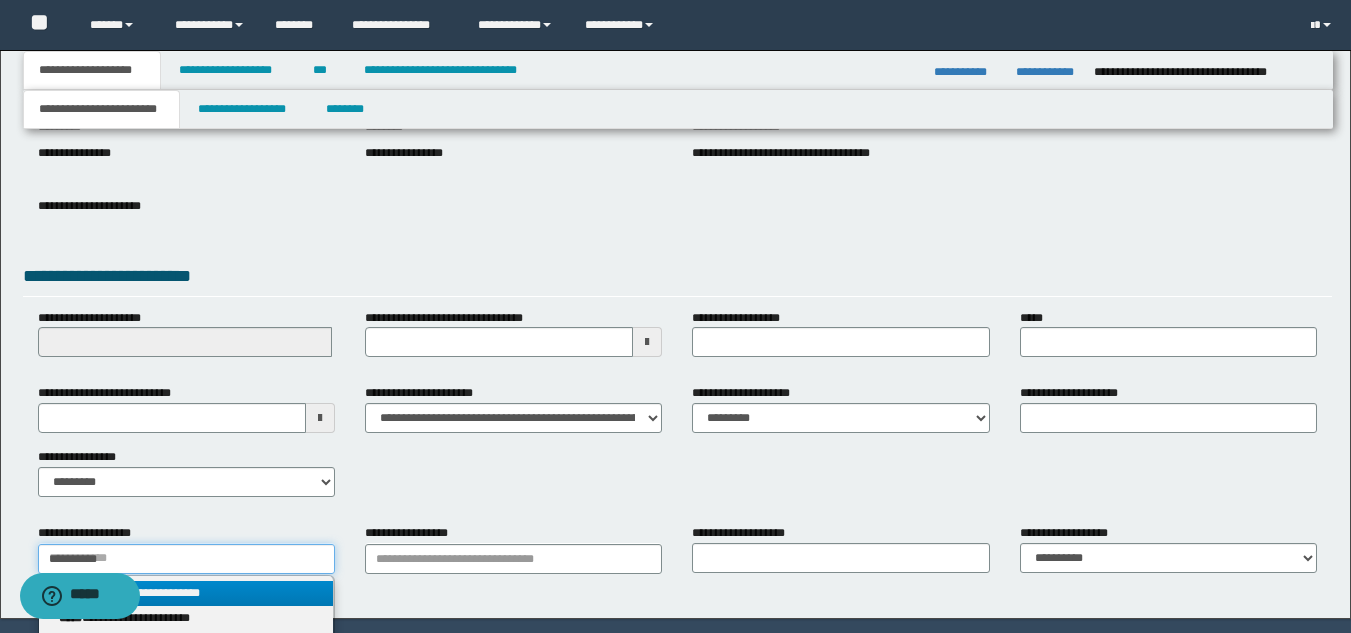 type 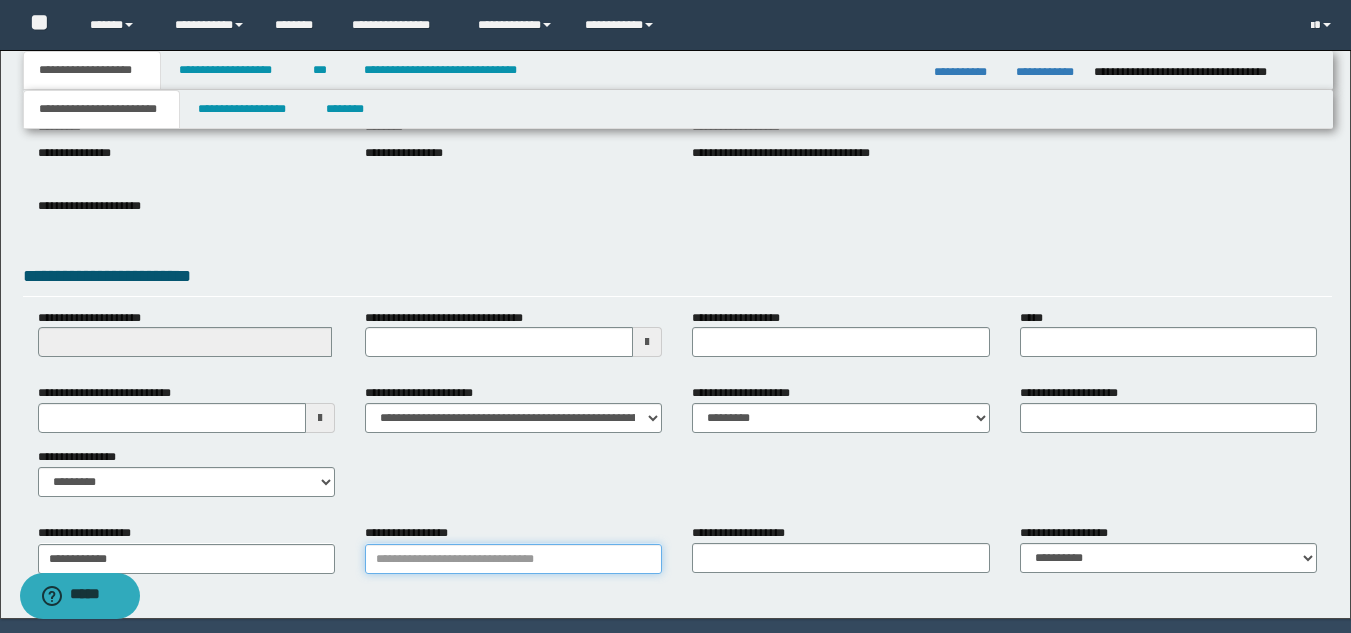 click on "**********" at bounding box center [513, 559] 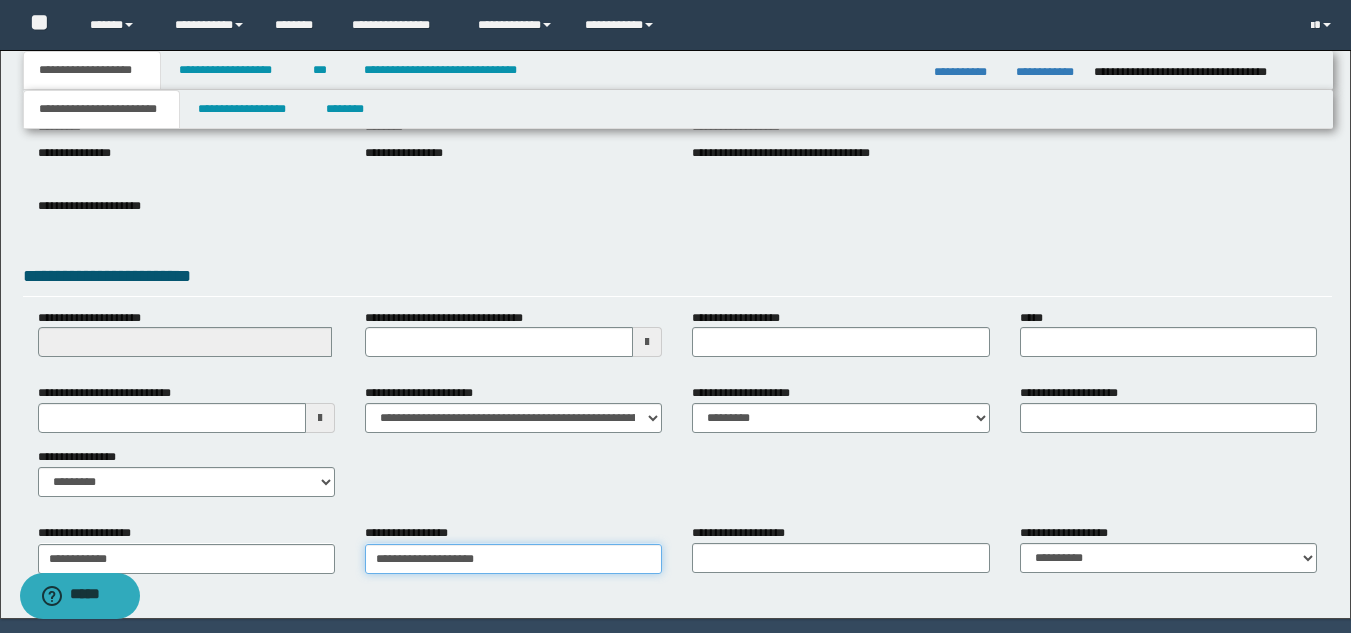 type on "**********" 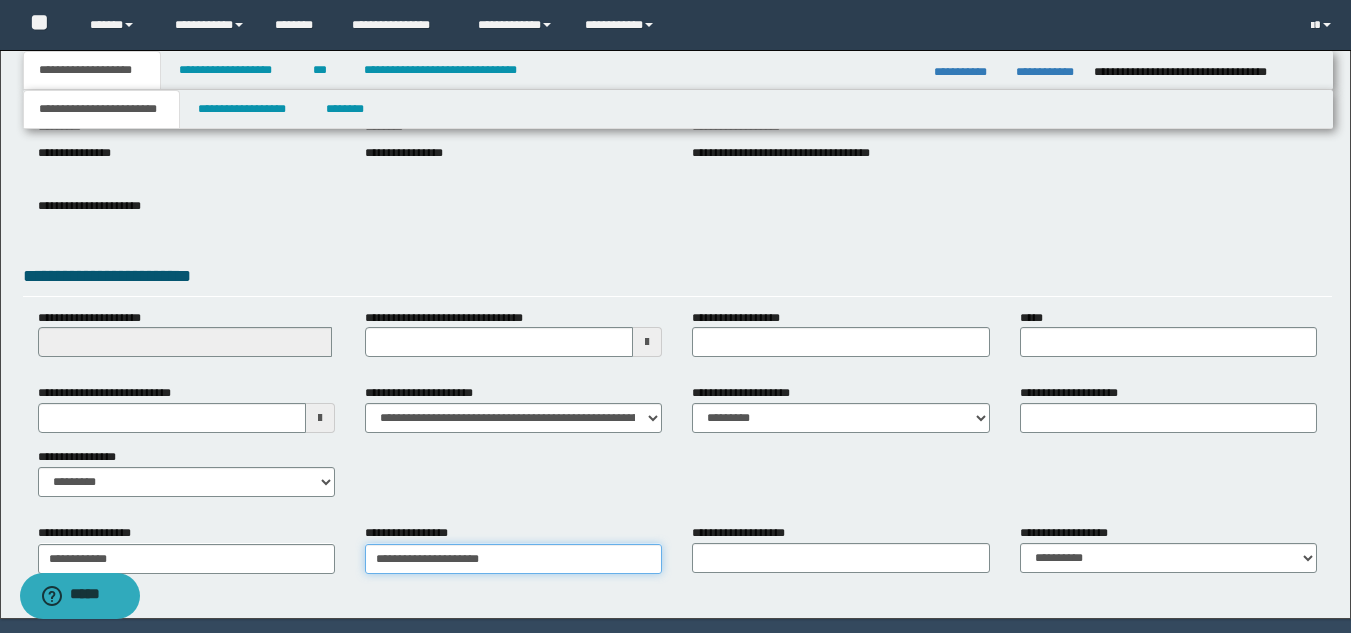 type on "**********" 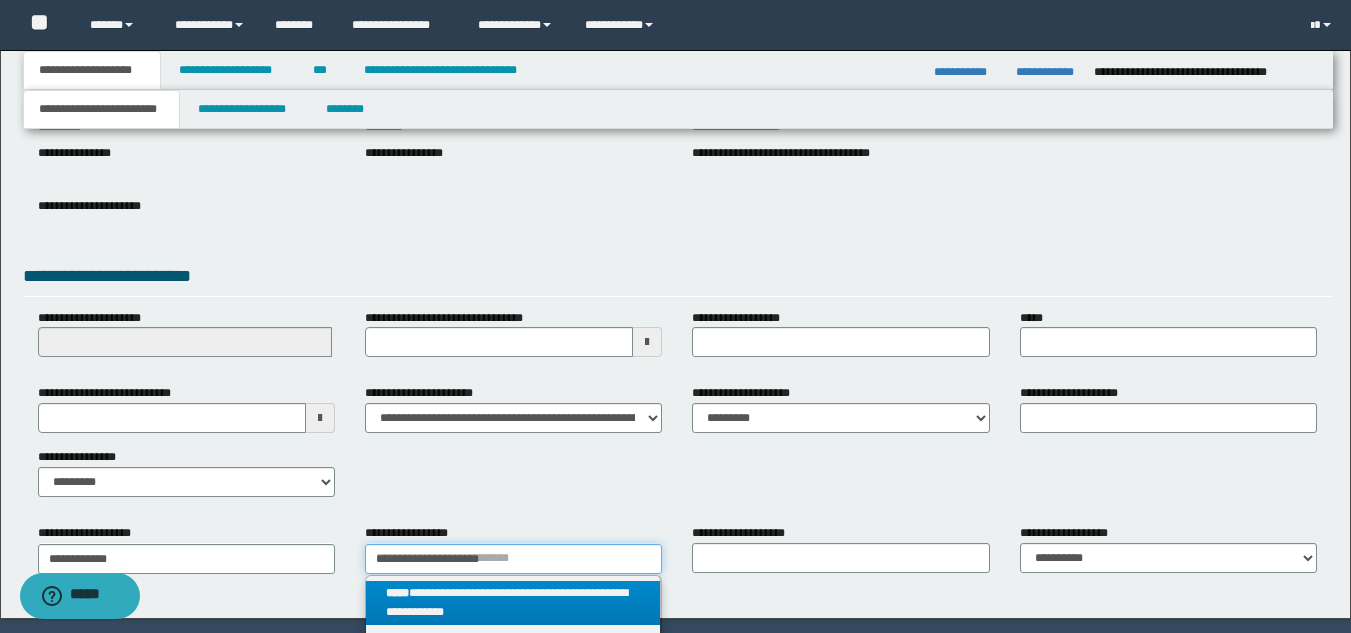 type on "**********" 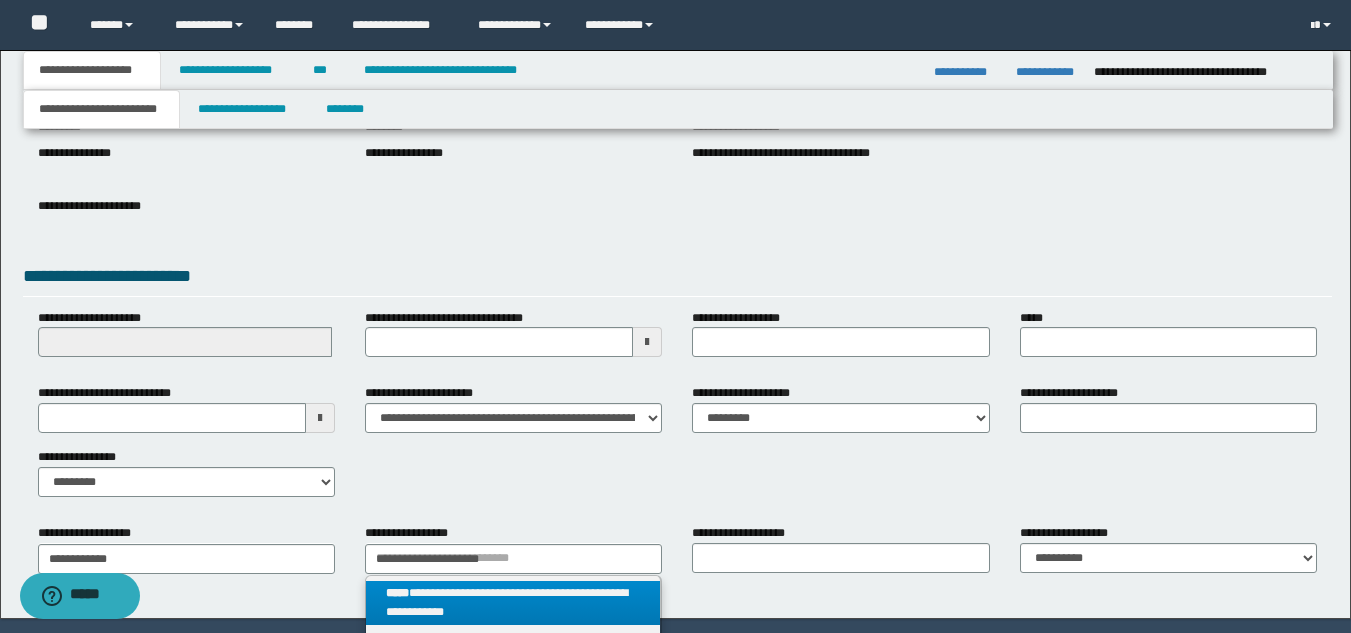 click on "**********" at bounding box center (513, 603) 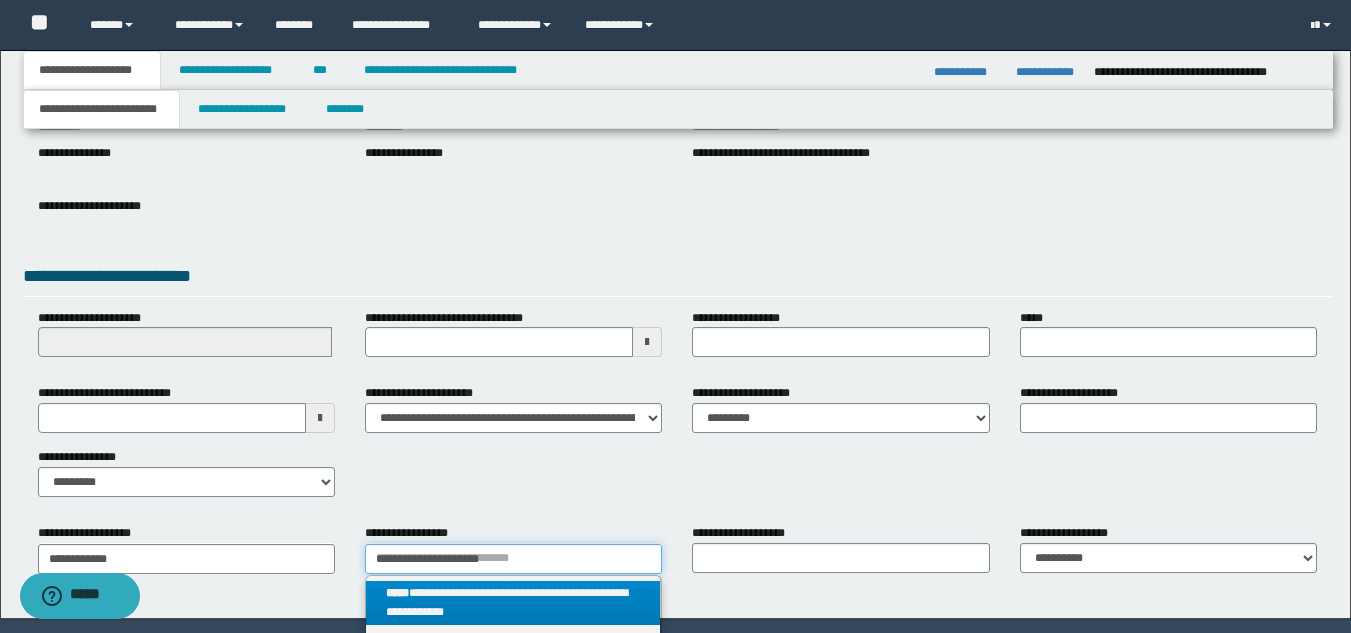 type 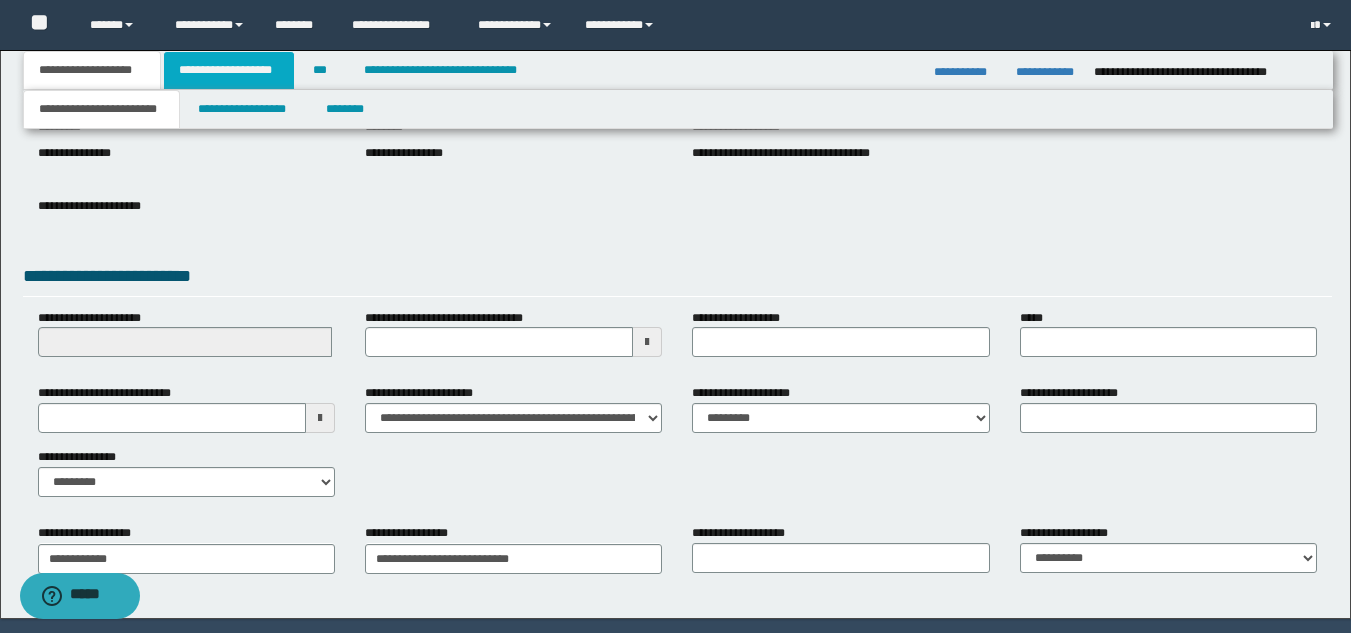 click on "**********" at bounding box center (229, 70) 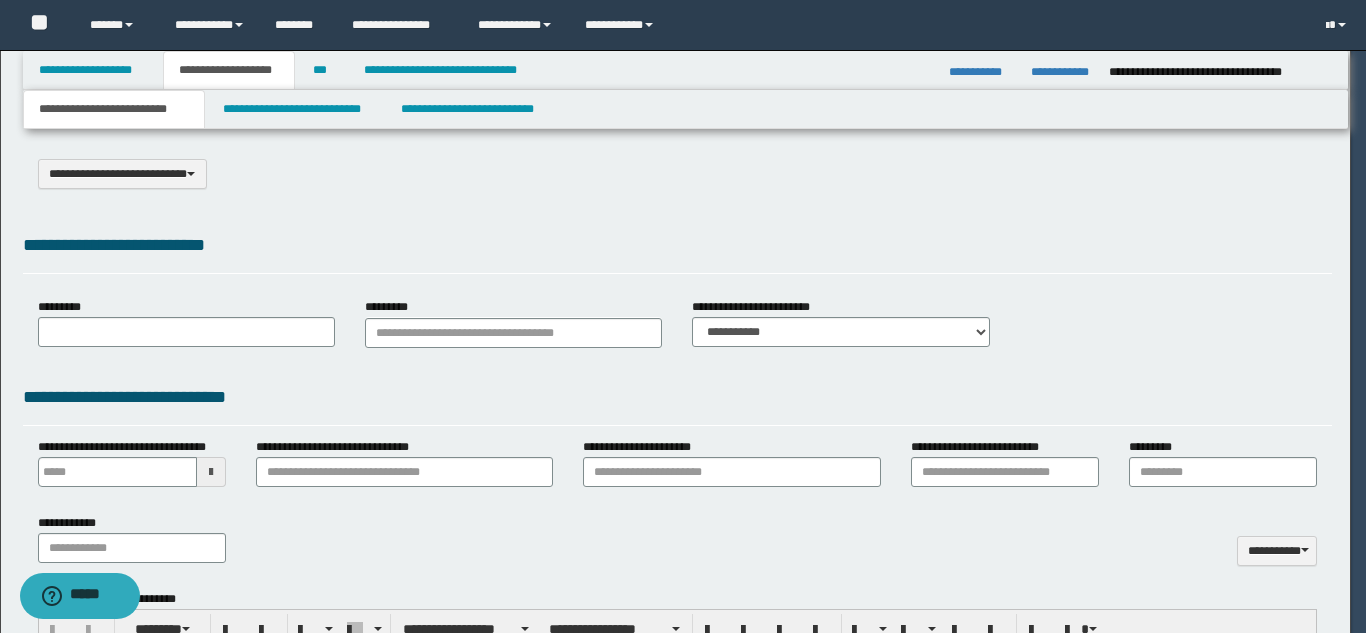 select on "*" 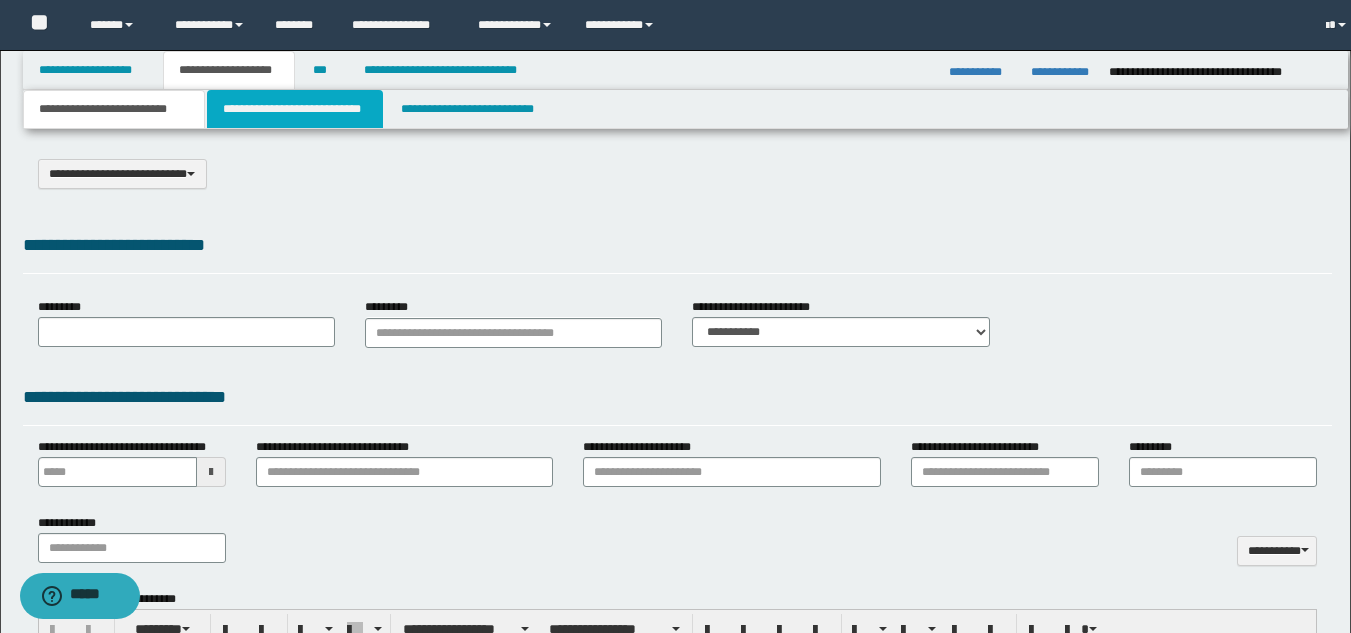 click on "**********" at bounding box center (295, 109) 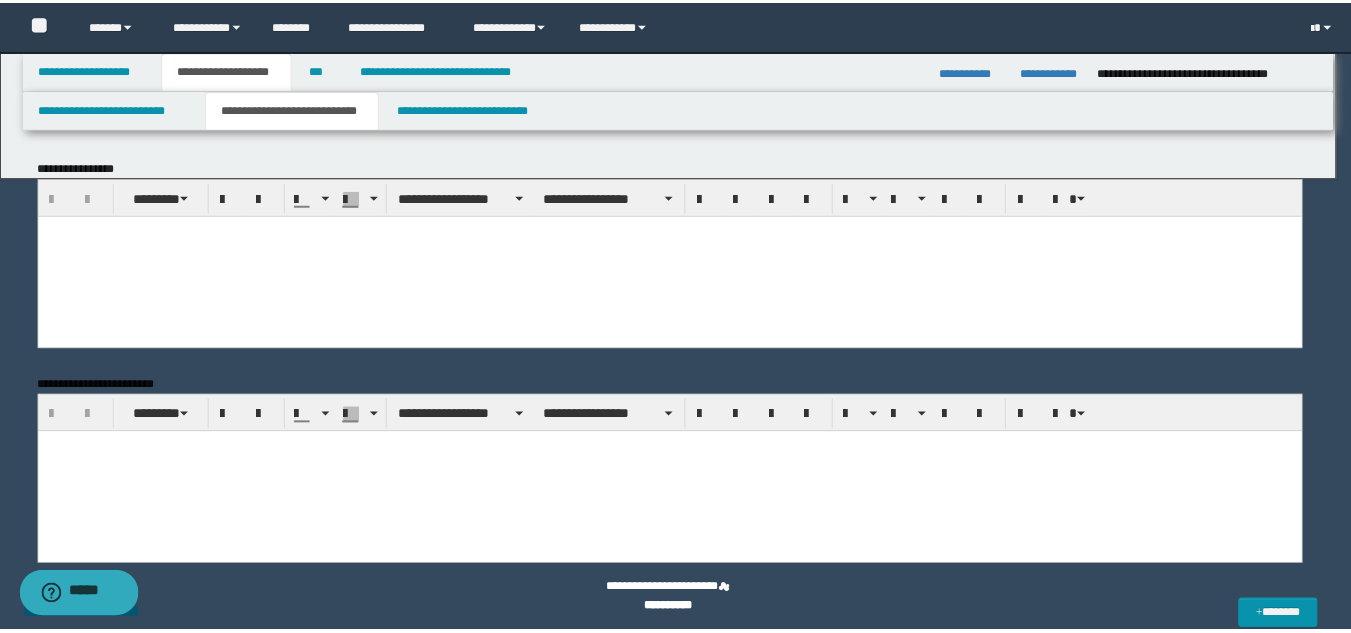 scroll, scrollTop: 0, scrollLeft: 0, axis: both 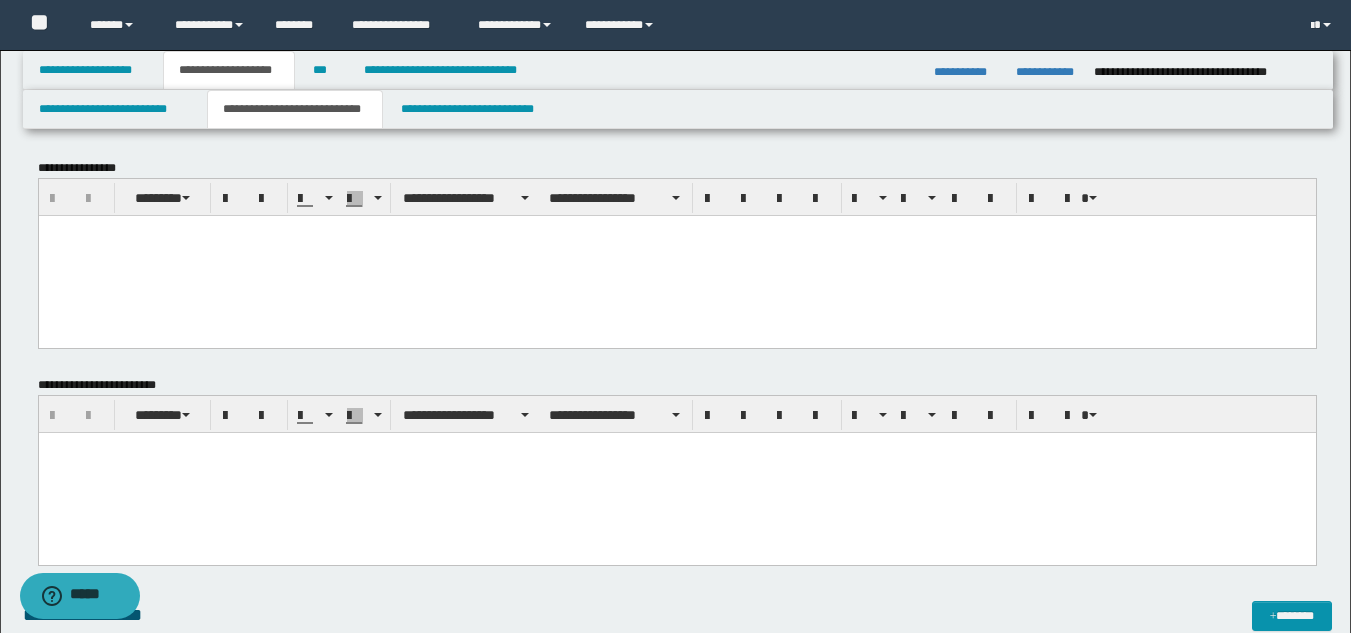 click at bounding box center [676, 255] 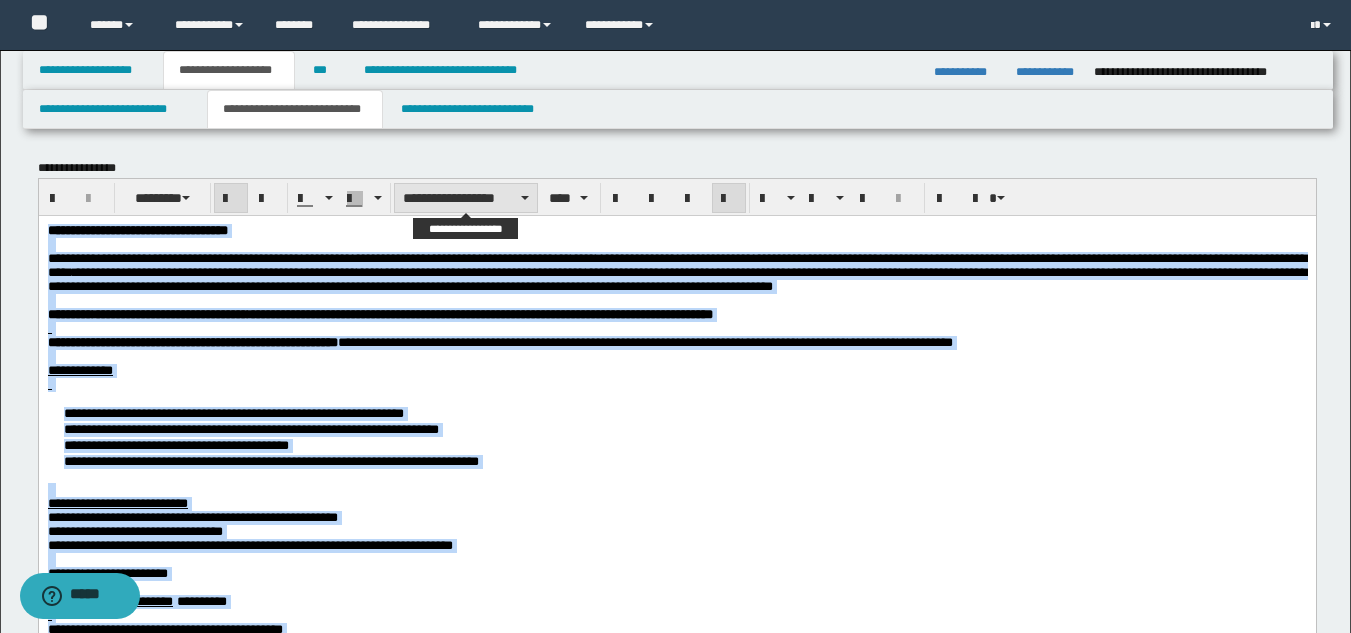 click on "**********" at bounding box center (466, 198) 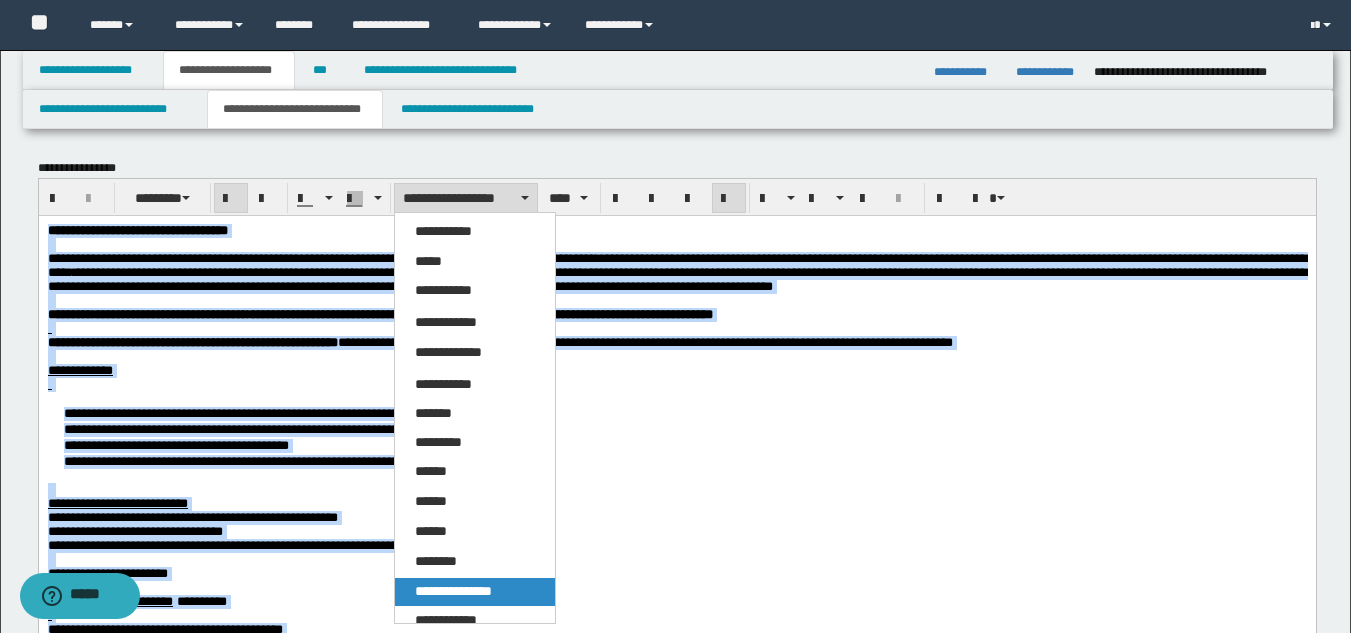 click on "**********" at bounding box center (453, 591) 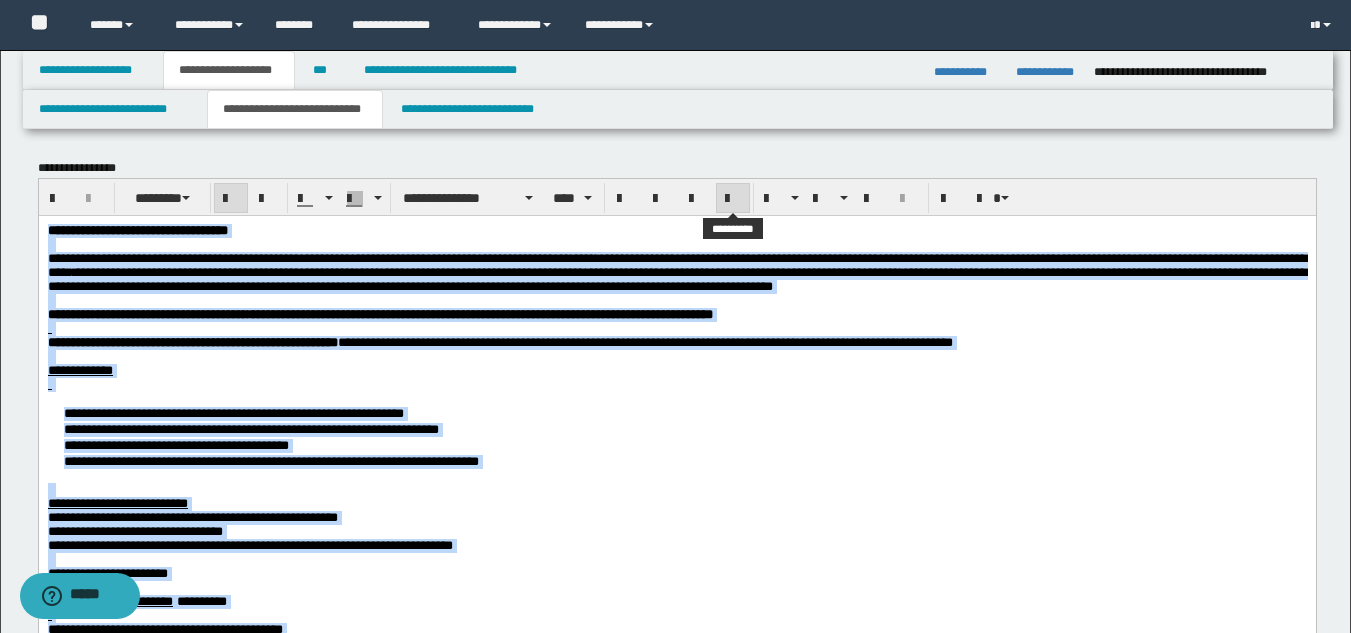 click at bounding box center (733, 199) 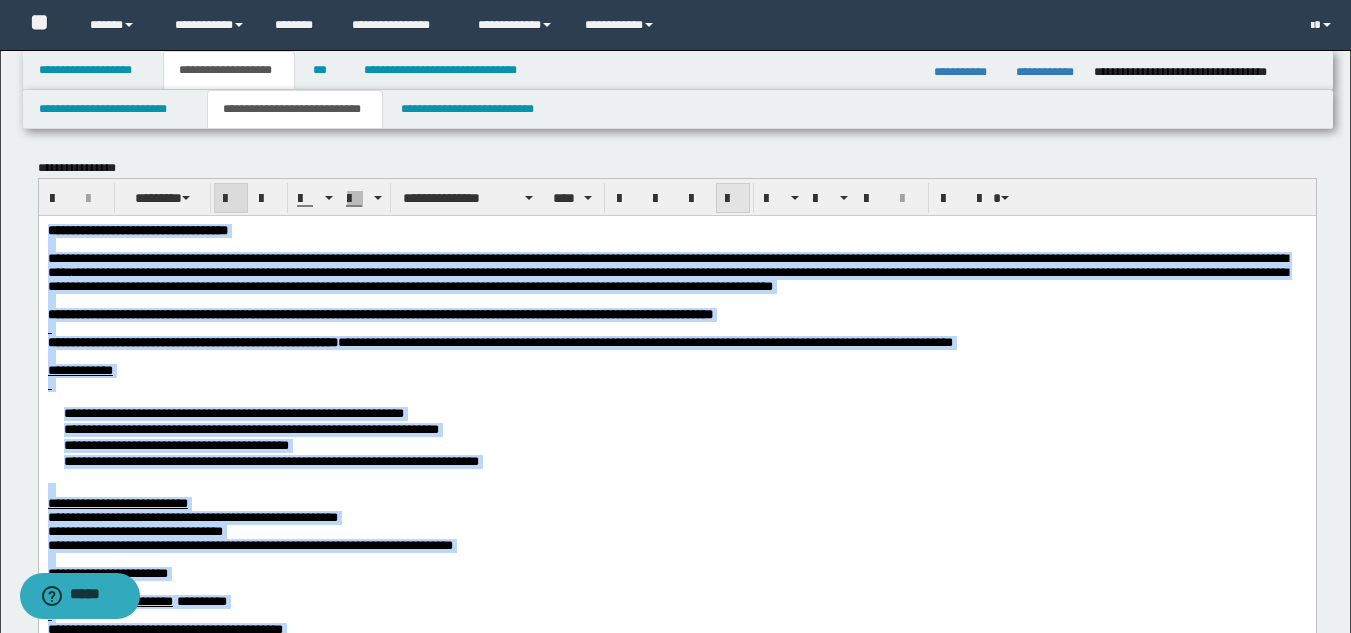 click at bounding box center (733, 199) 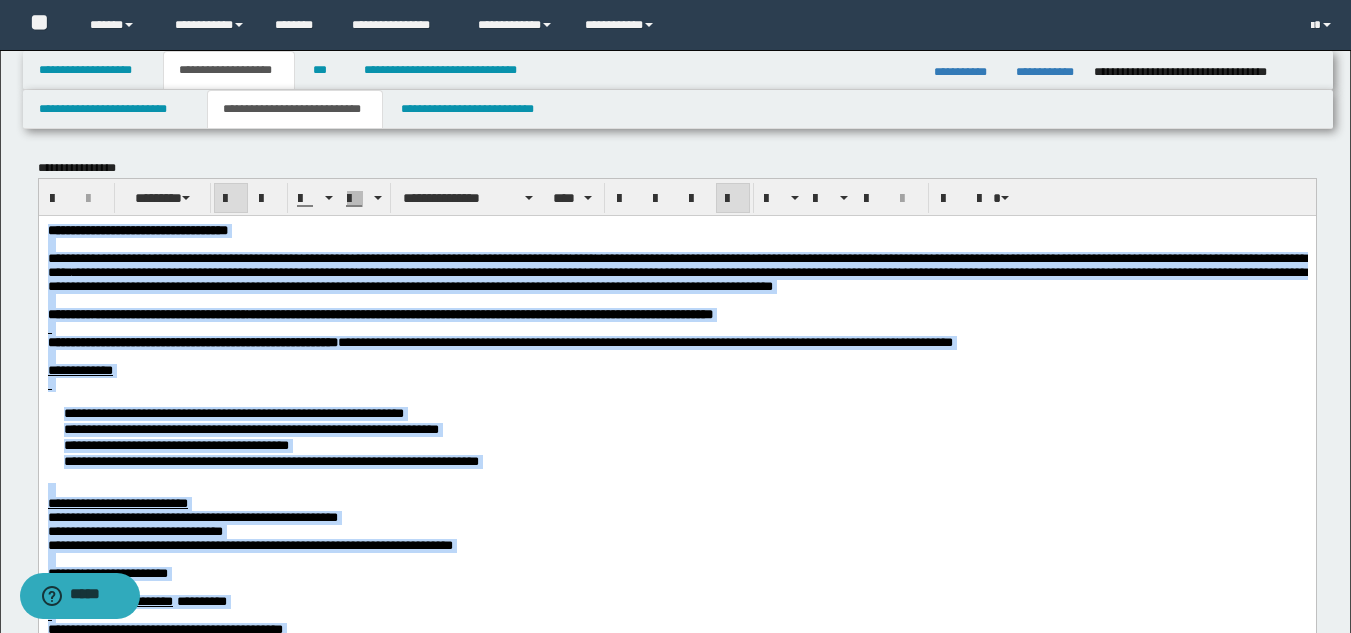 click on "**********" at bounding box center (676, 230) 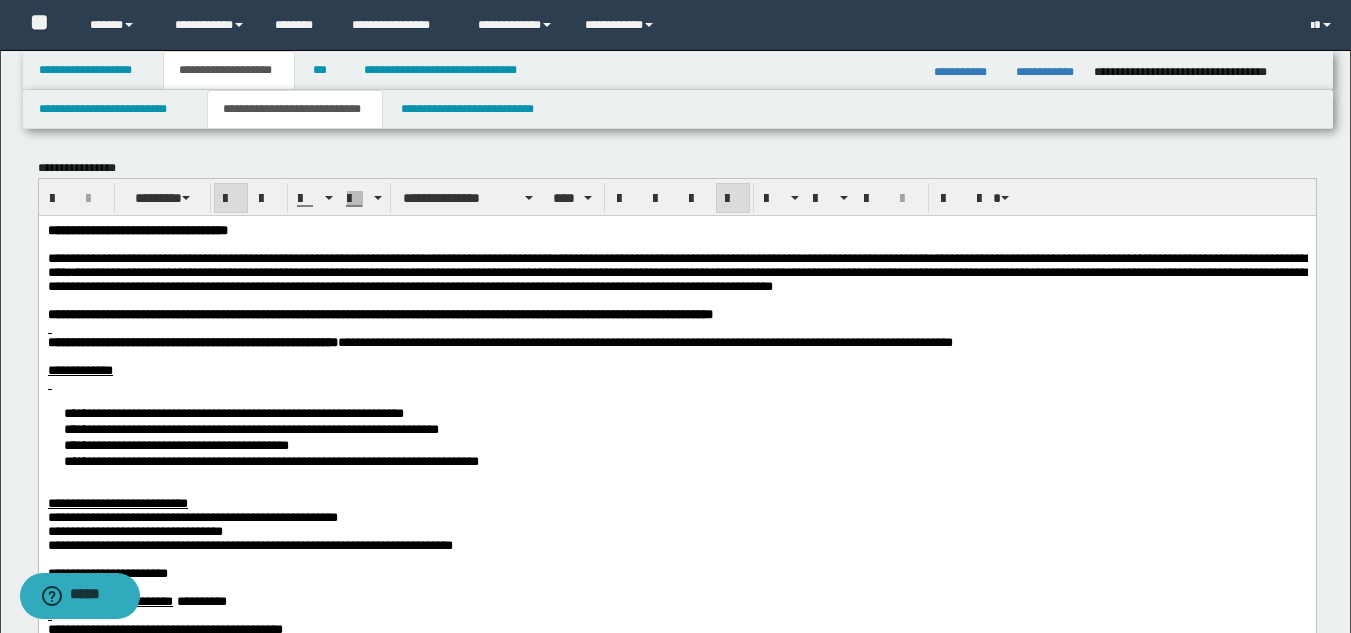click on "**********" at bounding box center (137, 229) 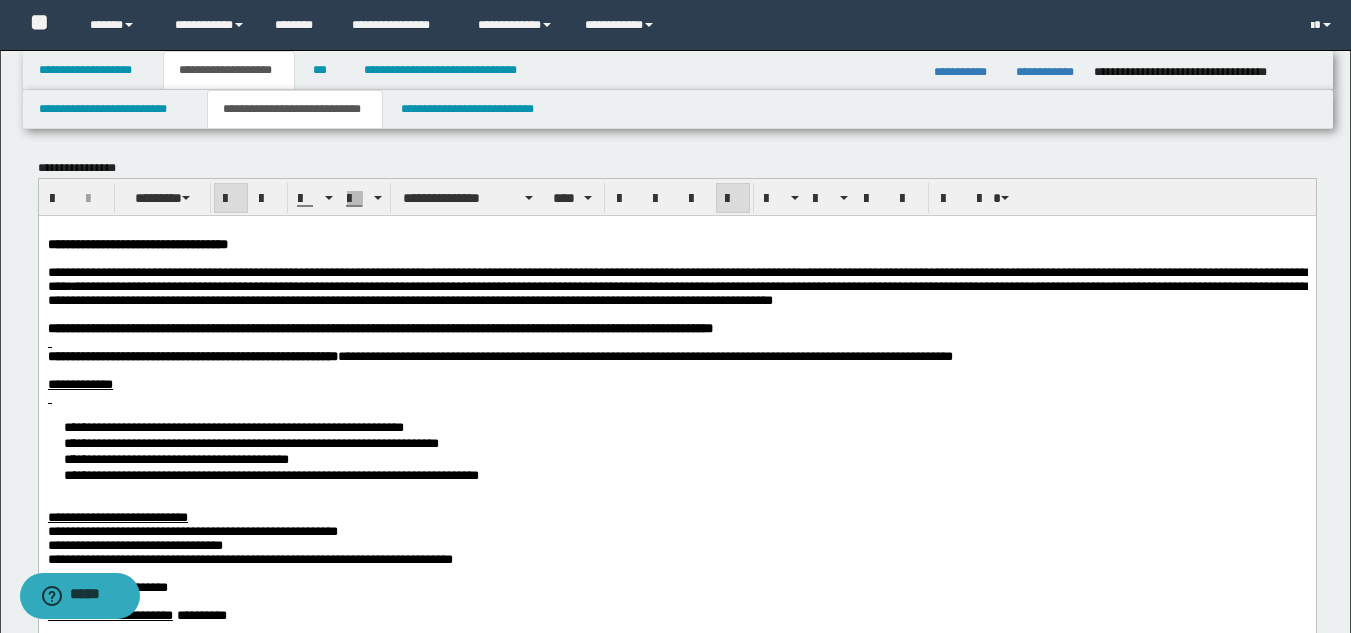click on "**********" at bounding box center (308, 271) 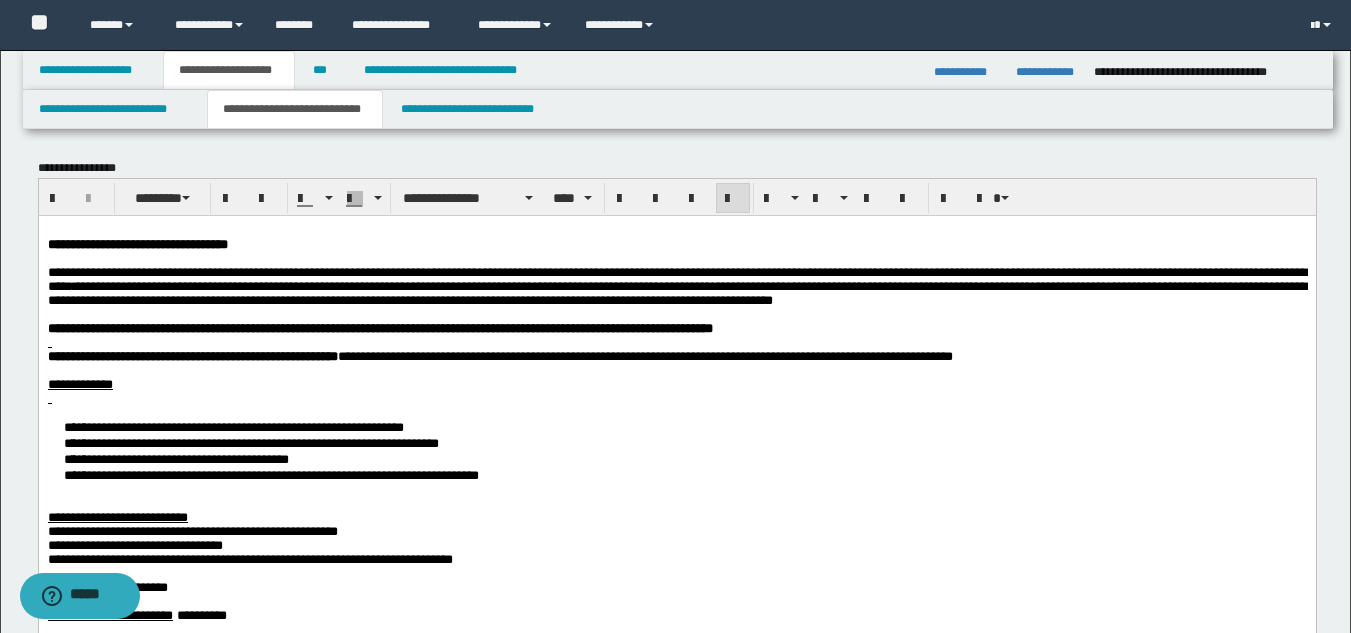 click on "**********" at bounding box center (409, 299) 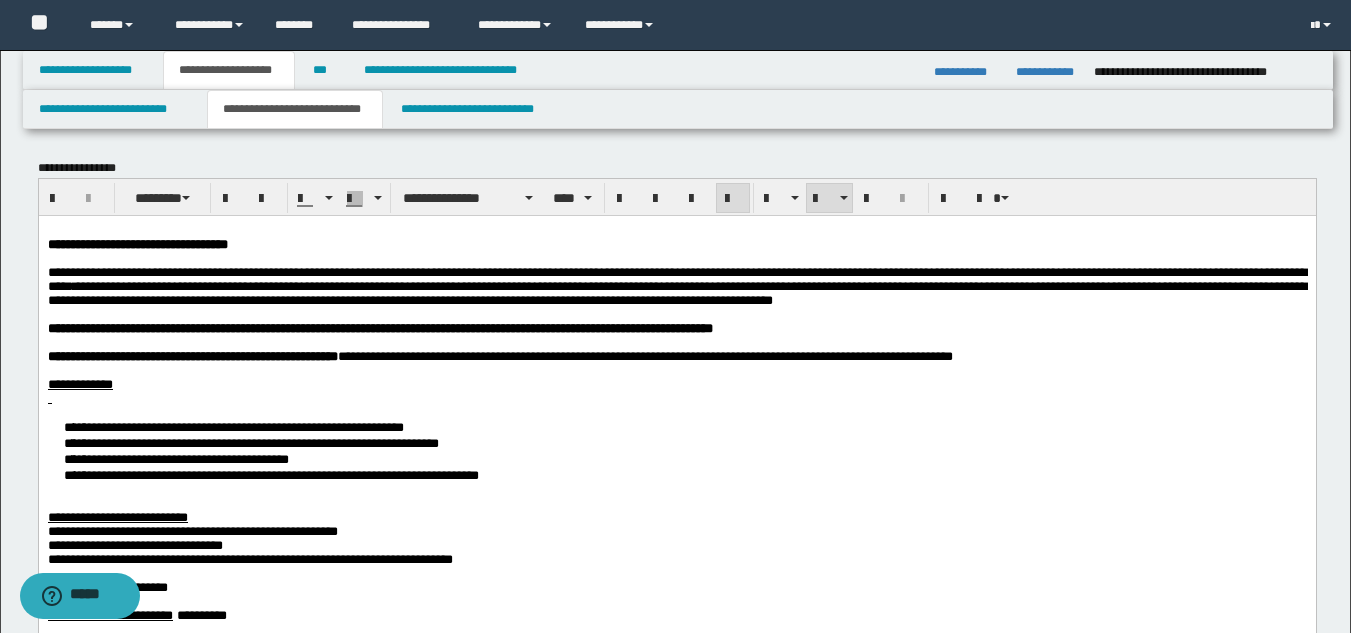 click on "**********" at bounding box center [676, 450] 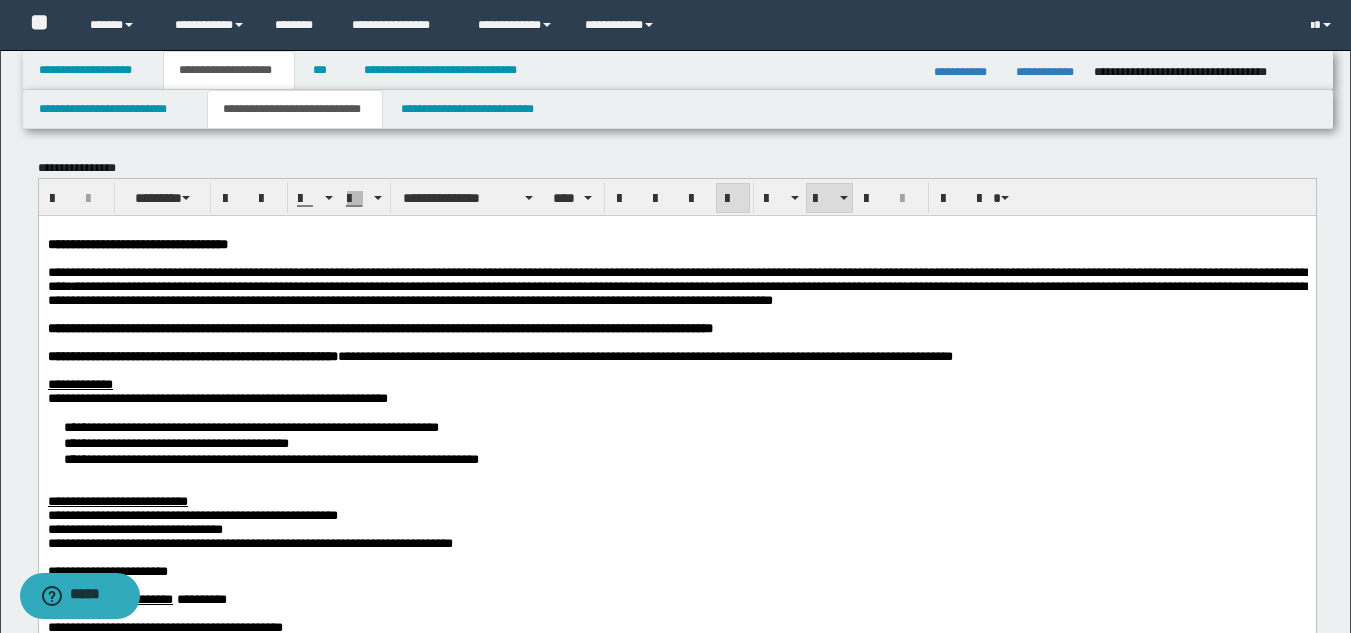 click on "**********" at bounding box center [676, 442] 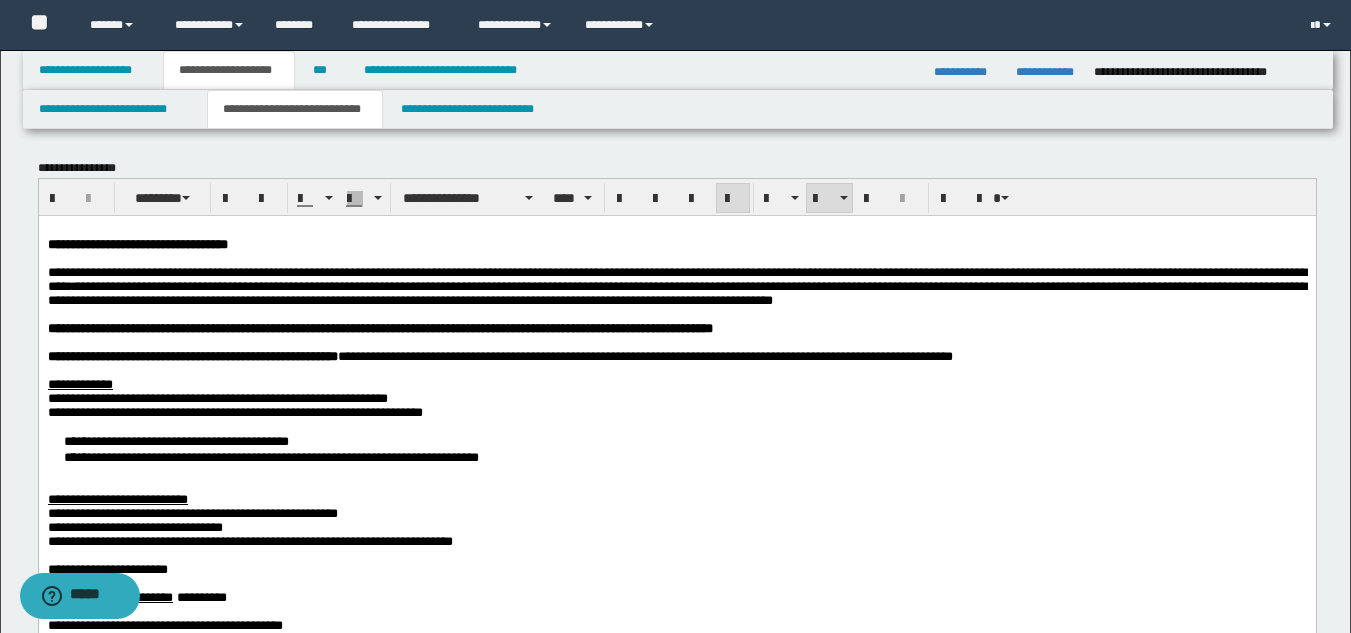 click on "**********" at bounding box center (676, 448) 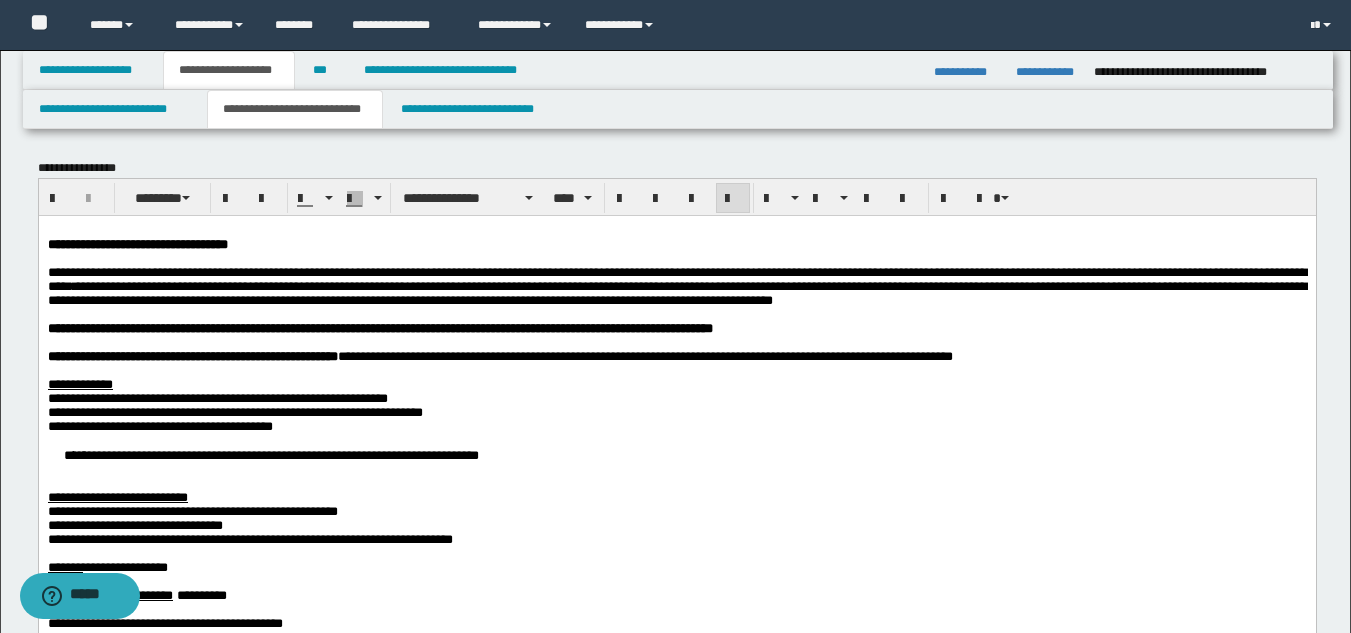 click on "**********" at bounding box center [676, 454] 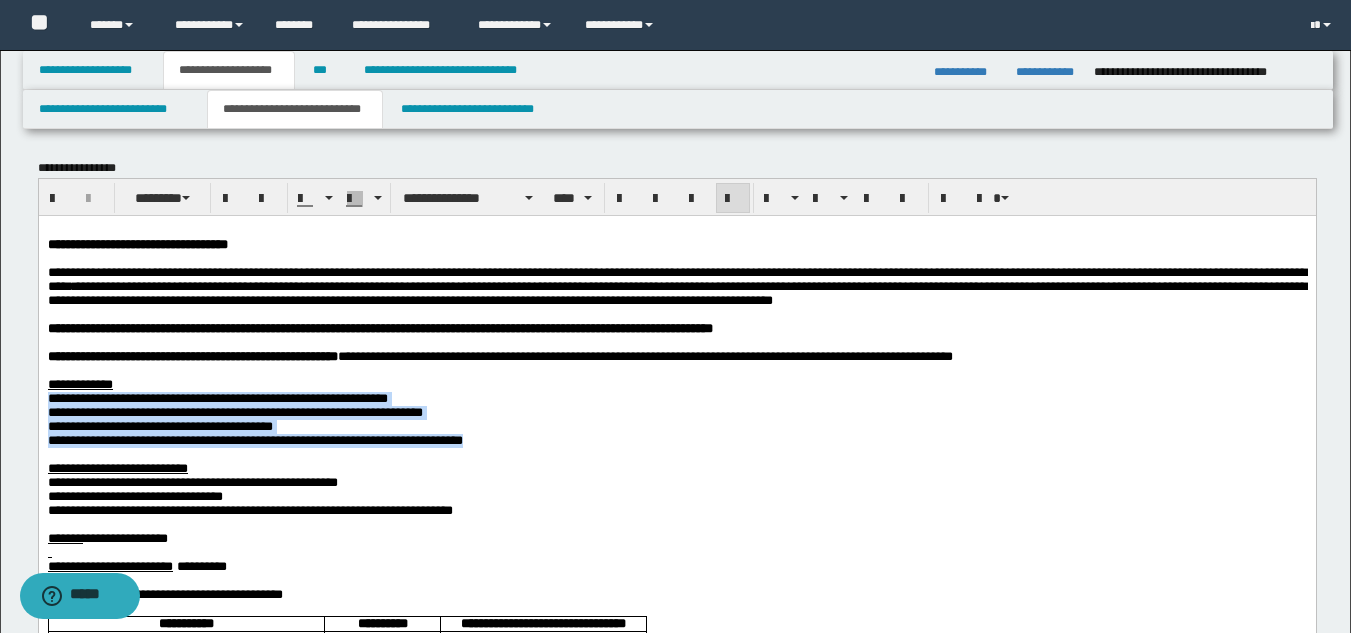 drag, startPoint x: 680, startPoint y: 476, endPoint x: 48, endPoint y: 426, distance: 633.9748 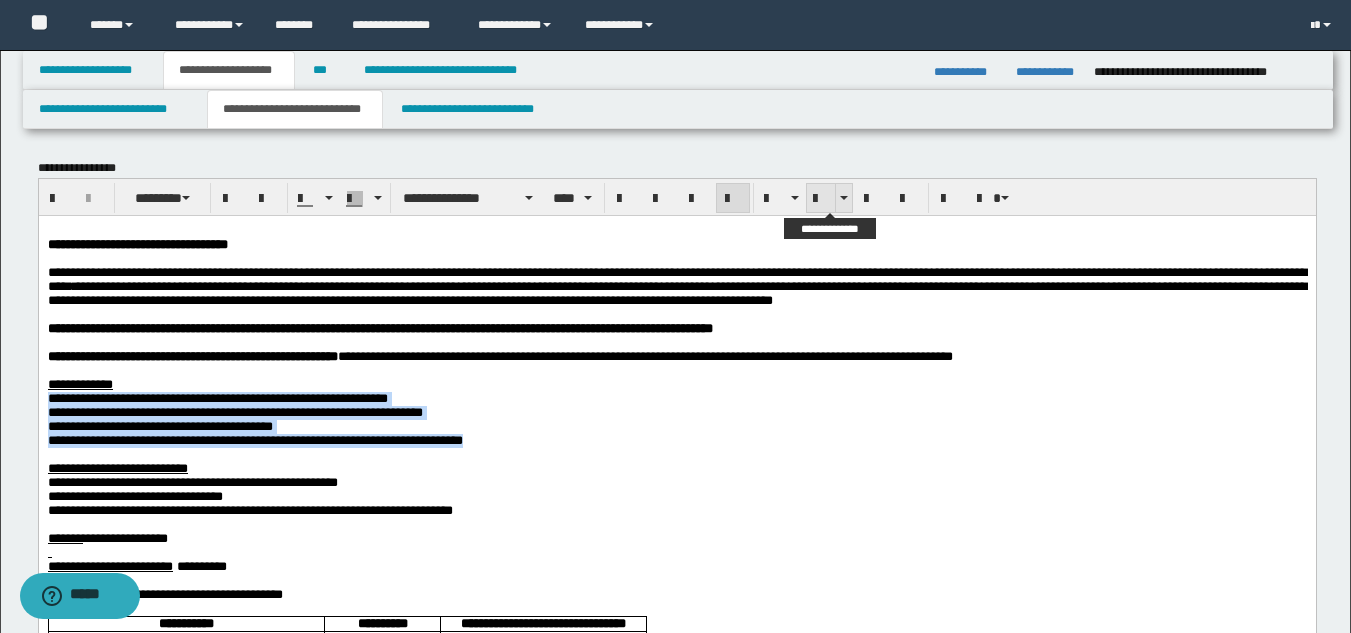 drag, startPoint x: 815, startPoint y: 195, endPoint x: 788, endPoint y: 216, distance: 34.20526 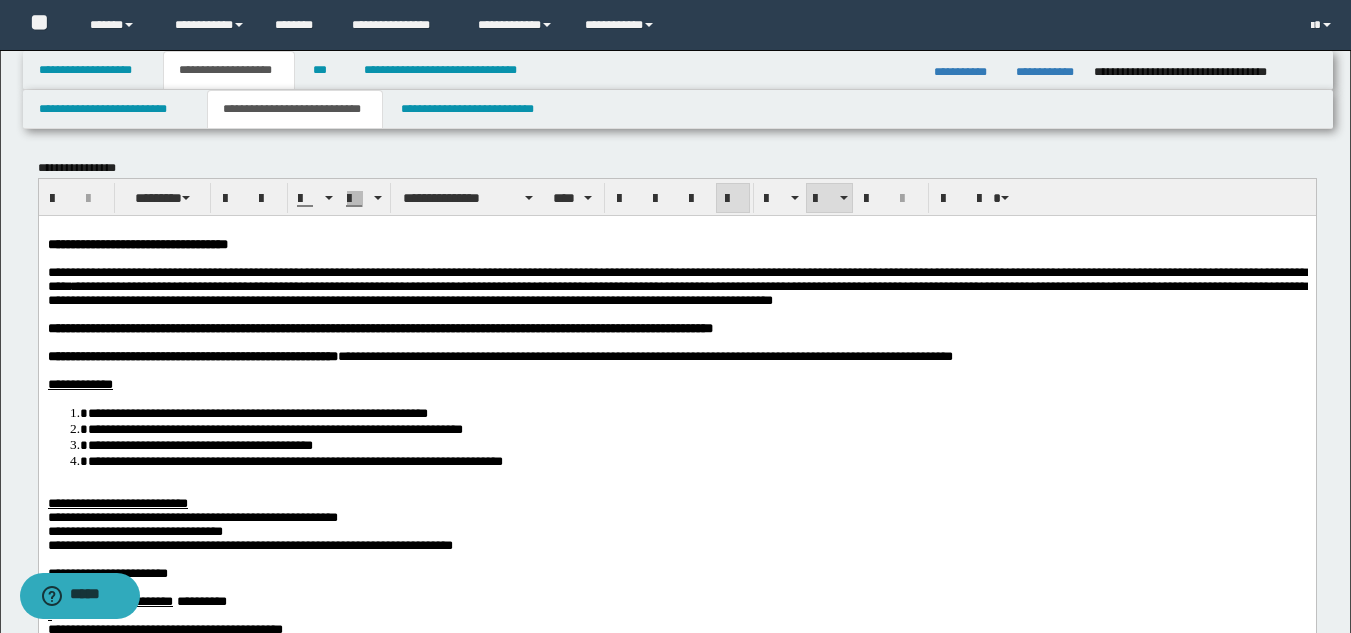 click on "**********" at bounding box center (192, 516) 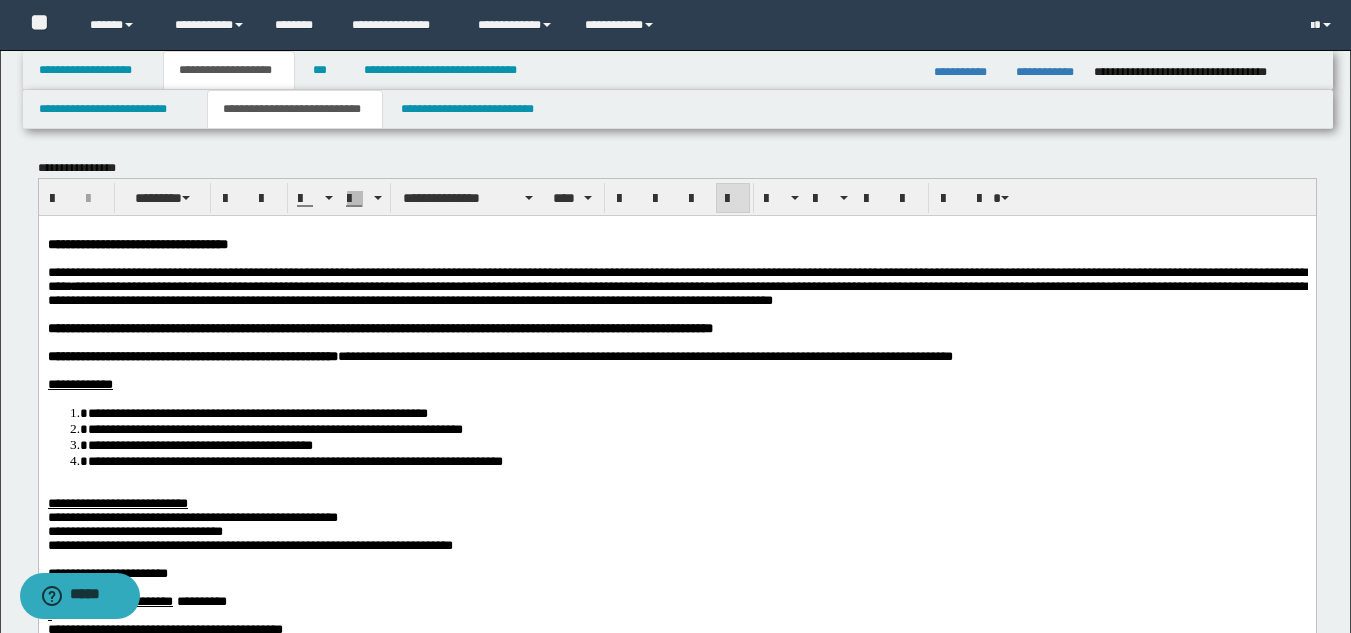 click on "**********" at bounding box center [676, 997] 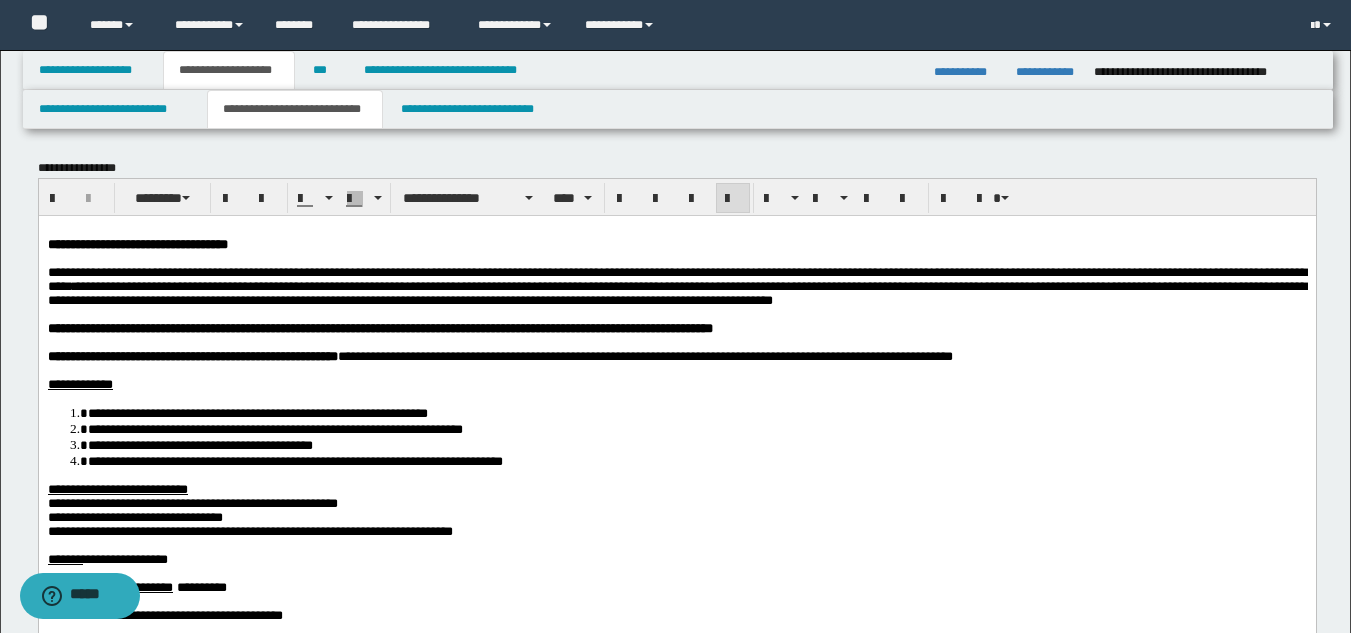 click on "**********" at bounding box center [192, 502] 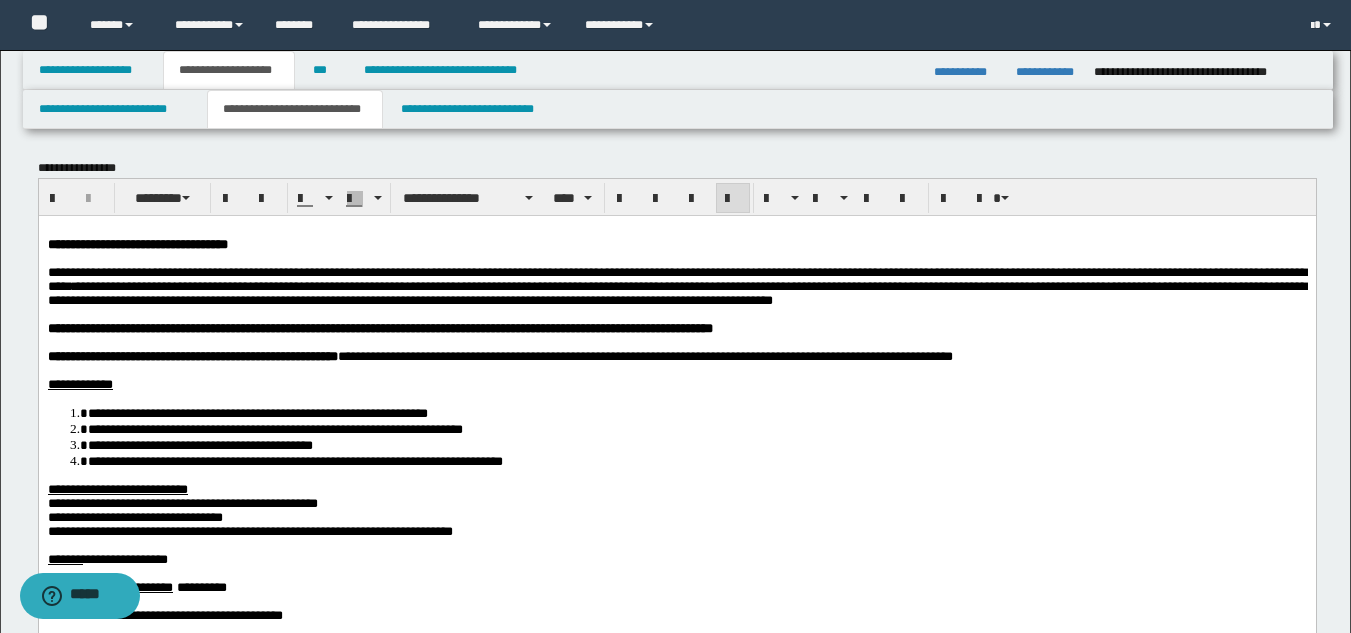 click on "**********" at bounding box center (249, 530) 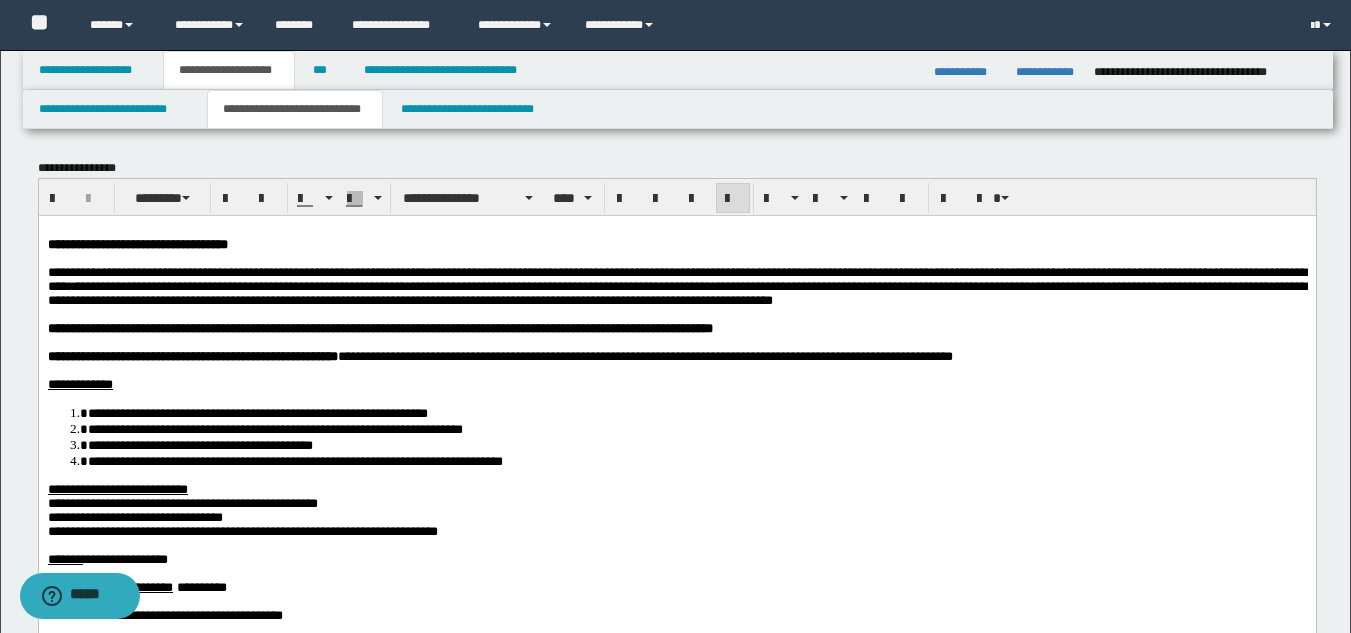click on "**********" at bounding box center [242, 530] 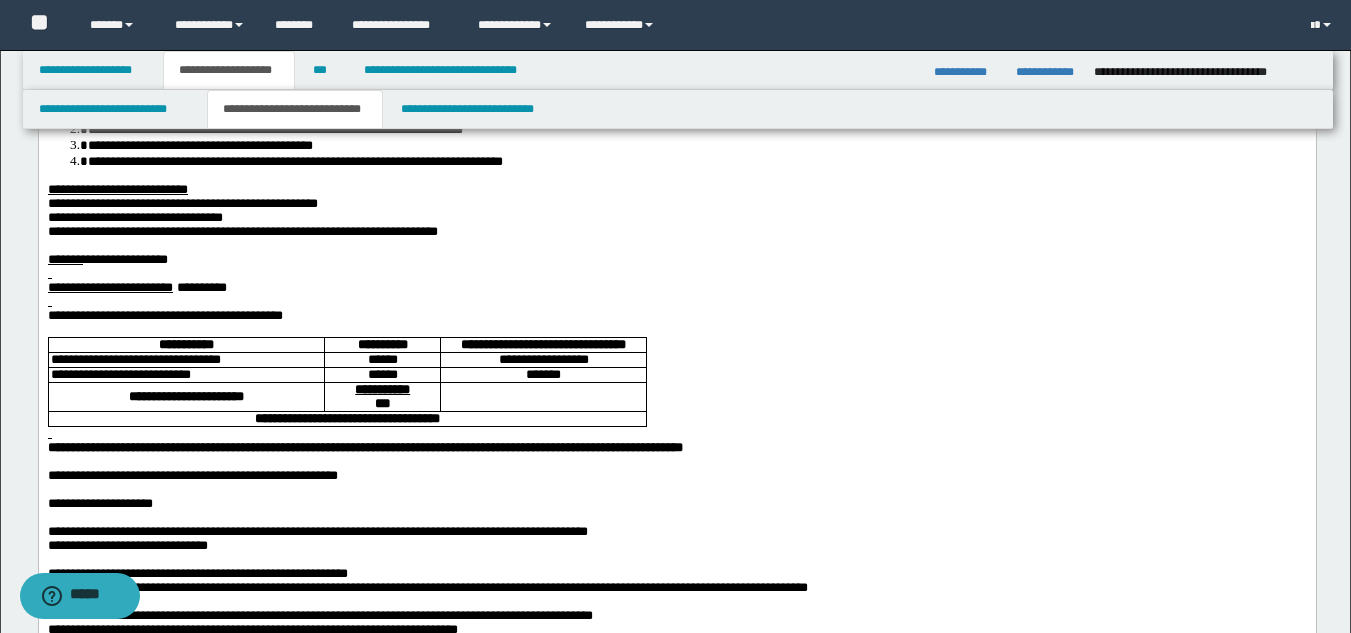click on "**********" at bounding box center (109, 287) 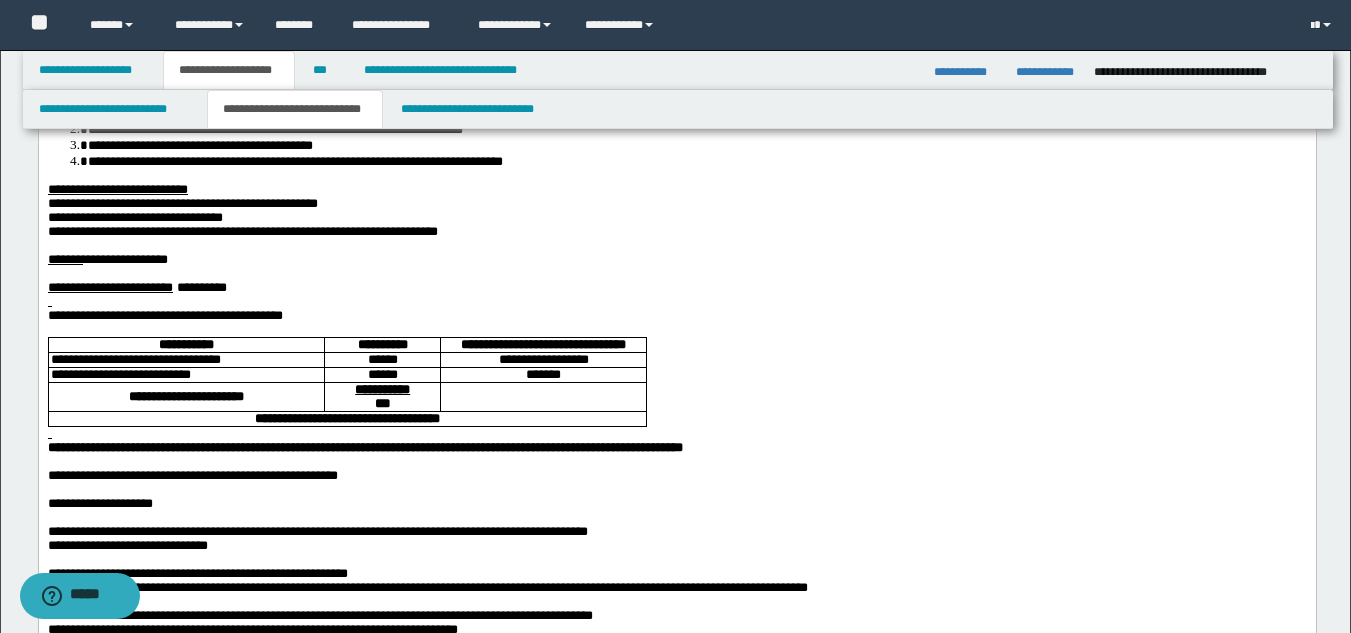 click at bounding box center [676, 302] 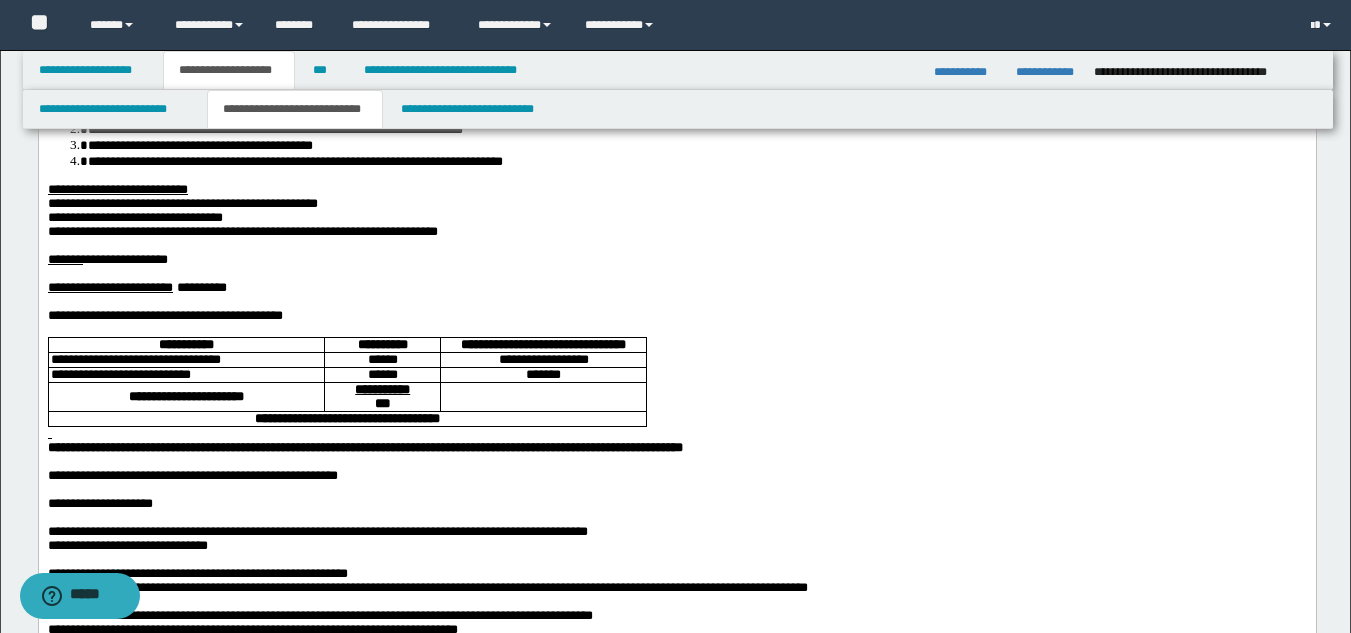 click on "**********" at bounding box center [120, 374] 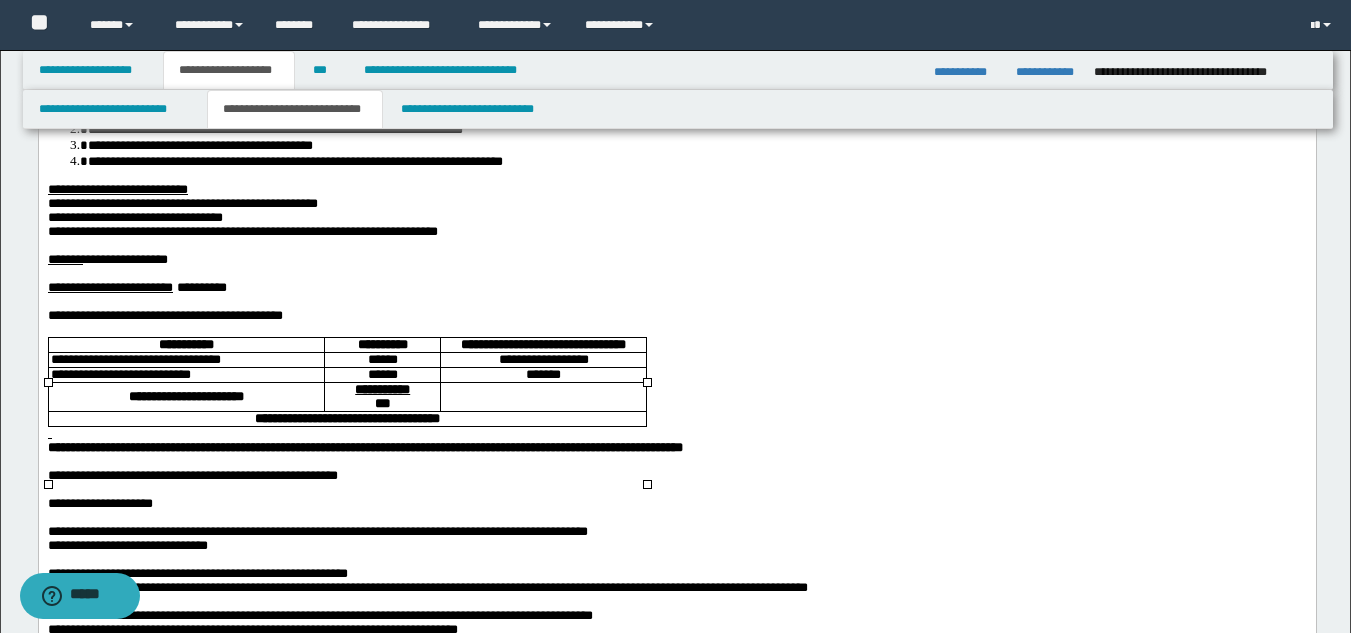 click on "**********" at bounding box center (346, 419) 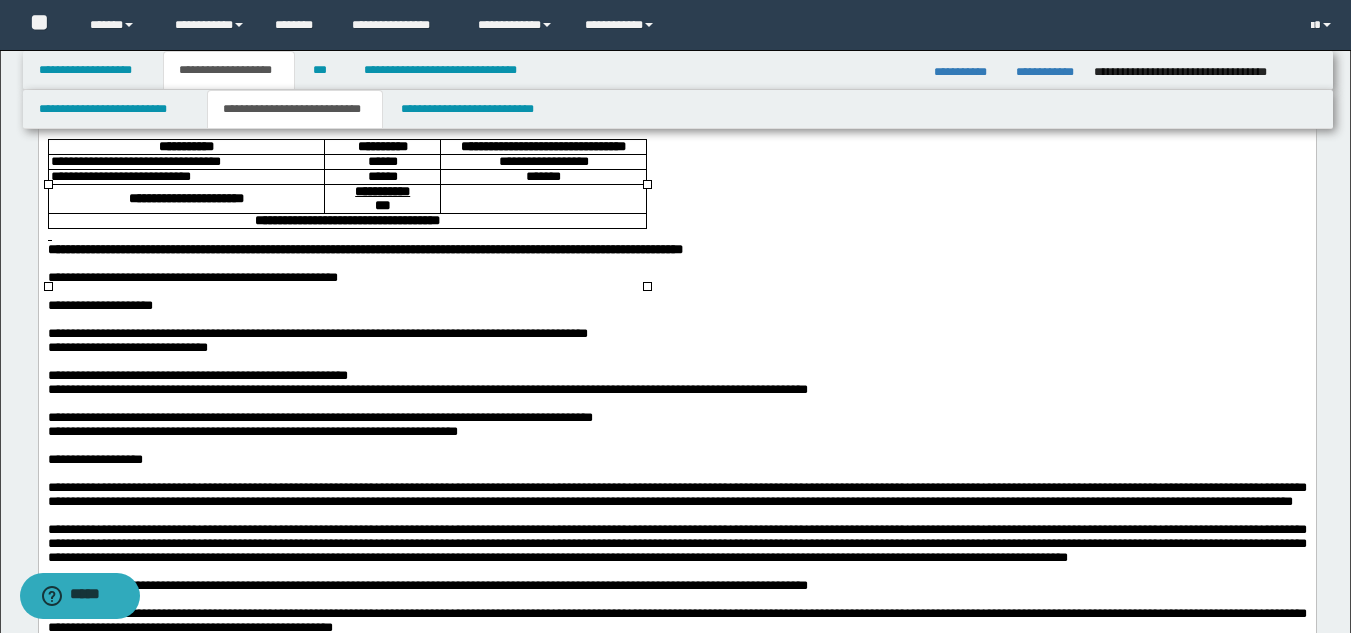 scroll, scrollTop: 500, scrollLeft: 0, axis: vertical 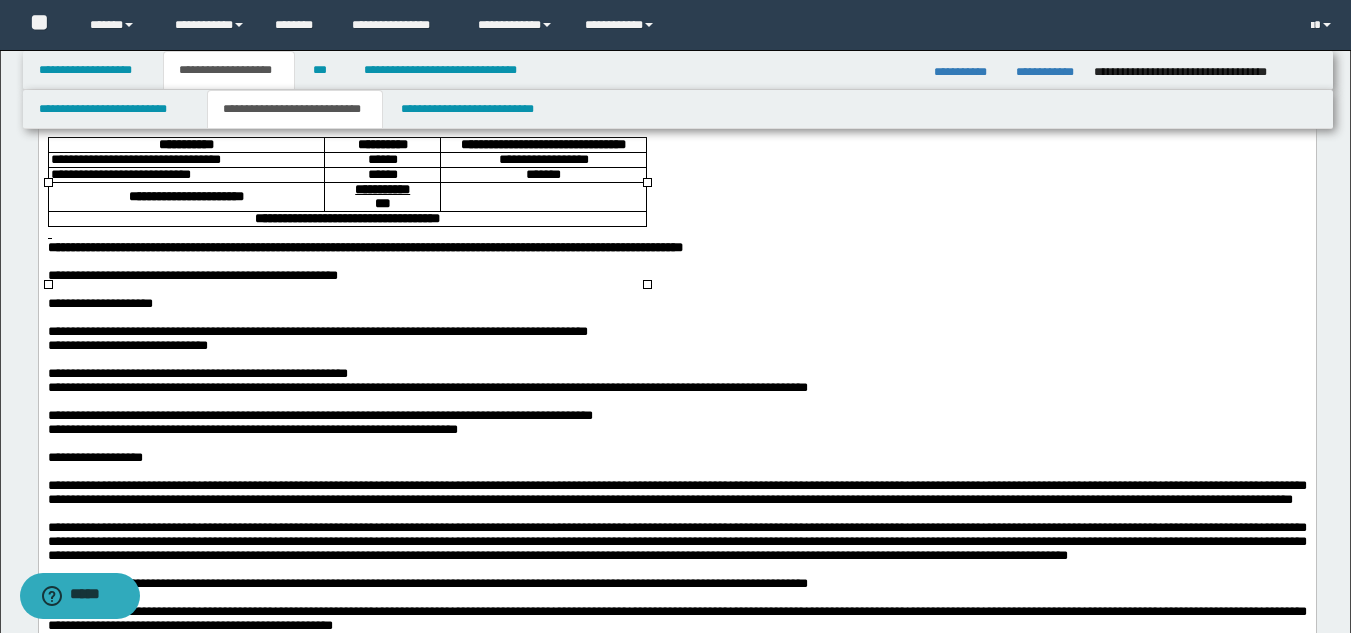 click at bounding box center [676, 234] 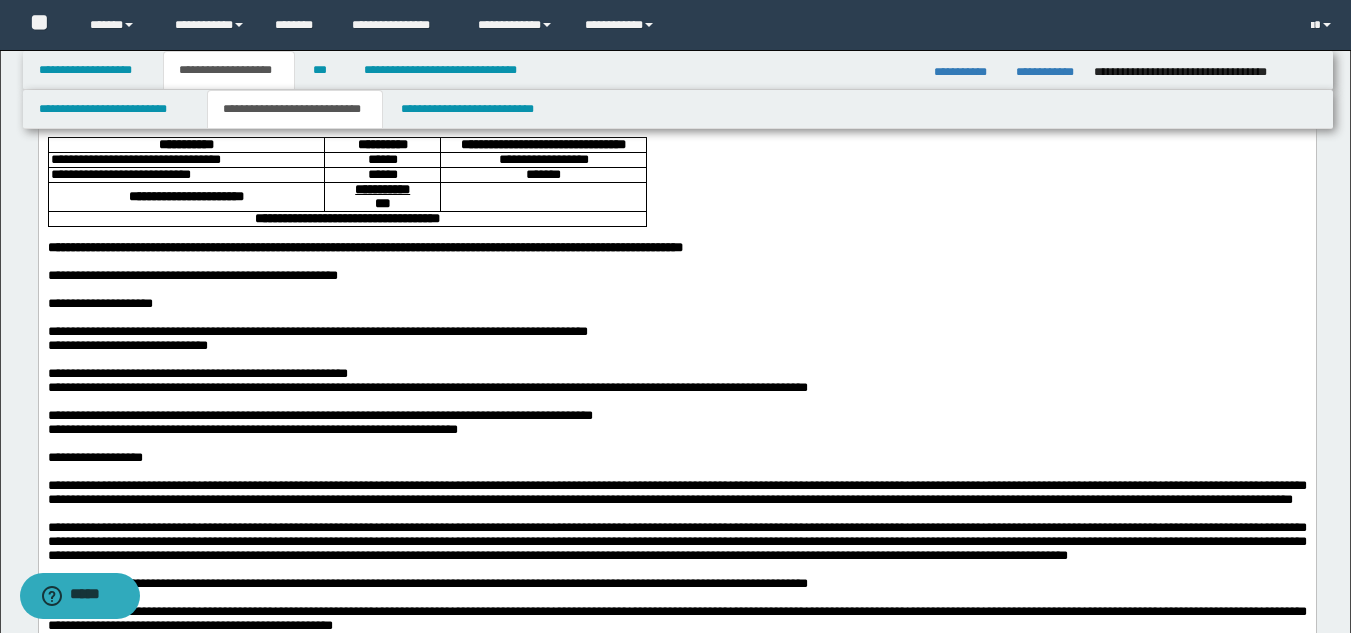 click on "**********" at bounding box center [317, 331] 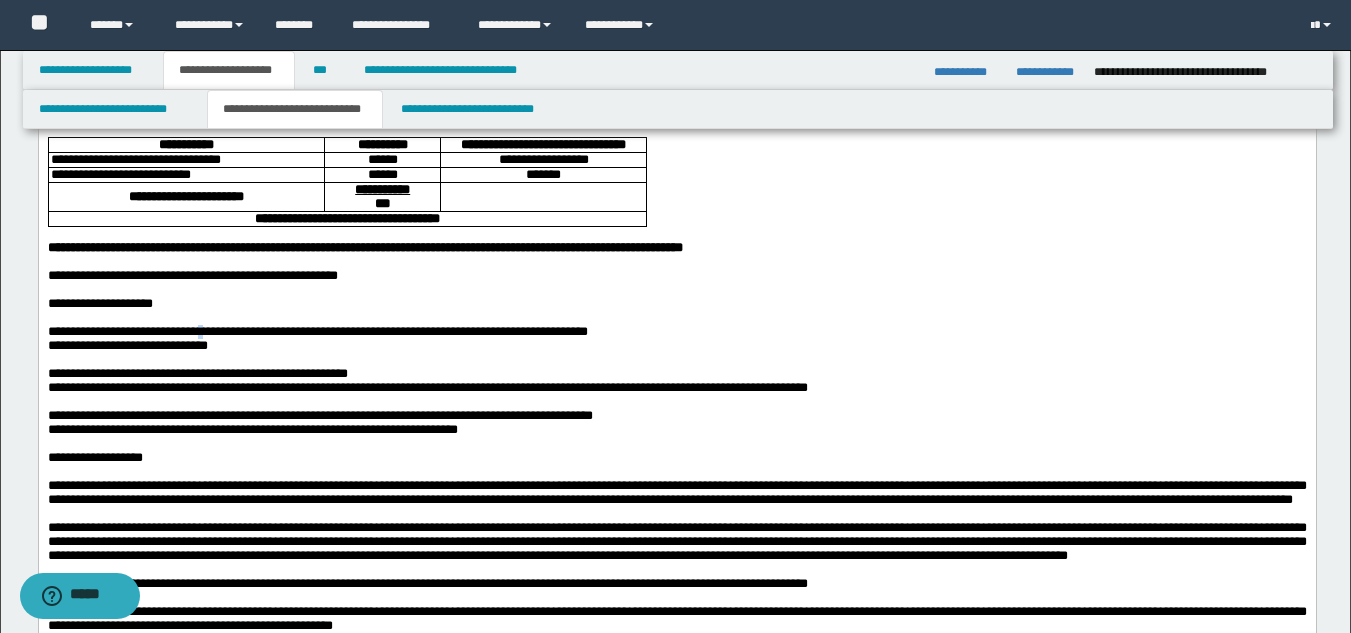 drag, startPoint x: 218, startPoint y: 405, endPoint x: 232, endPoint y: 449, distance: 46.173584 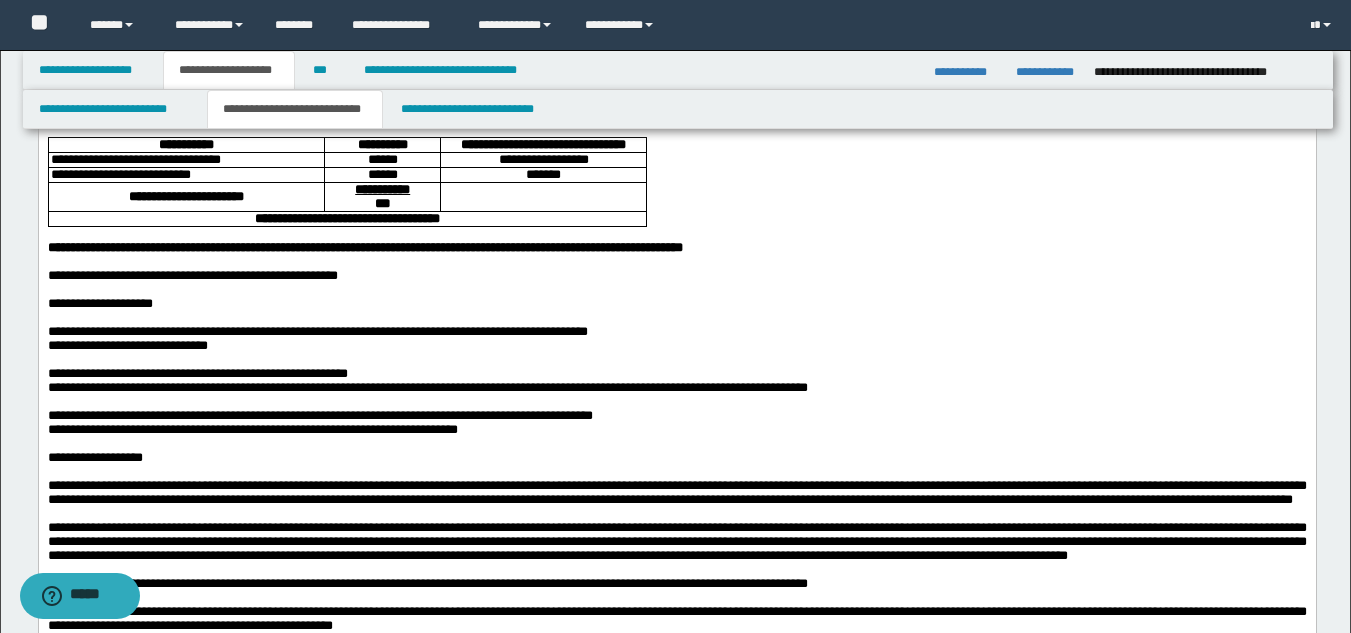 click on "**********" at bounding box center [427, 387] 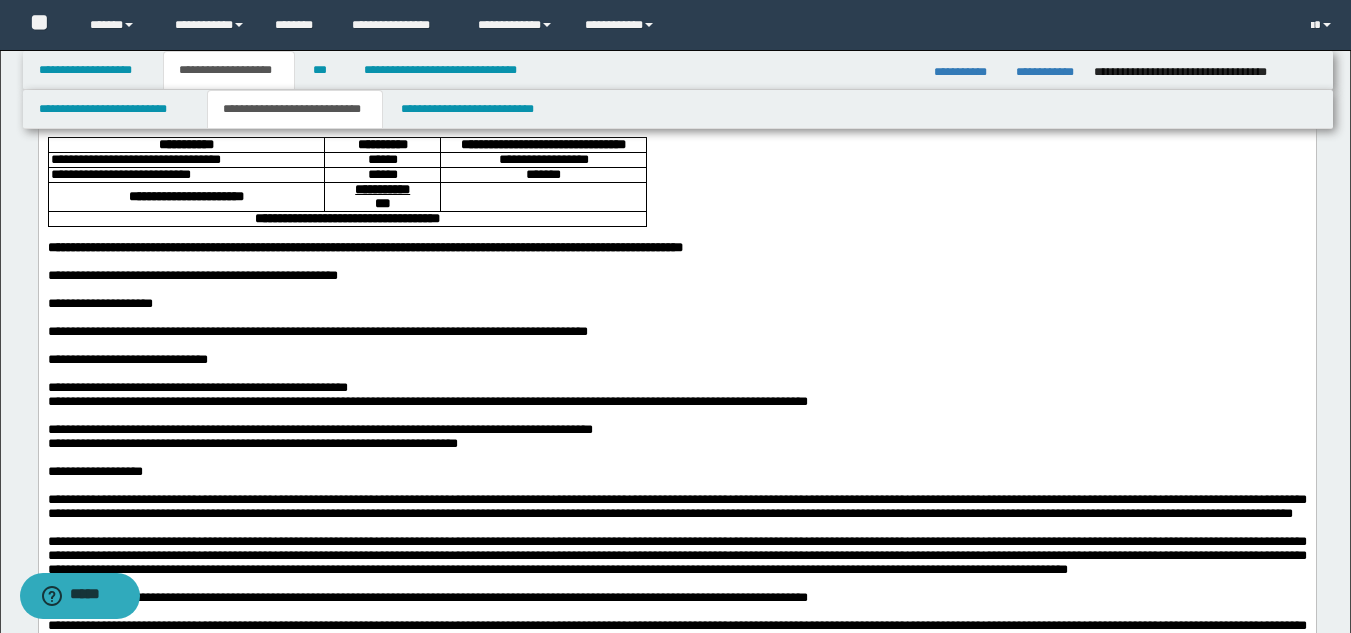 drag, startPoint x: 277, startPoint y: 456, endPoint x: 344, endPoint y: 467, distance: 67.89698 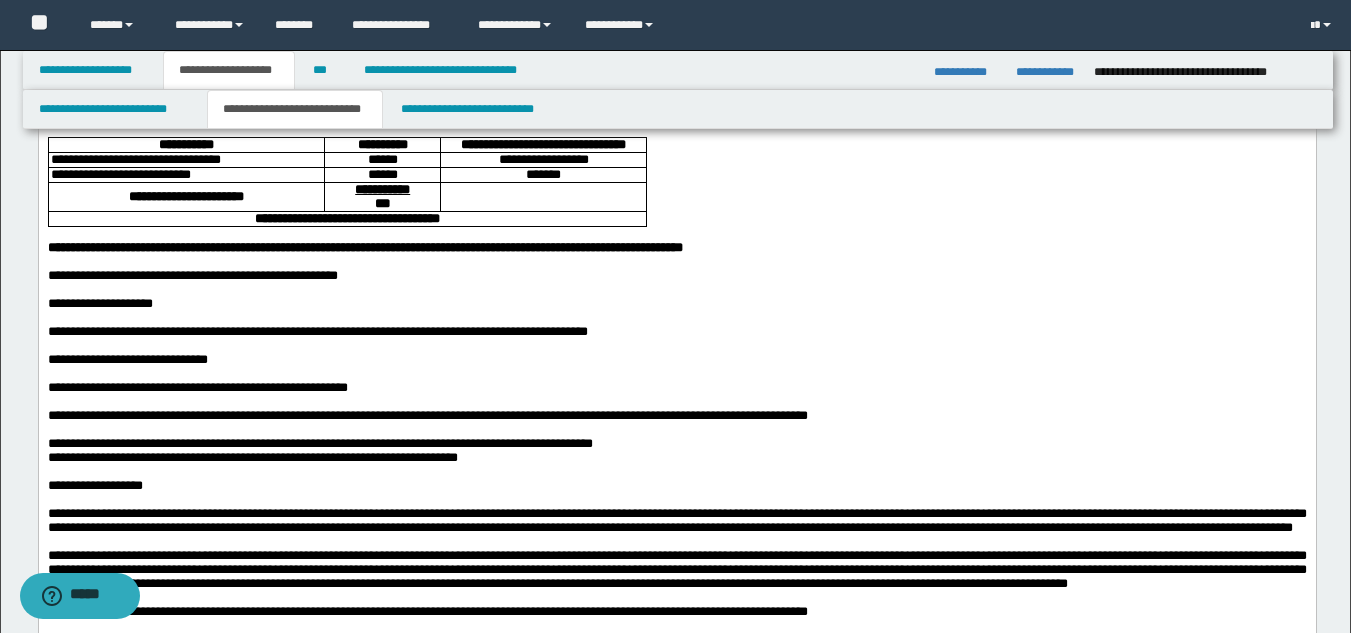 click on "**********" at bounding box center [427, 415] 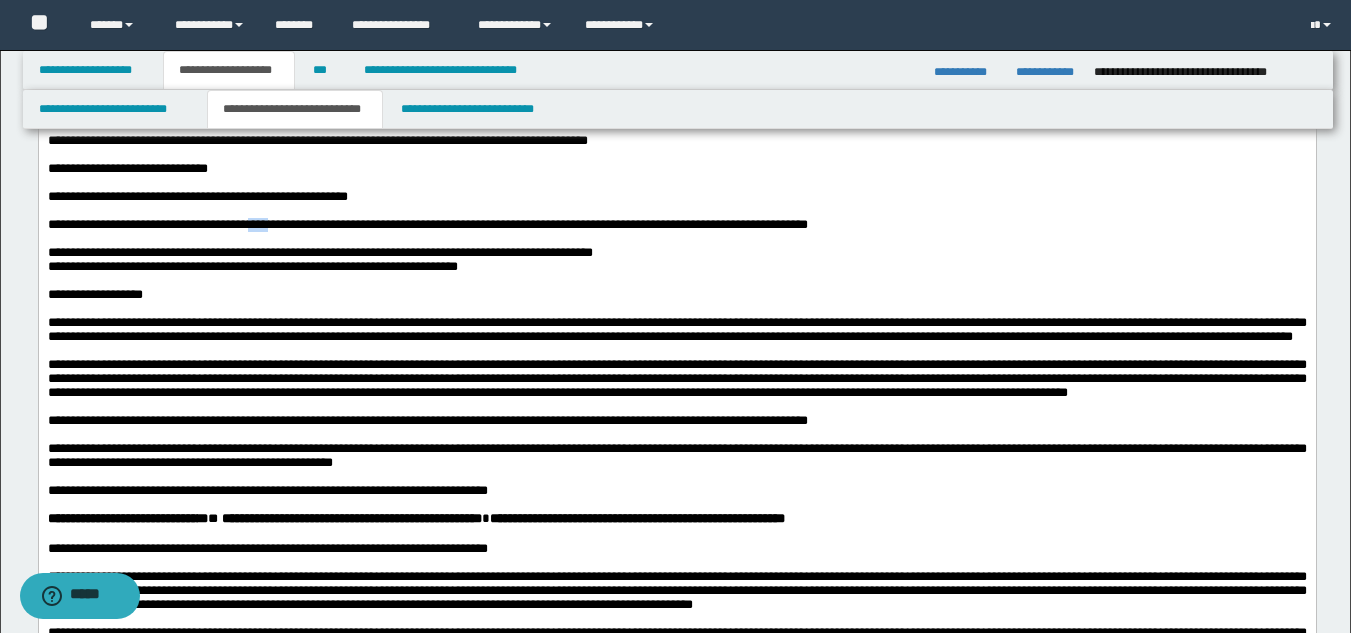 scroll, scrollTop: 700, scrollLeft: 0, axis: vertical 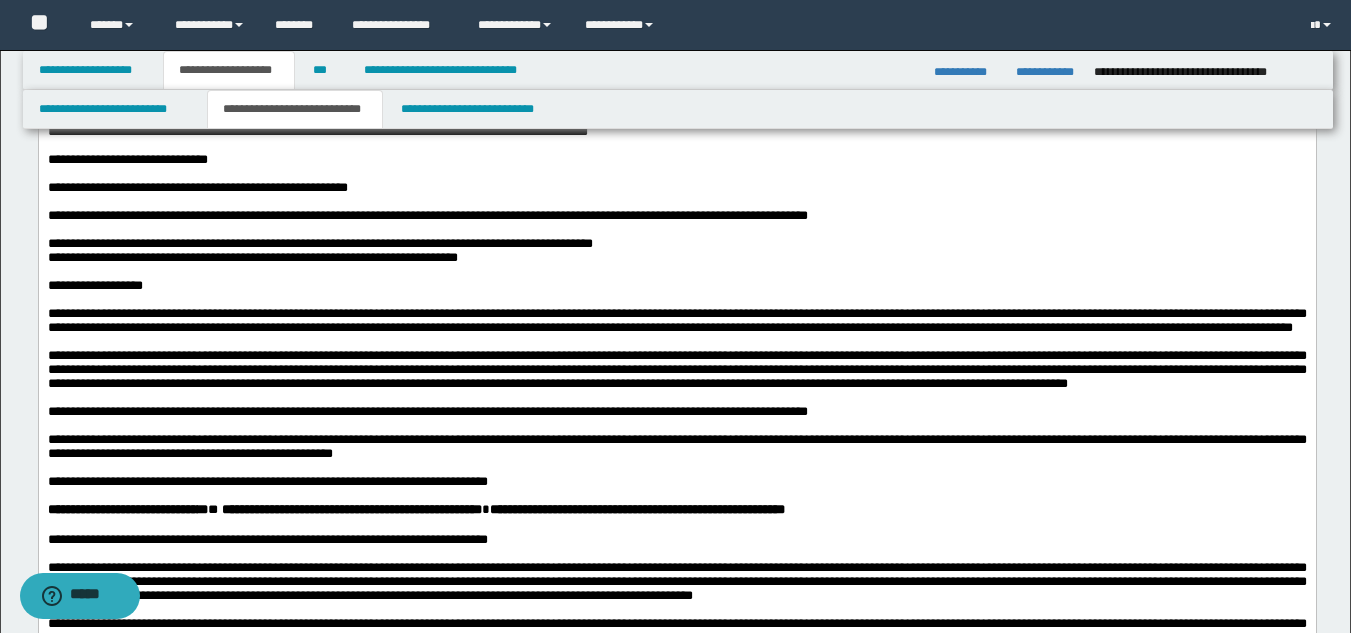 click on "**********" at bounding box center [676, 321] 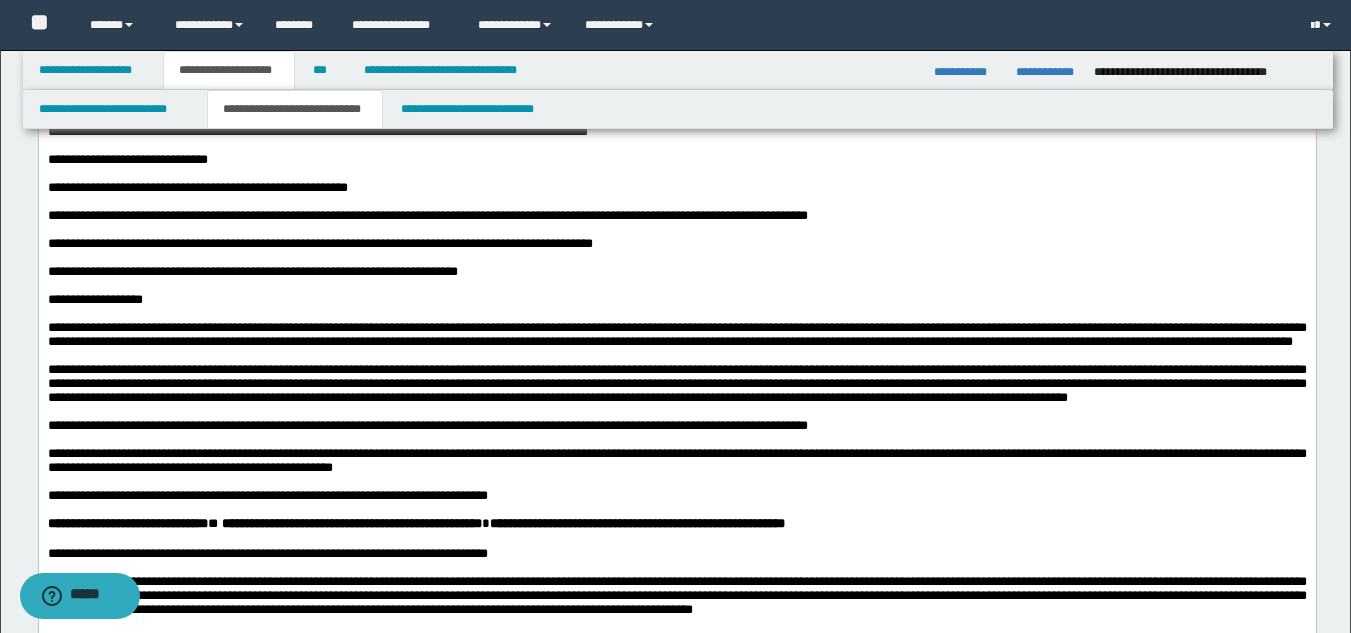 click on "**********" at bounding box center (252, 271) 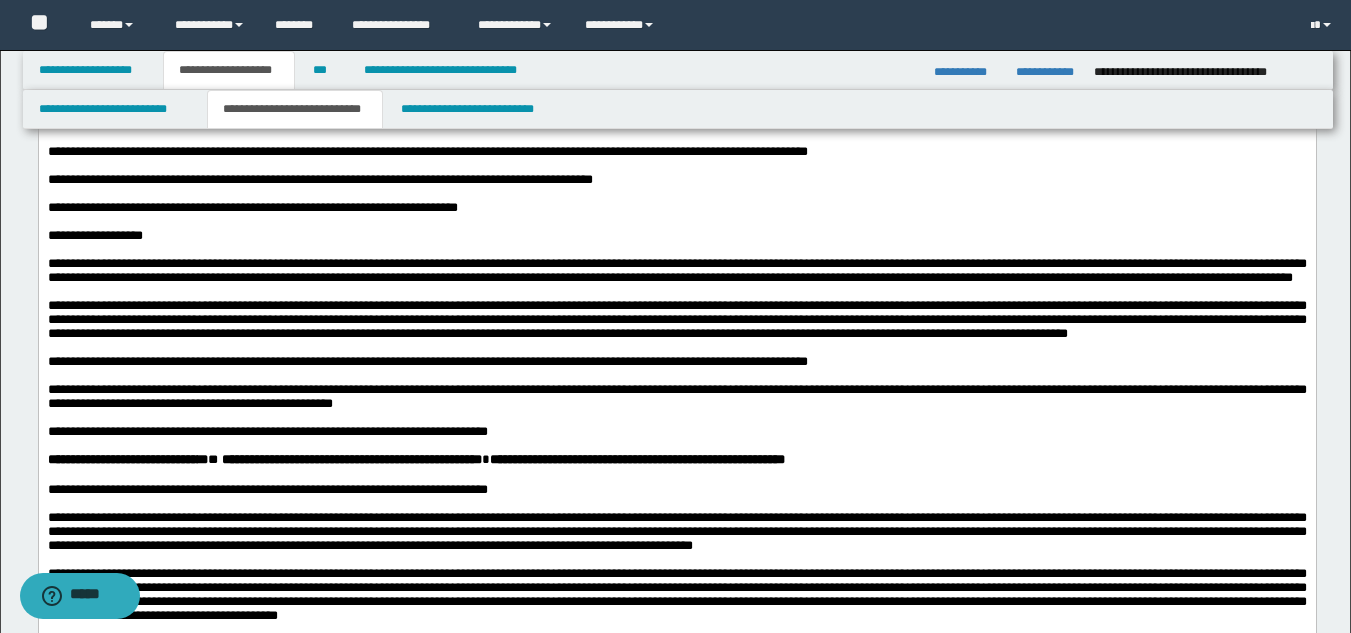 scroll, scrollTop: 800, scrollLeft: 0, axis: vertical 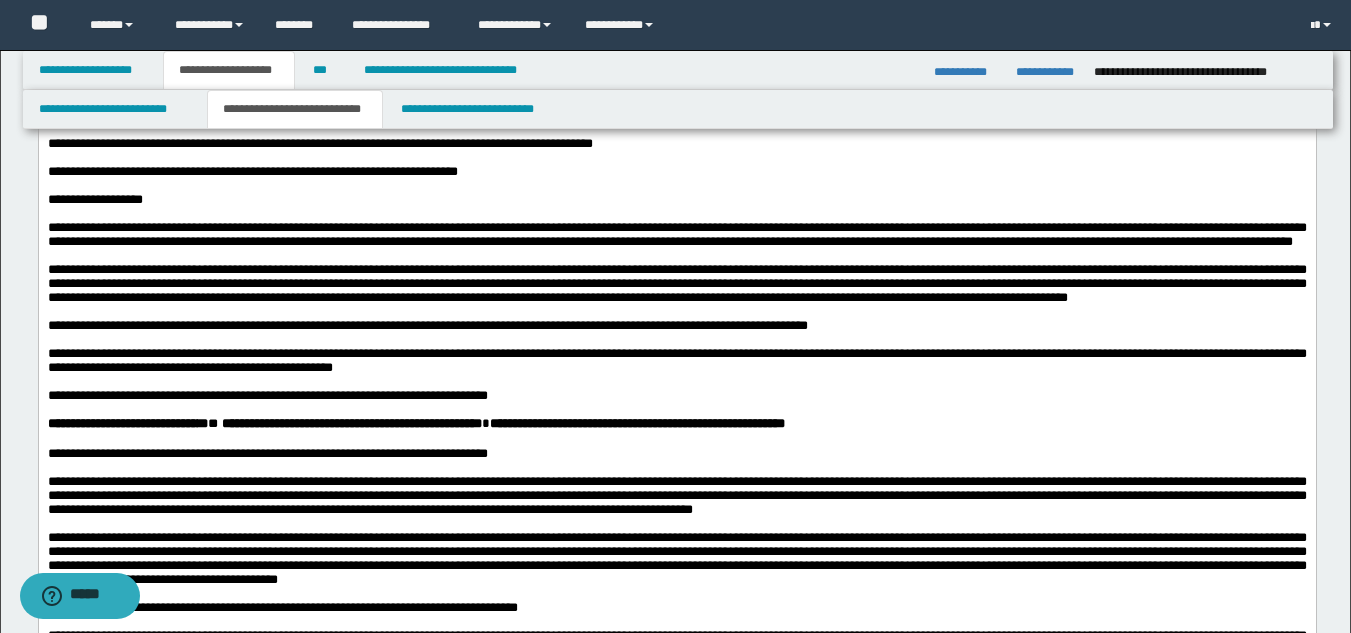 drag, startPoint x: 521, startPoint y: 423, endPoint x: 677, endPoint y: 382, distance: 161.29787 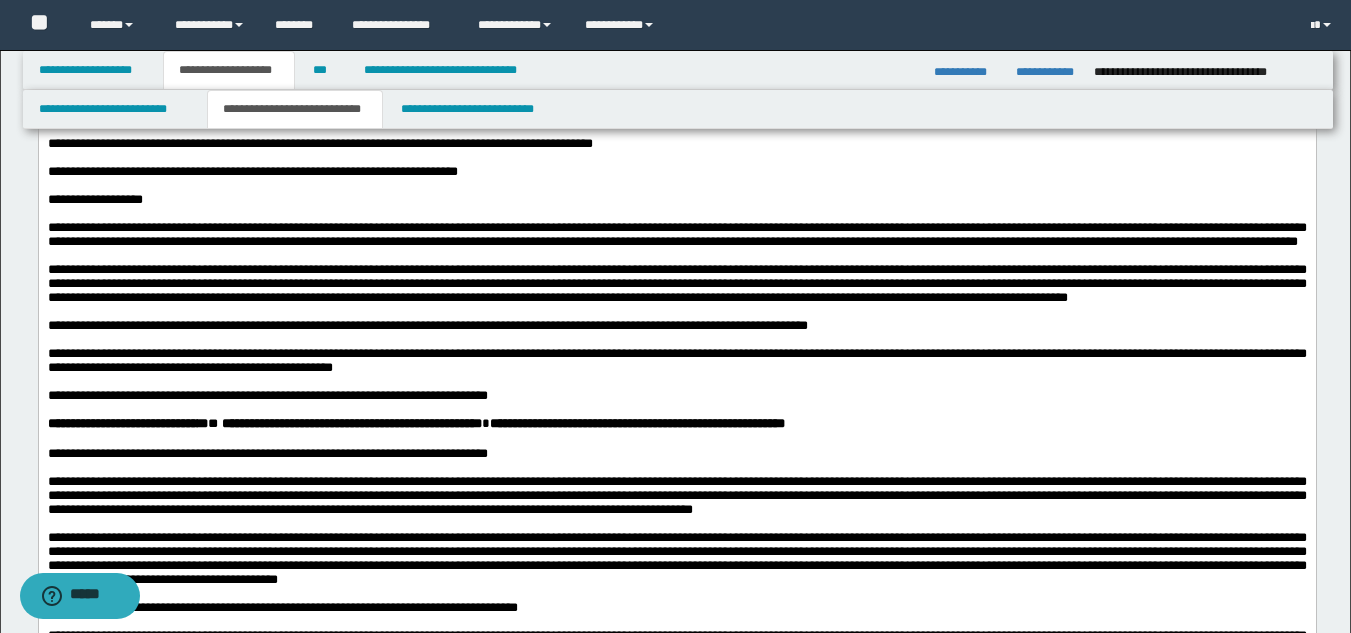 click on "**********" at bounding box center [676, 235] 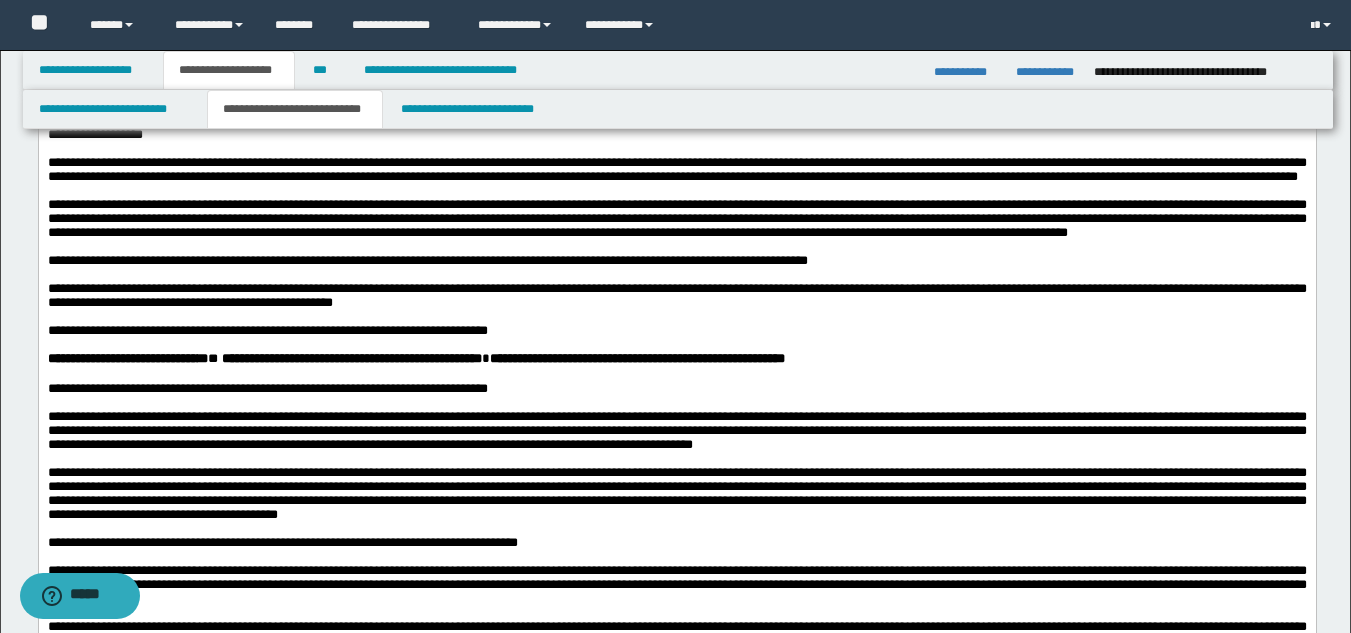 scroll, scrollTop: 900, scrollLeft: 0, axis: vertical 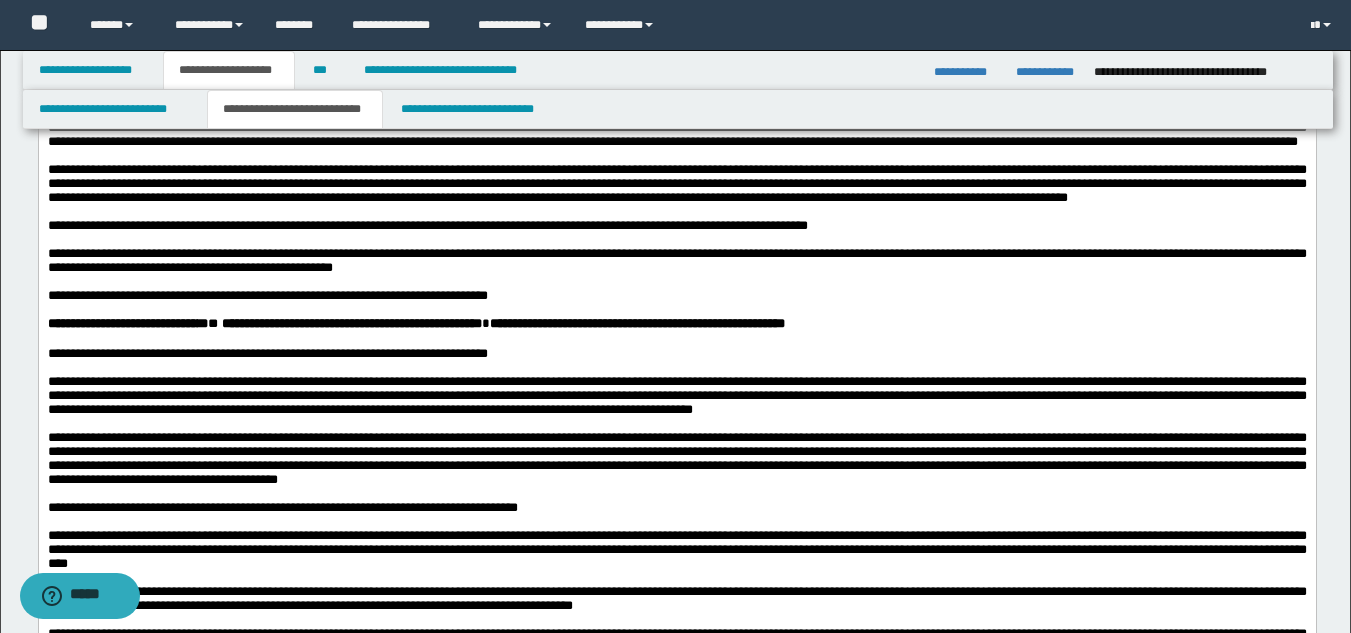 click on "**********" at bounding box center [676, 261] 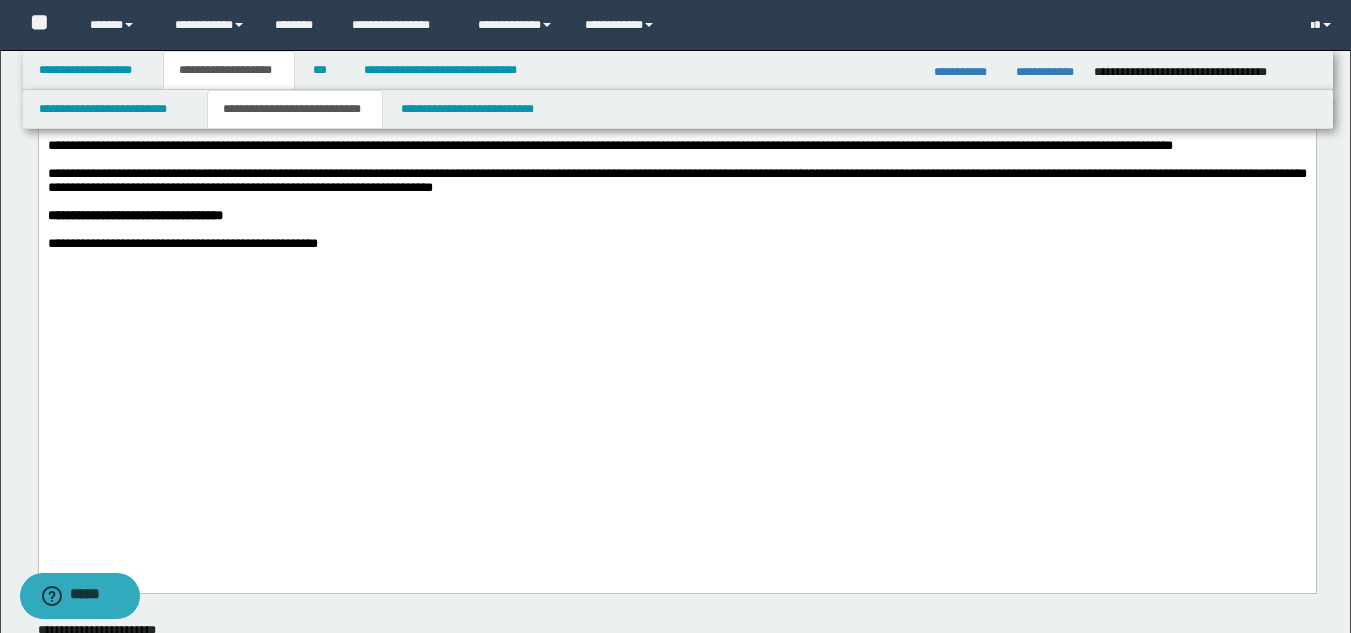 scroll, scrollTop: 1600, scrollLeft: 0, axis: vertical 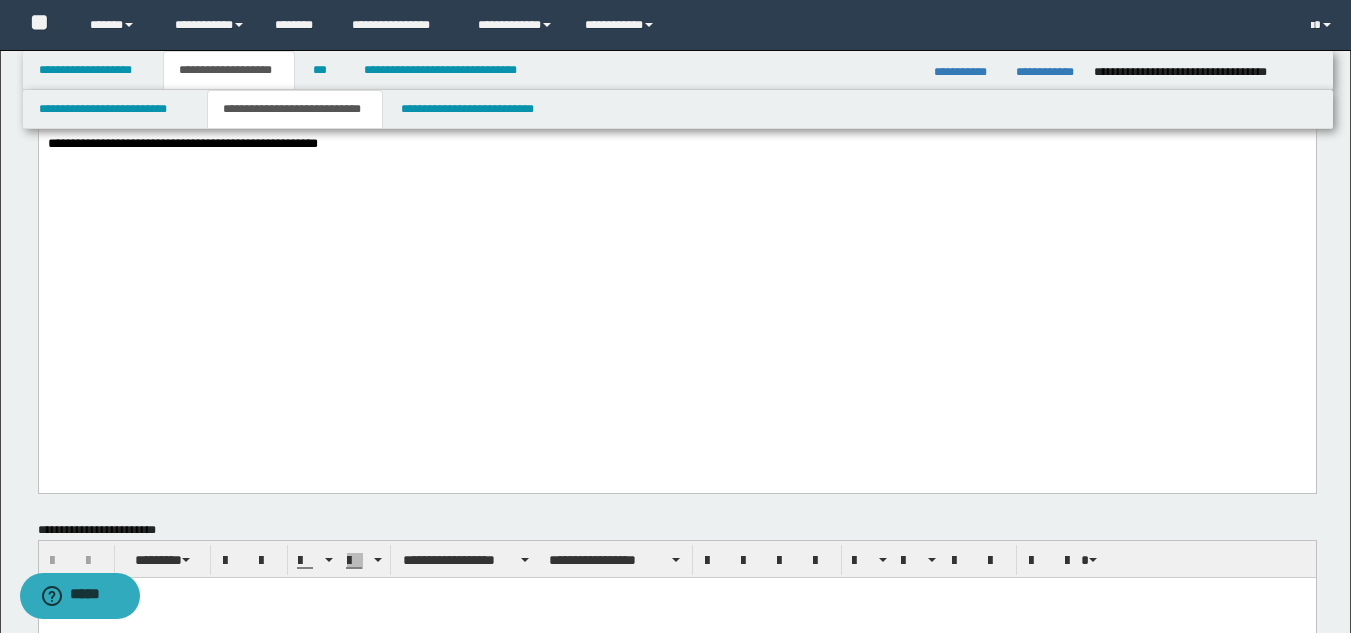 click on "**********" at bounding box center (676, -588) 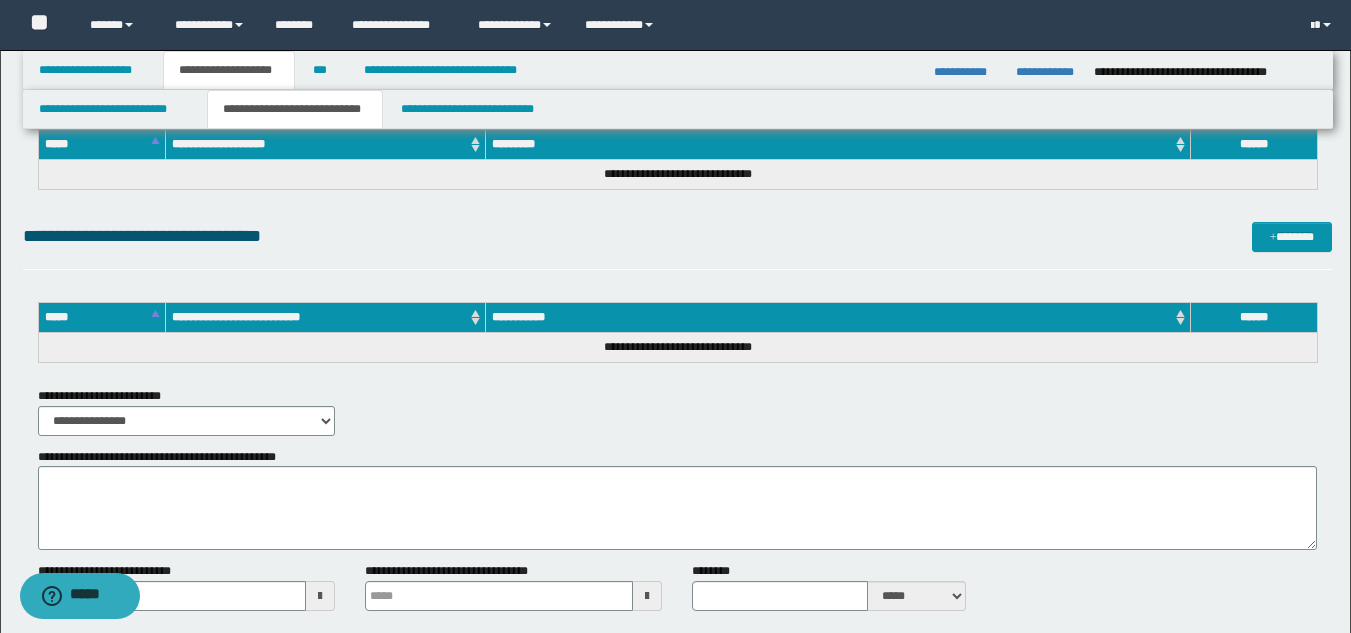 scroll, scrollTop: 2791, scrollLeft: 0, axis: vertical 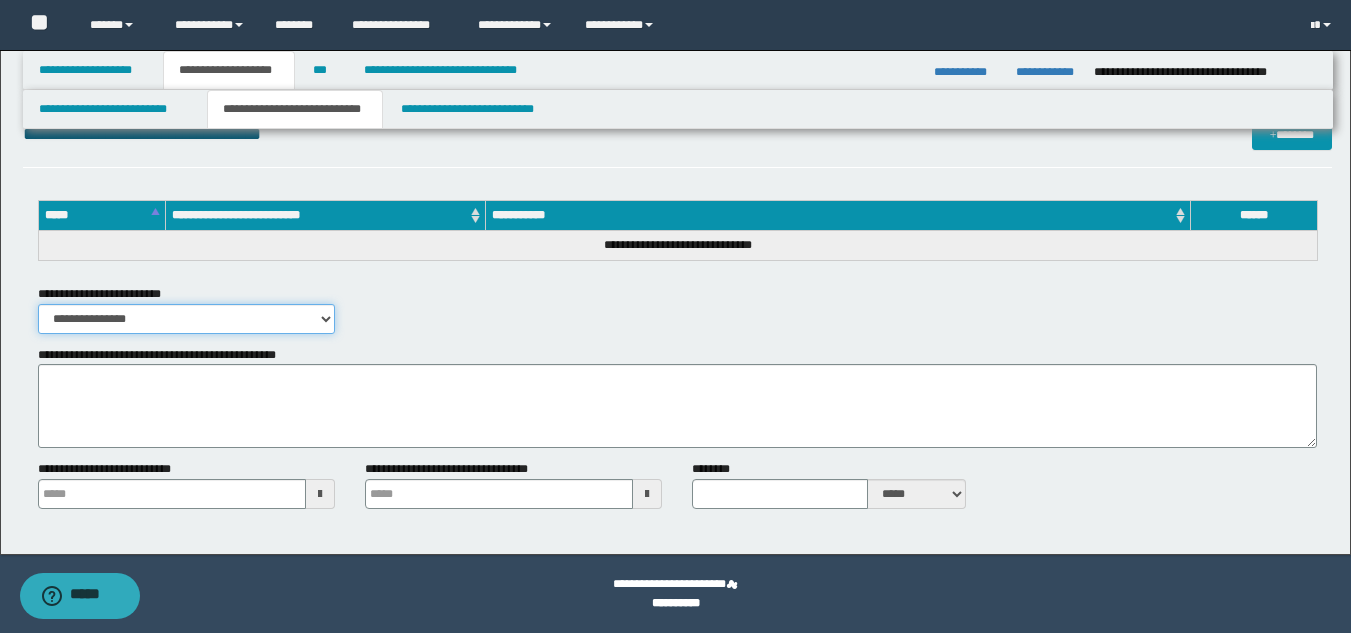 click on "**********" at bounding box center [186, 319] 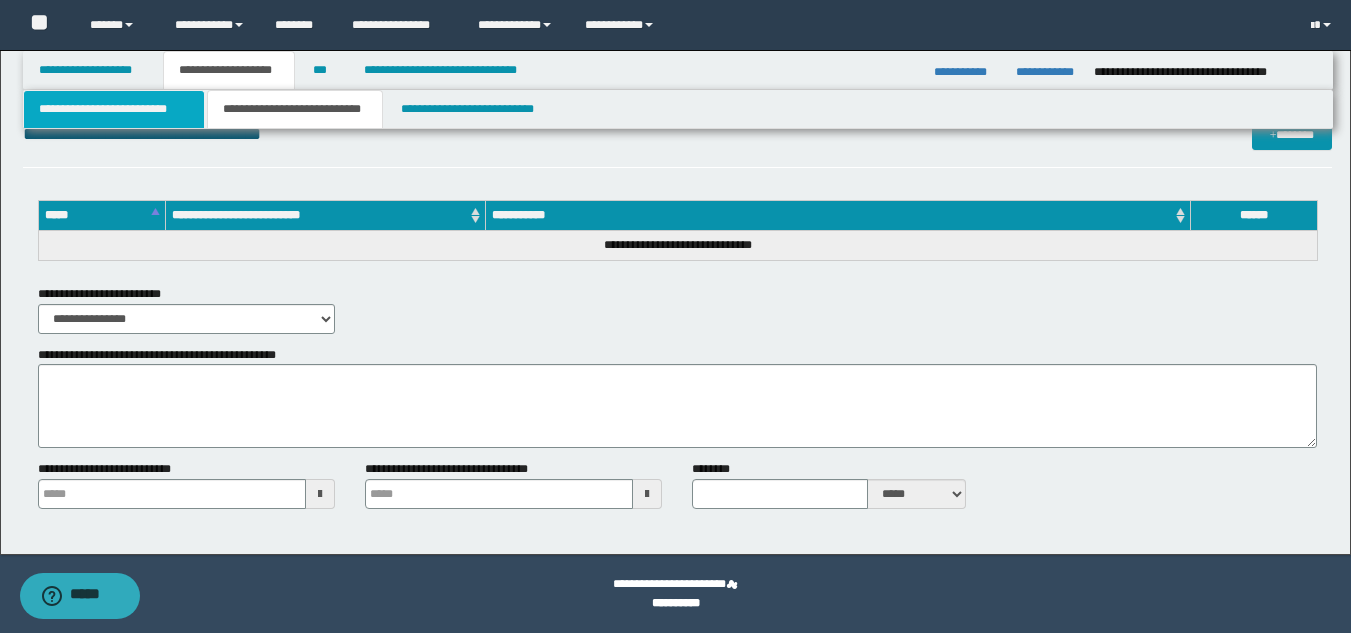 click on "**********" at bounding box center [114, 109] 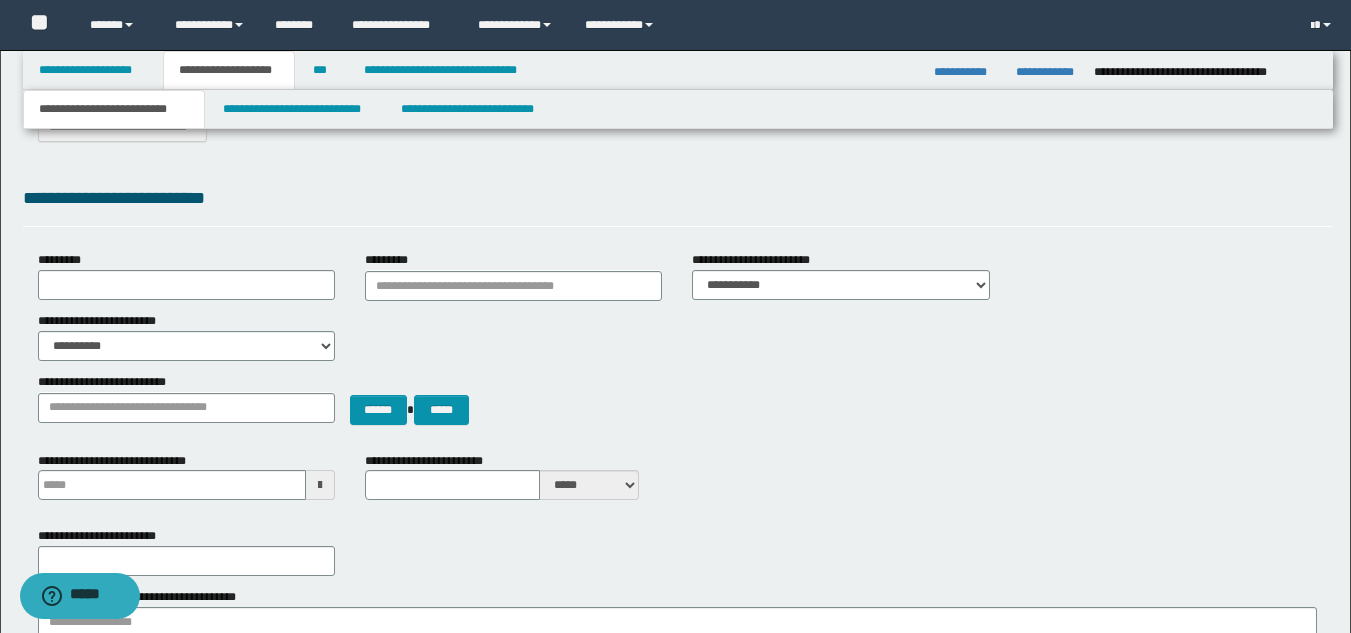 scroll, scrollTop: 39, scrollLeft: 0, axis: vertical 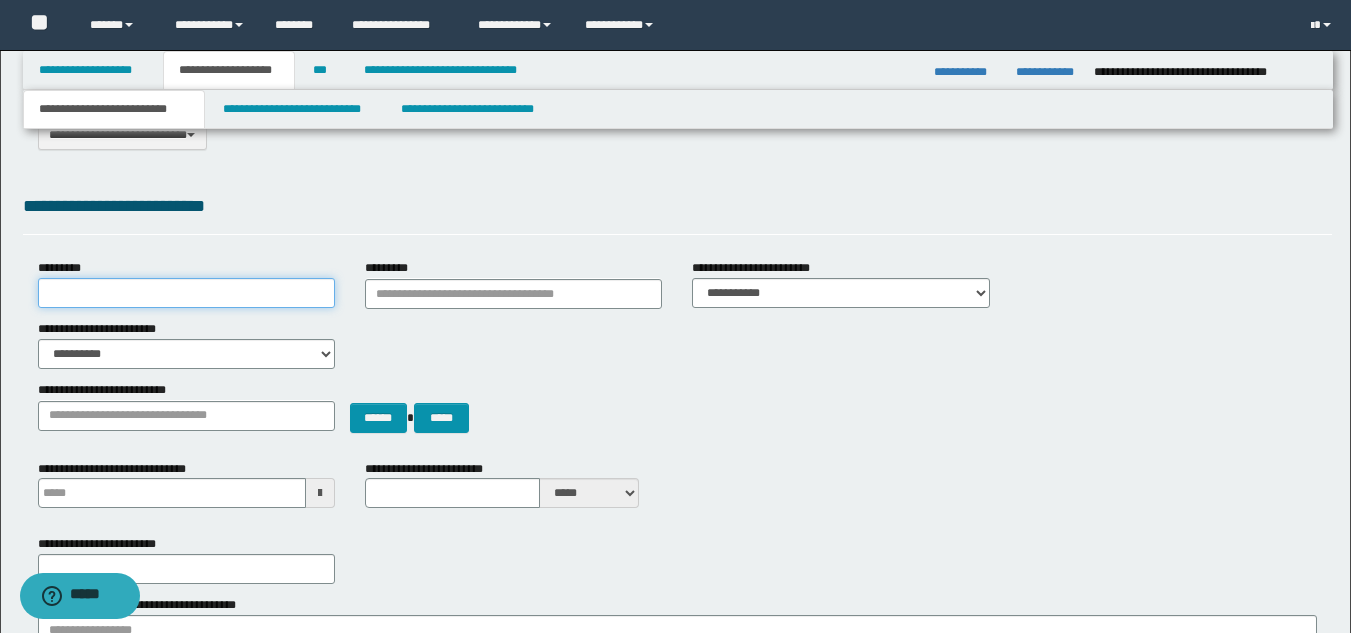 click on "*********" at bounding box center (186, 293) 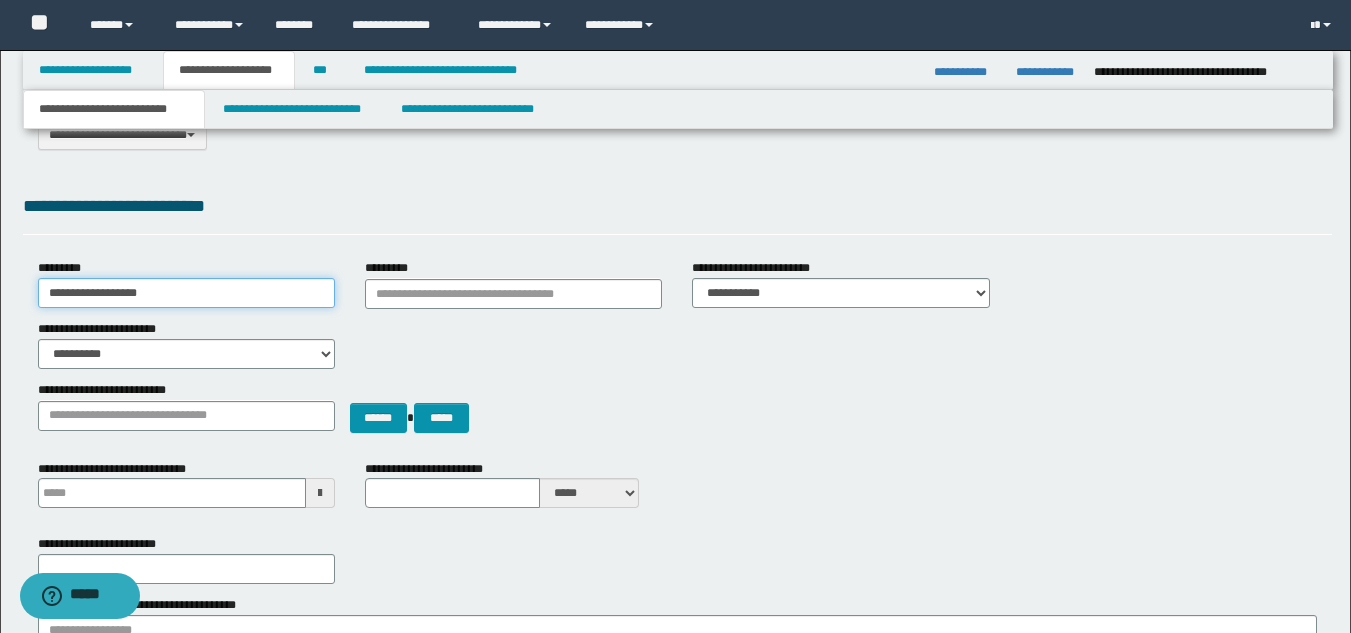 type on "**********" 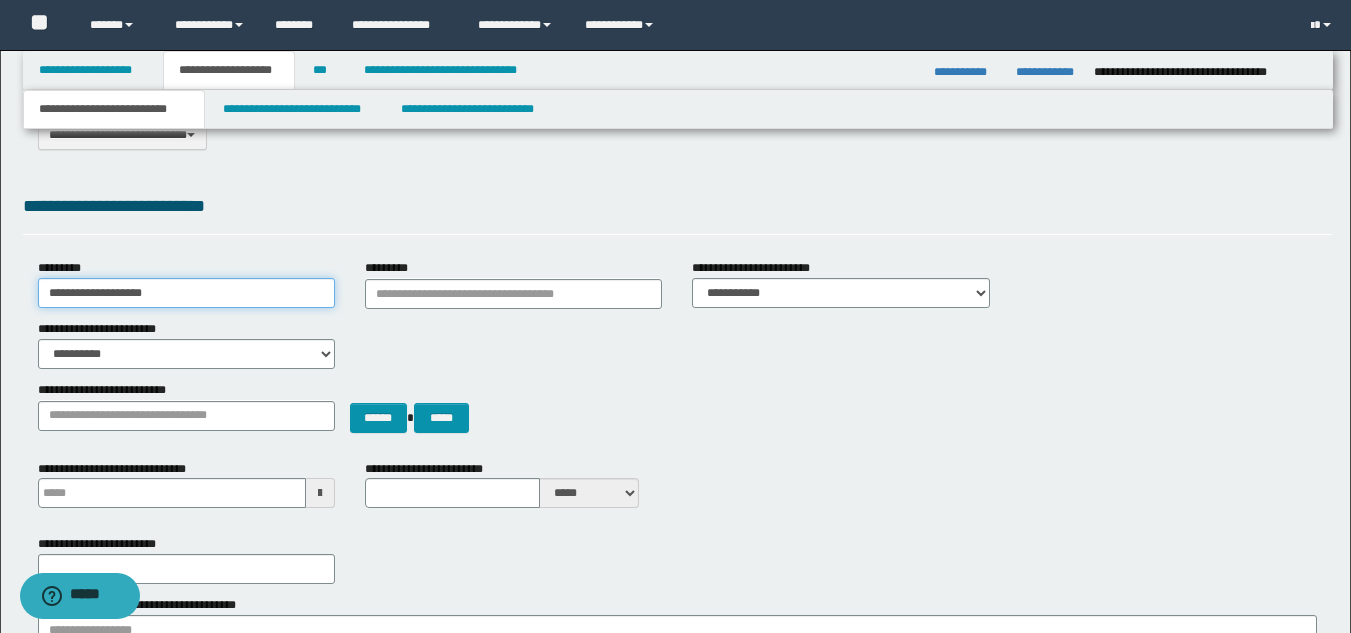 drag, startPoint x: 222, startPoint y: 286, endPoint x: 0, endPoint y: 287, distance: 222.00226 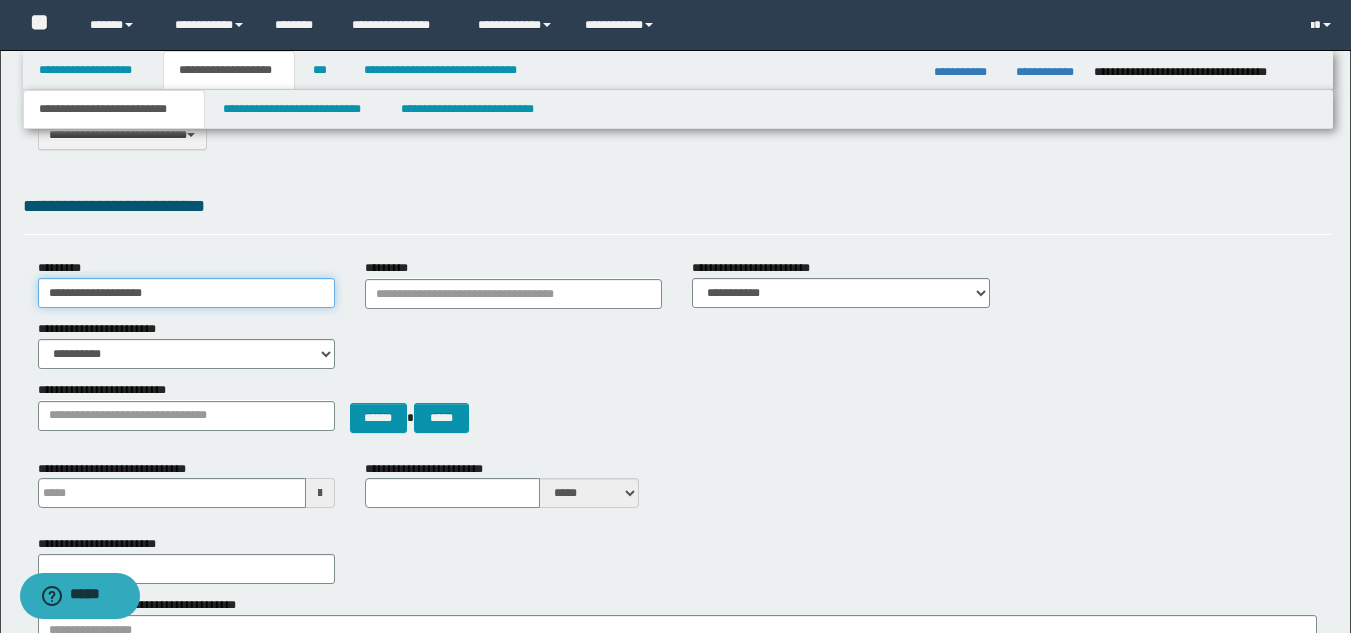 type 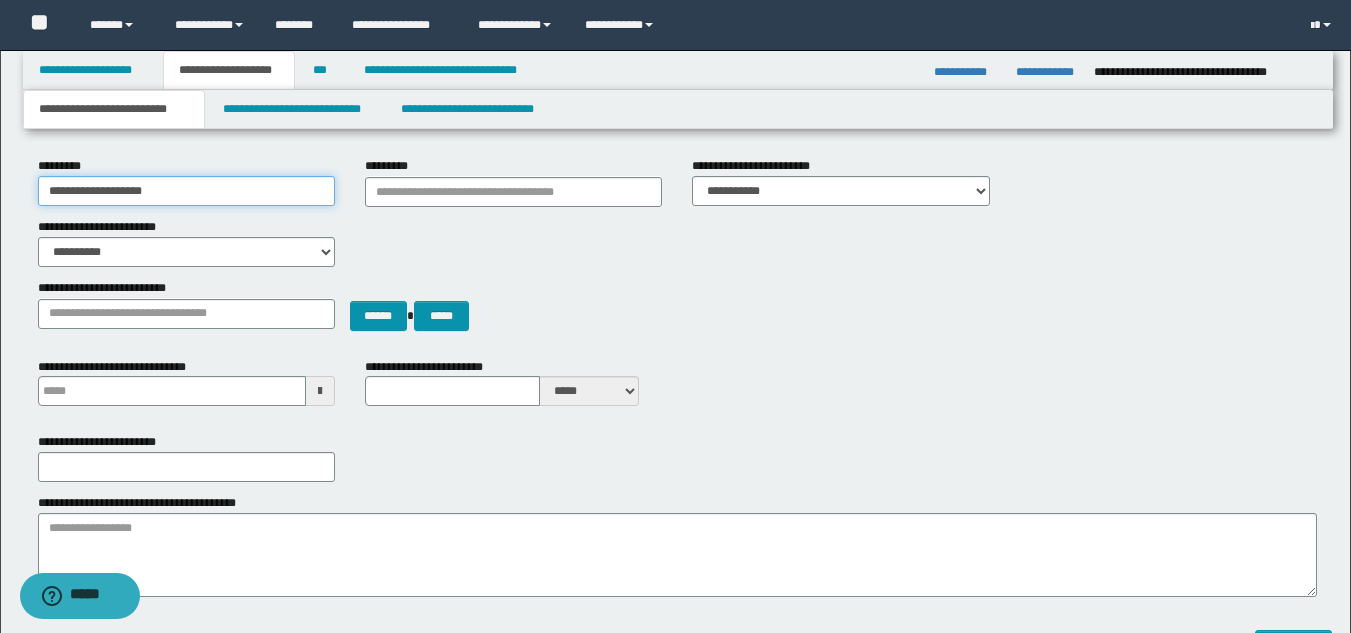 scroll, scrollTop: 239, scrollLeft: 0, axis: vertical 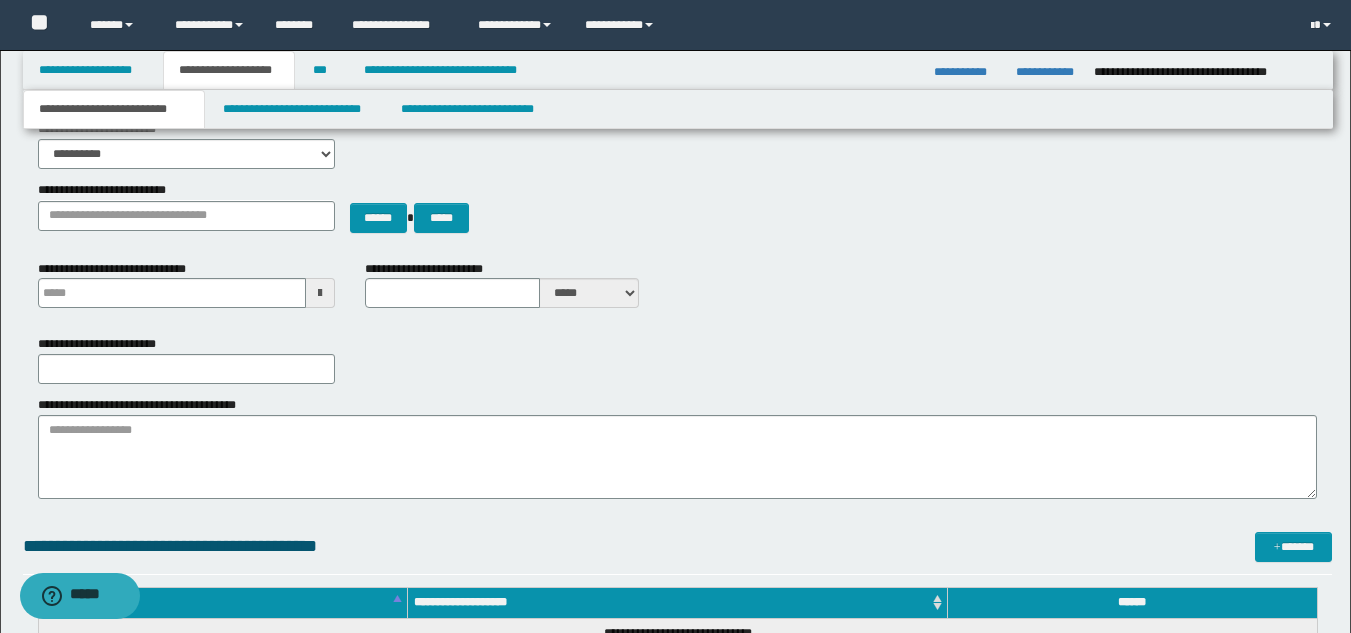 type on "**********" 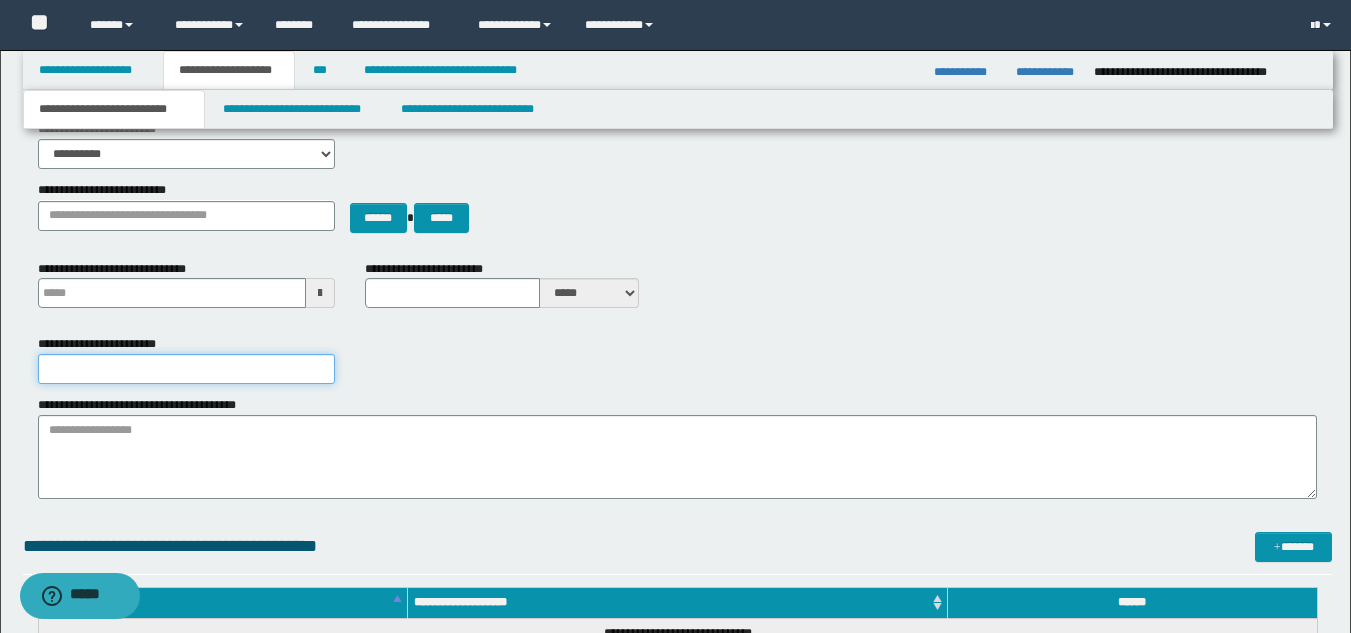 click on "**********" at bounding box center (186, 369) 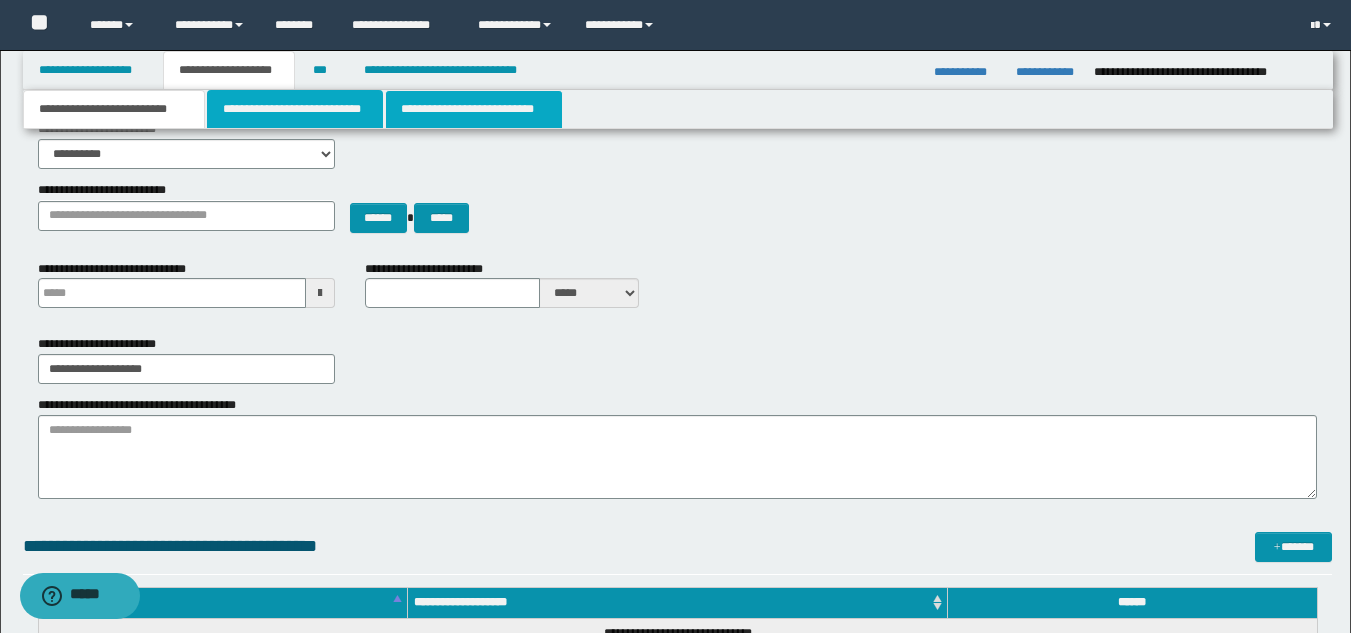 click on "**********" at bounding box center [295, 109] 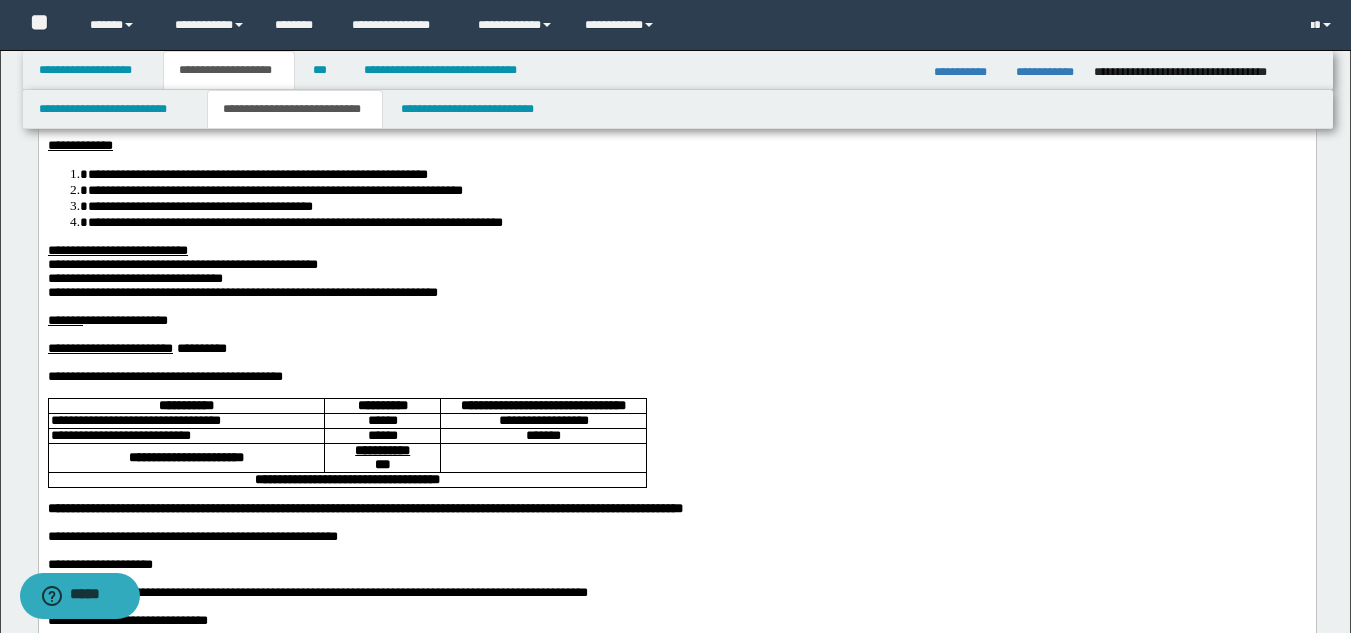 click at bounding box center (676, 335) 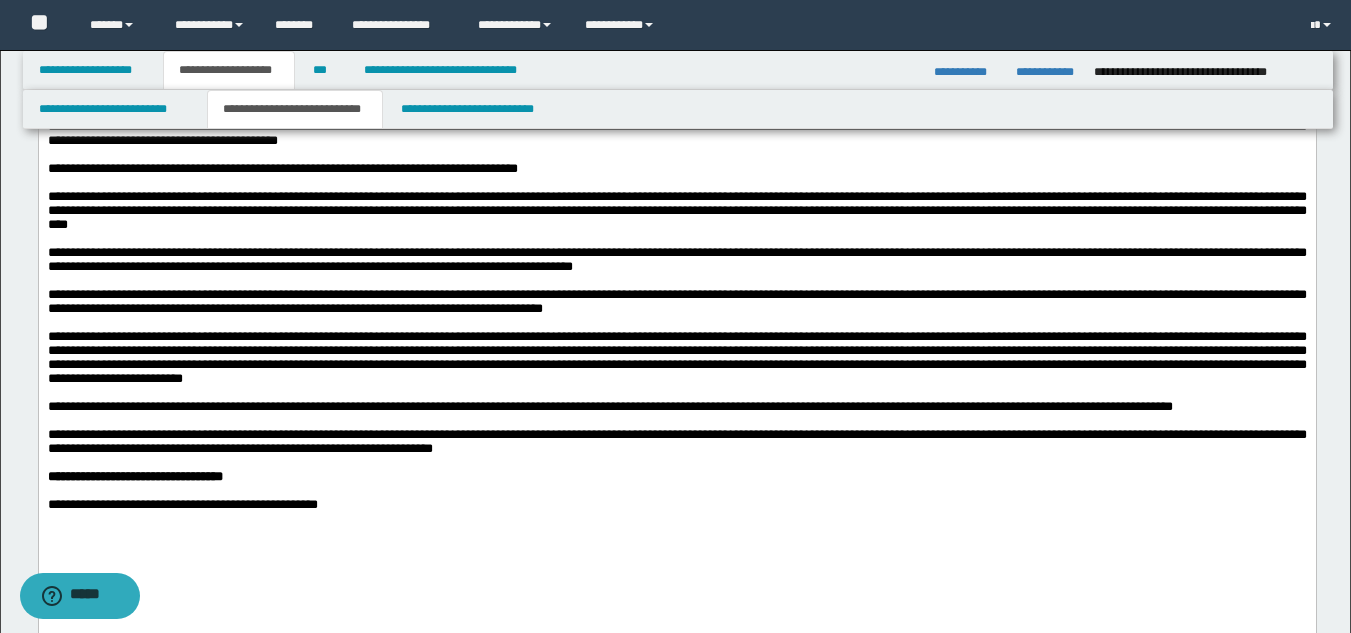 scroll, scrollTop: 1139, scrollLeft: 0, axis: vertical 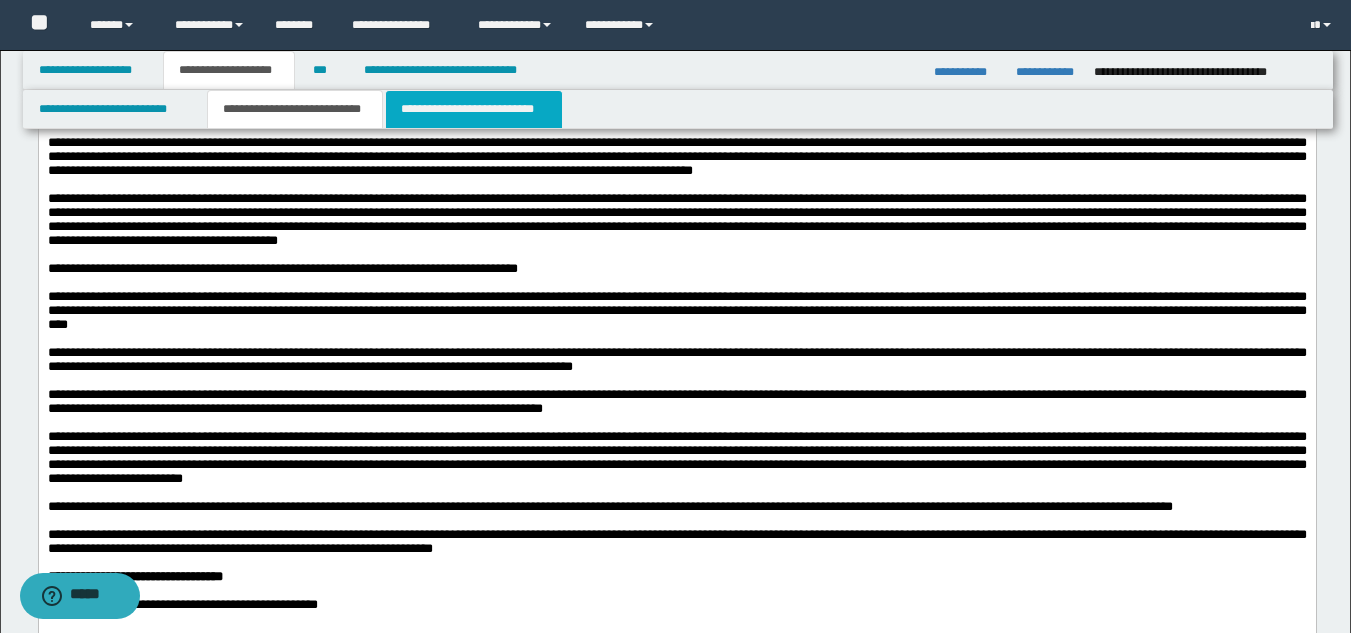 click on "**********" at bounding box center (474, 109) 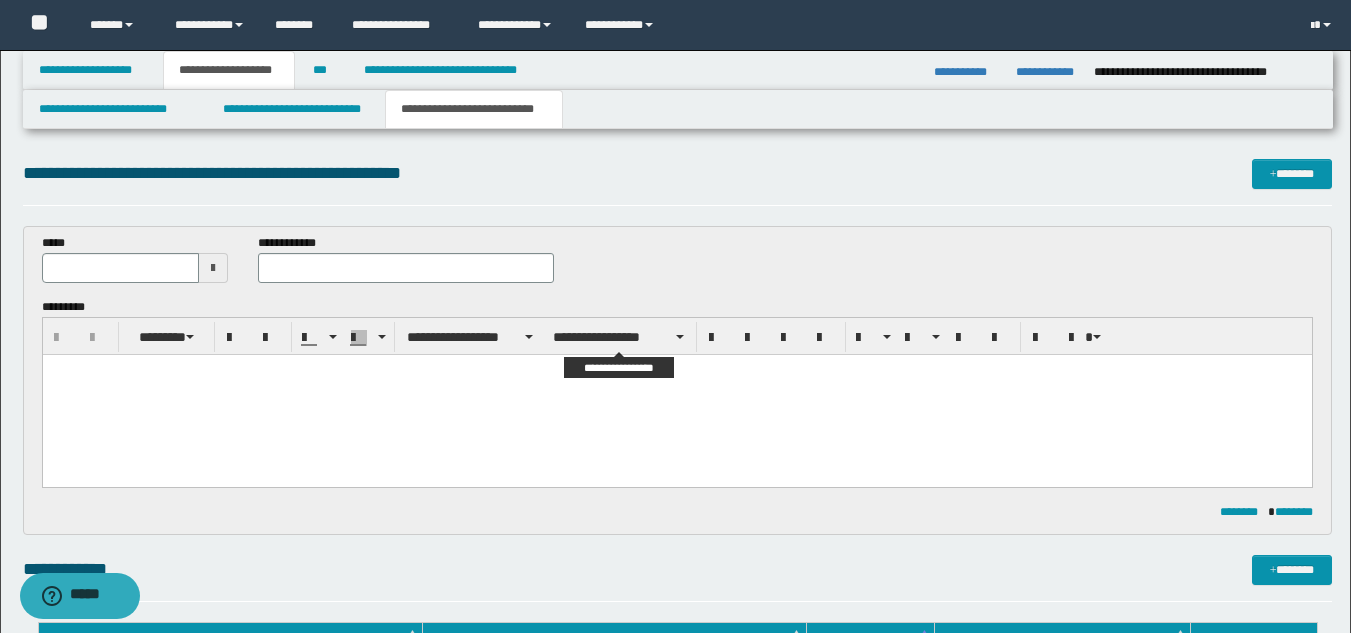 scroll, scrollTop: 0, scrollLeft: 0, axis: both 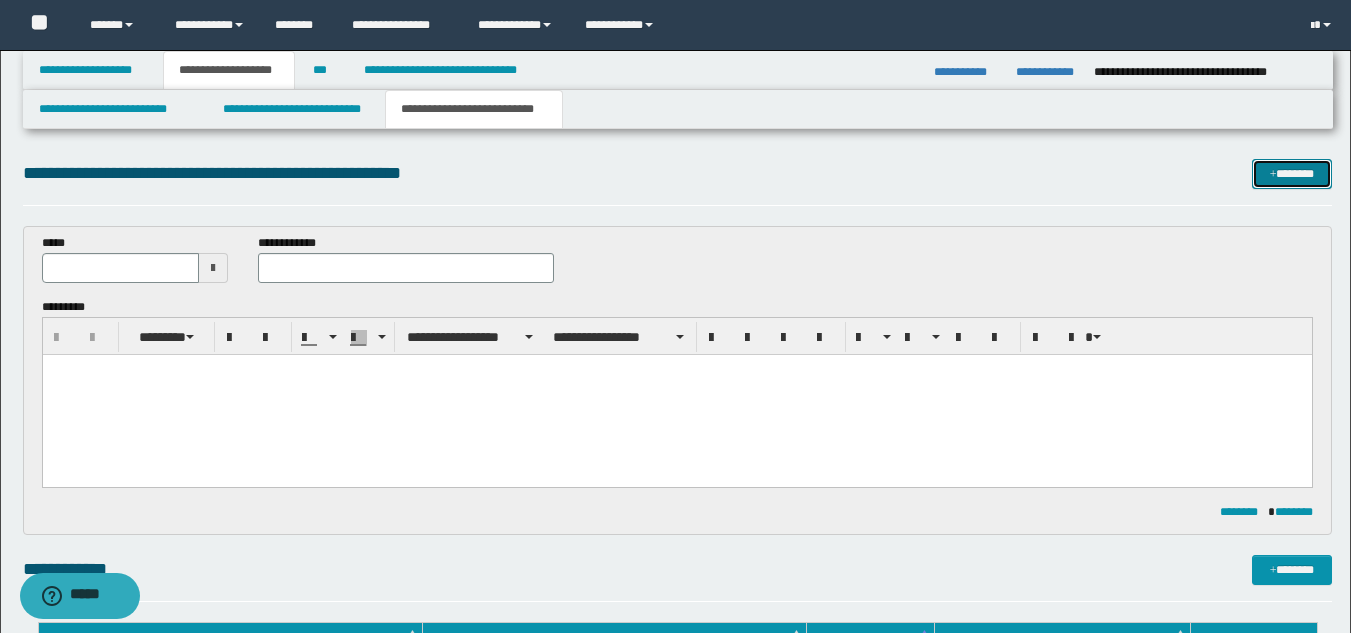 click on "*******" at bounding box center [1292, 174] 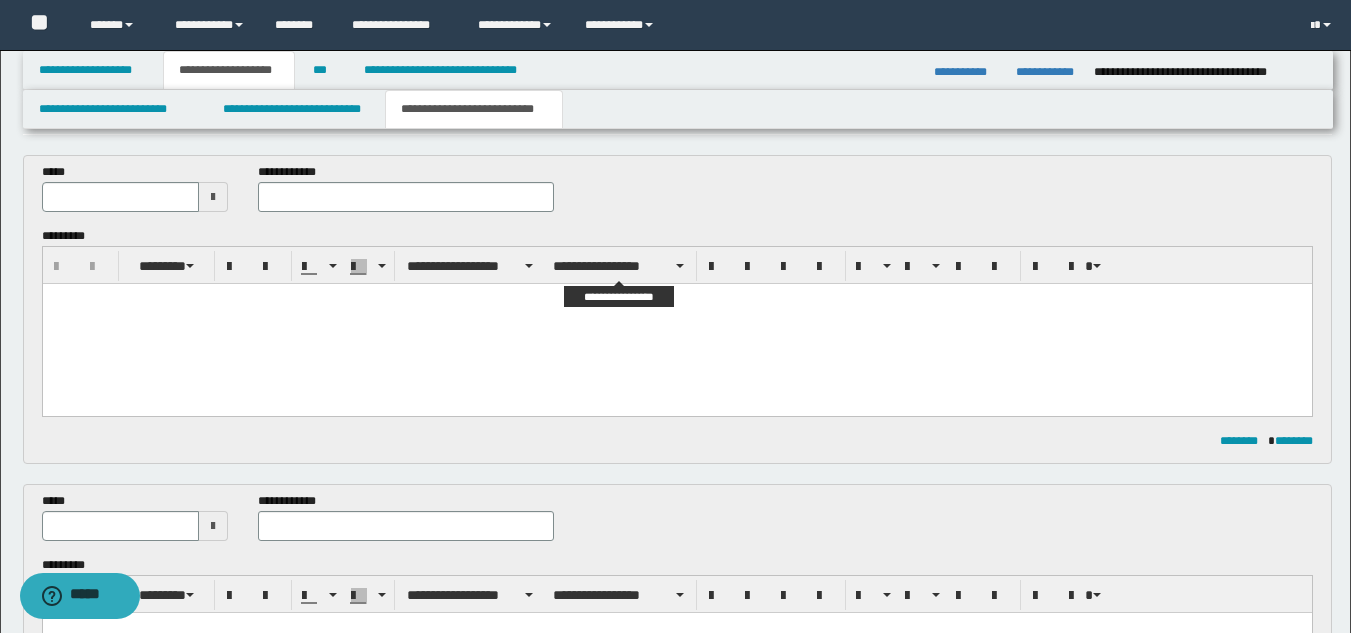 scroll, scrollTop: 0, scrollLeft: 0, axis: both 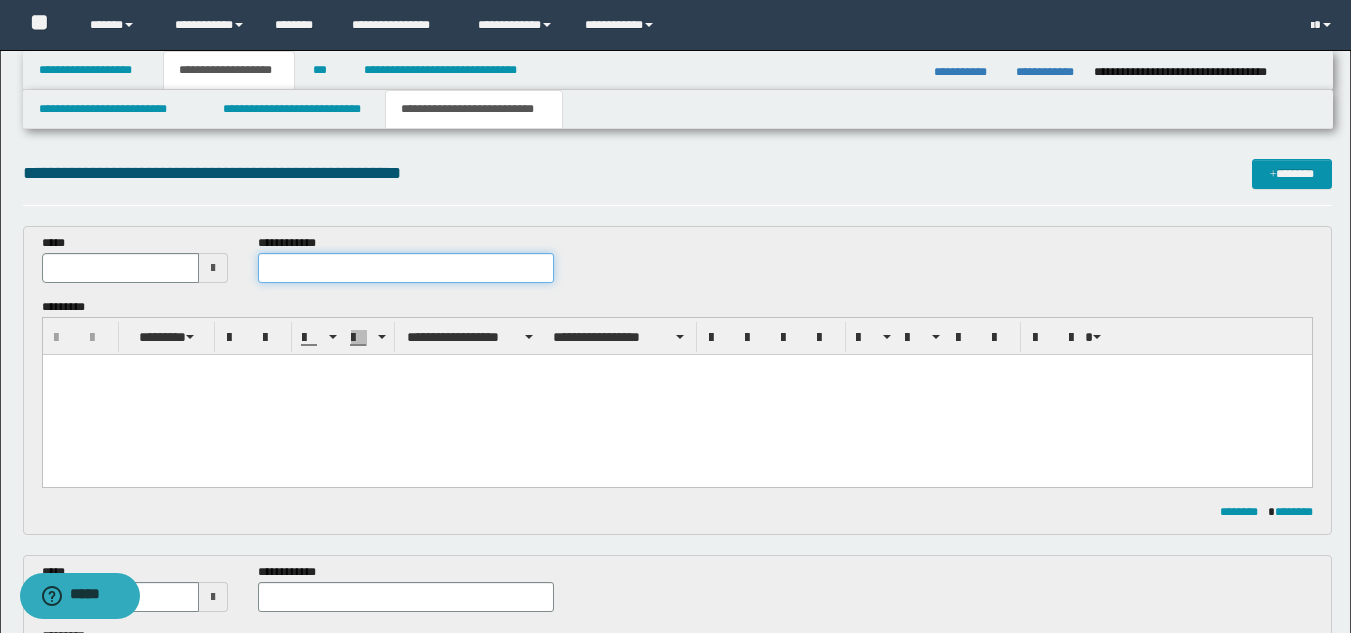 click at bounding box center [405, 268] 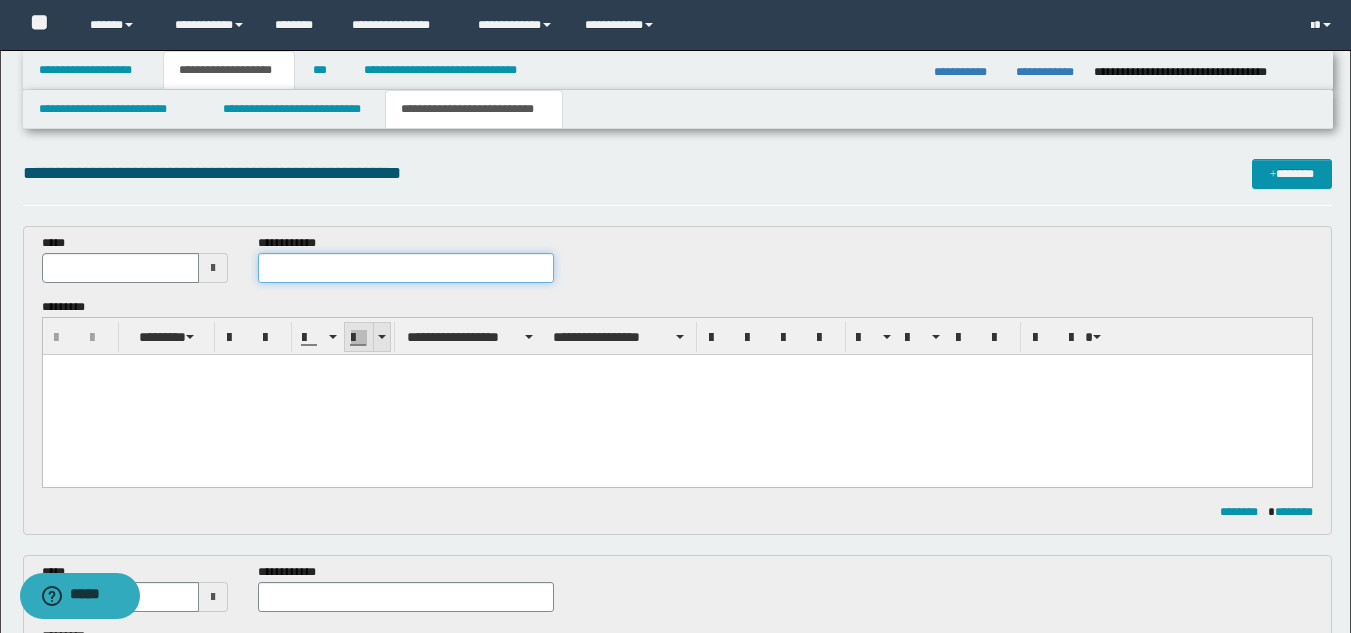 paste on "**********" 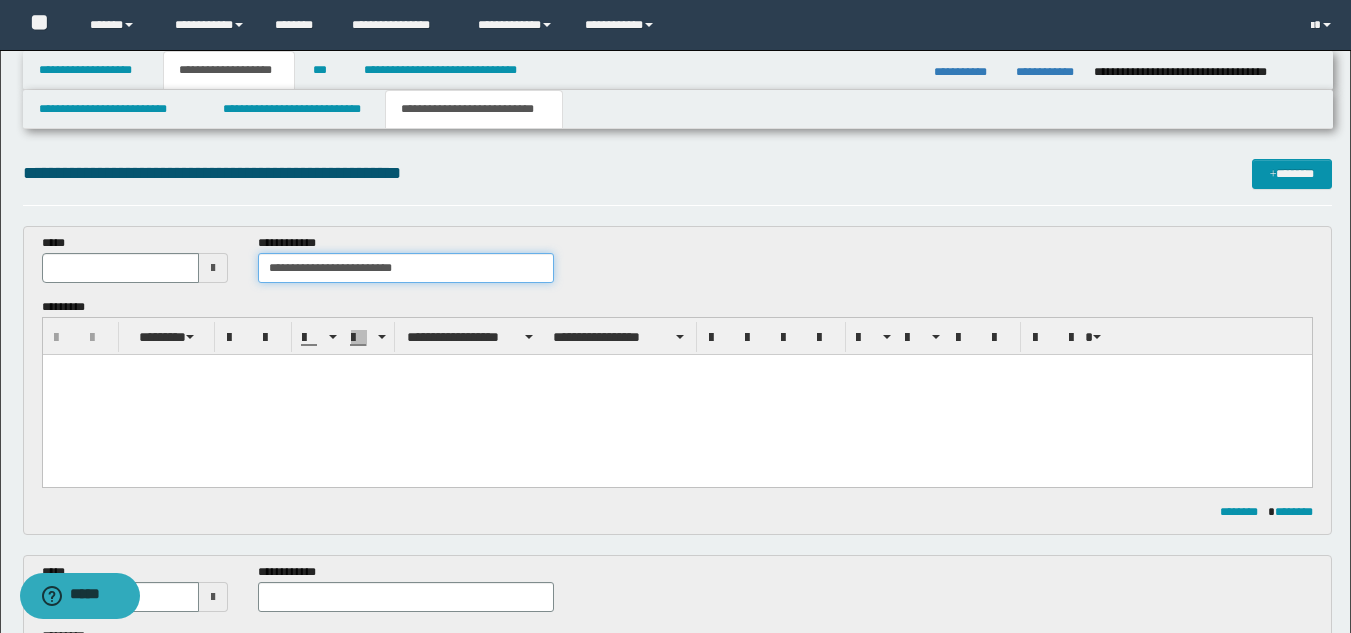 type on "**********" 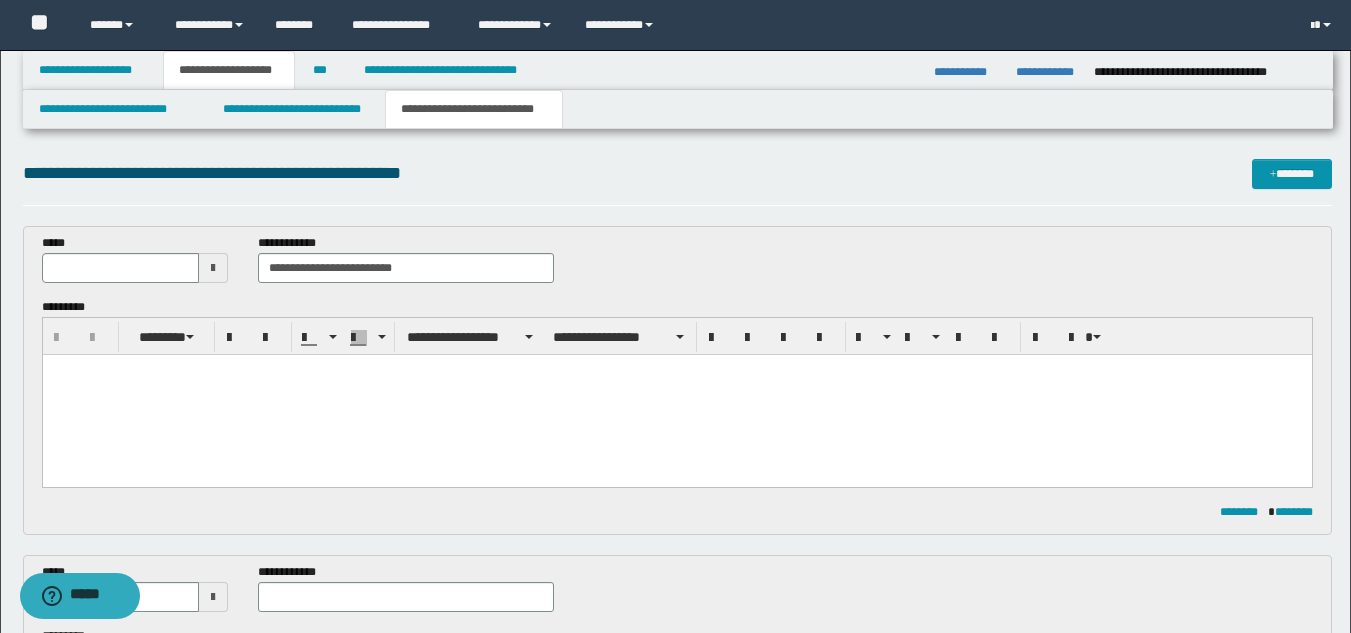 click at bounding box center [676, 395] 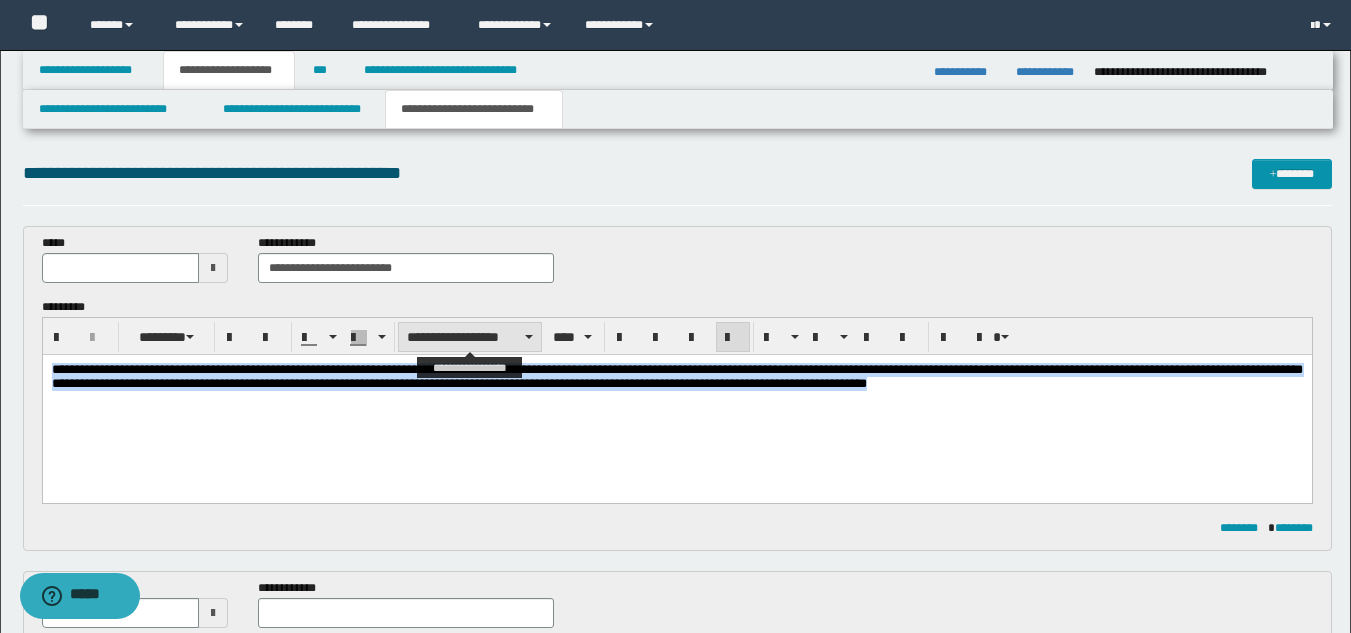 click on "**********" at bounding box center (470, 337) 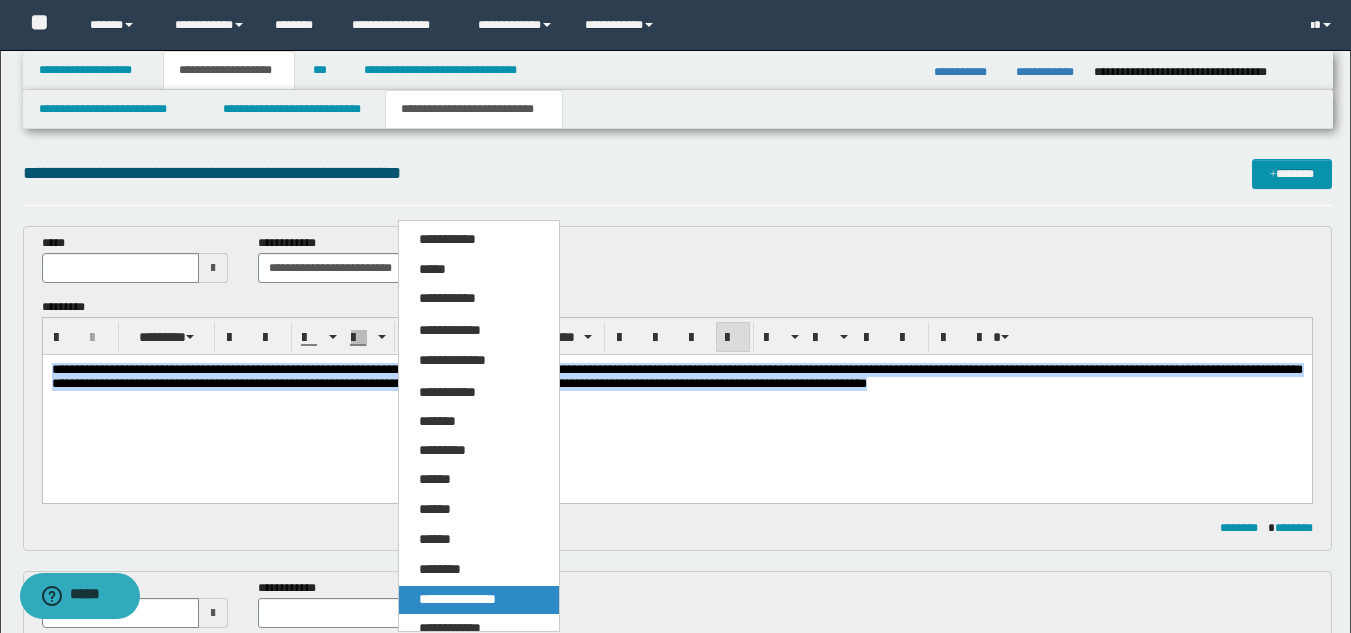 click on "**********" at bounding box center (457, 599) 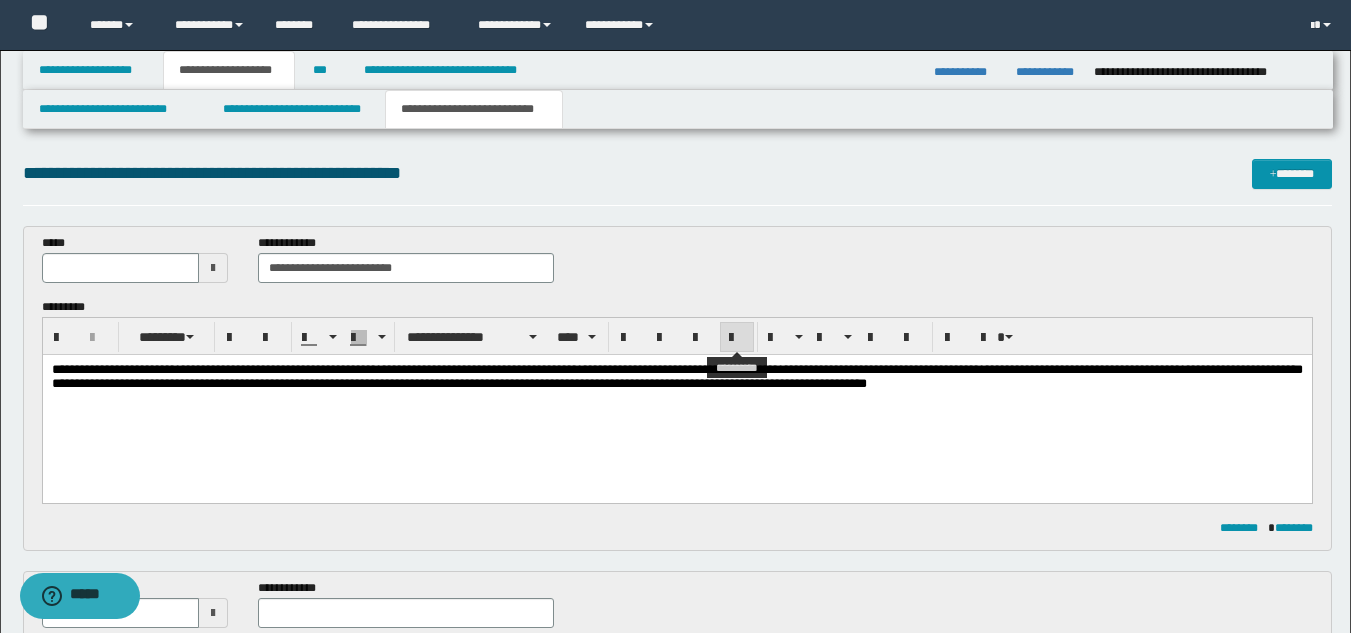 click at bounding box center [737, 338] 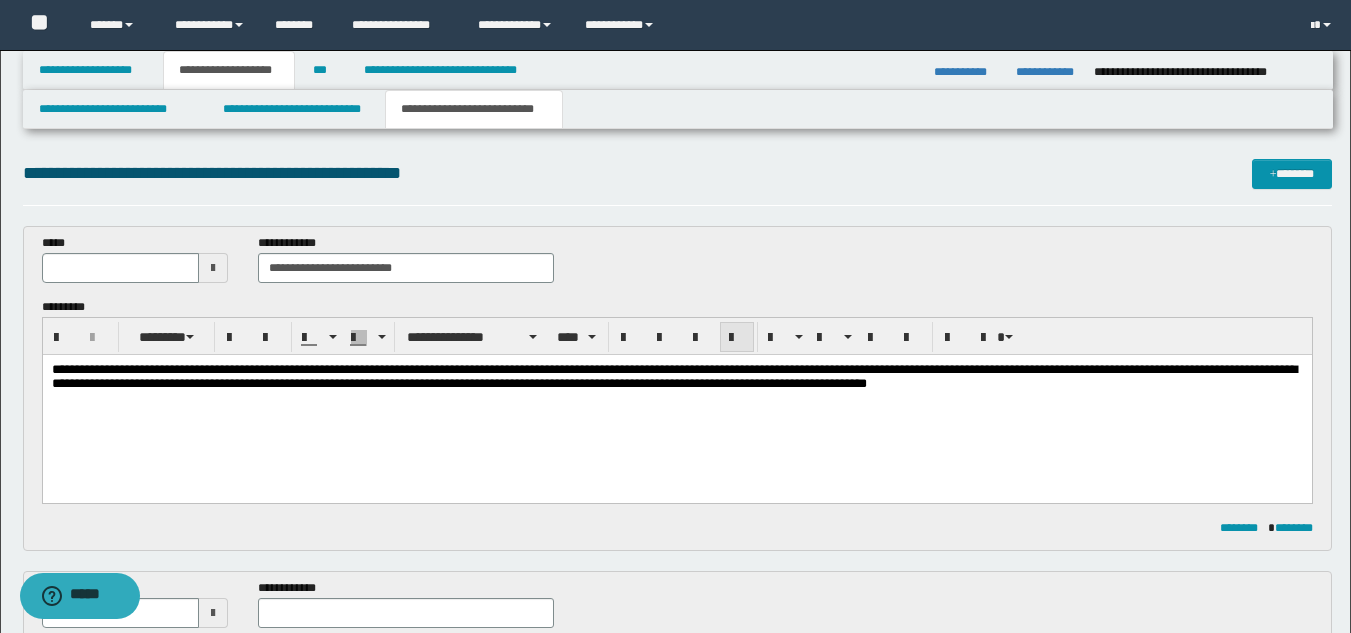 click at bounding box center [737, 338] 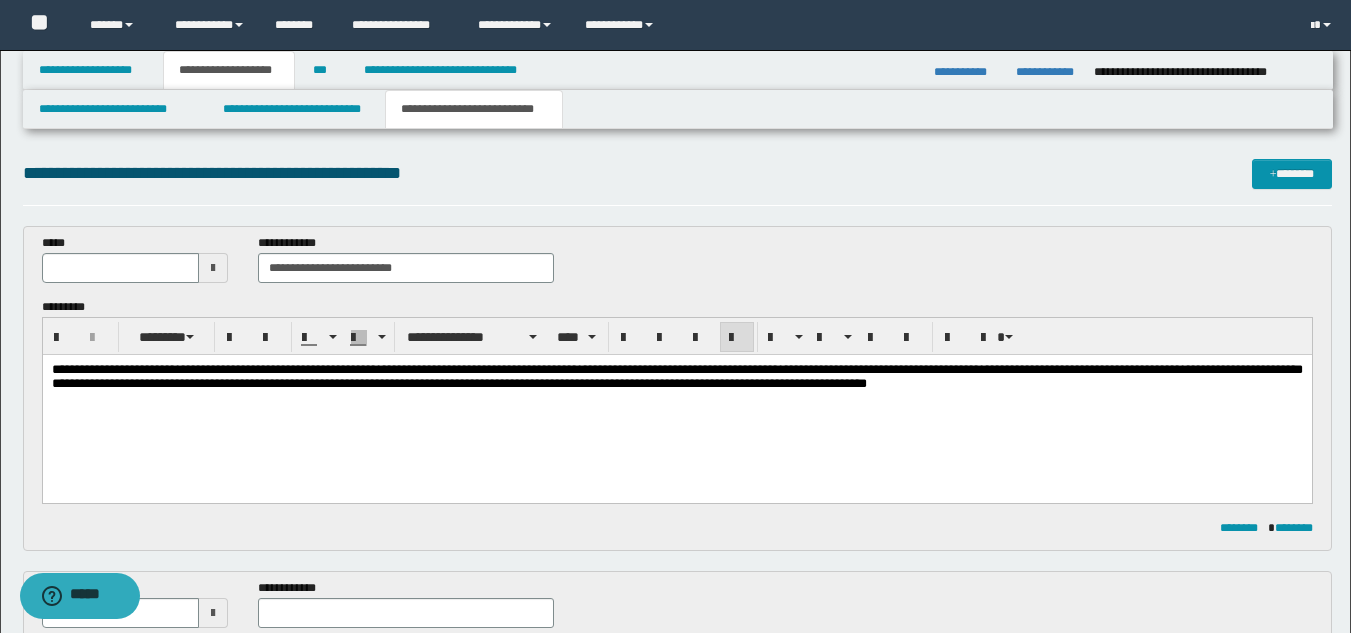 click on "**********" at bounding box center (676, 376) 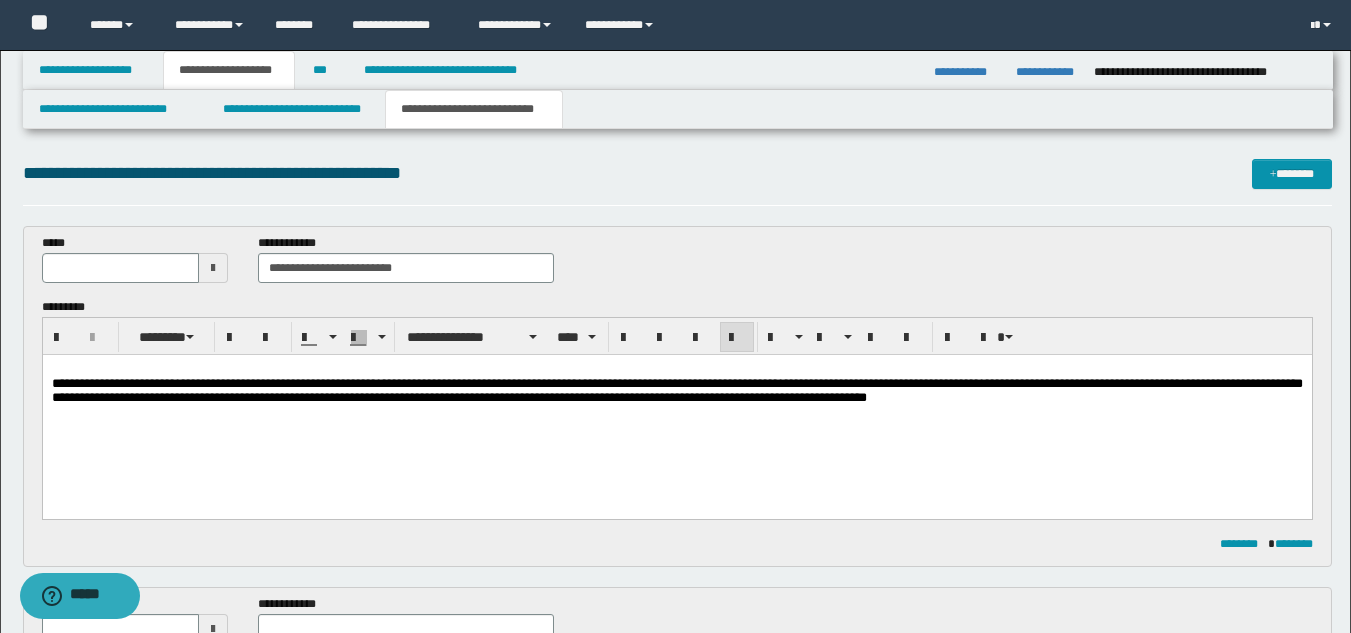 click on "**********" at bounding box center (676, 390) 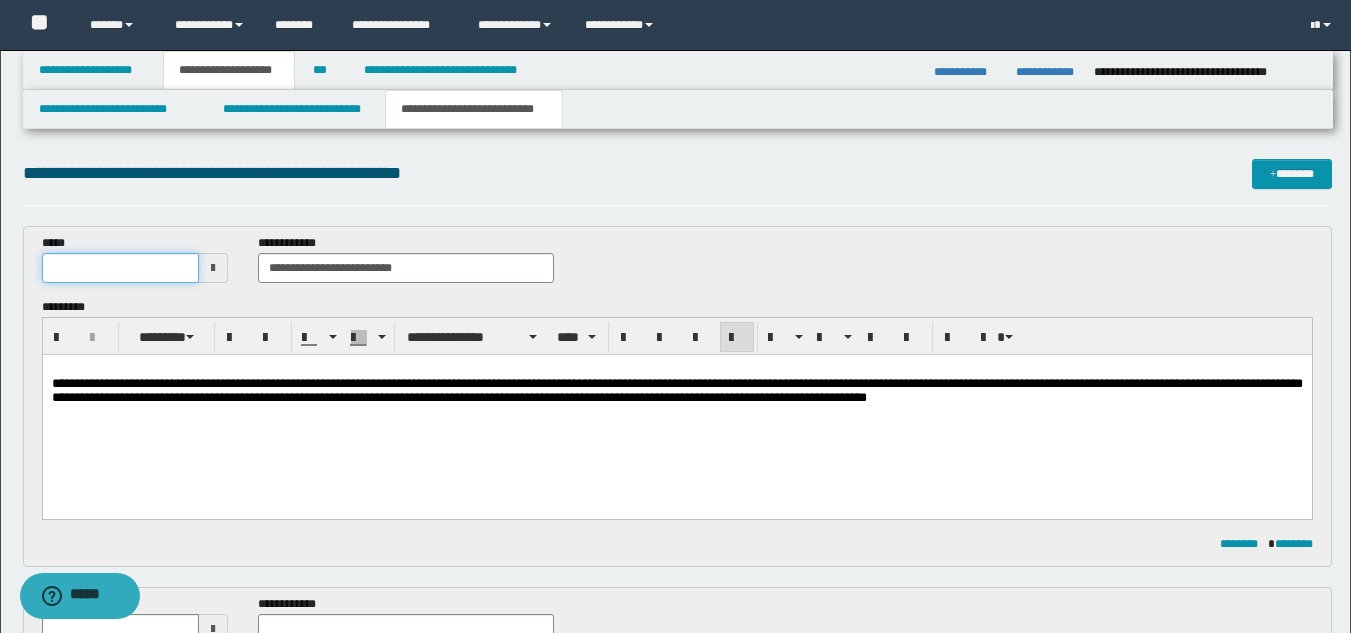 click at bounding box center [121, 268] 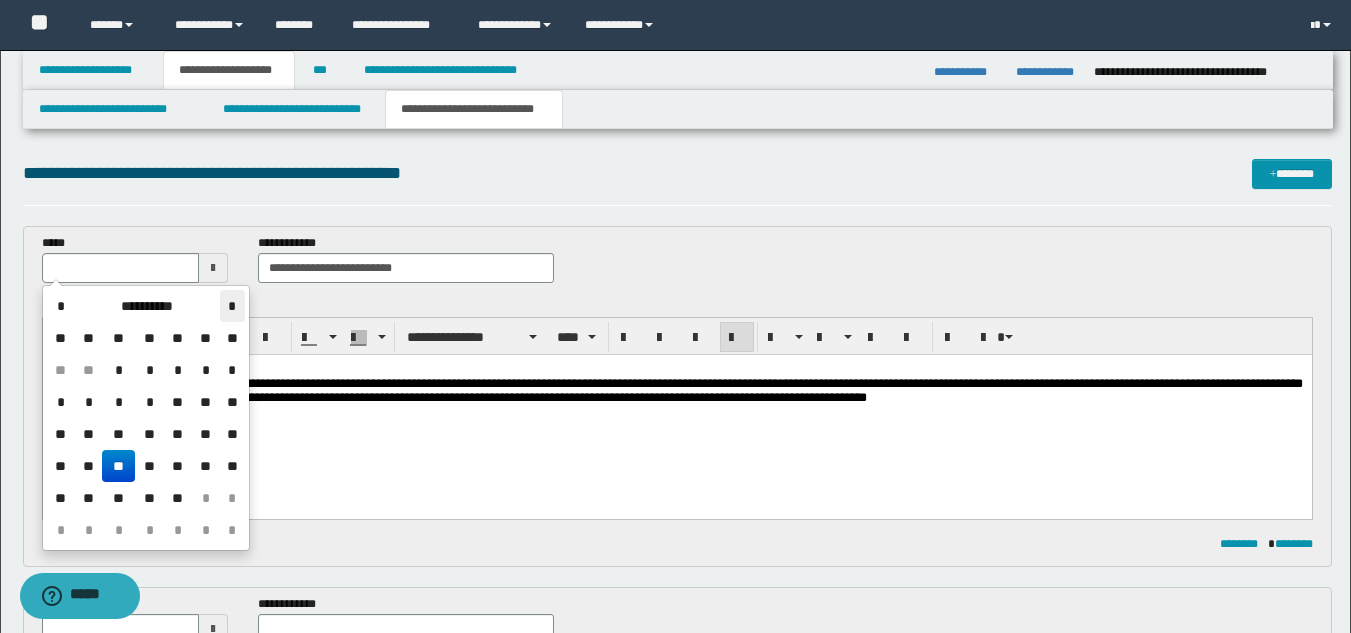 click on "*" at bounding box center (232, 306) 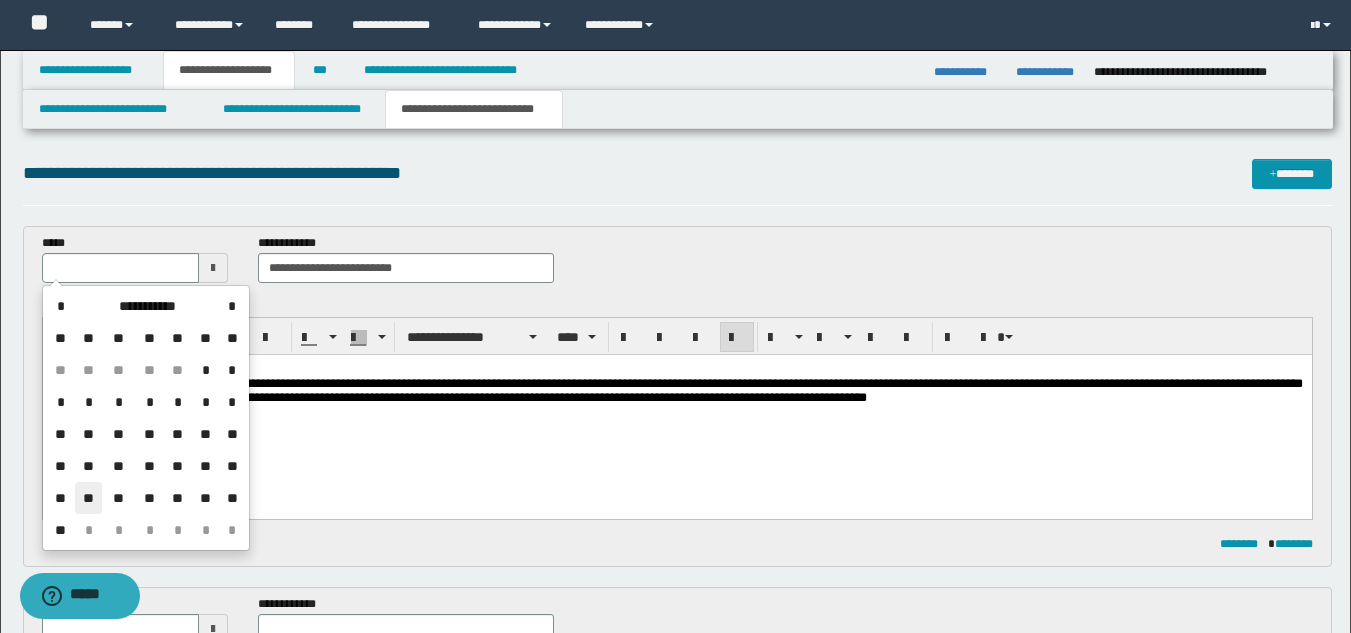 click on "**" at bounding box center (89, 498) 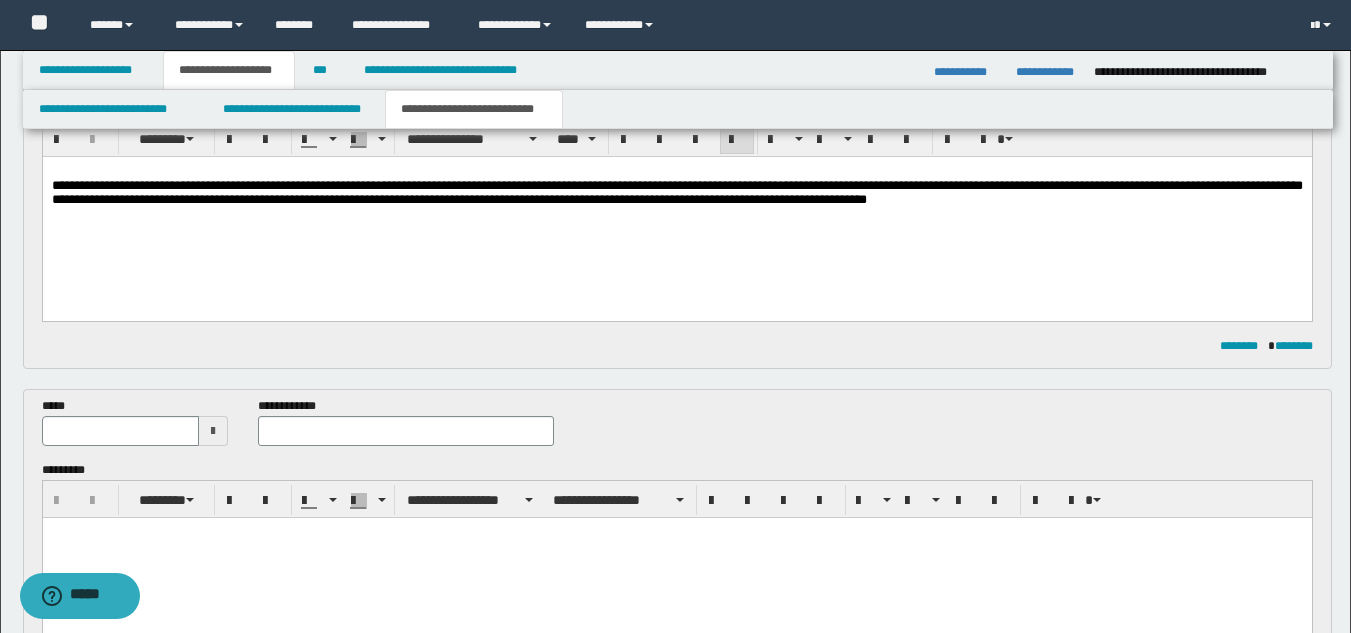 scroll, scrollTop: 200, scrollLeft: 0, axis: vertical 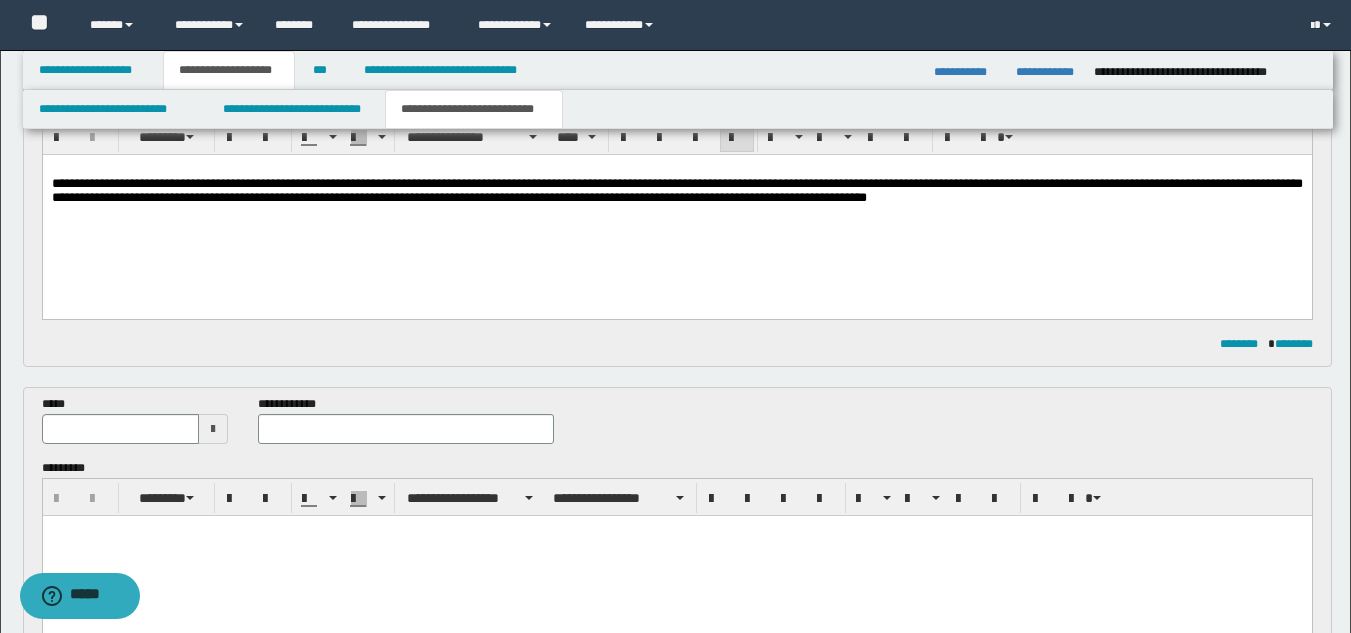 click at bounding box center [213, 429] 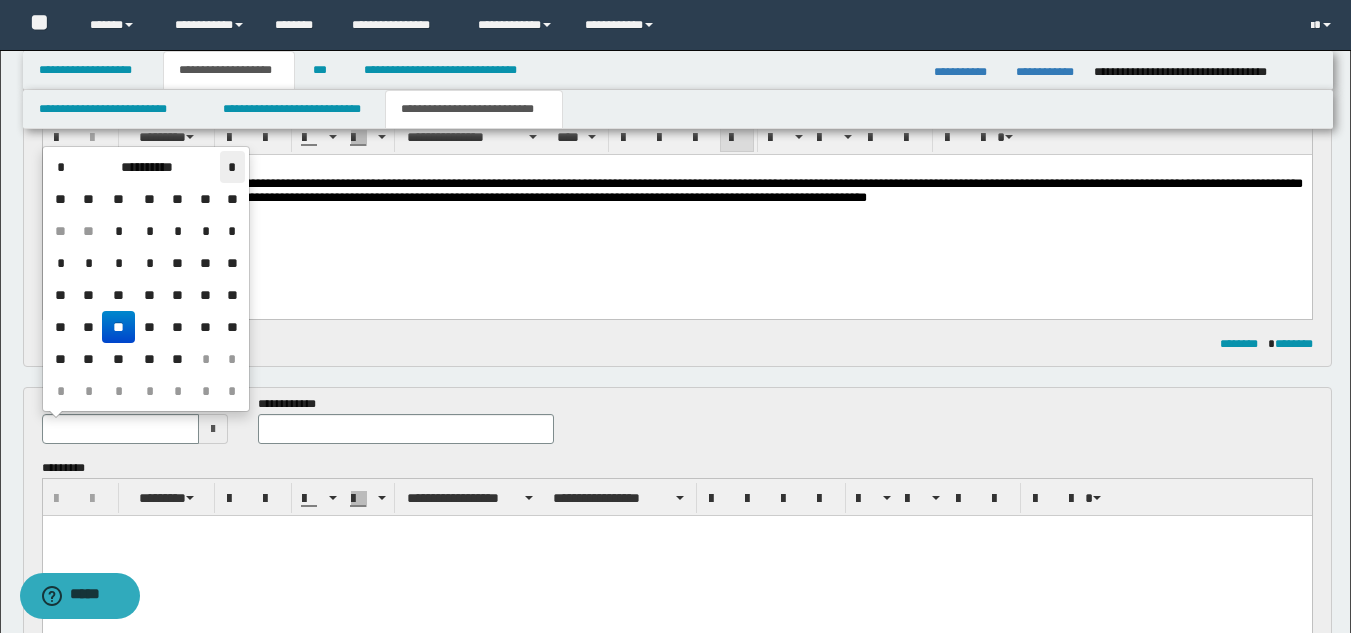 drag, startPoint x: 231, startPoint y: 157, endPoint x: 226, endPoint y: 170, distance: 13.928389 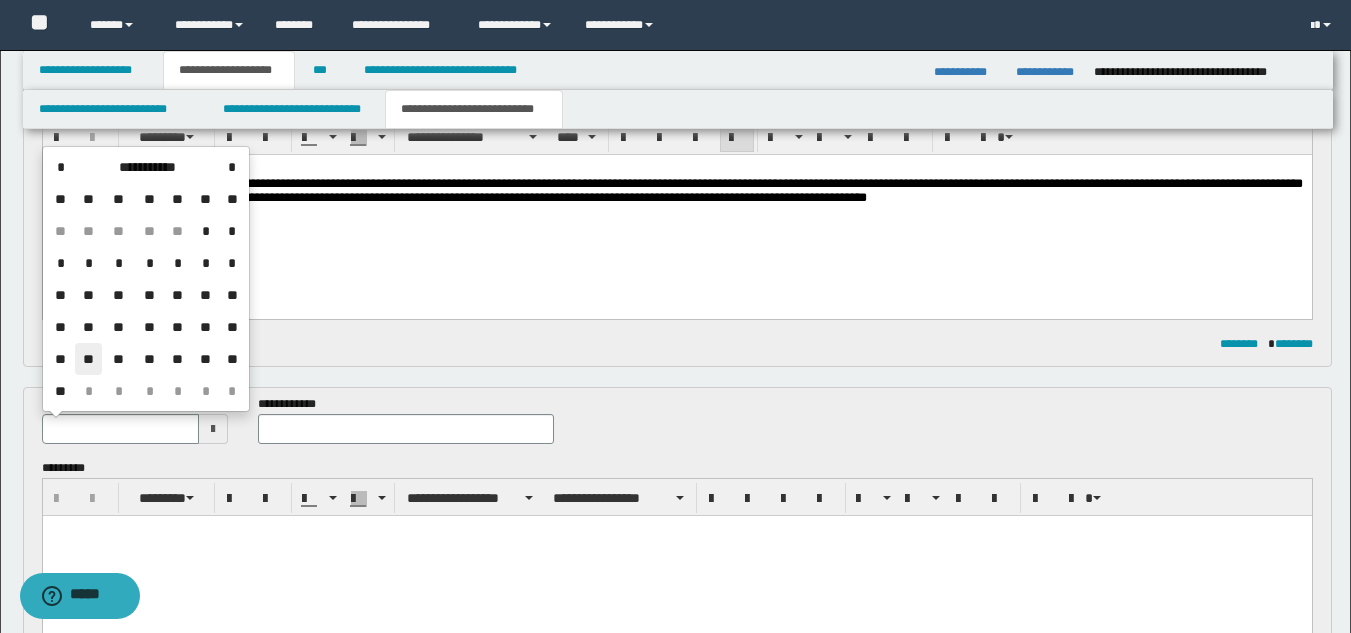 click on "**" at bounding box center (89, 359) 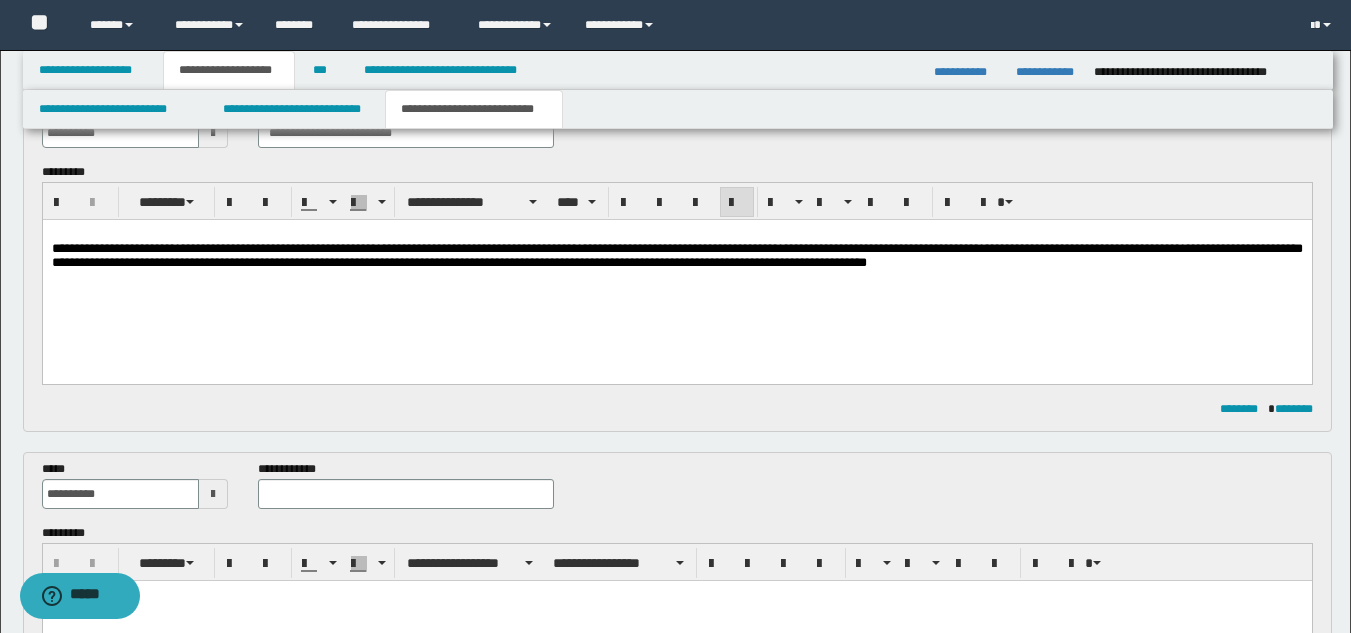 scroll, scrollTop: 100, scrollLeft: 0, axis: vertical 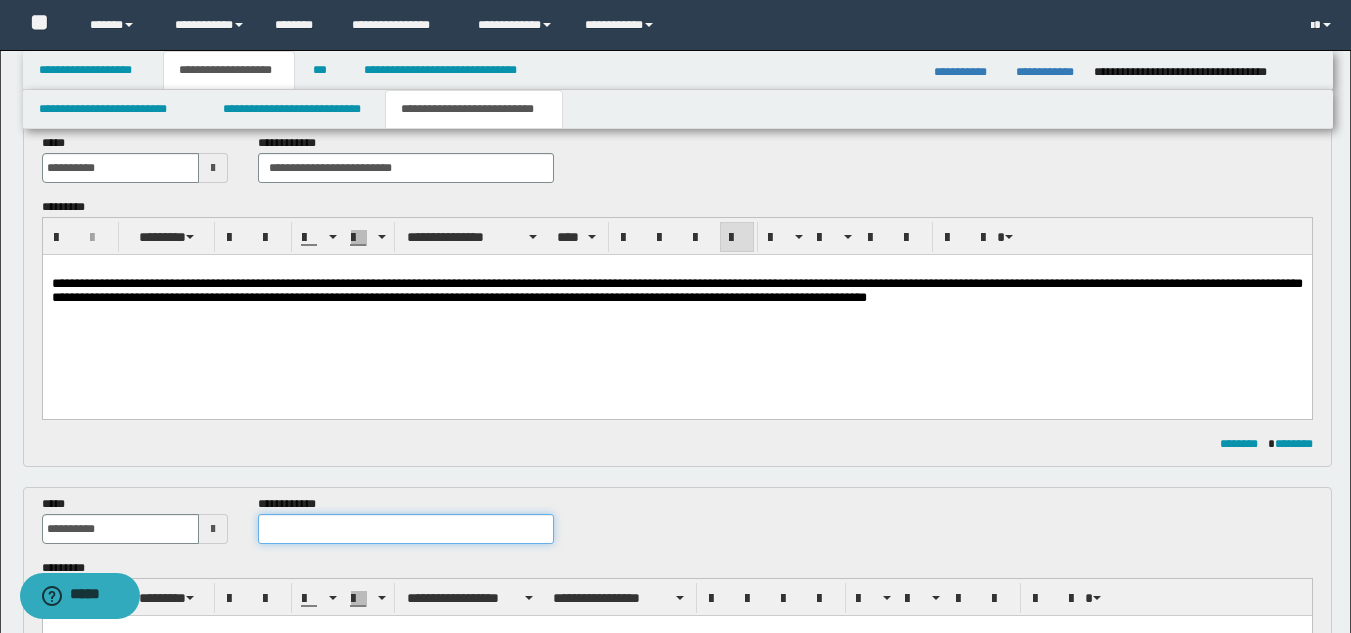 click at bounding box center (405, 529) 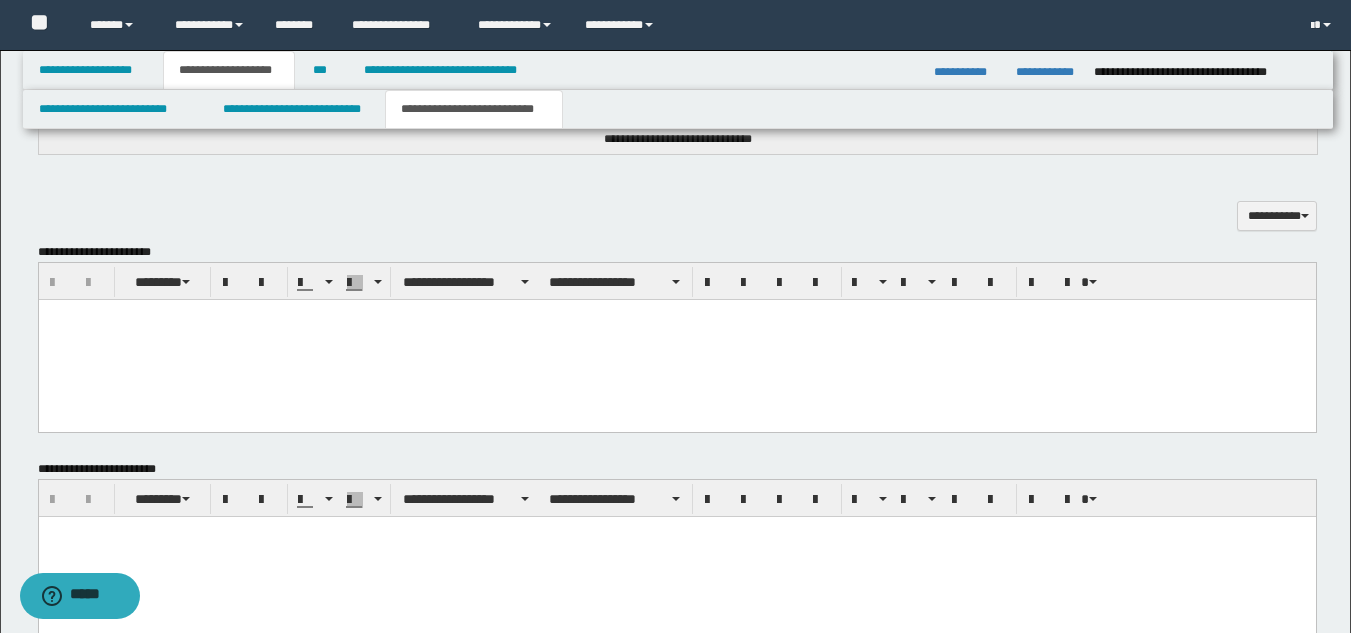 scroll, scrollTop: 1100, scrollLeft: 0, axis: vertical 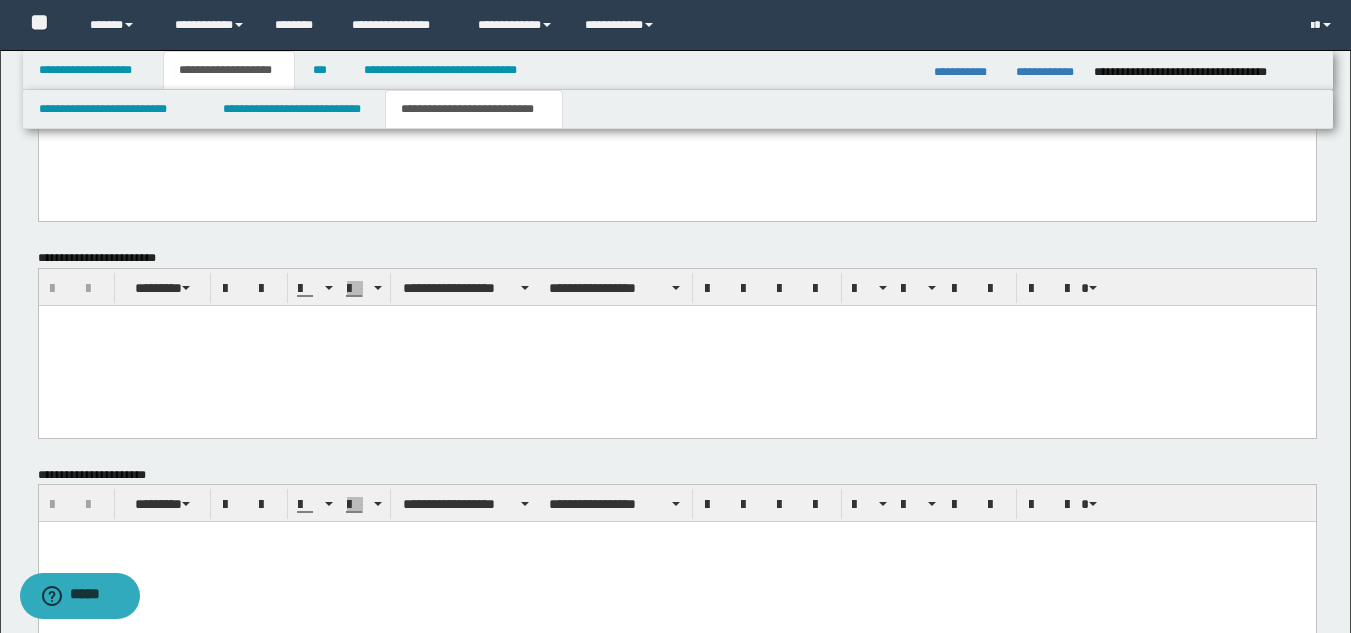 type on "**********" 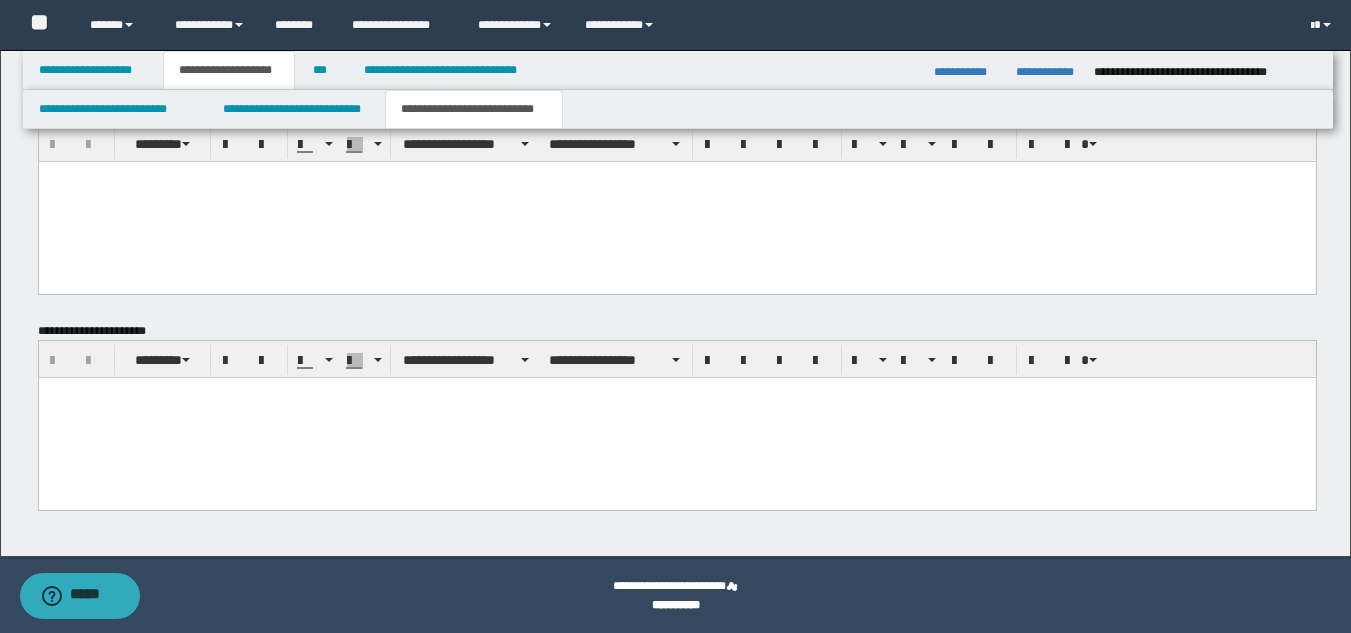 scroll, scrollTop: 1246, scrollLeft: 0, axis: vertical 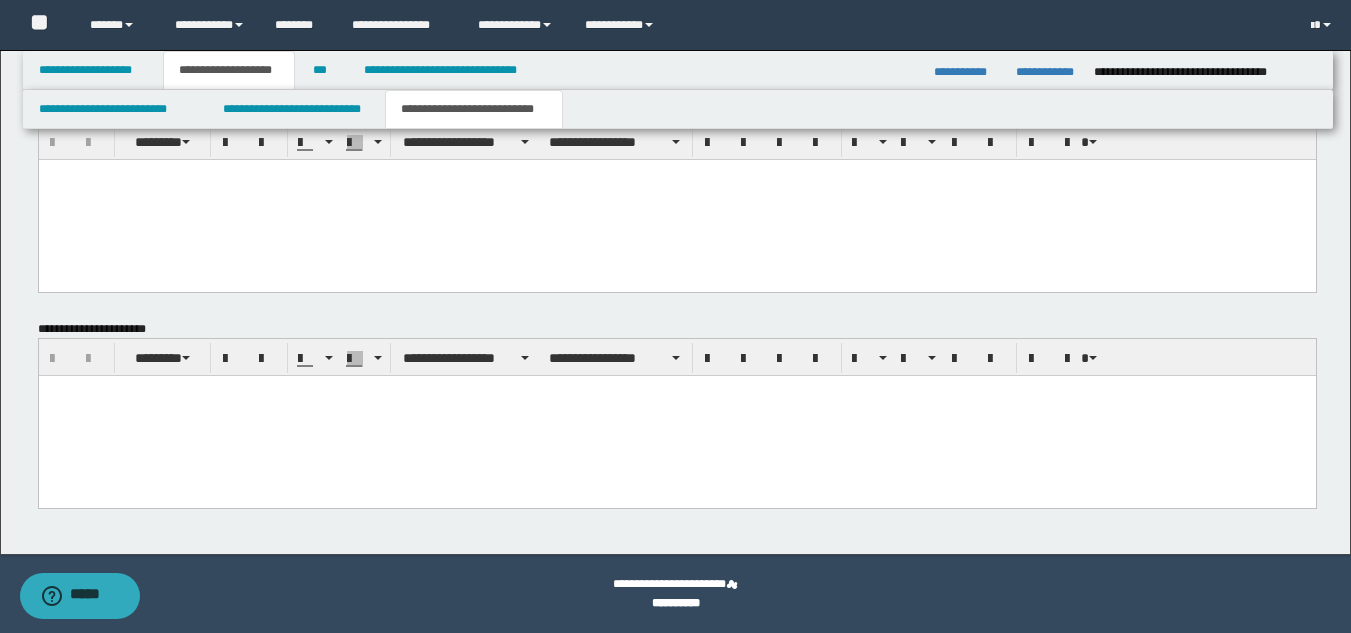 paste 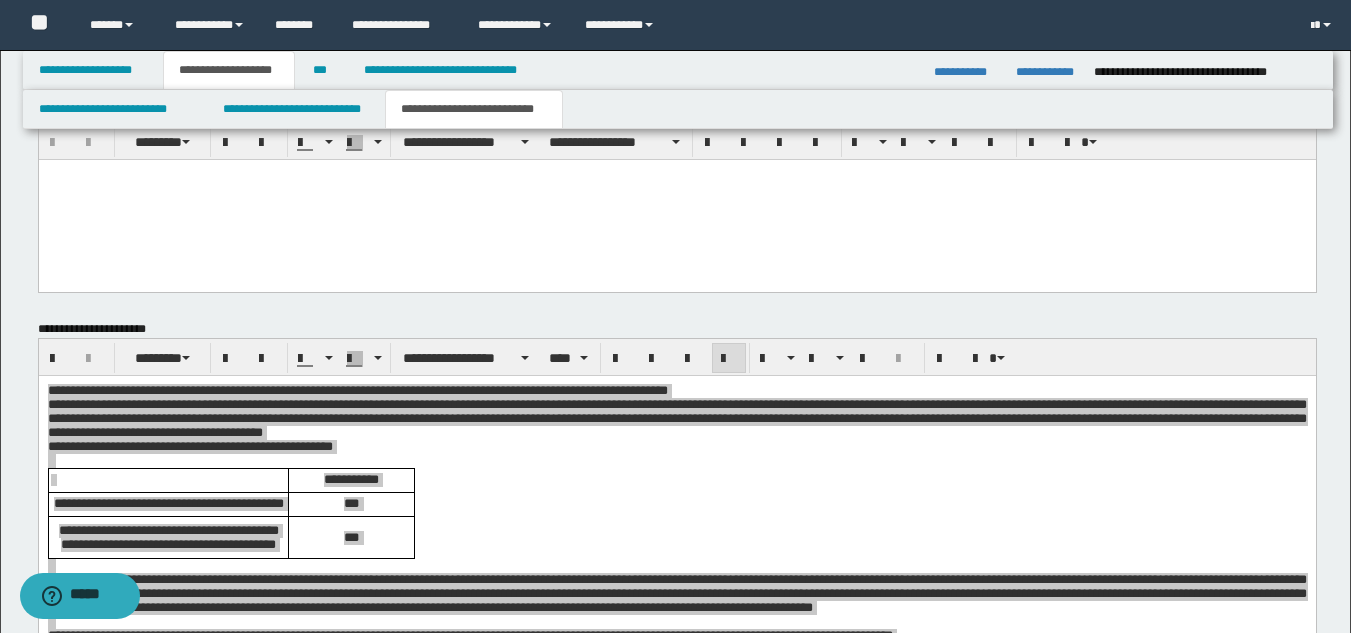 click on "**********" at bounding box center (677, 357) 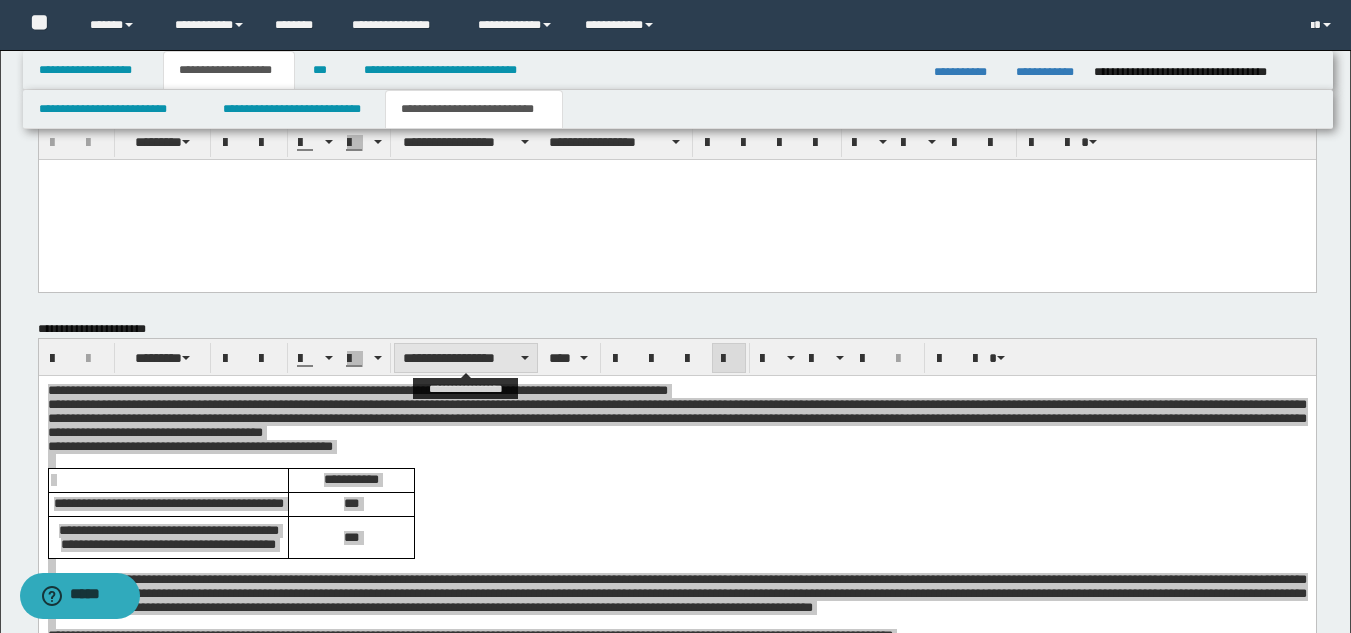 click on "**********" at bounding box center [466, 358] 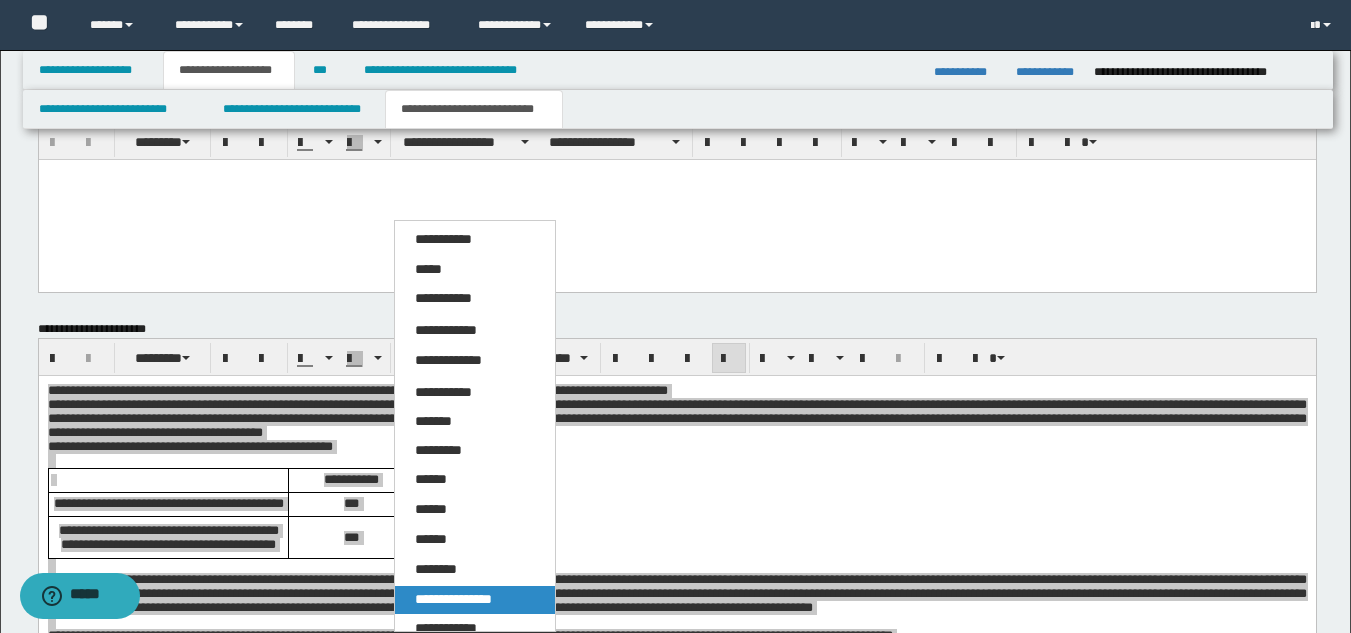 drag, startPoint x: 488, startPoint y: 596, endPoint x: 463, endPoint y: 213, distance: 383.81506 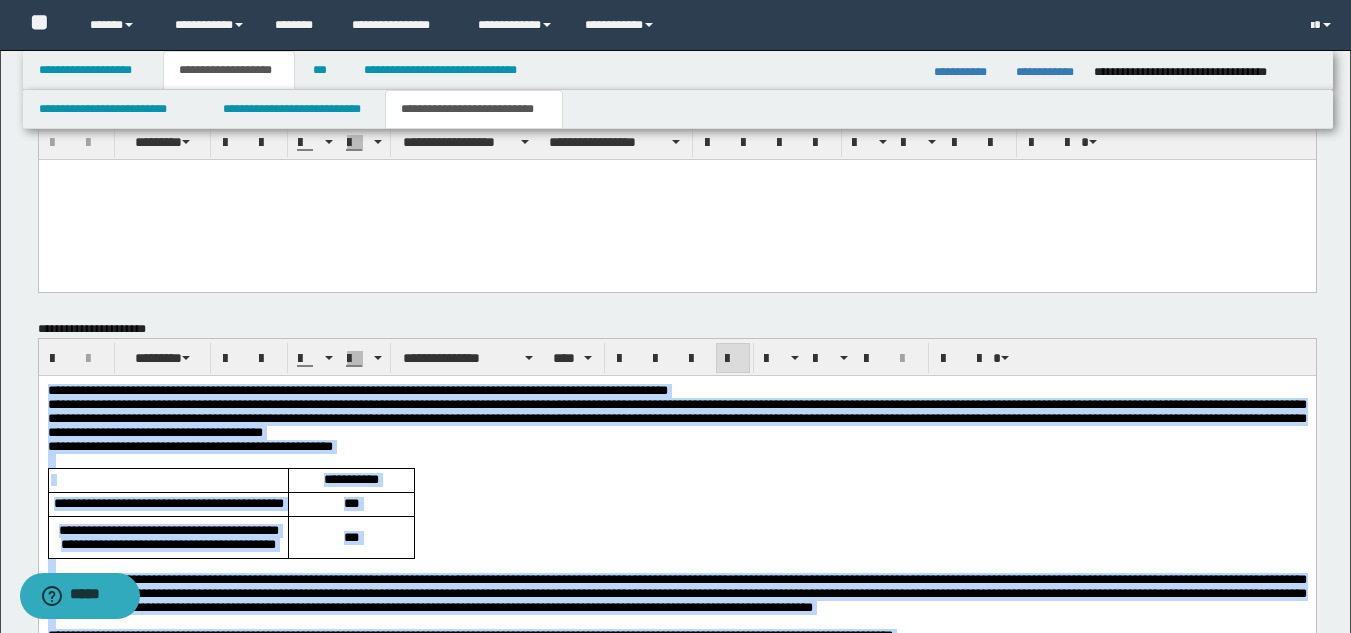 click on "**********" at bounding box center (676, 391) 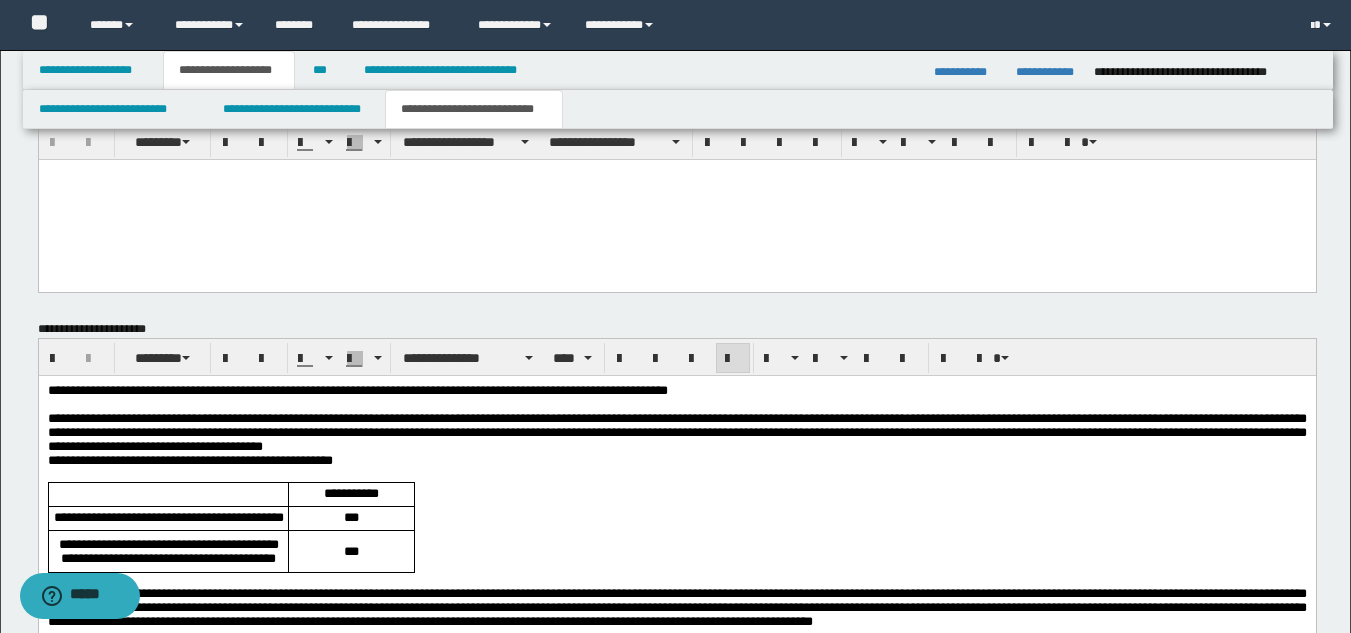 click on "**********" at bounding box center [676, 646] 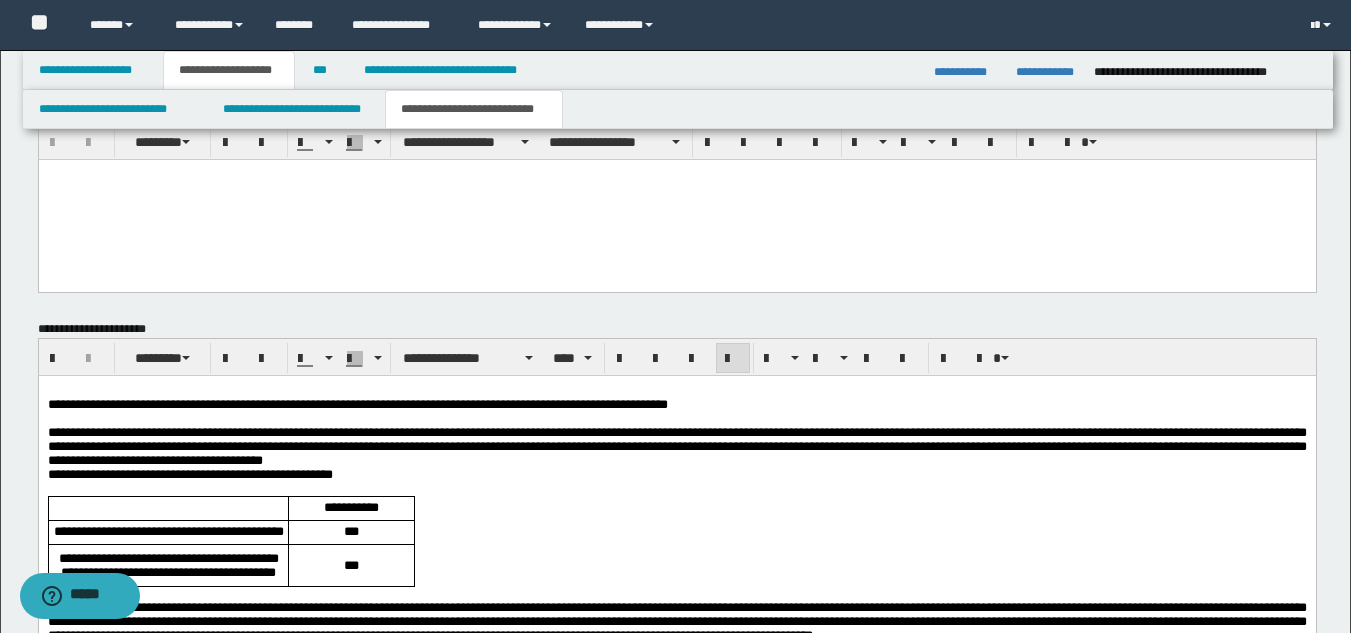 click on "**********" at bounding box center [676, 447] 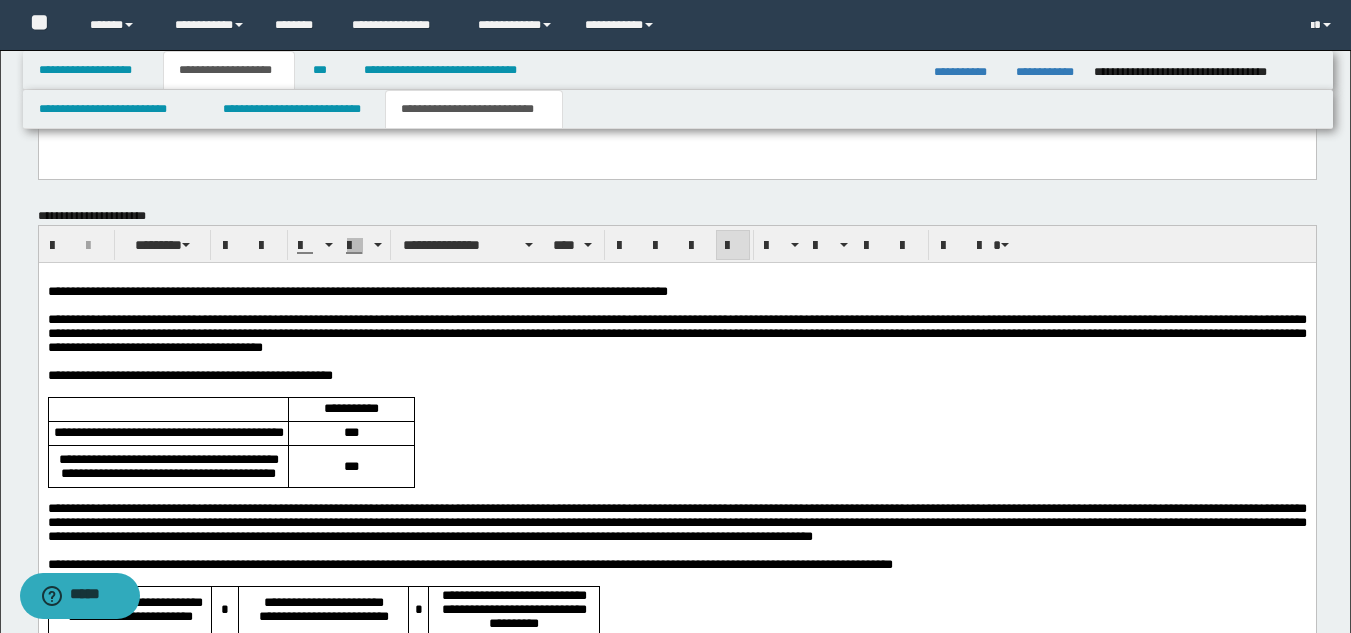 scroll, scrollTop: 1646, scrollLeft: 0, axis: vertical 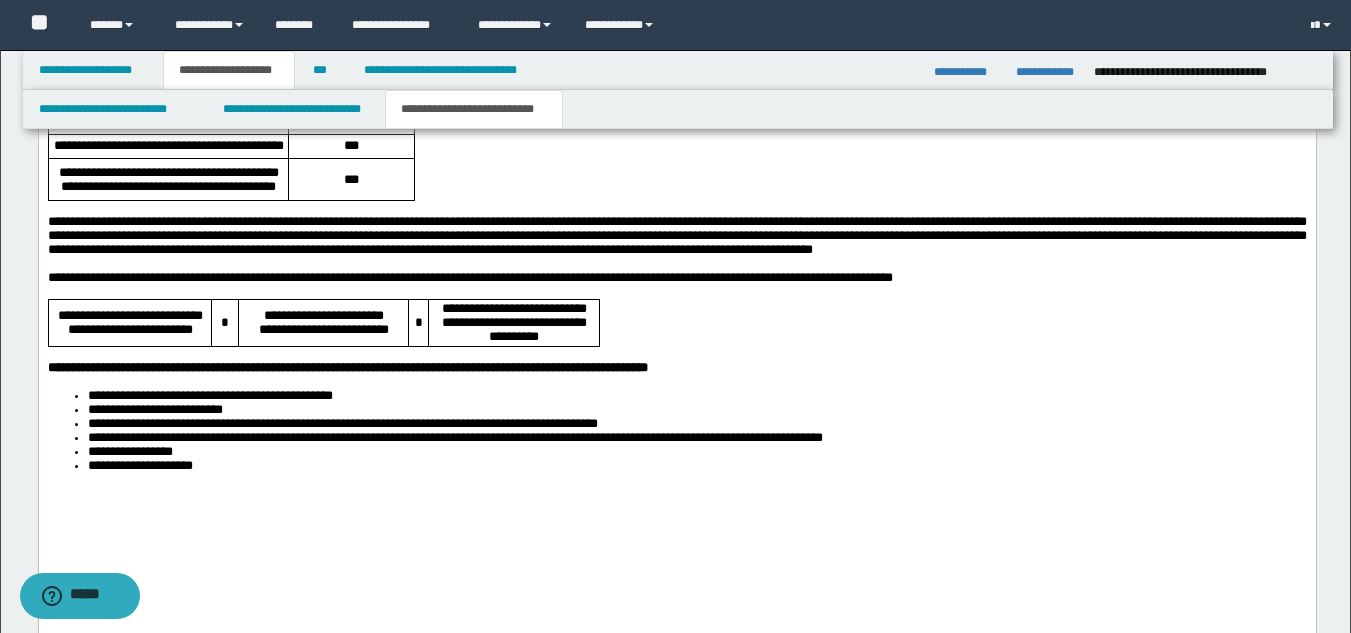 click on "**********" at bounding box center [676, 261] 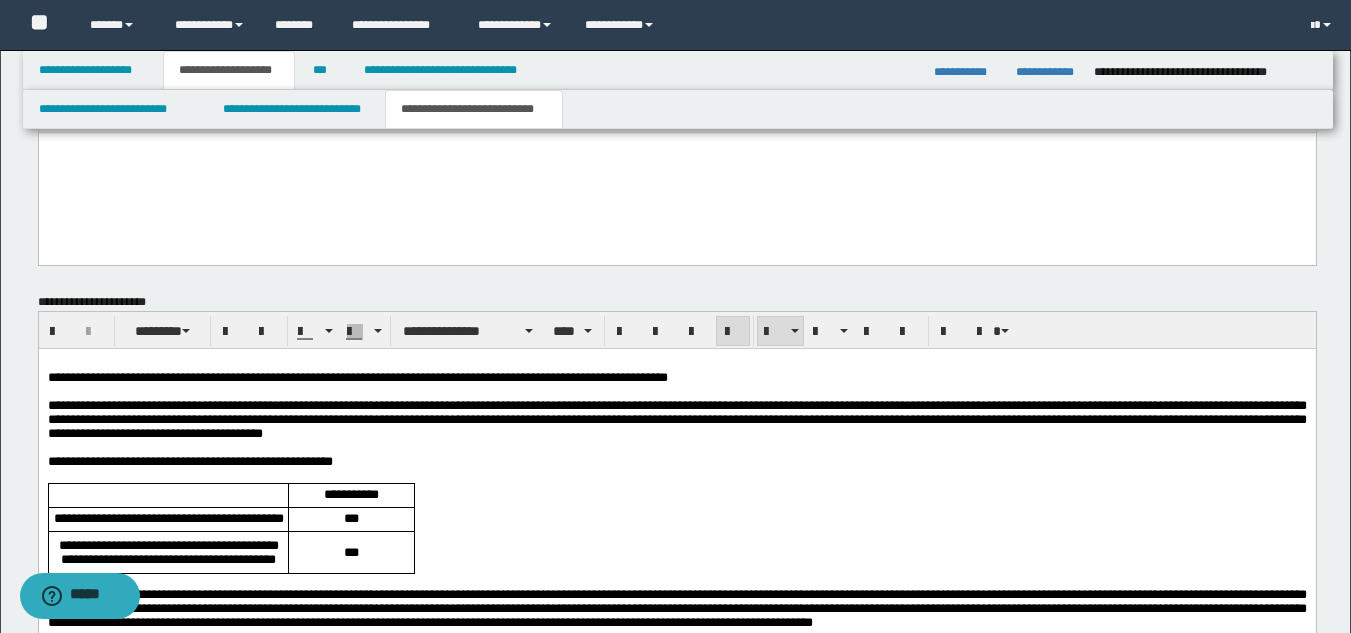 scroll, scrollTop: 1246, scrollLeft: 0, axis: vertical 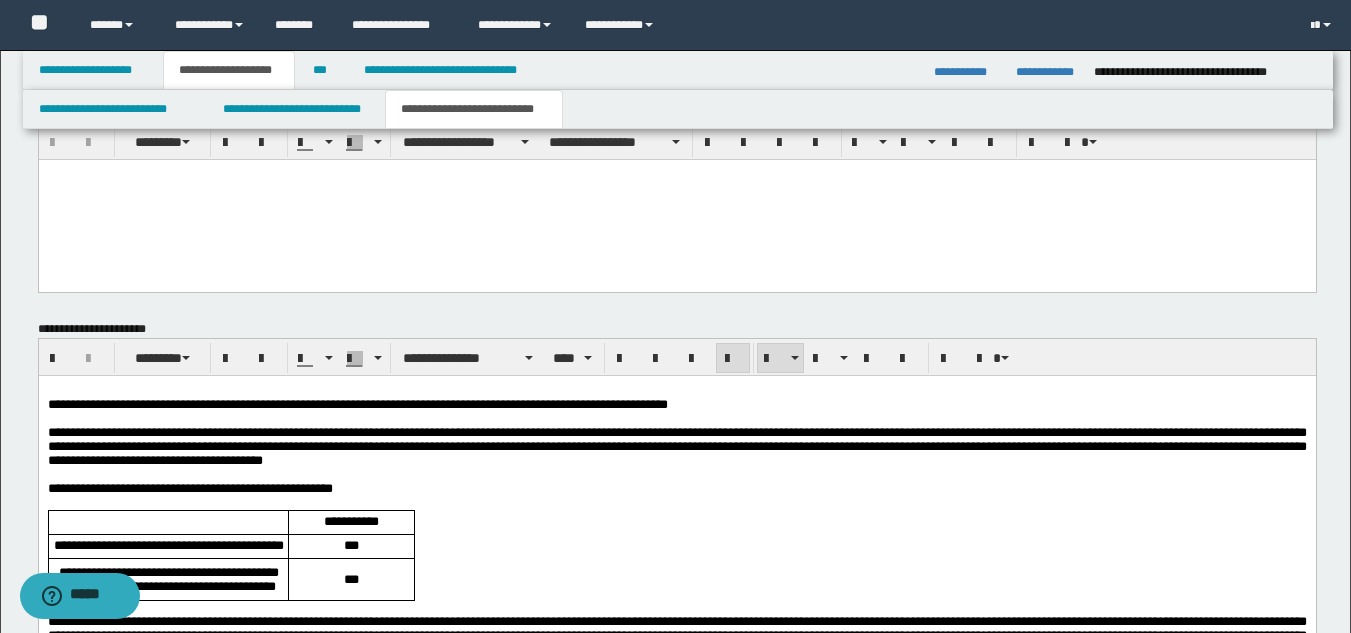click on "**********" at bounding box center (357, 404) 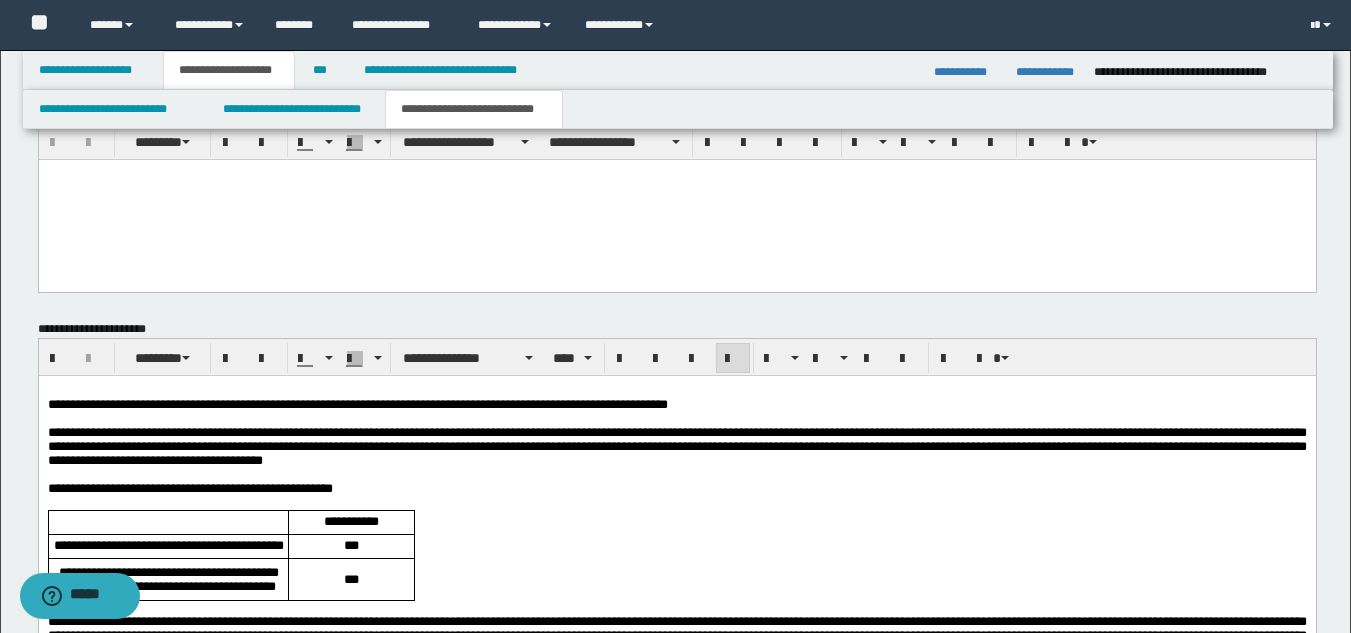 click on "**********" at bounding box center [676, 446] 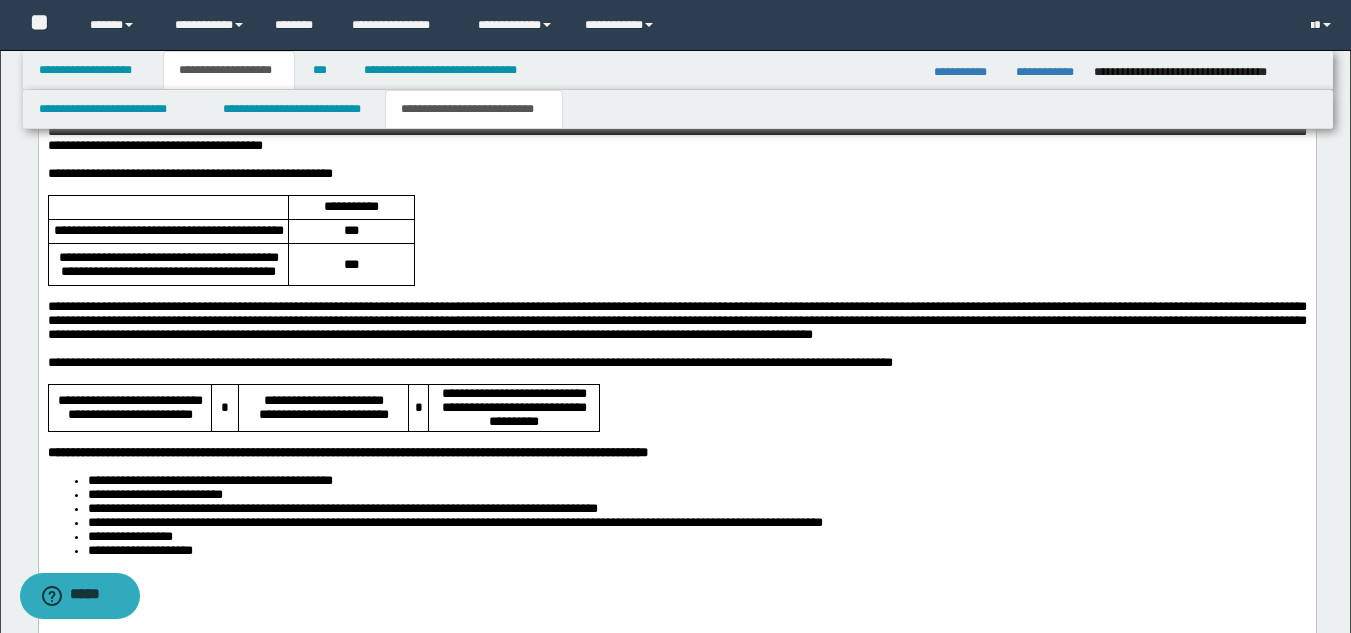 scroll, scrollTop: 1798, scrollLeft: 0, axis: vertical 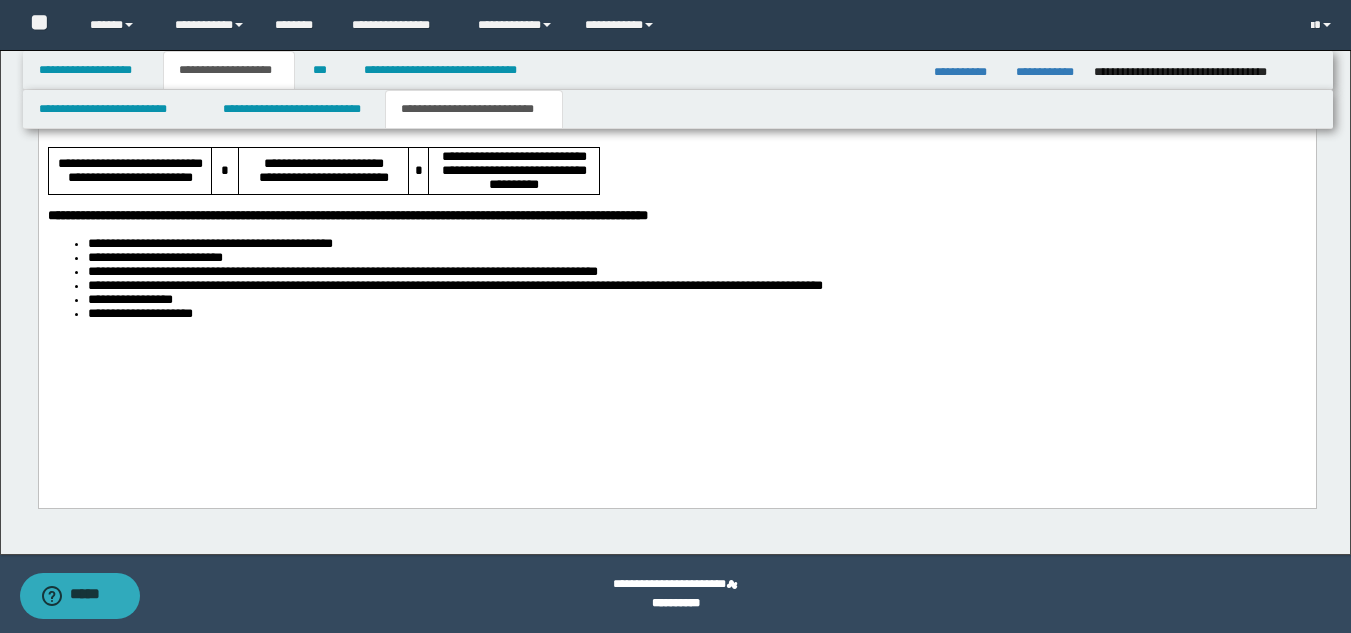 click on "**********" at bounding box center (676, 109) 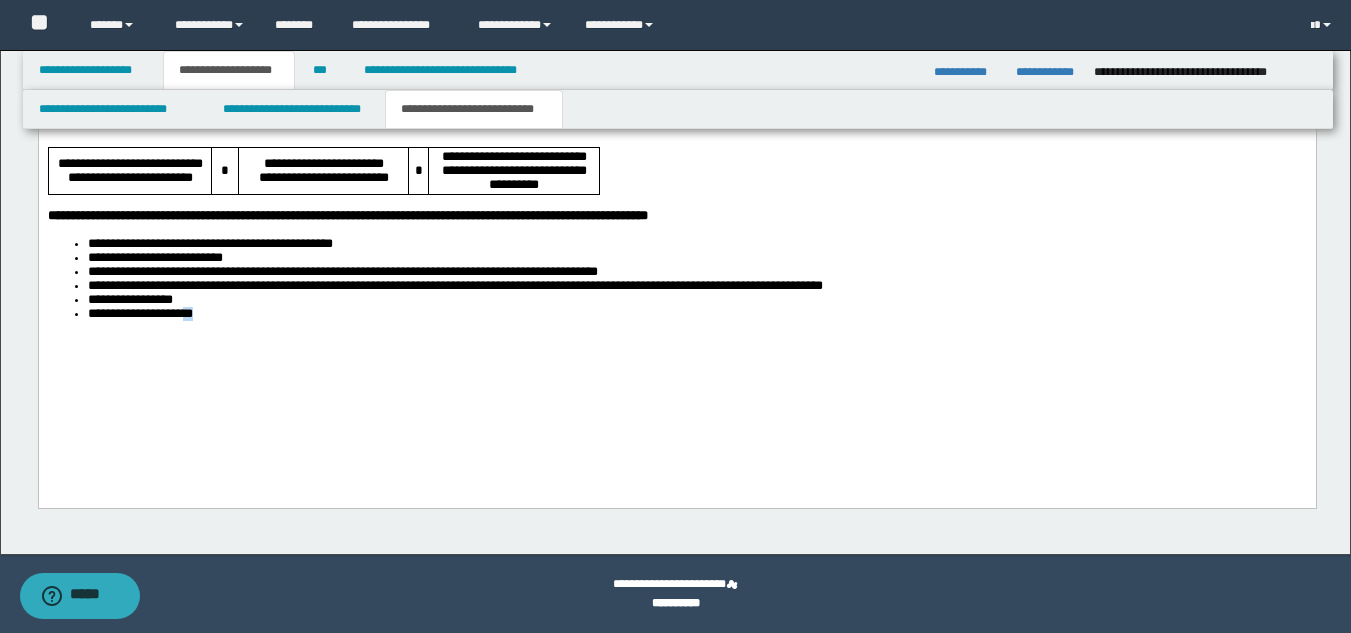 click on "**********" at bounding box center (676, 109) 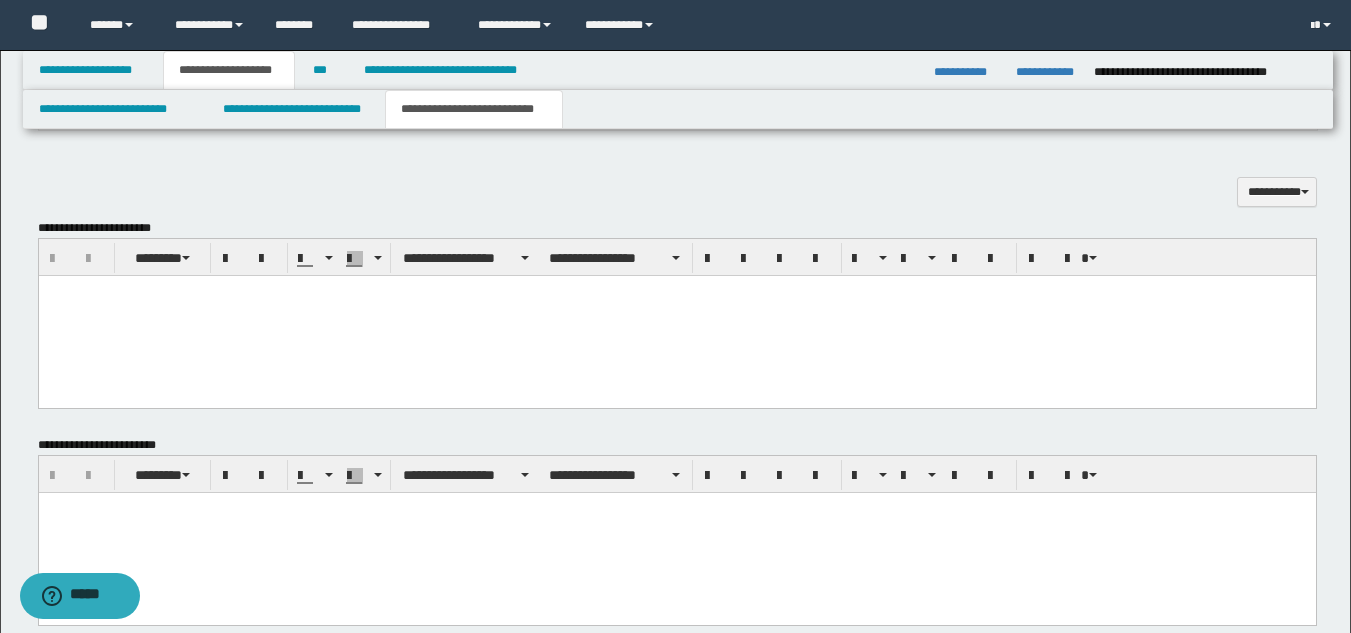 scroll, scrollTop: 798, scrollLeft: 0, axis: vertical 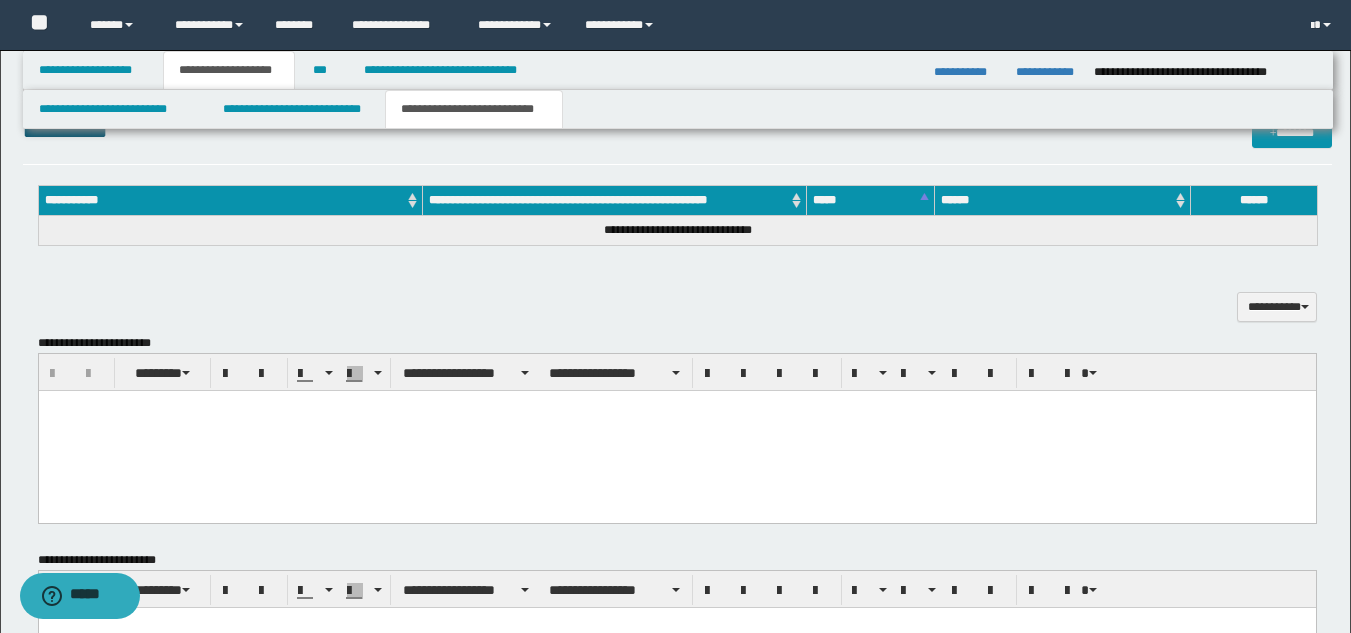 click at bounding box center [676, 430] 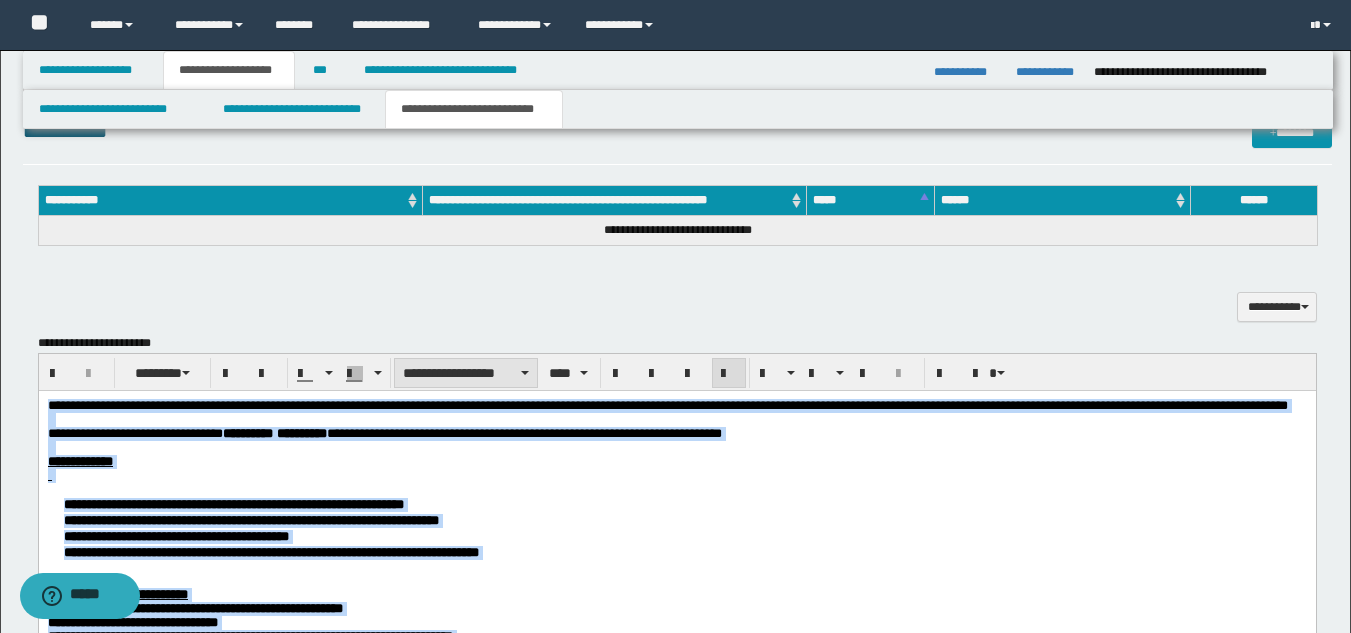 click on "**********" at bounding box center [466, 373] 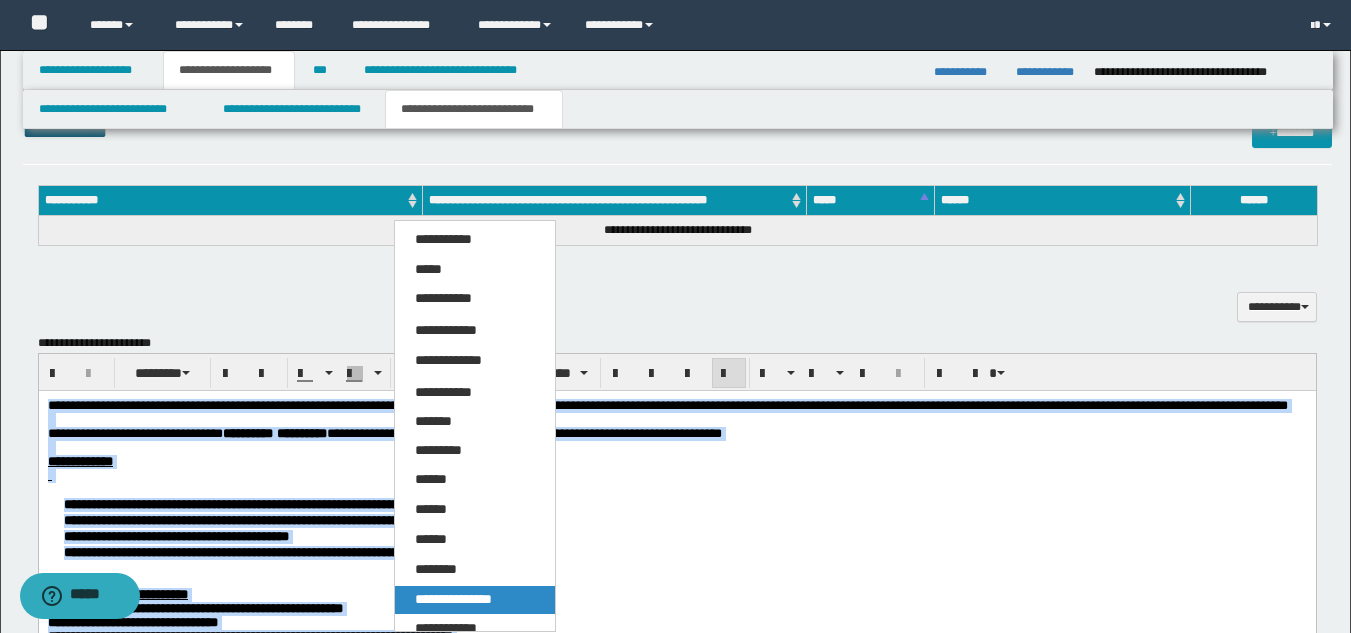 drag, startPoint x: 465, startPoint y: 600, endPoint x: 470, endPoint y: 182, distance: 418.0299 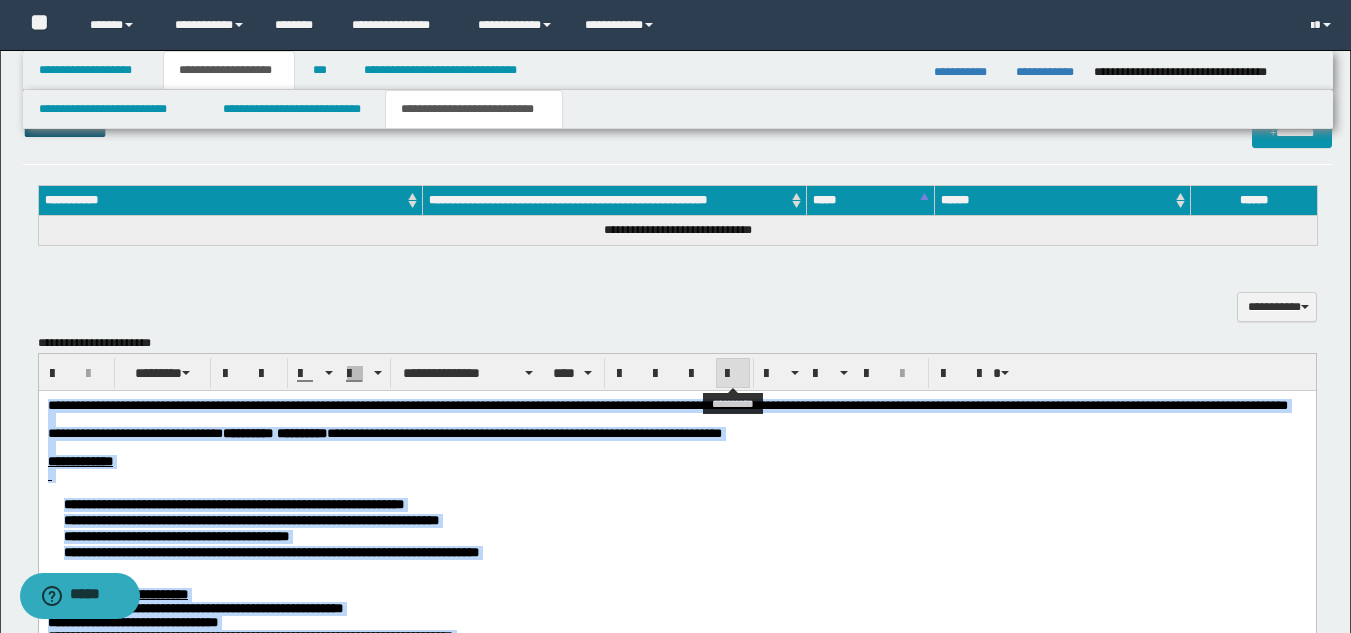 click at bounding box center (733, 374) 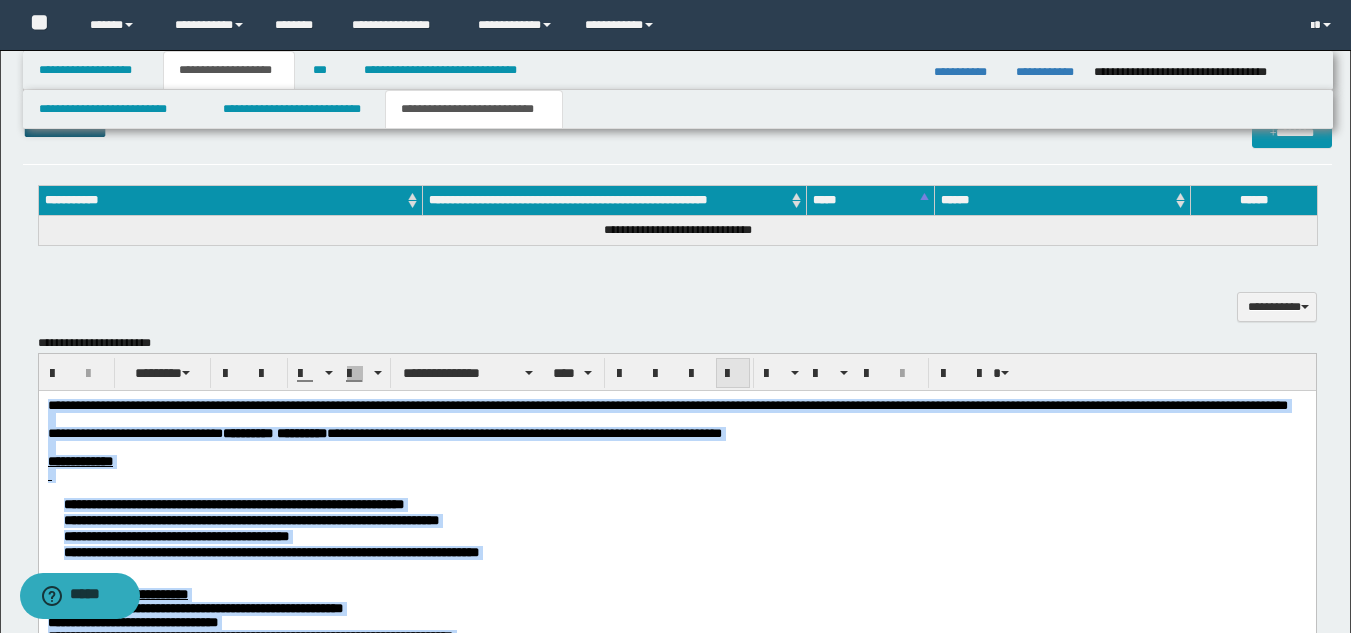 click at bounding box center (733, 374) 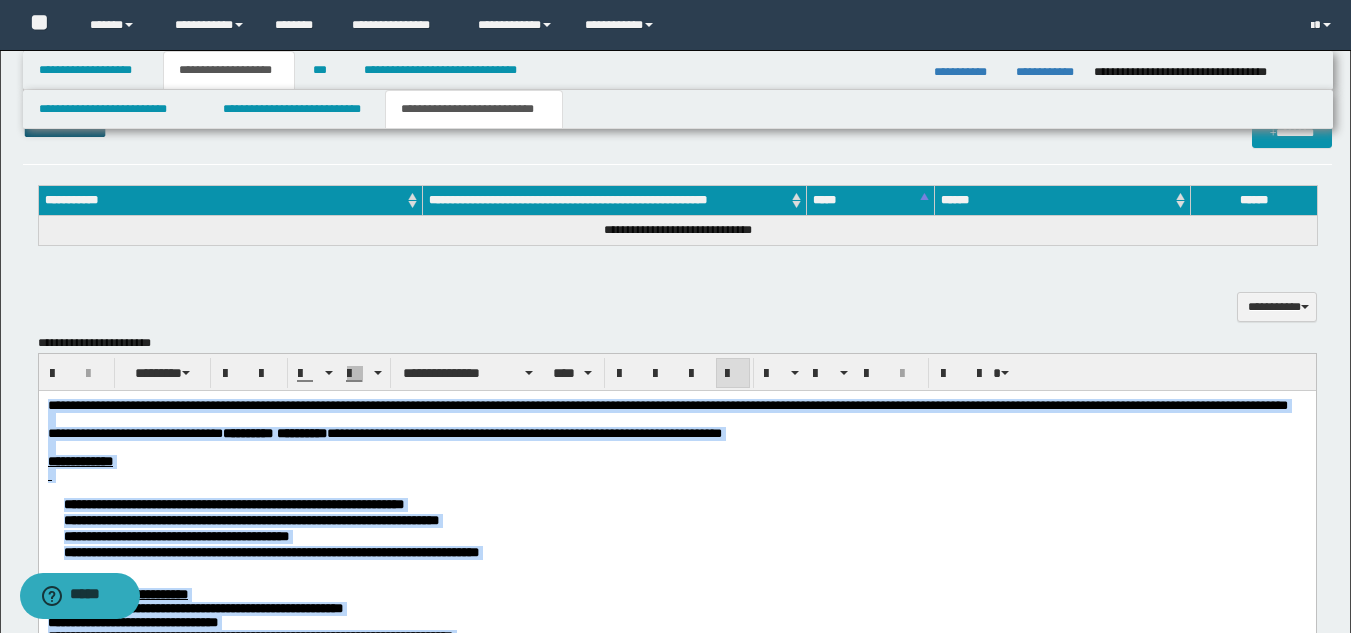 click on "**********" at bounding box center [676, 405] 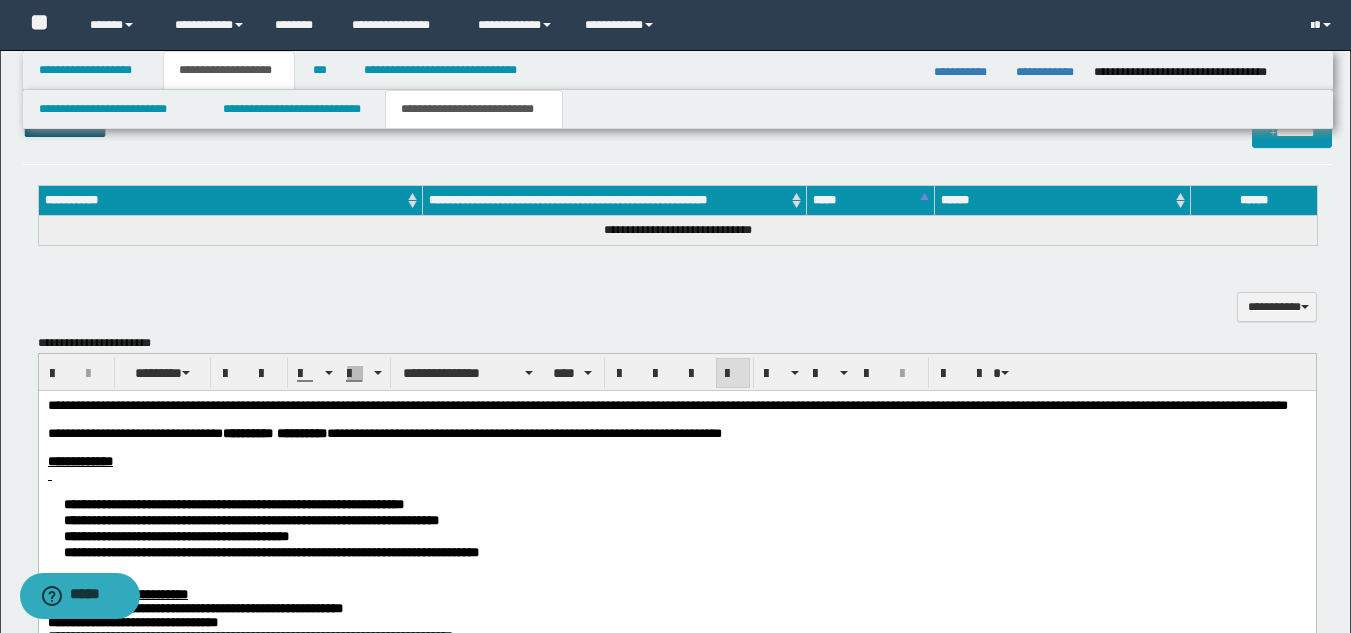 click on "**********" at bounding box center [134, 432] 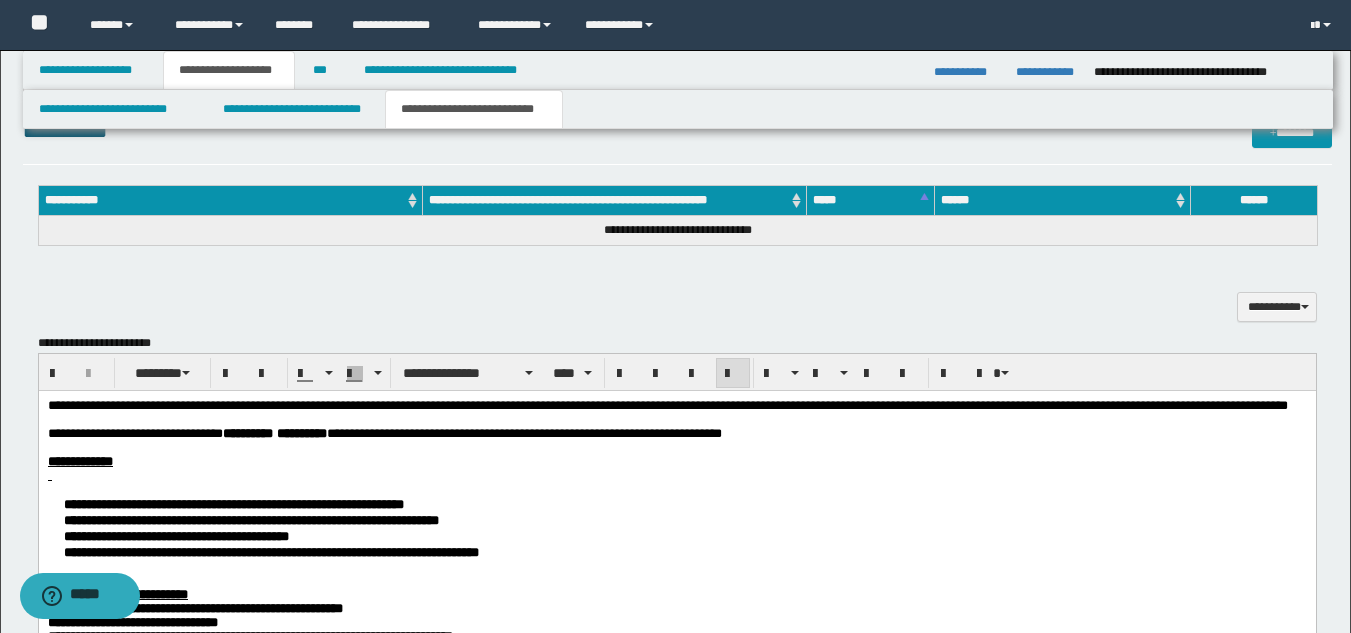 click on "**********" at bounding box center [676, 601] 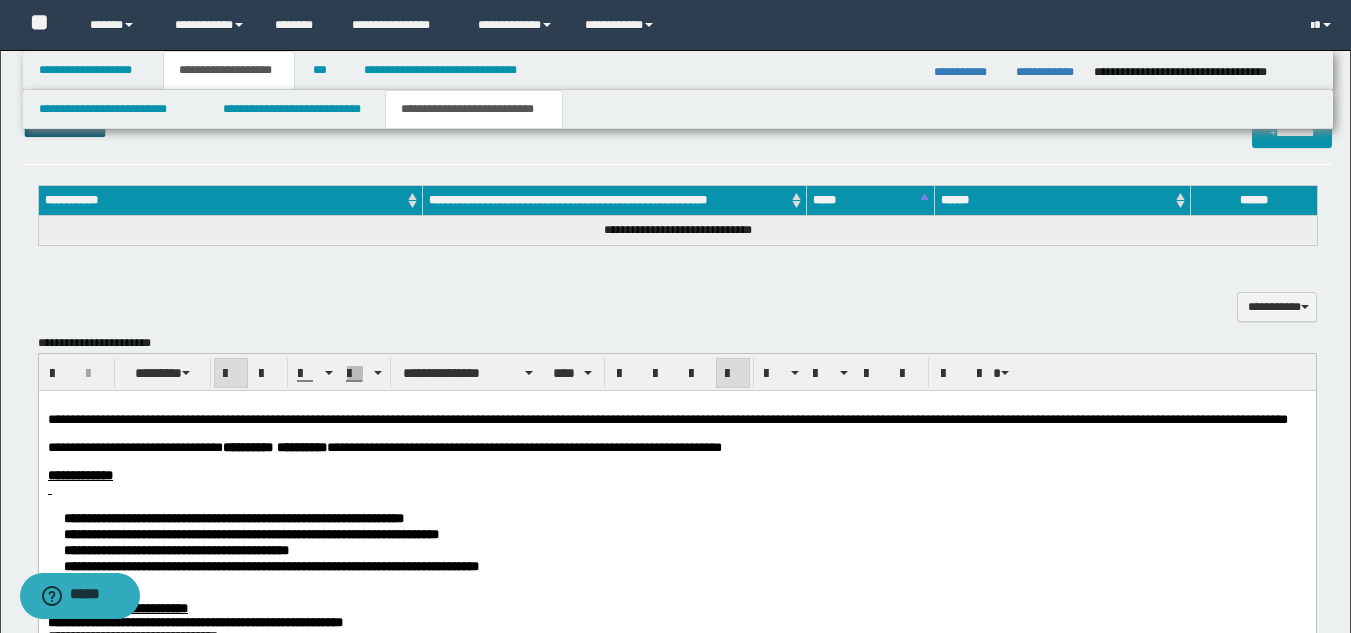 click on "**********" at bounding box center (676, 475) 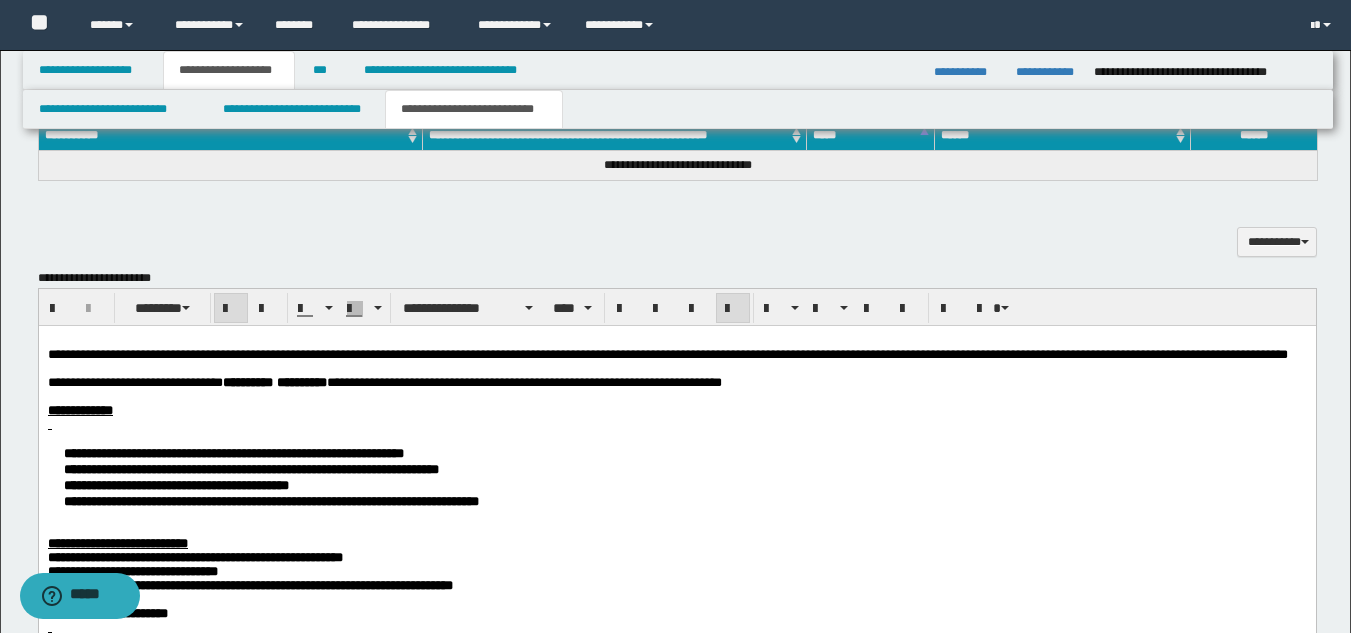 scroll, scrollTop: 898, scrollLeft: 0, axis: vertical 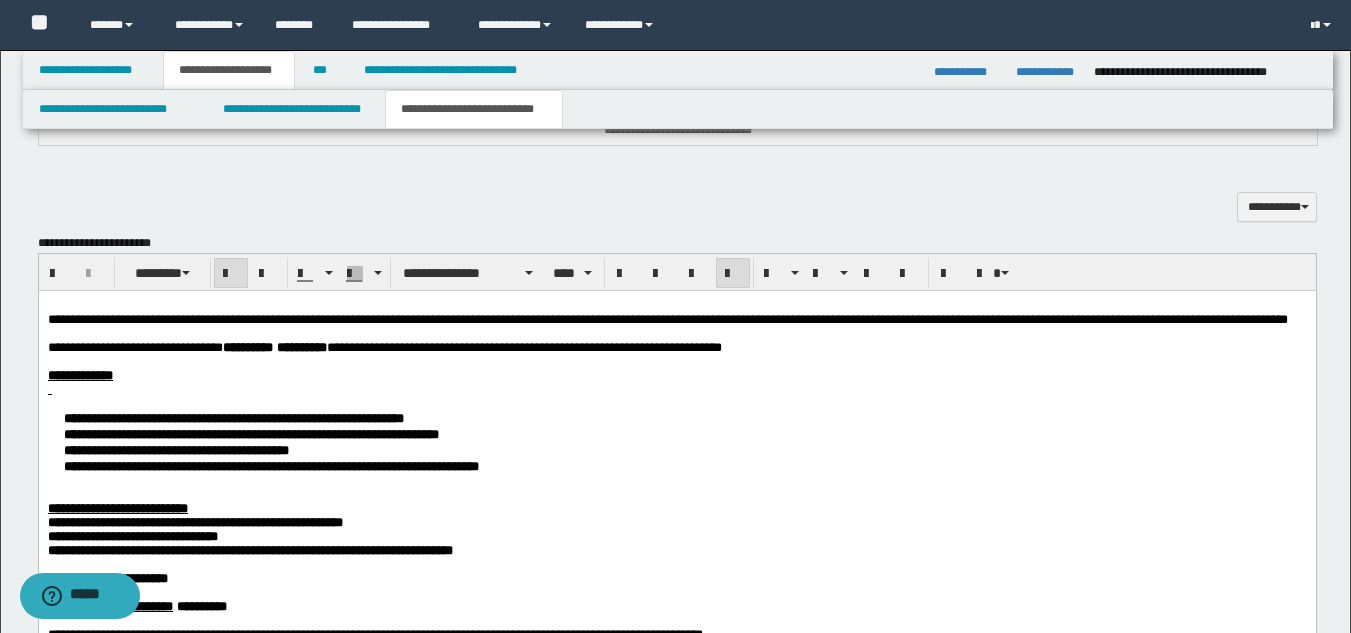 click on "**********" at bounding box center [676, 441] 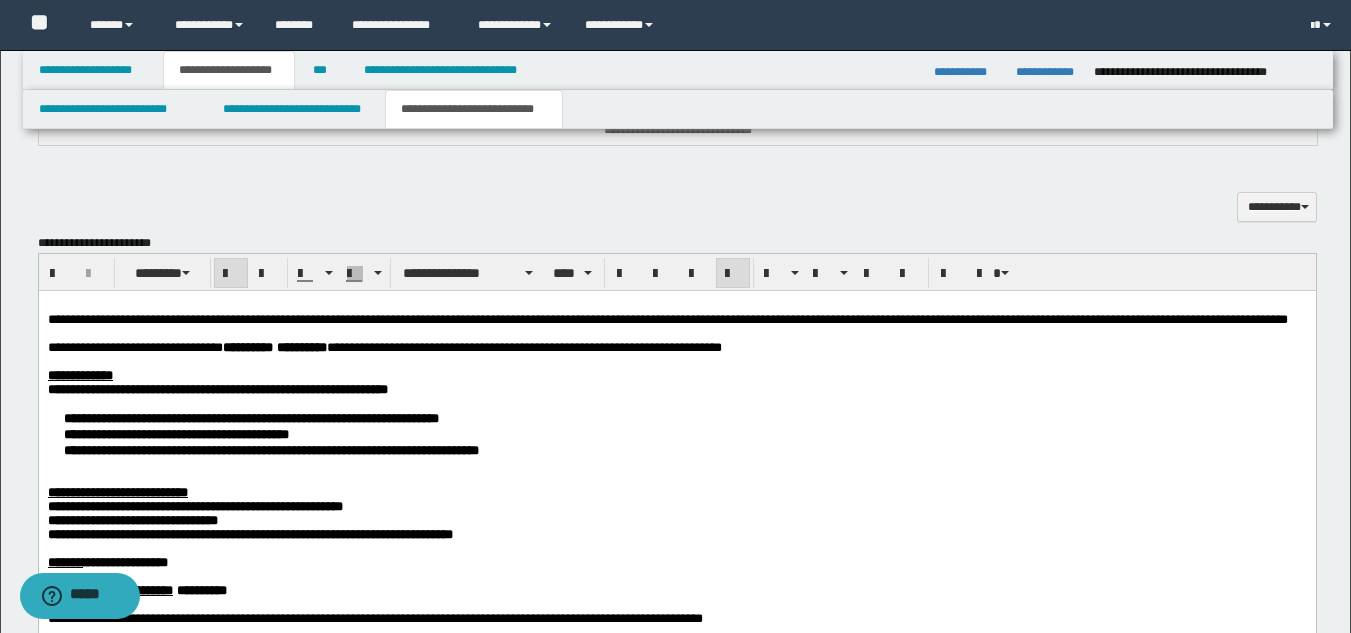 click on "**********" at bounding box center (676, 433) 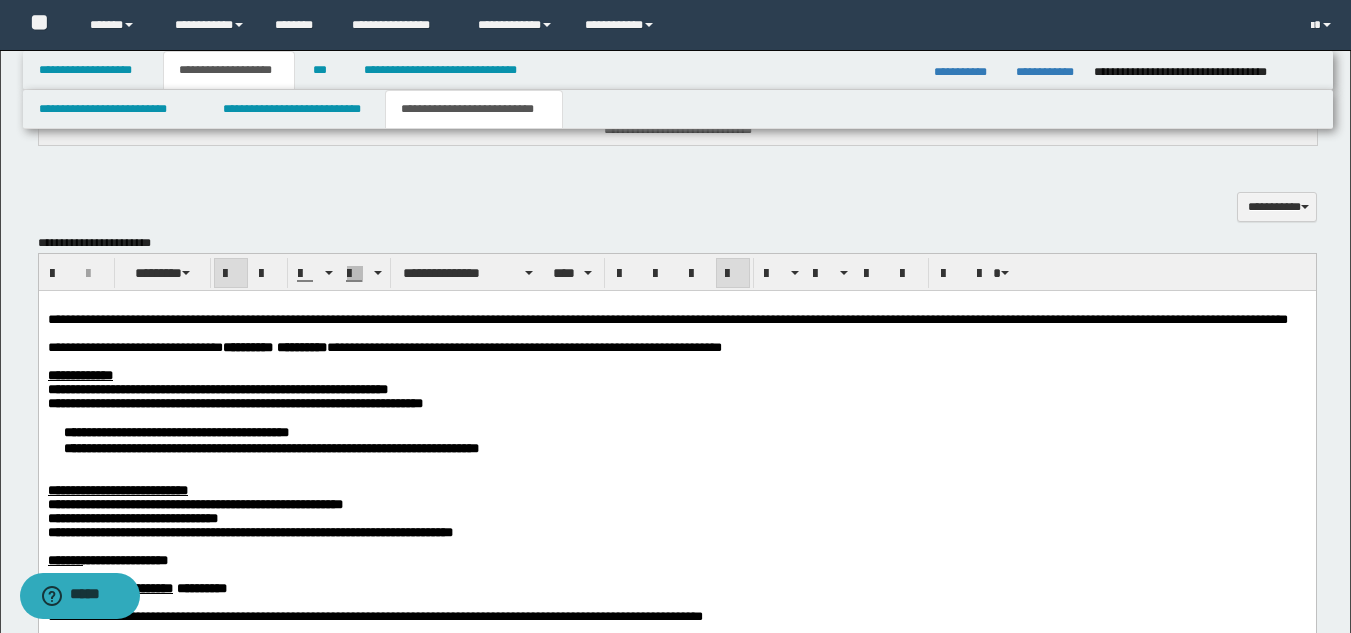 click on "**********" at bounding box center [676, 439] 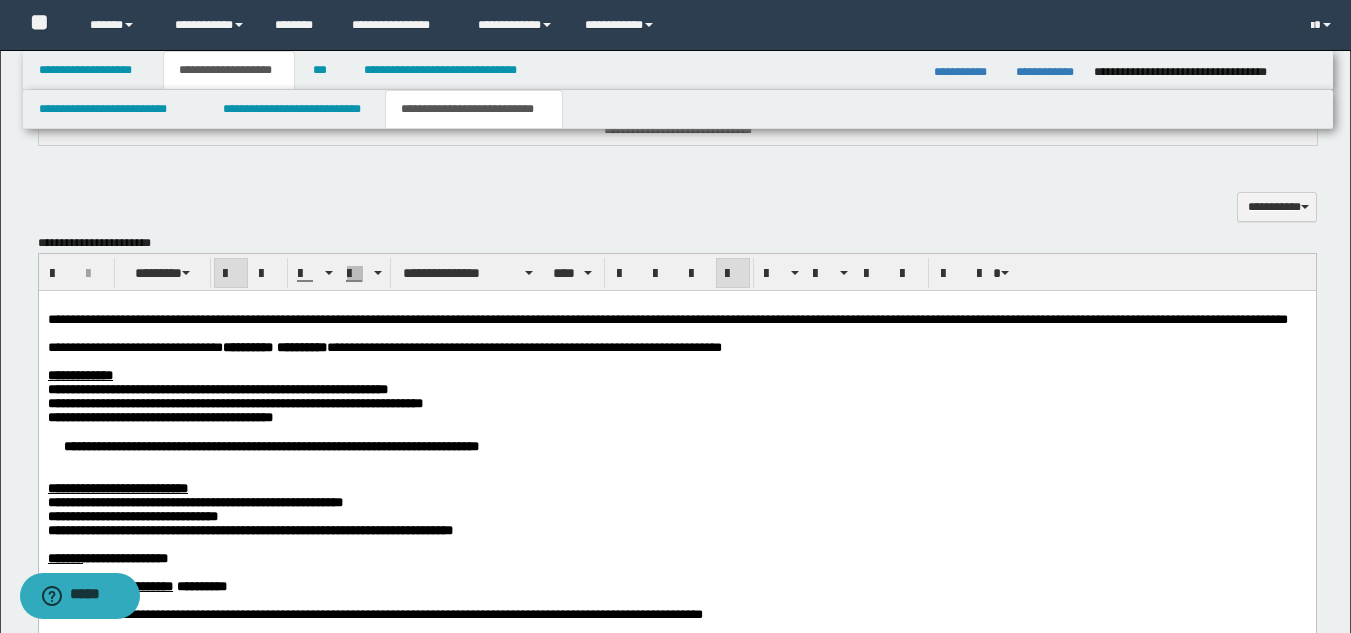 click on "**********" at bounding box center [676, 445] 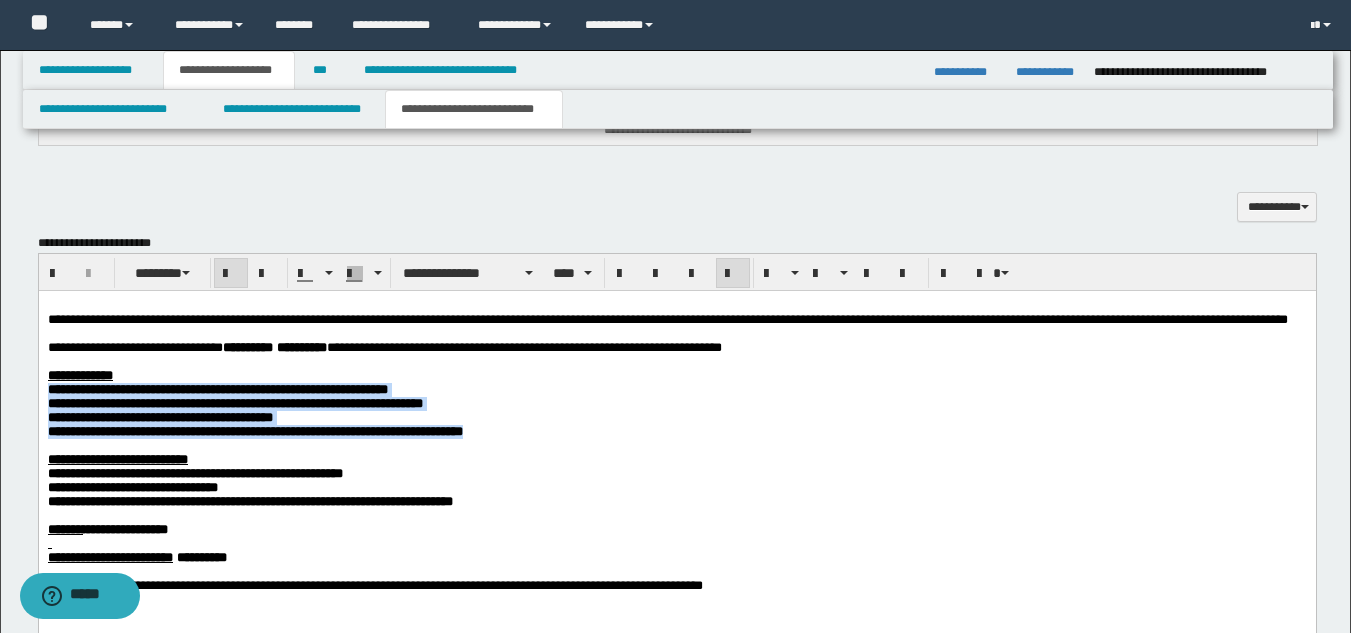 drag, startPoint x: 697, startPoint y: 471, endPoint x: -1, endPoint y: 414, distance: 700.3235 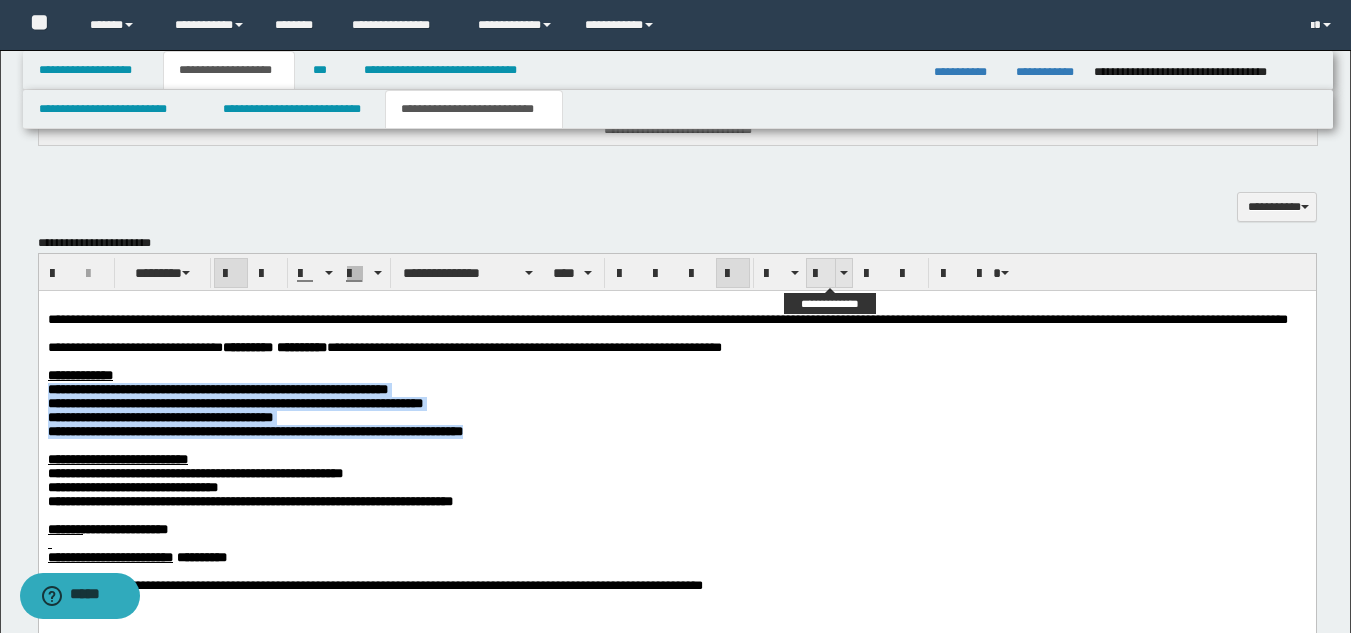 click at bounding box center [821, 274] 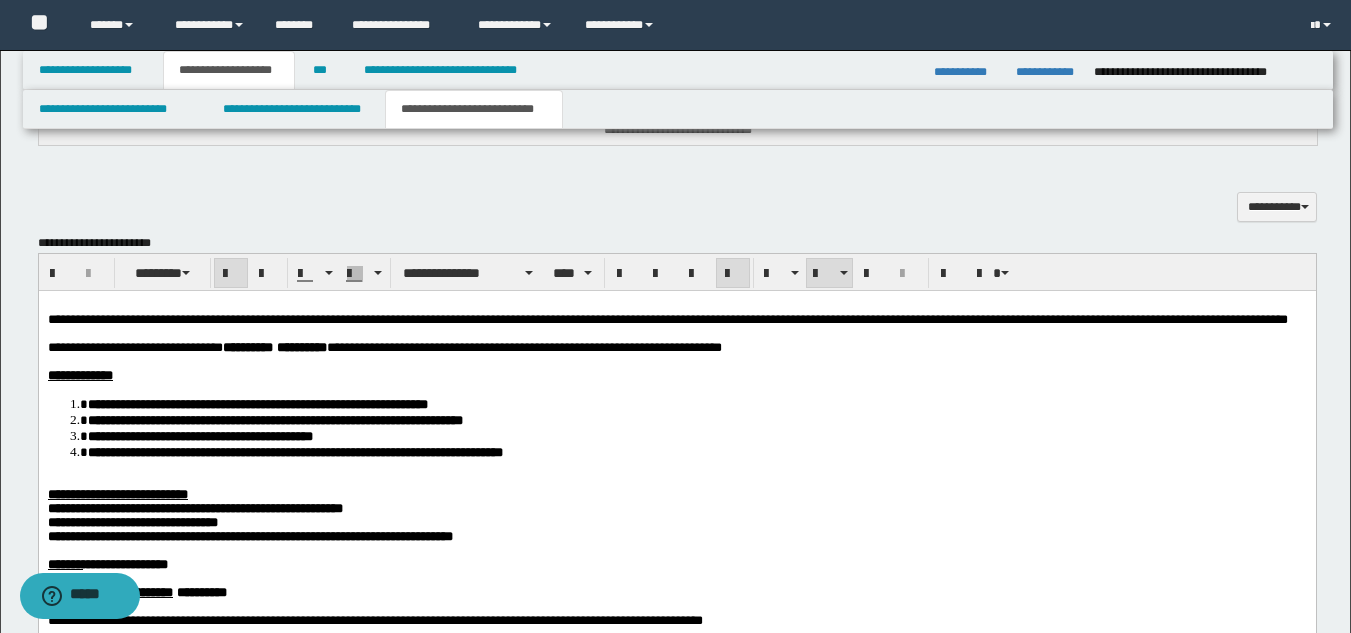 scroll, scrollTop: 1198, scrollLeft: 0, axis: vertical 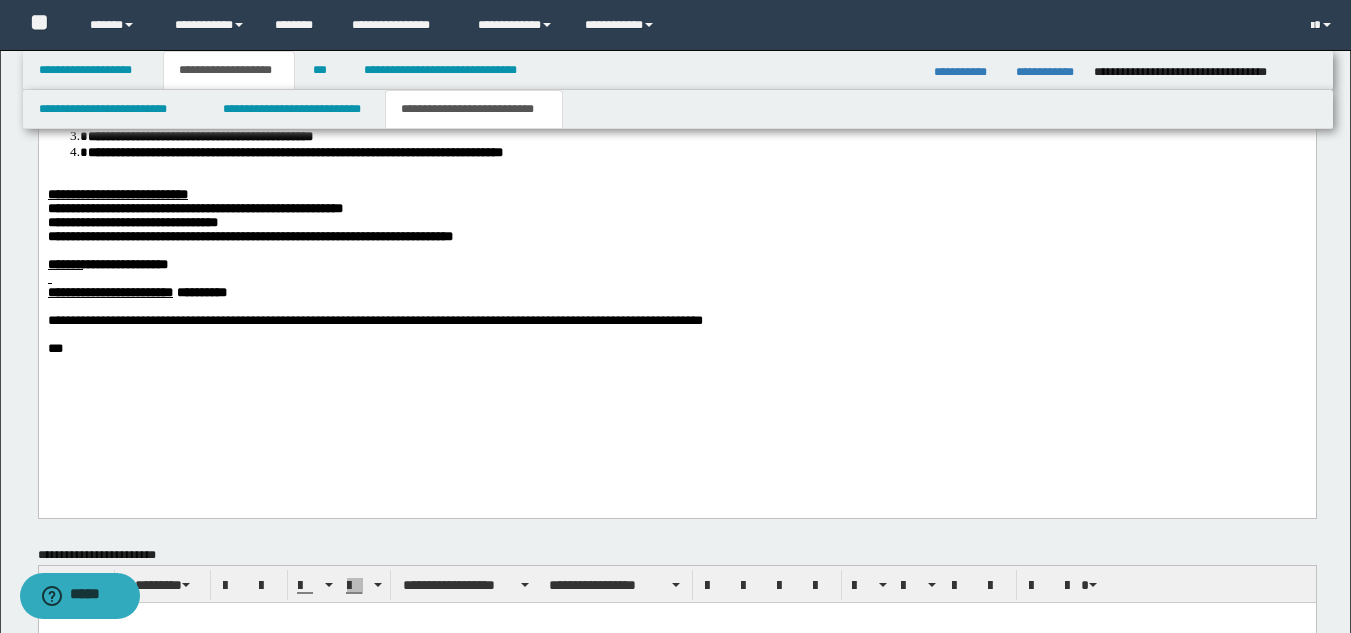 click on "**********" at bounding box center (249, 236) 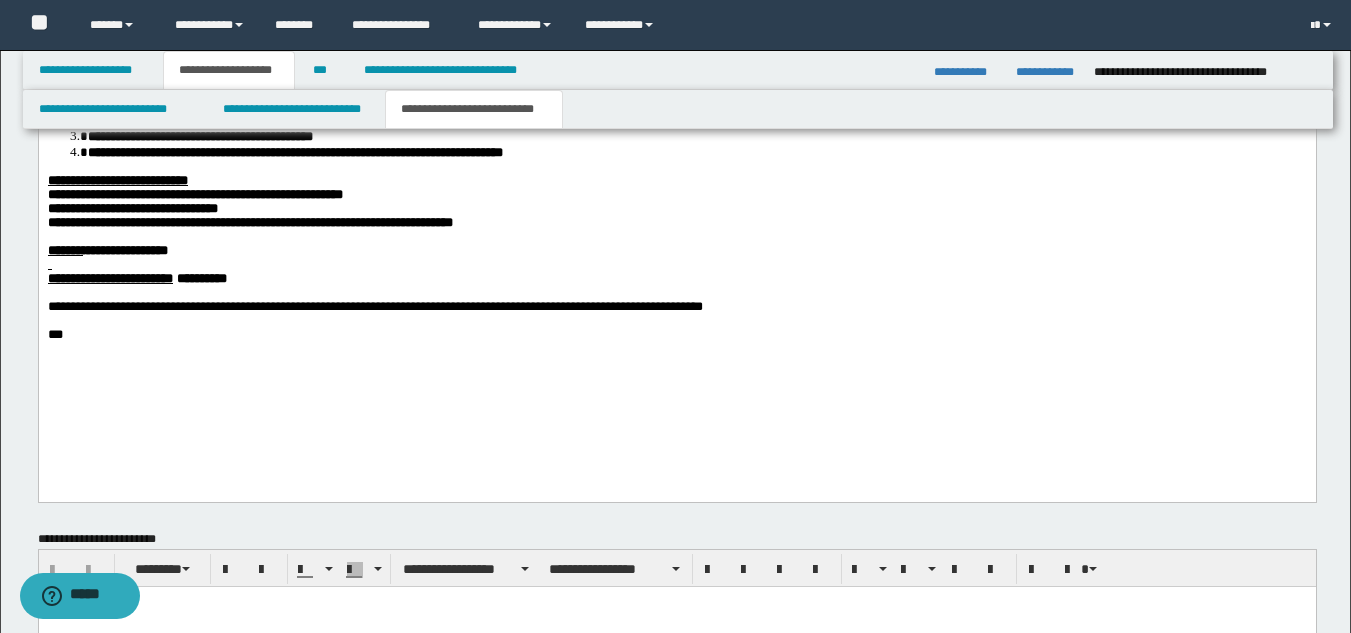 click on "**********" at bounding box center [194, 194] 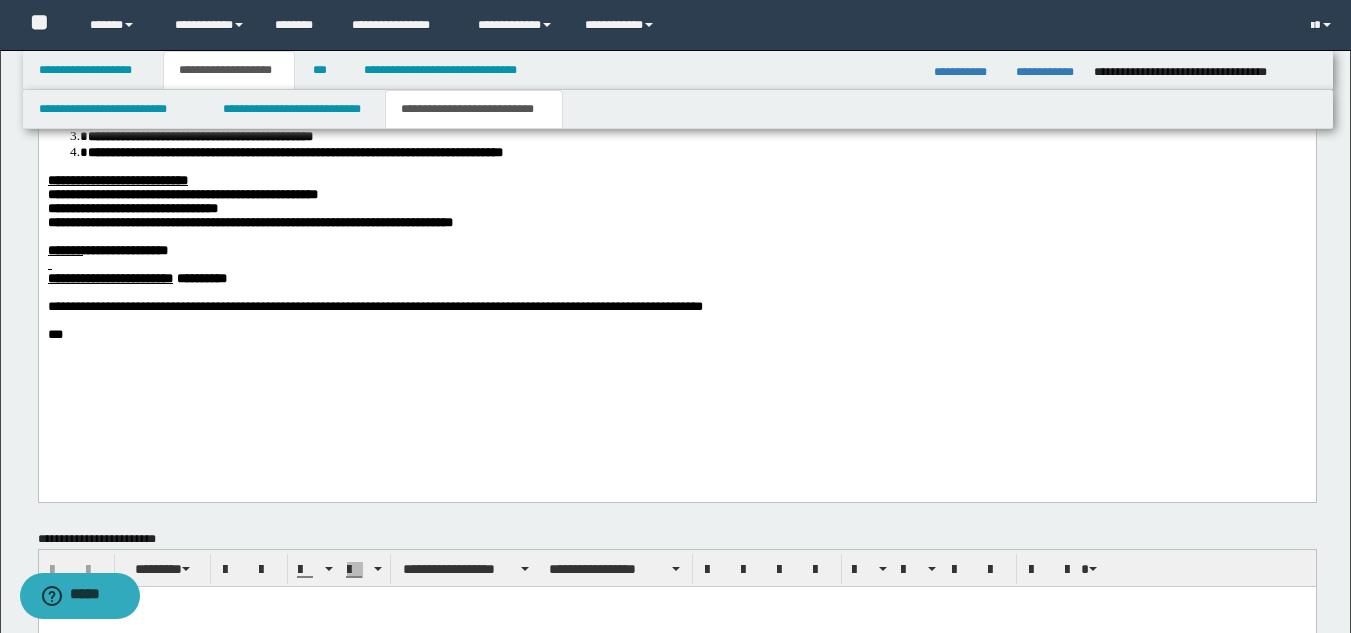 click on "**********" at bounding box center (249, 222) 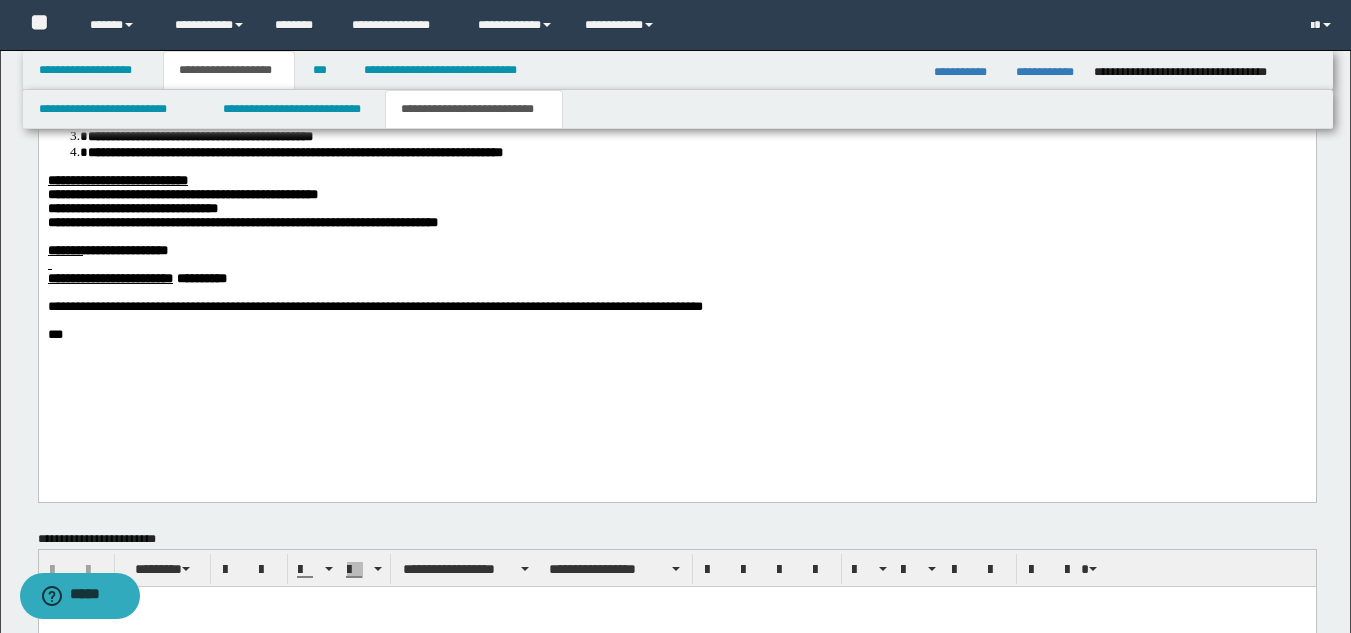 click at bounding box center [676, 265] 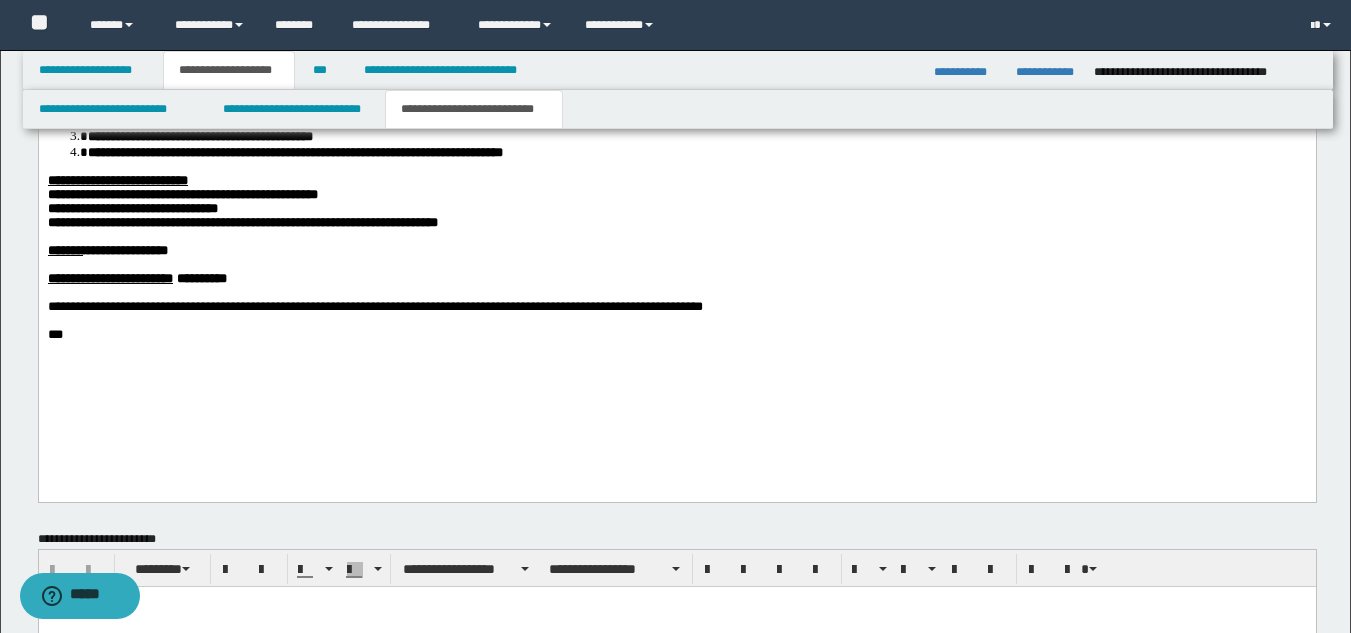 click on "**********" at bounding box center (676, 195) 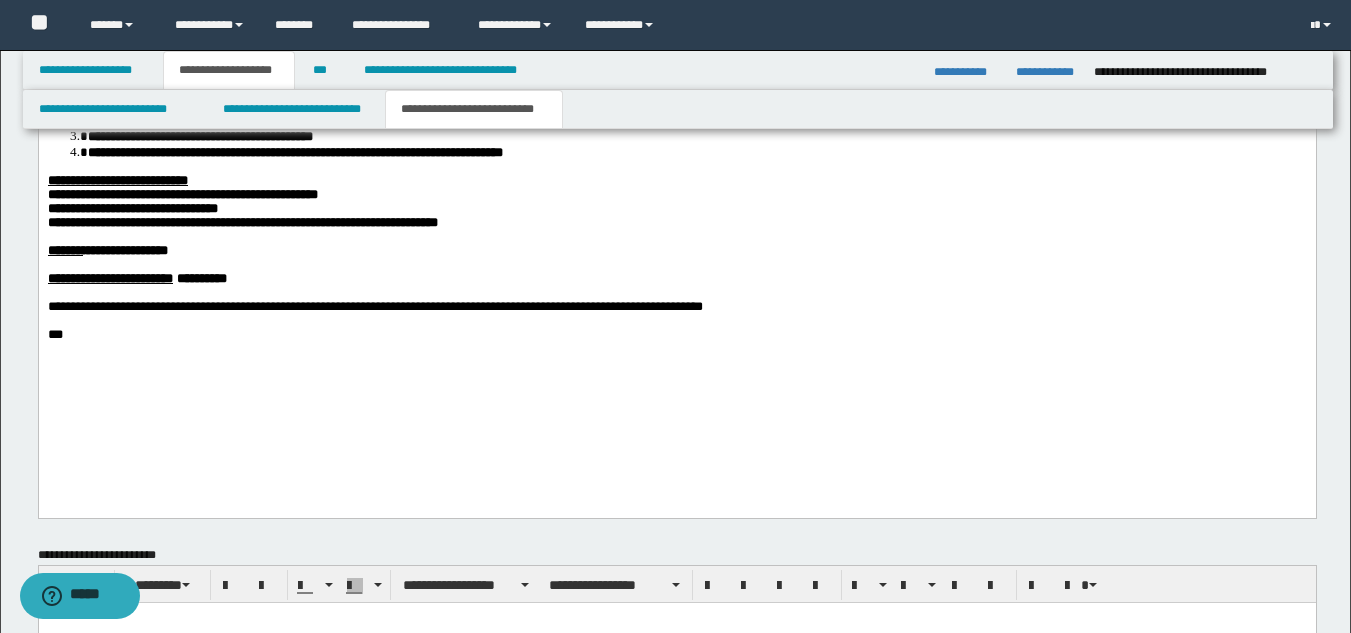 click on "**********" at bounding box center (676, 195) 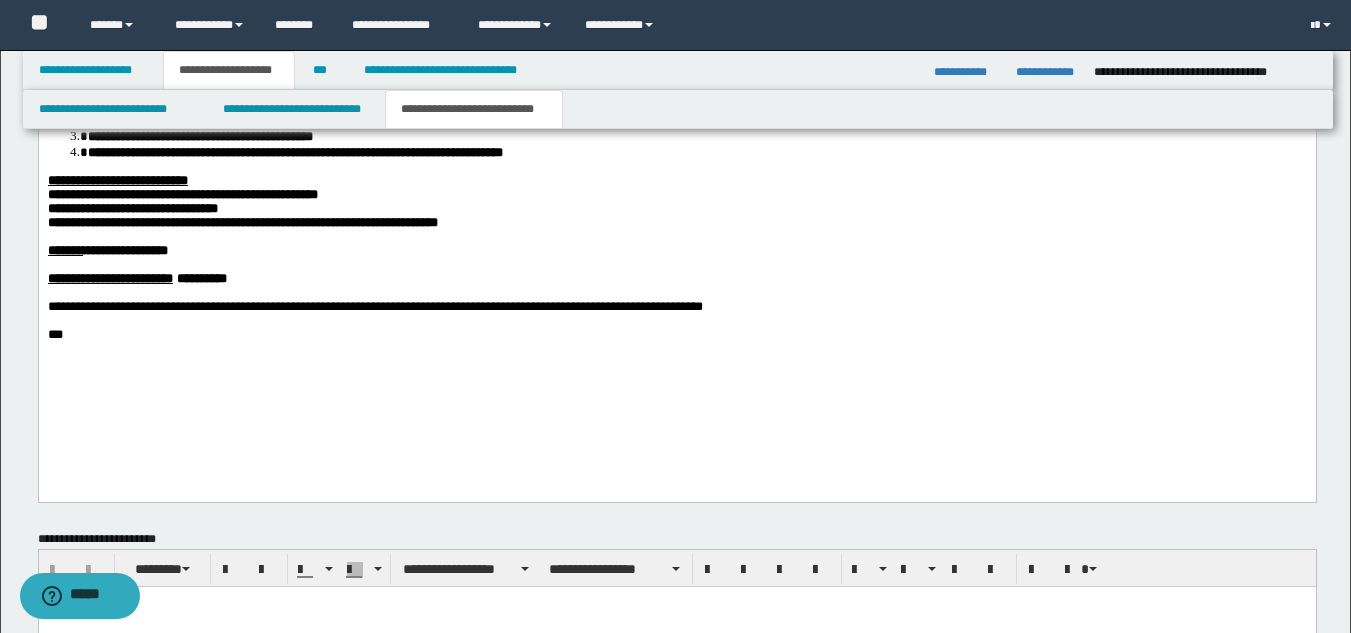 drag, startPoint x: 96, startPoint y: 424, endPoint x: 109, endPoint y: 423, distance: 13.038404 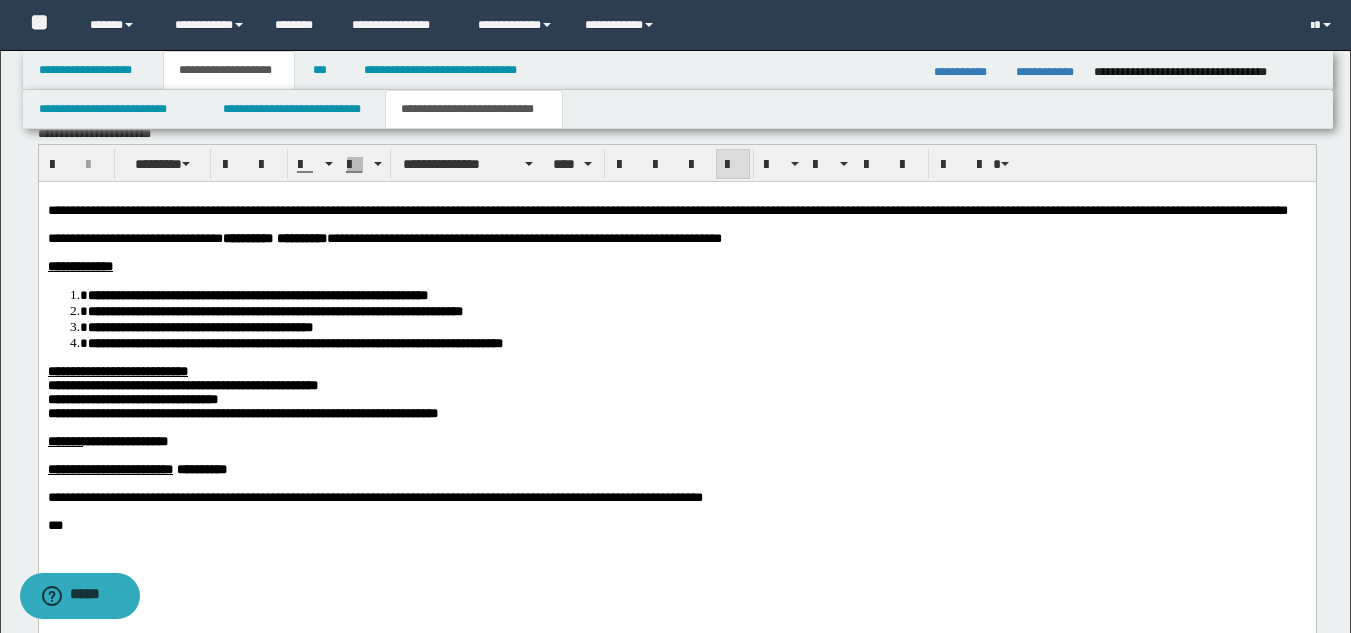 scroll, scrollTop: 998, scrollLeft: 0, axis: vertical 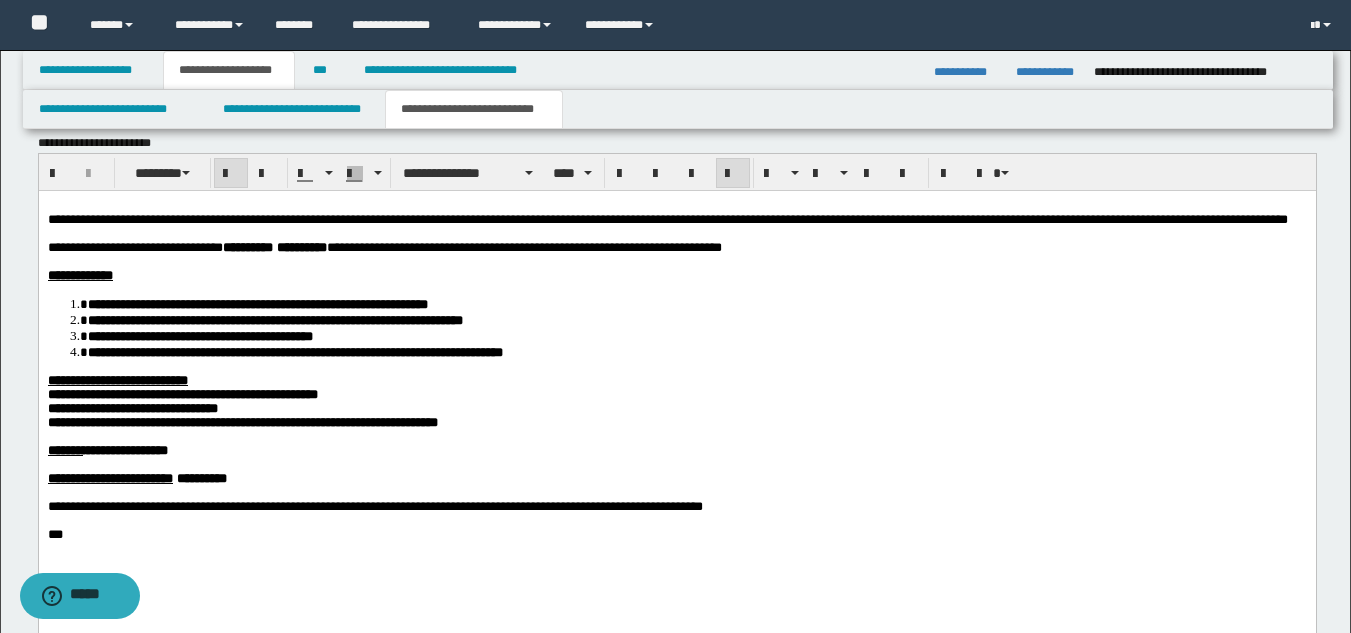 click on "**********" at bounding box center [676, 478] 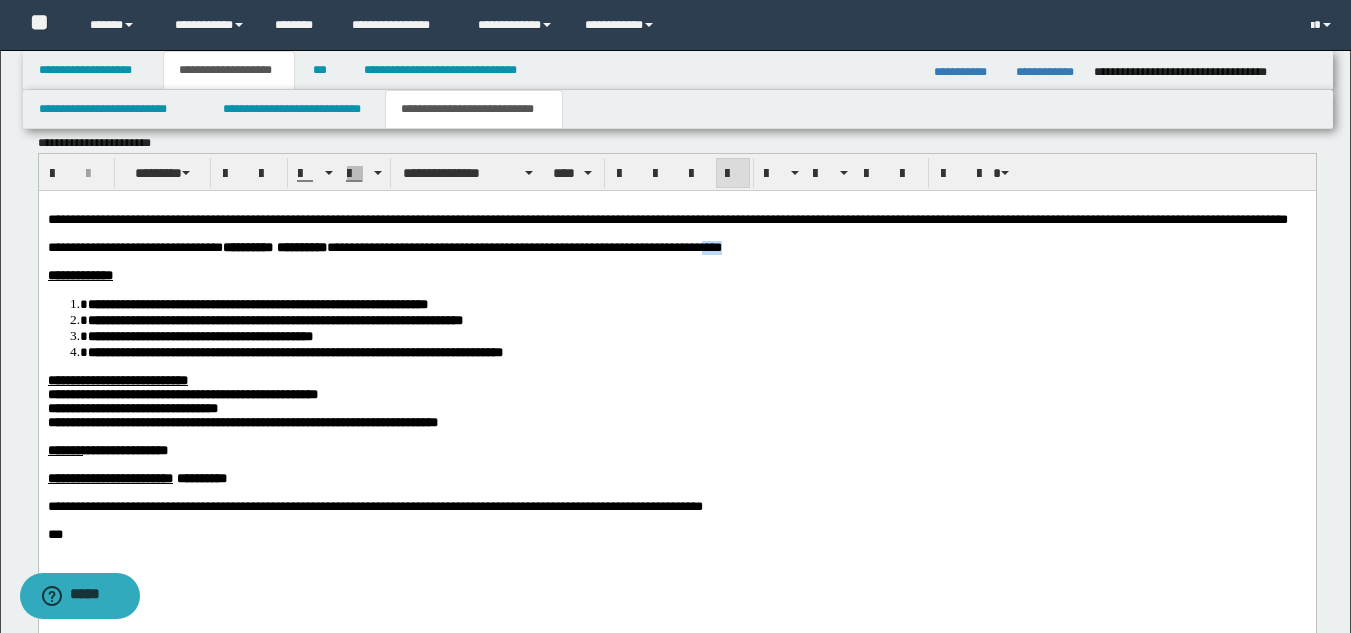 click on "**********" at bounding box center [676, 247] 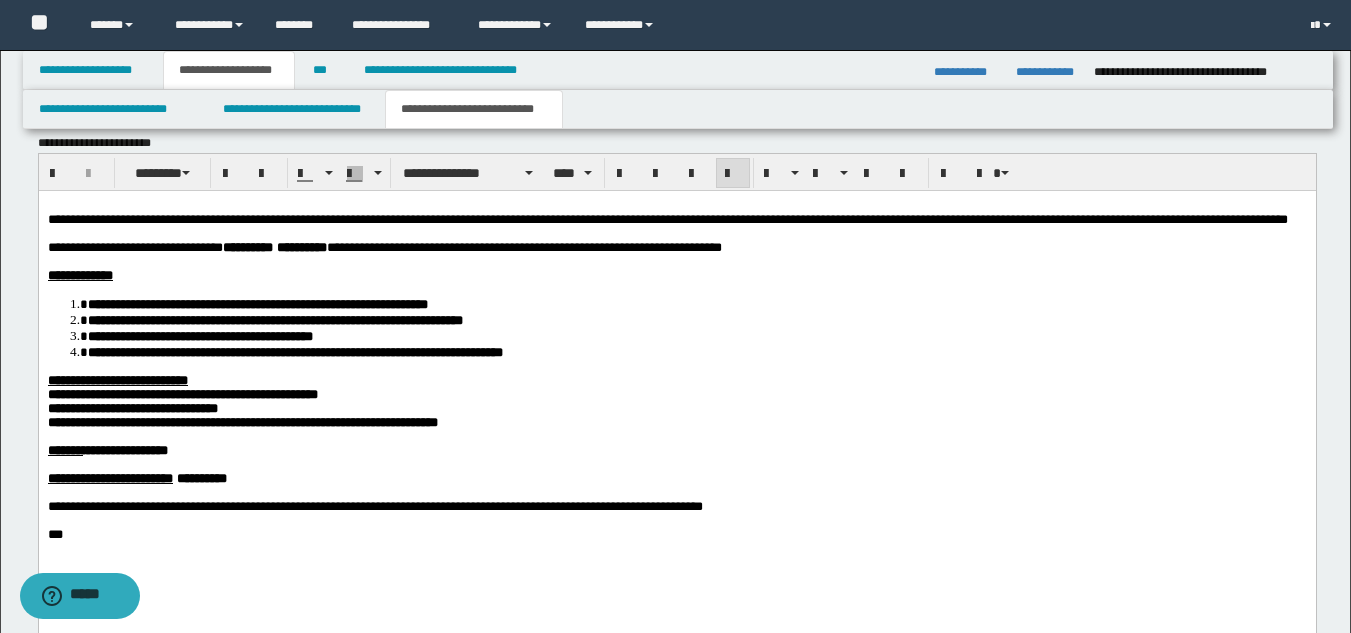 click at bounding box center (676, 261) 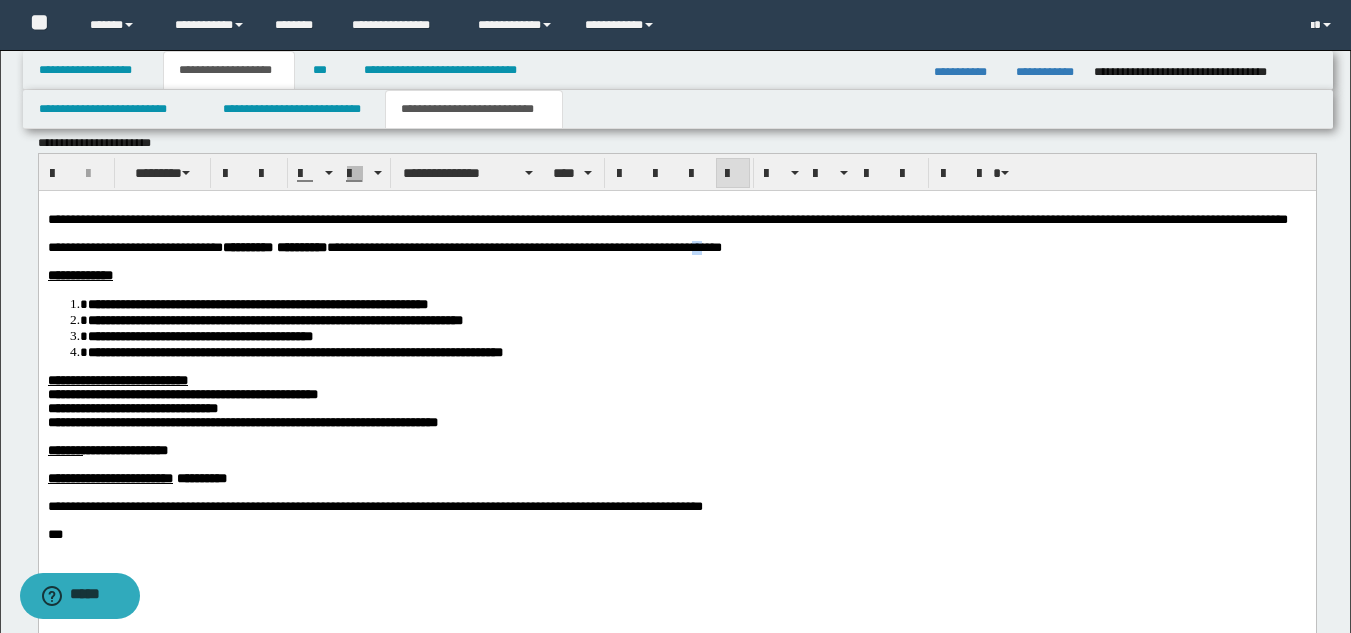 drag, startPoint x: 790, startPoint y: 265, endPoint x: 809, endPoint y: 280, distance: 24.207438 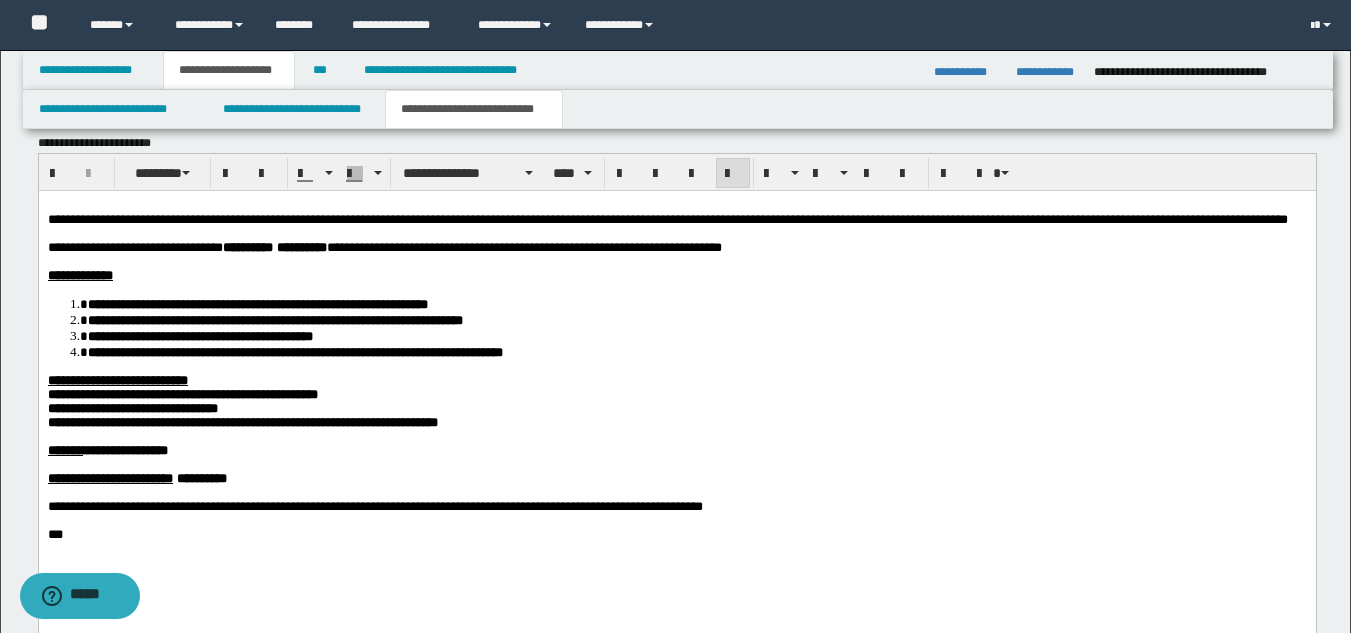 drag, startPoint x: 810, startPoint y: 281, endPoint x: 795, endPoint y: 269, distance: 19.209373 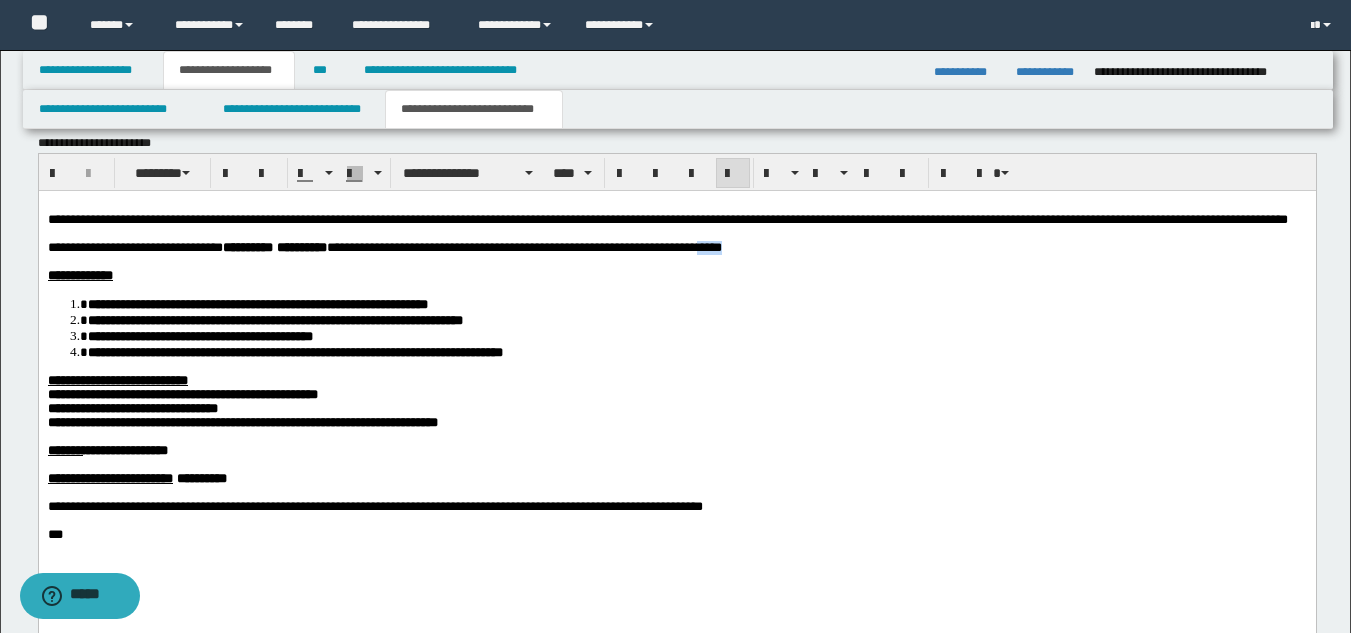 drag, startPoint x: 794, startPoint y: 267, endPoint x: 866, endPoint y: 270, distance: 72.06247 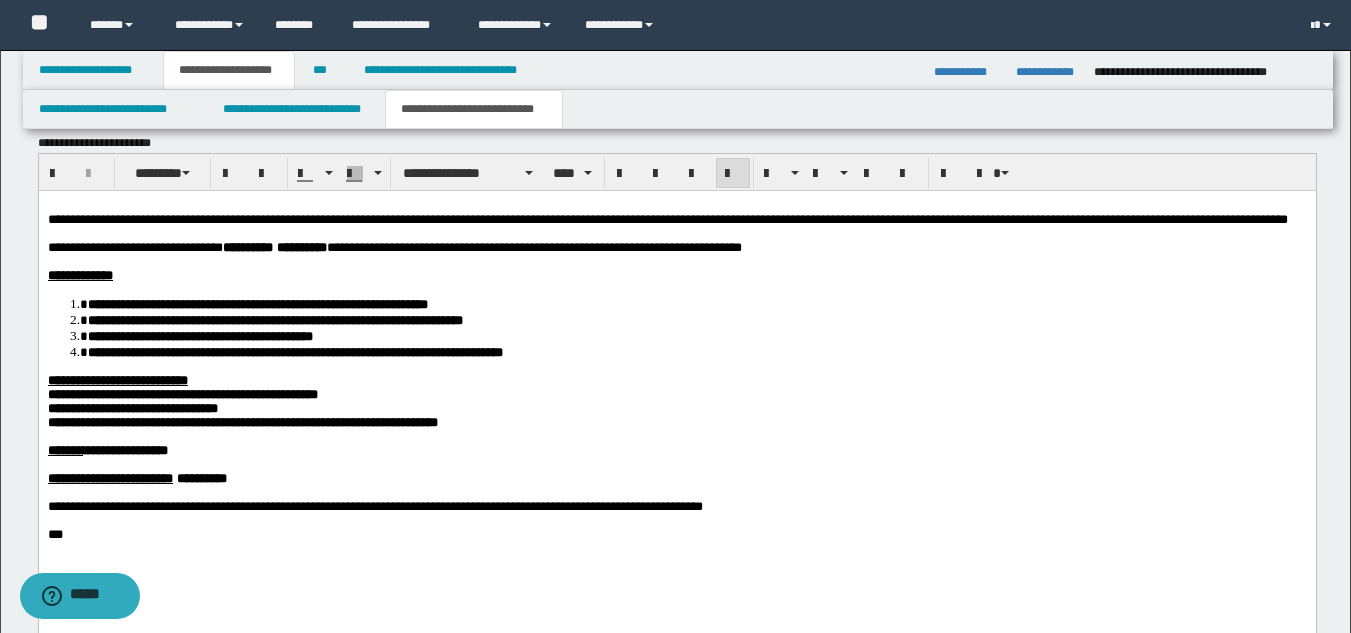 click on "**********" at bounding box center [696, 351] 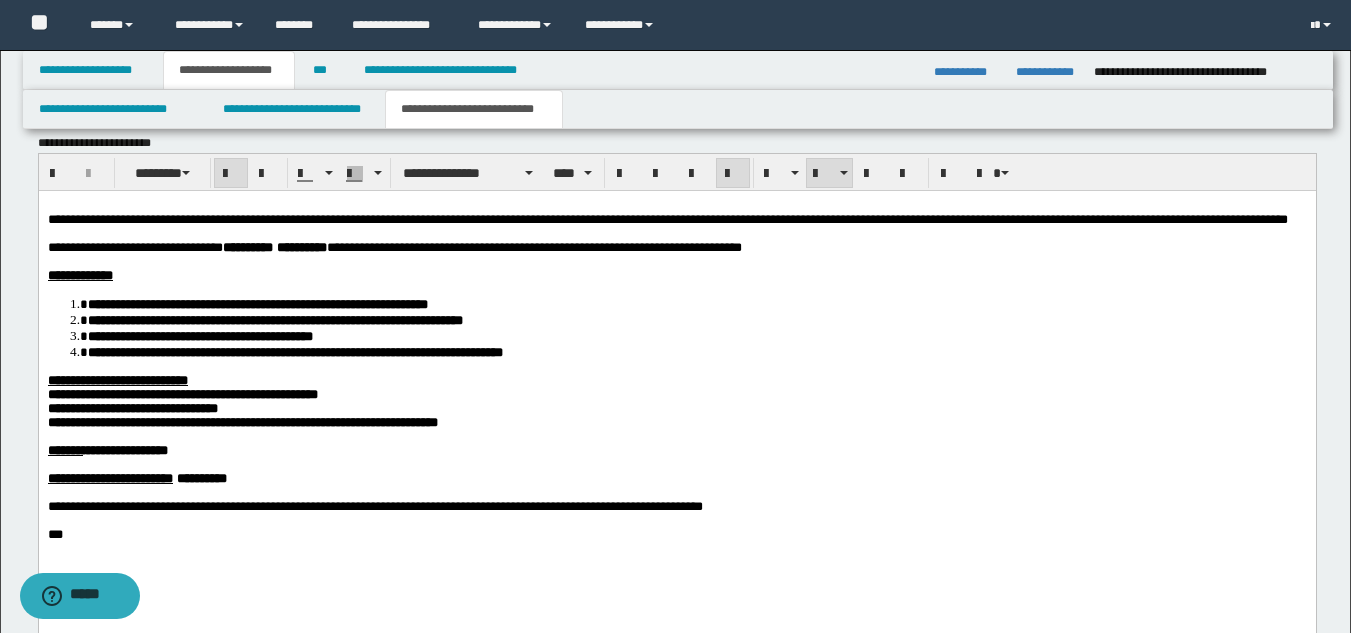 click on "**********" at bounding box center (696, 335) 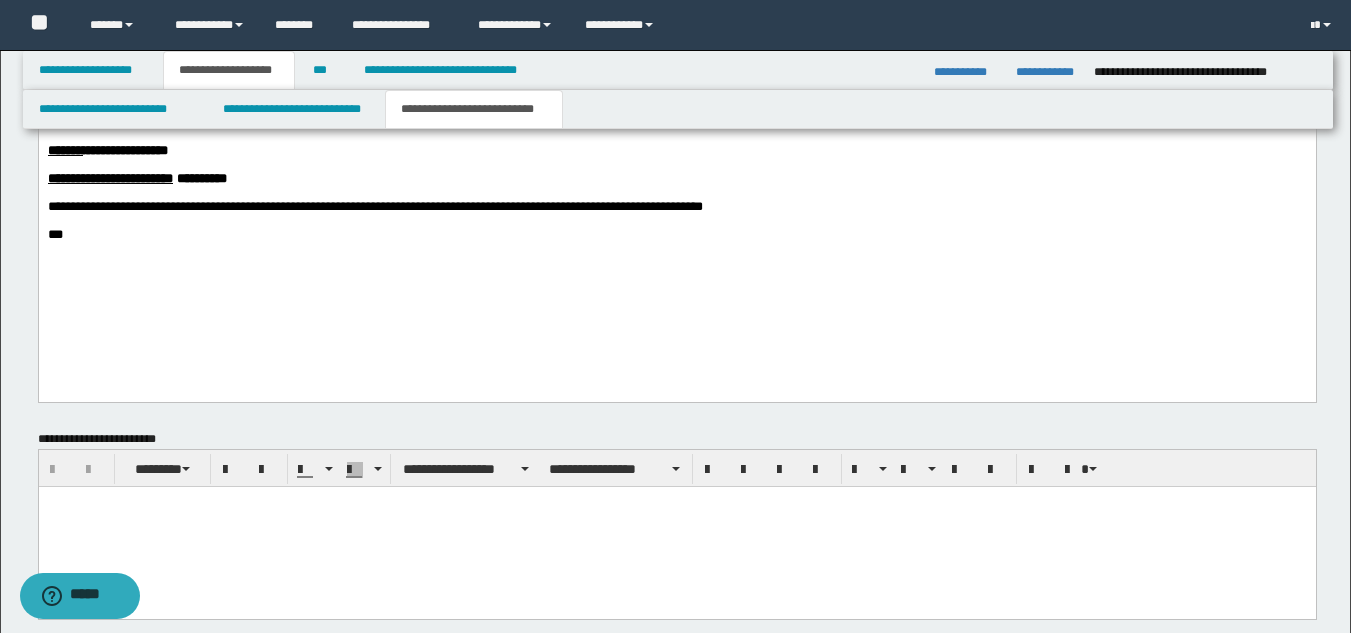 click on "**********" at bounding box center [676, 95] 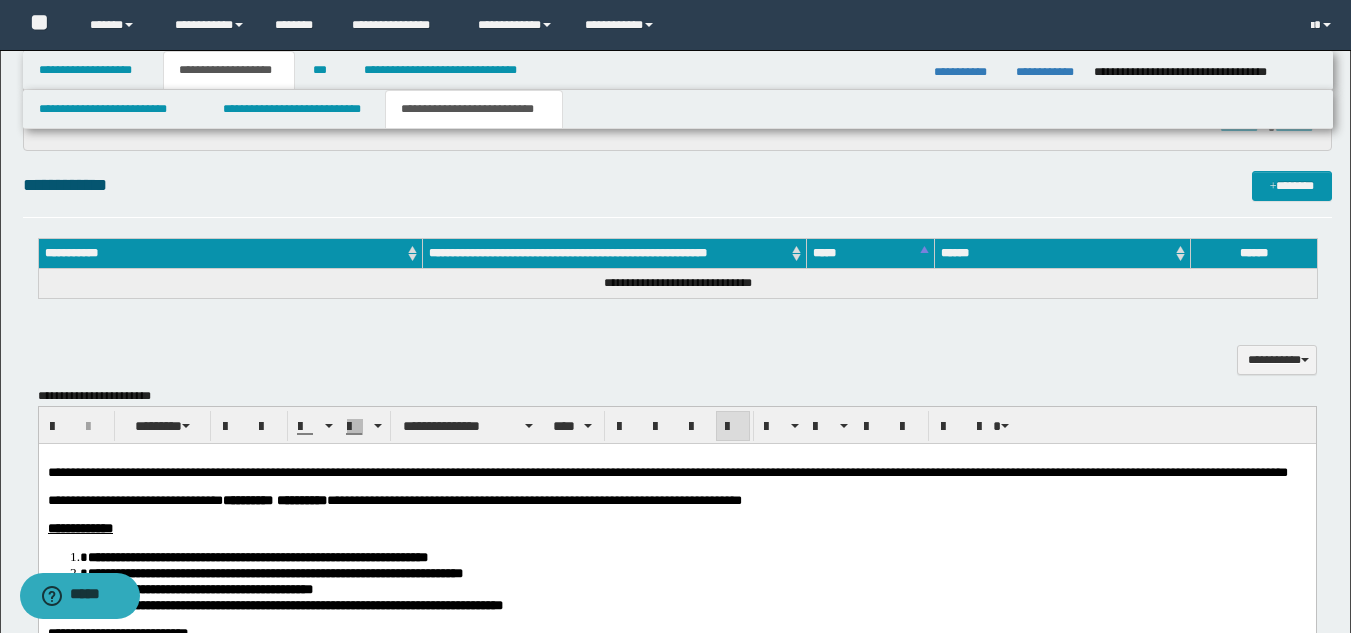 scroll, scrollTop: 598, scrollLeft: 0, axis: vertical 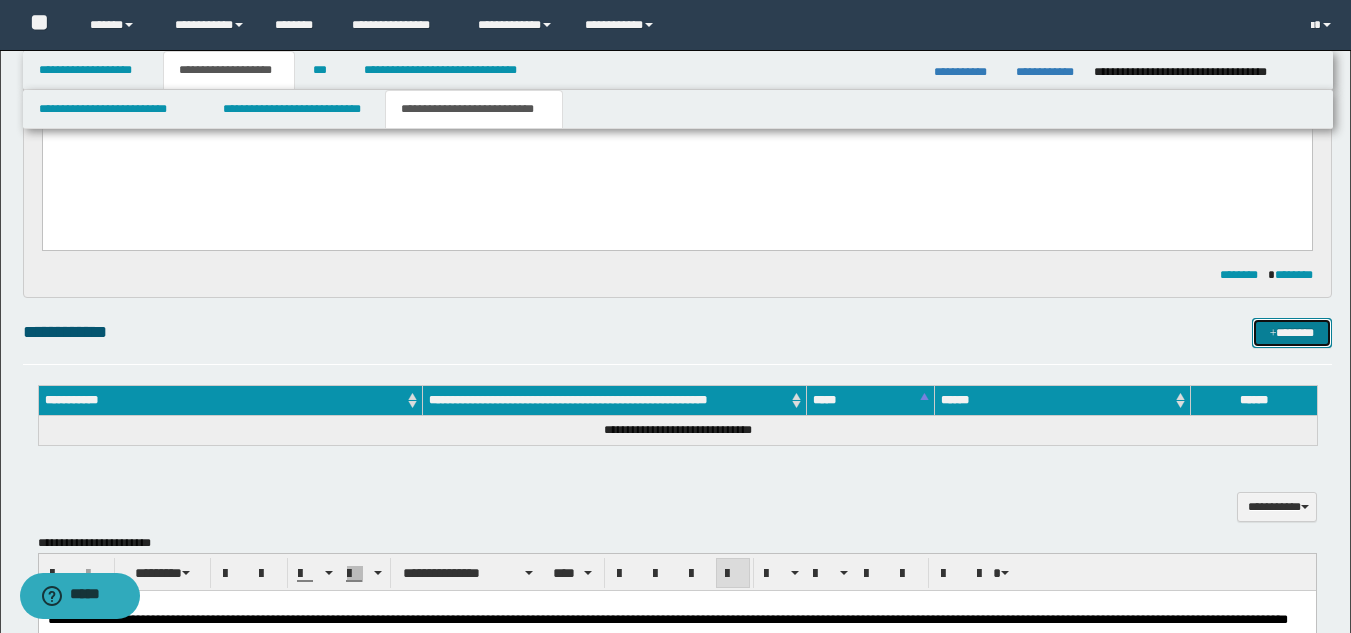 click on "*******" at bounding box center (1292, 333) 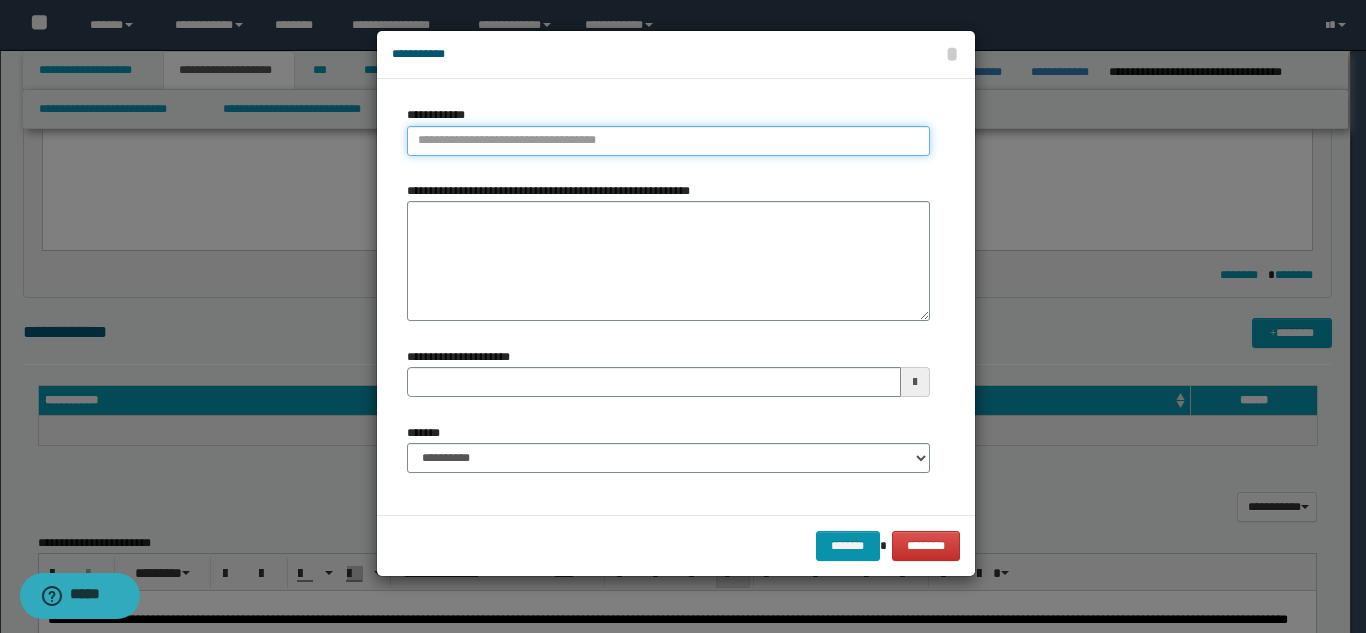click on "**********" at bounding box center [668, 141] 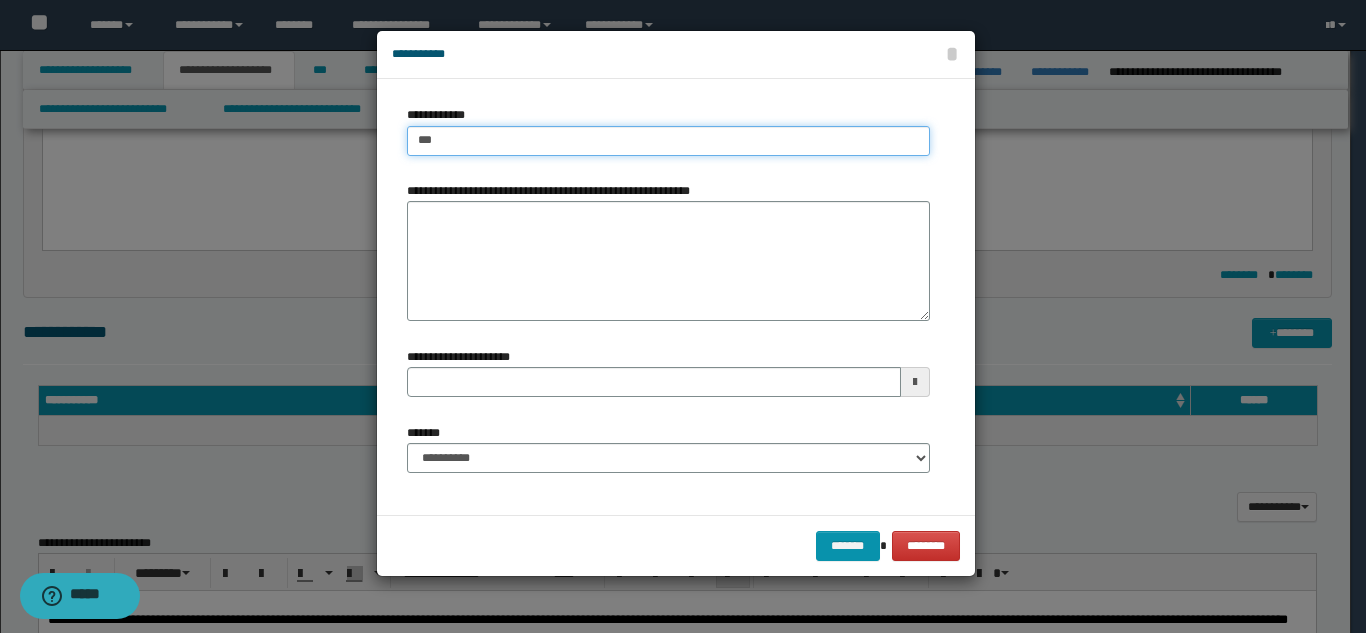 type on "****" 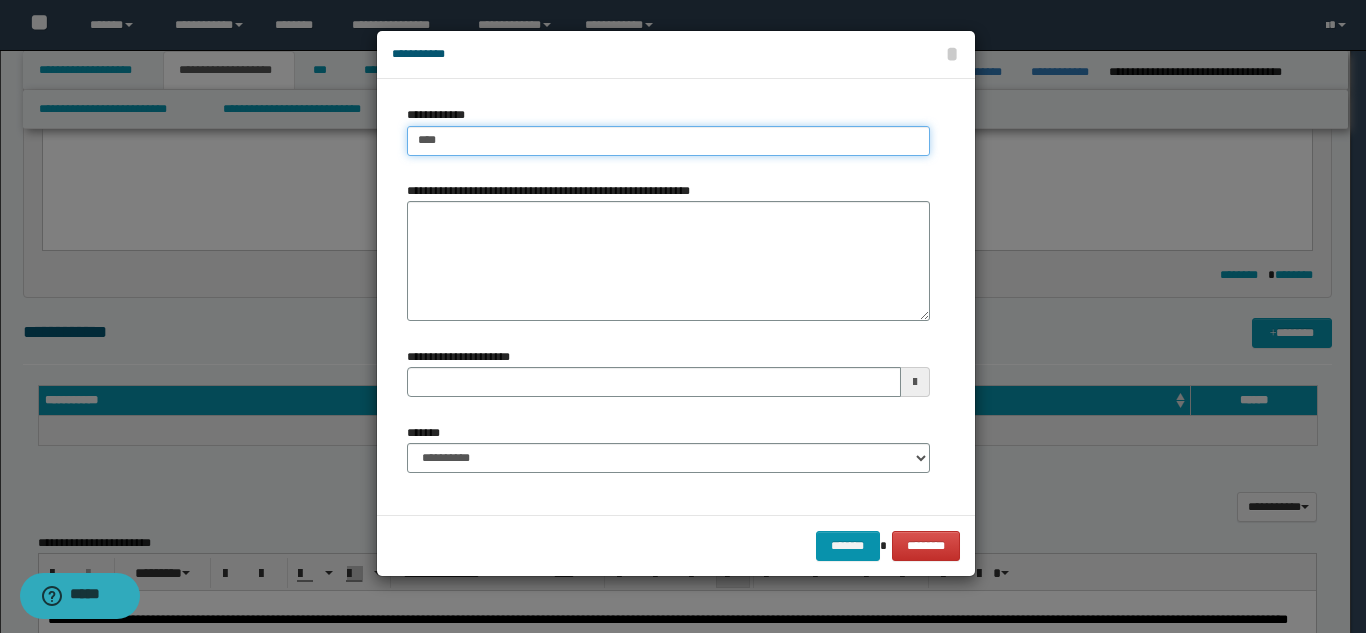 type on "****" 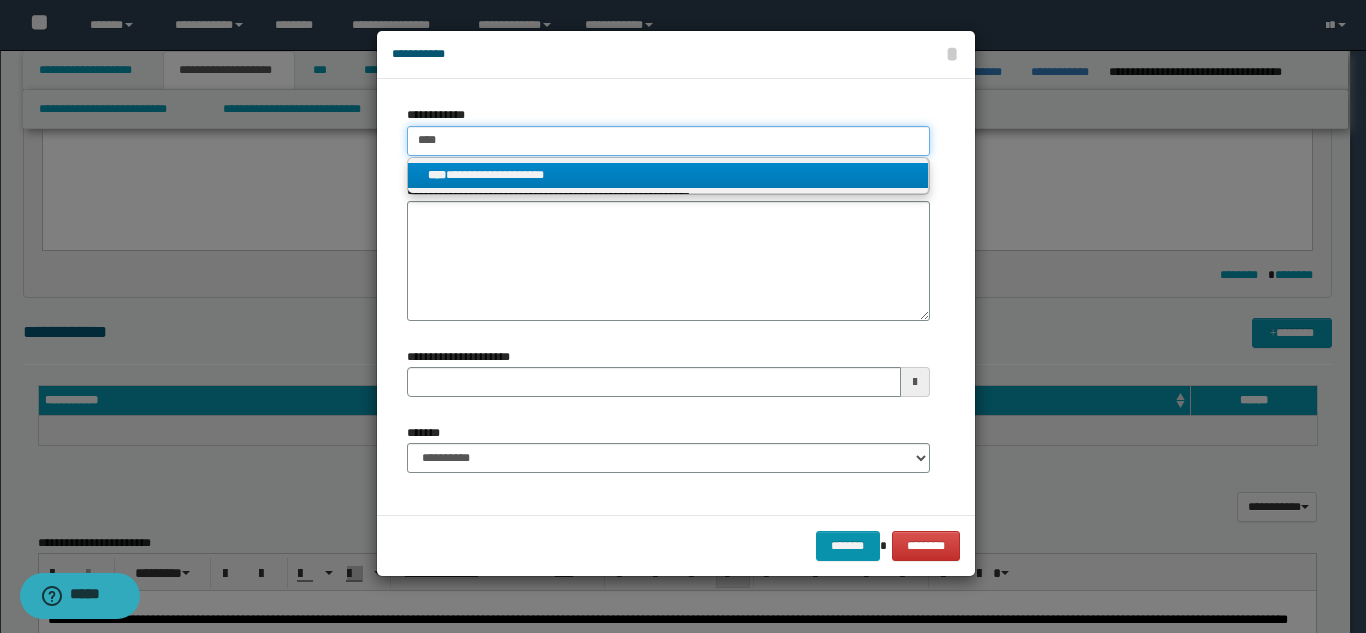 type on "****" 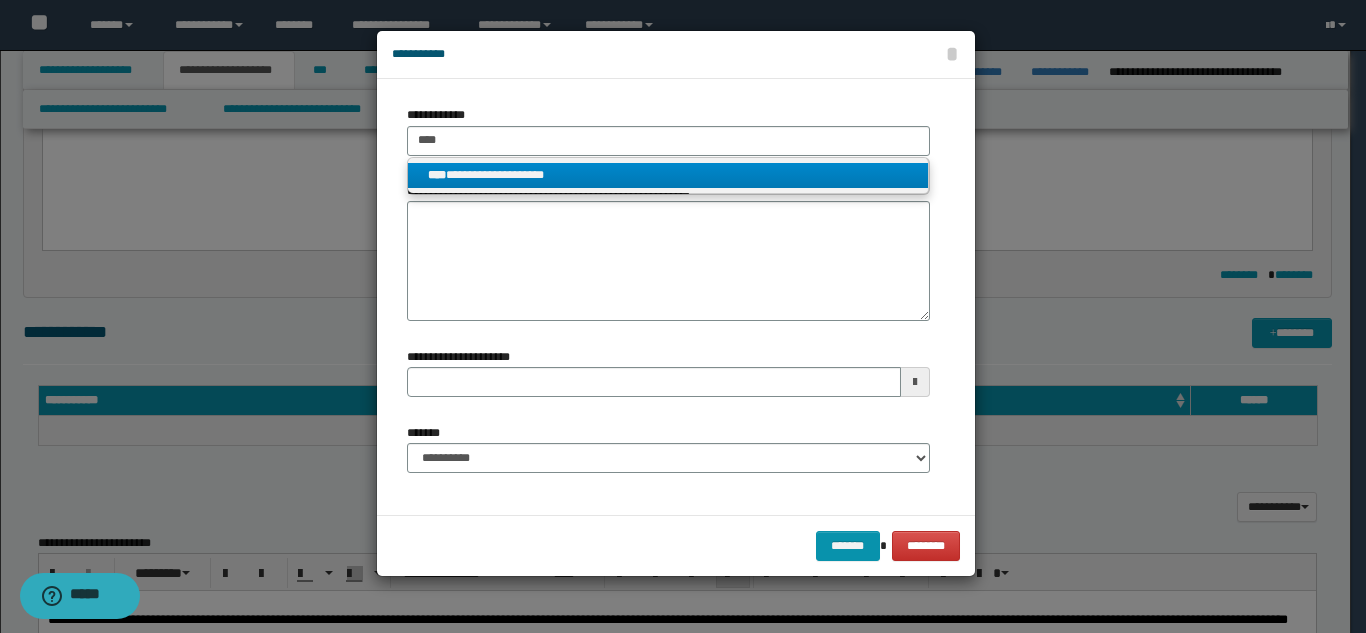 click on "**********" at bounding box center (668, 175) 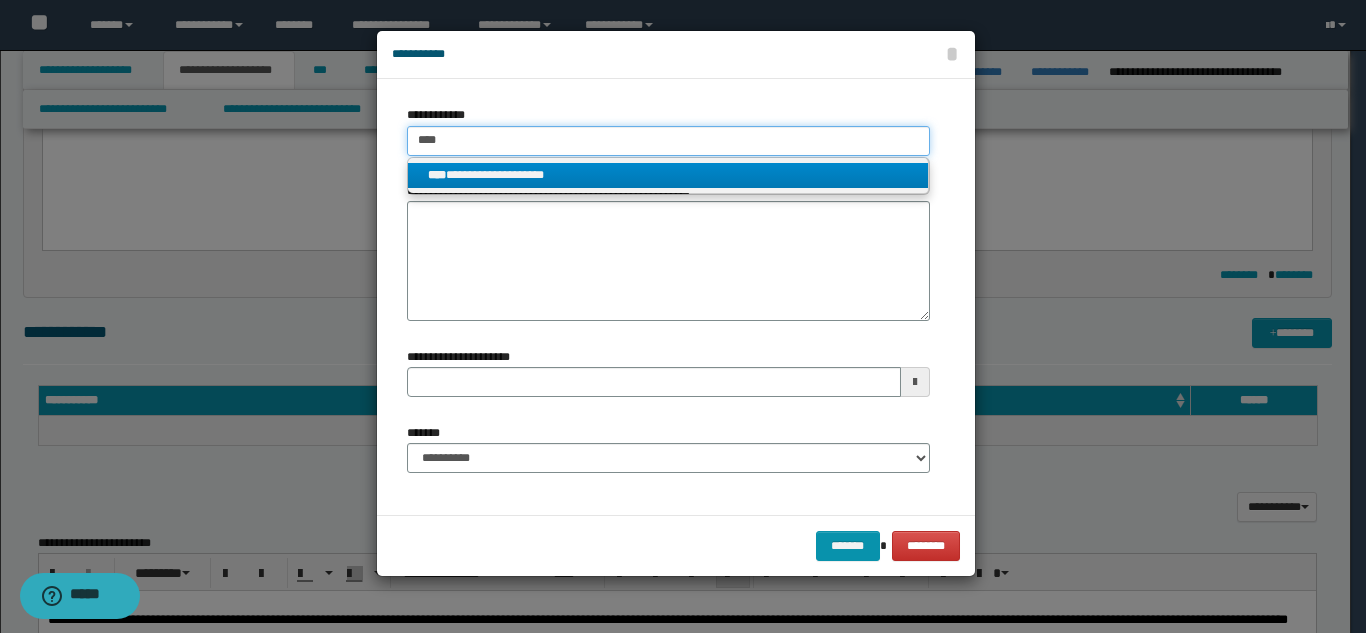type 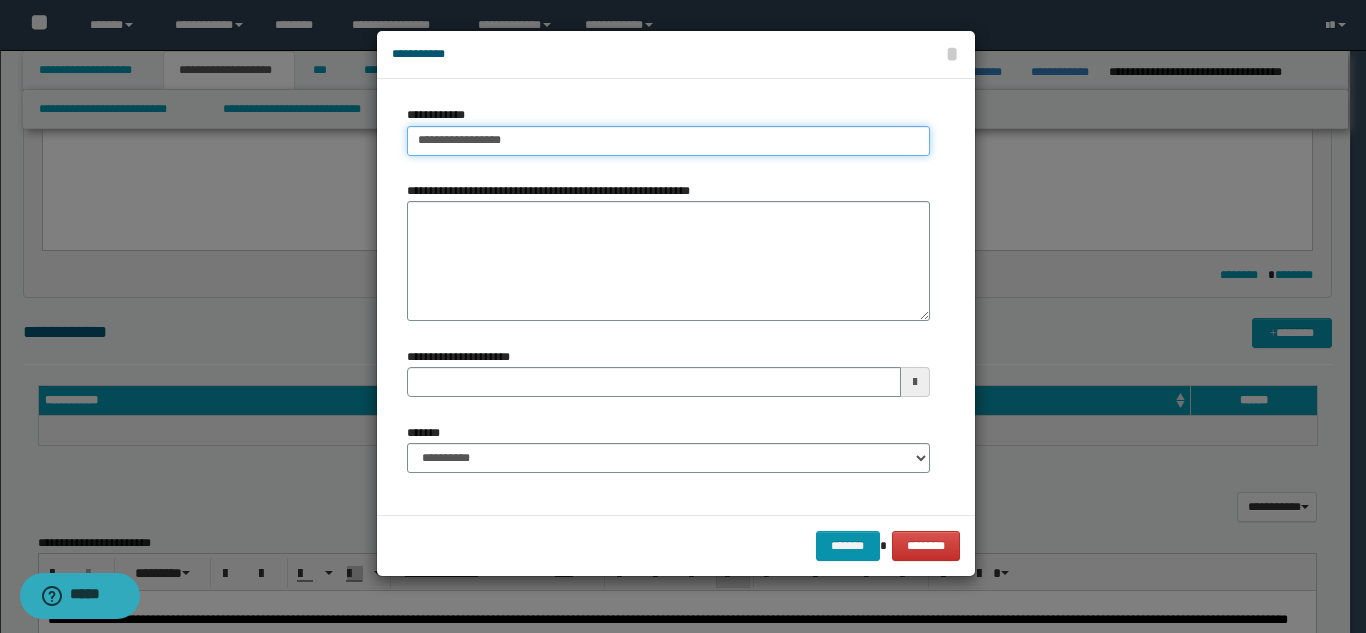type on "**********" 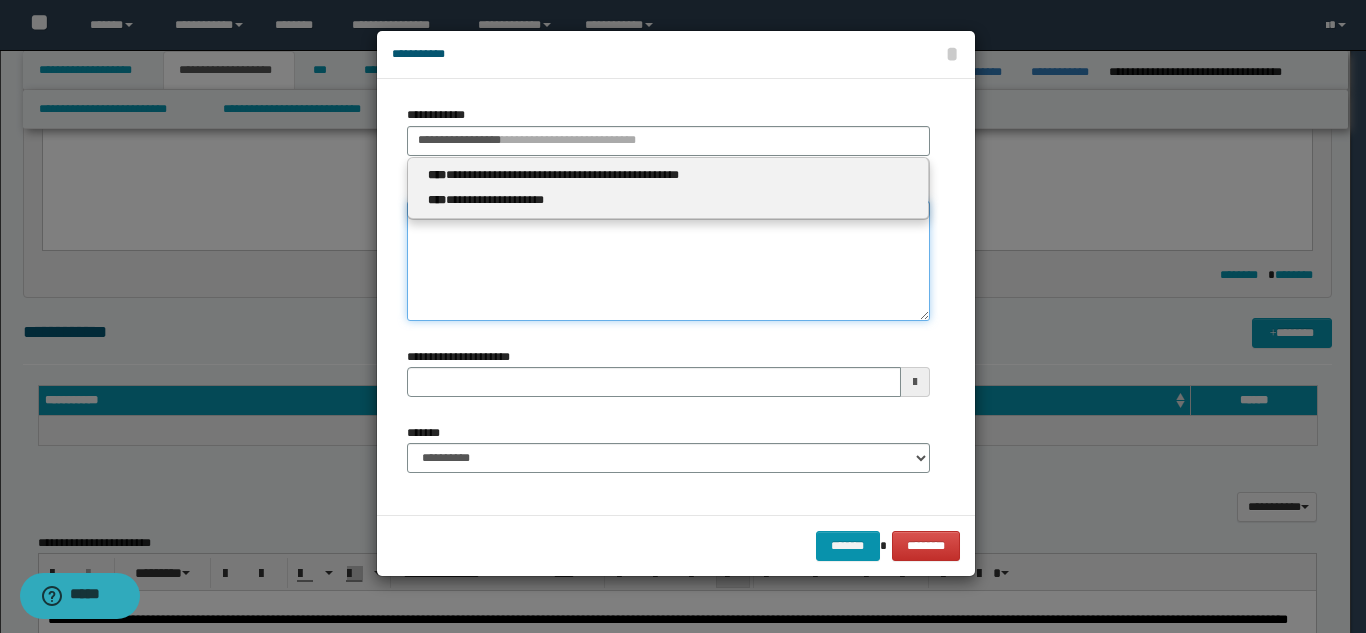 type 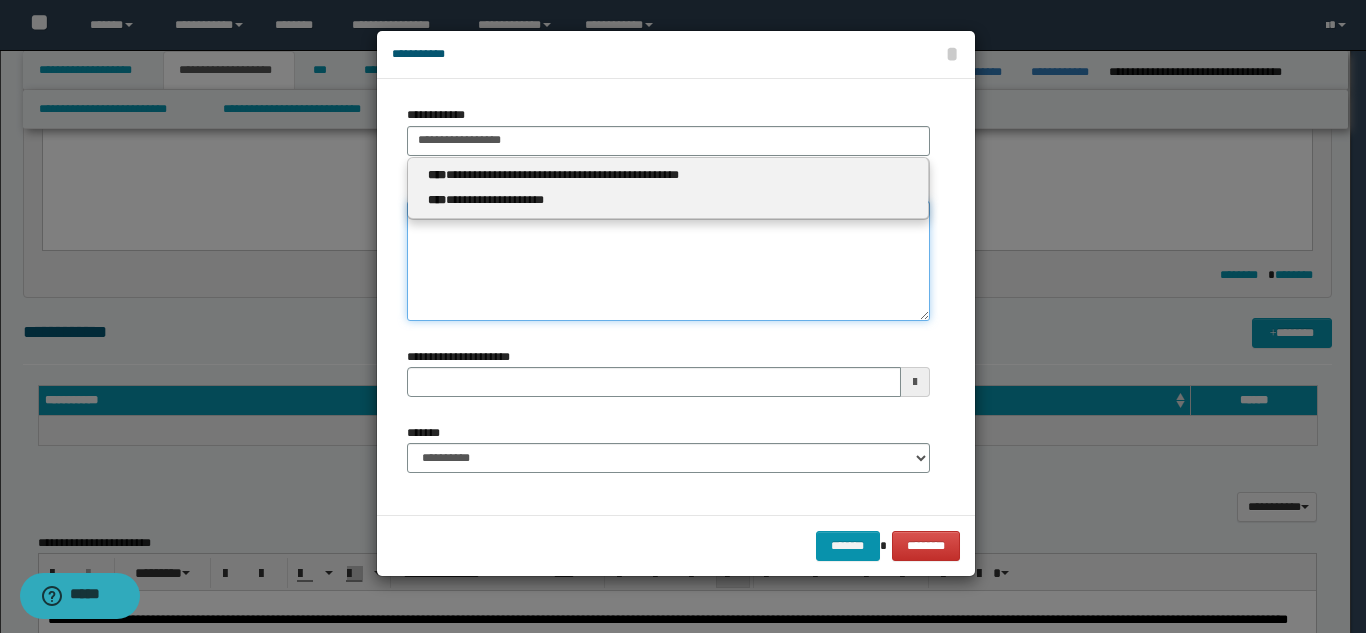 click on "**********" at bounding box center (668, 261) 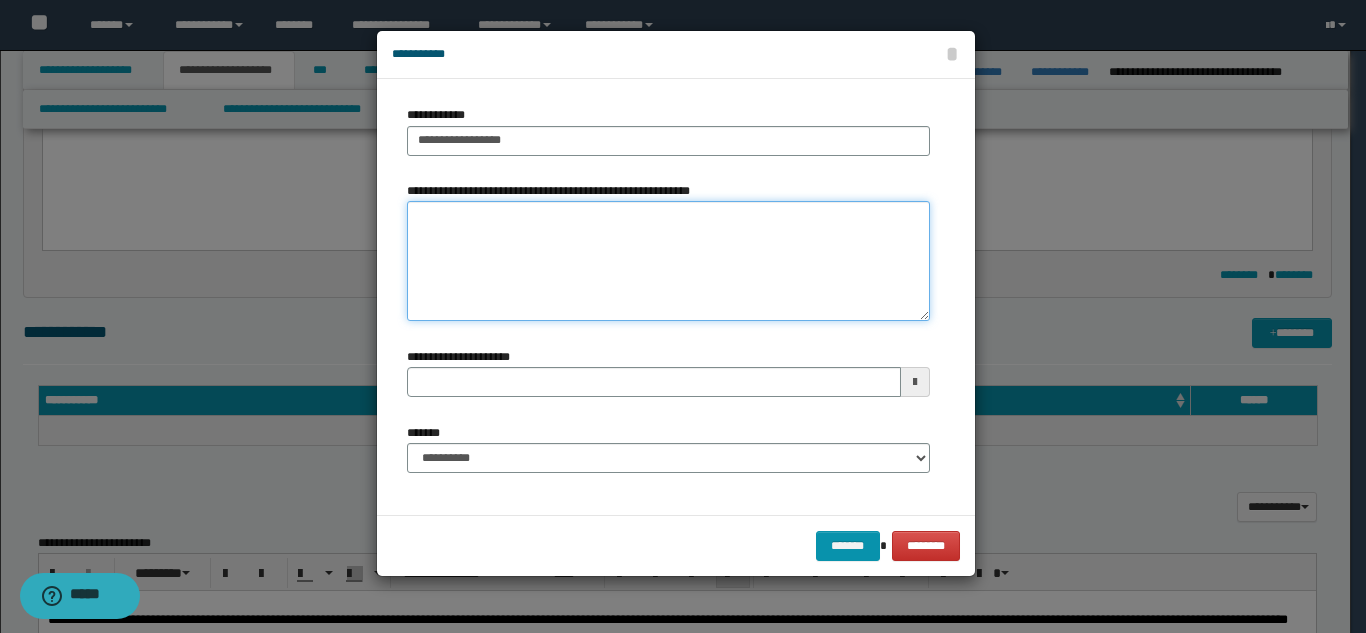 paste on "**********" 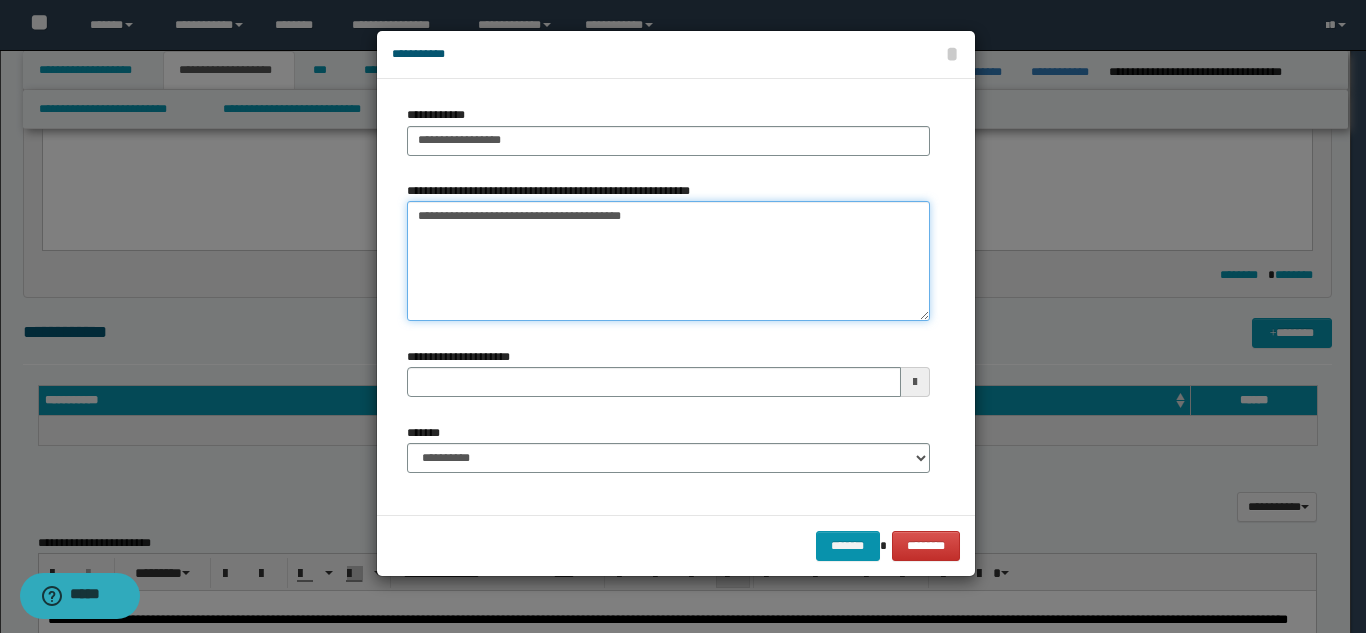 click on "**********" at bounding box center (668, 261) 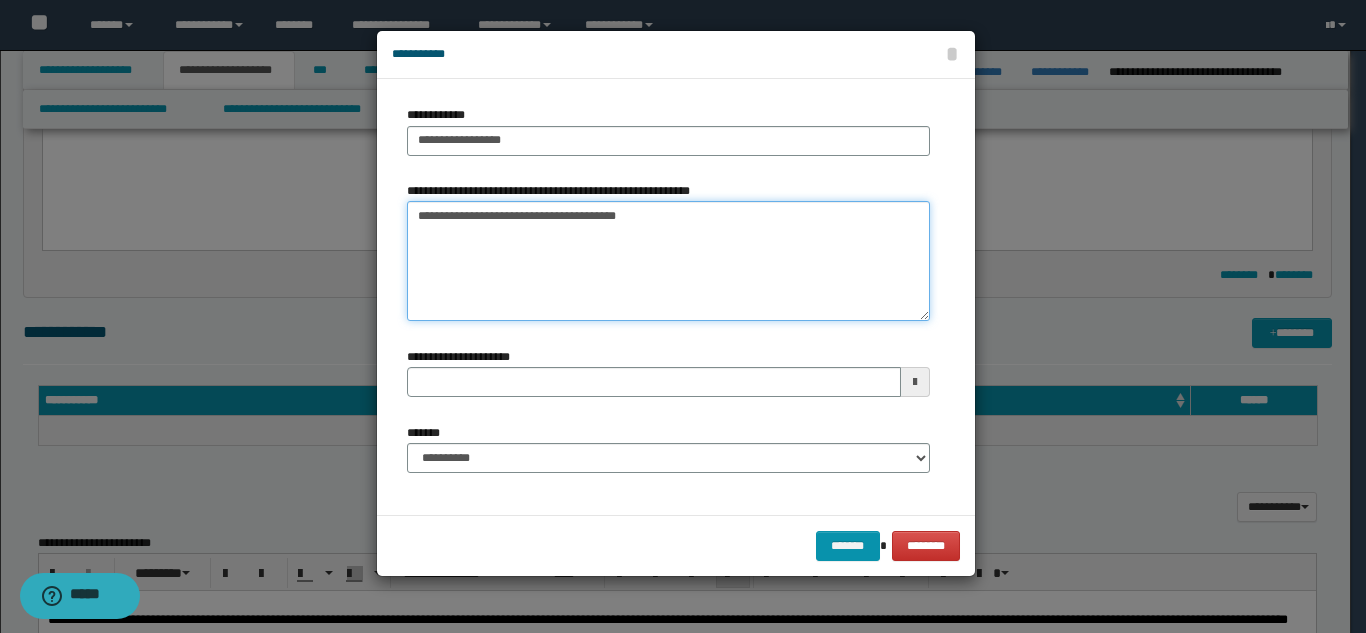 type on "**********" 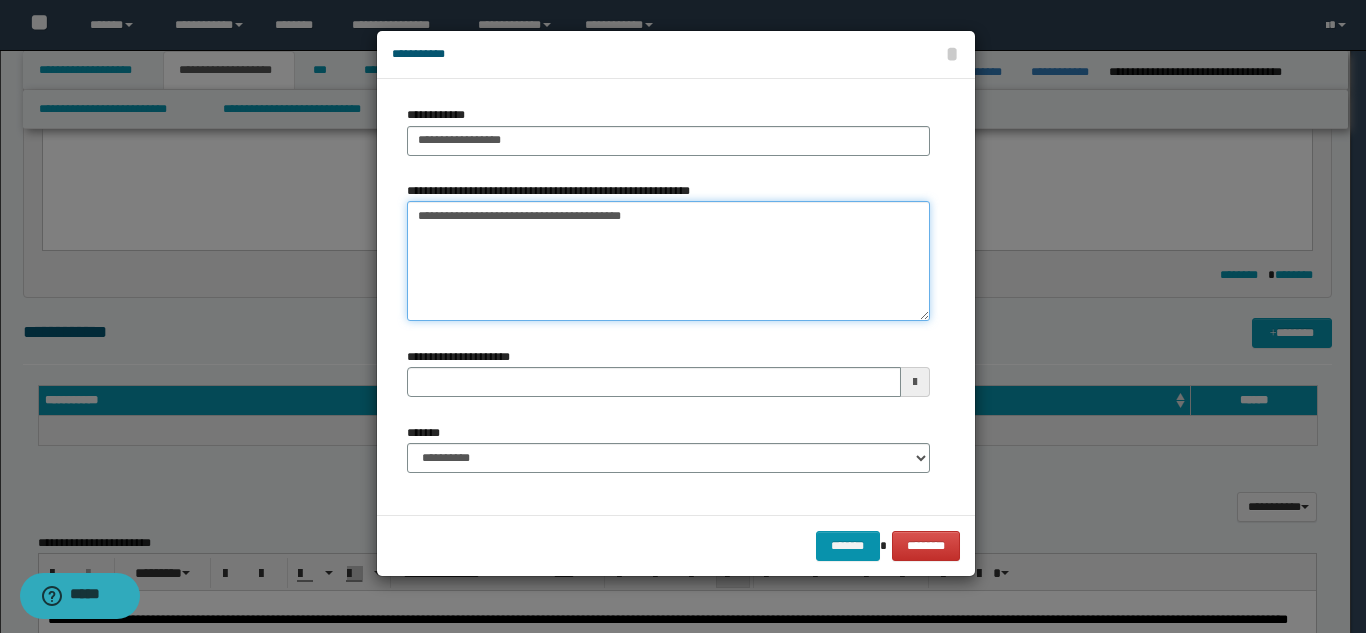 click on "**********" at bounding box center (668, 261) 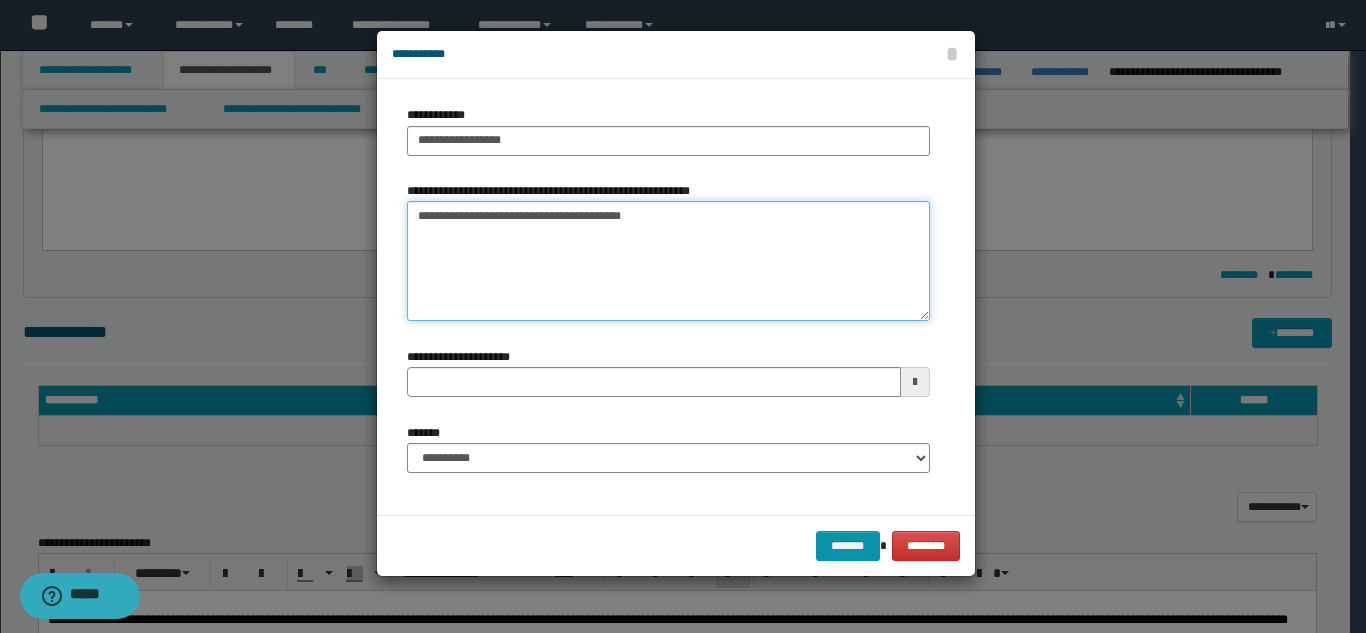 type on "**********" 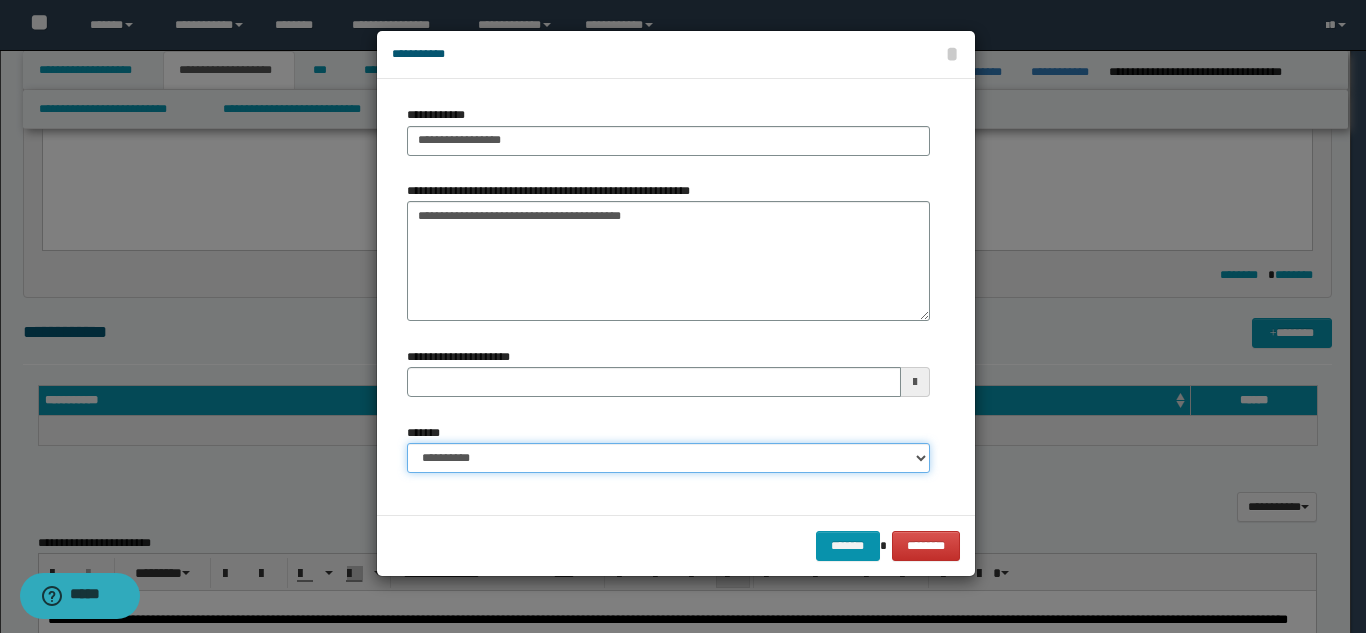 click on "**********" at bounding box center [668, 458] 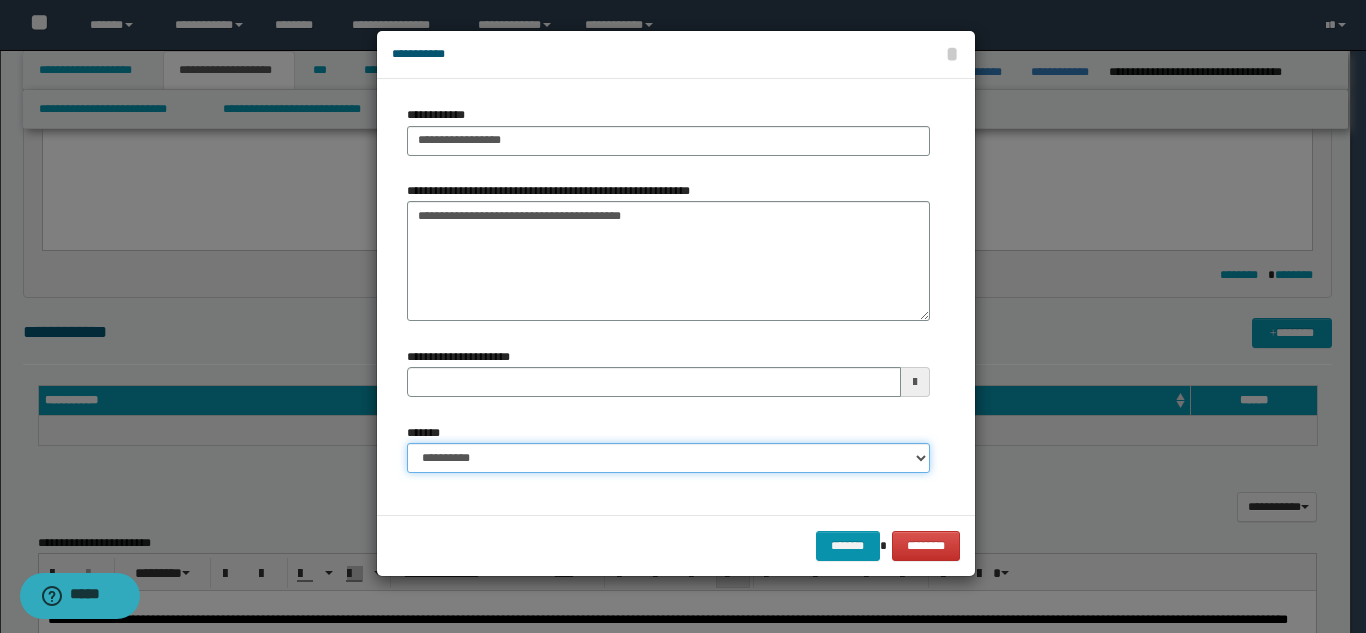 select on "*" 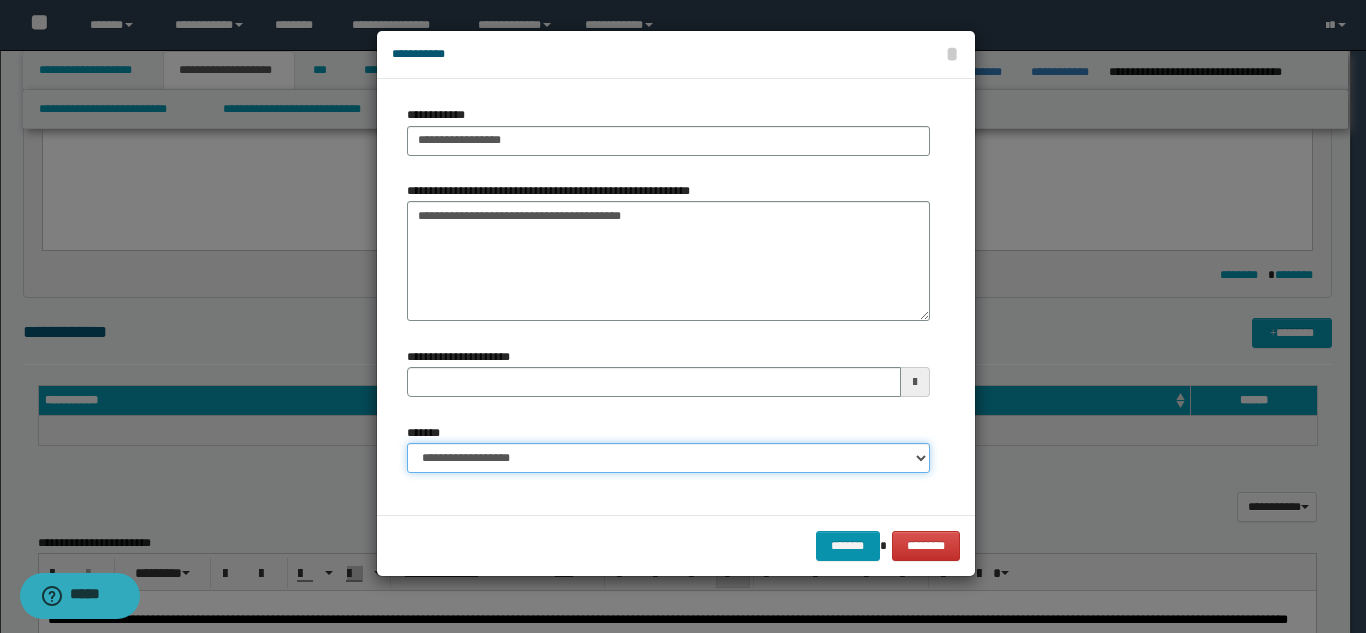 type 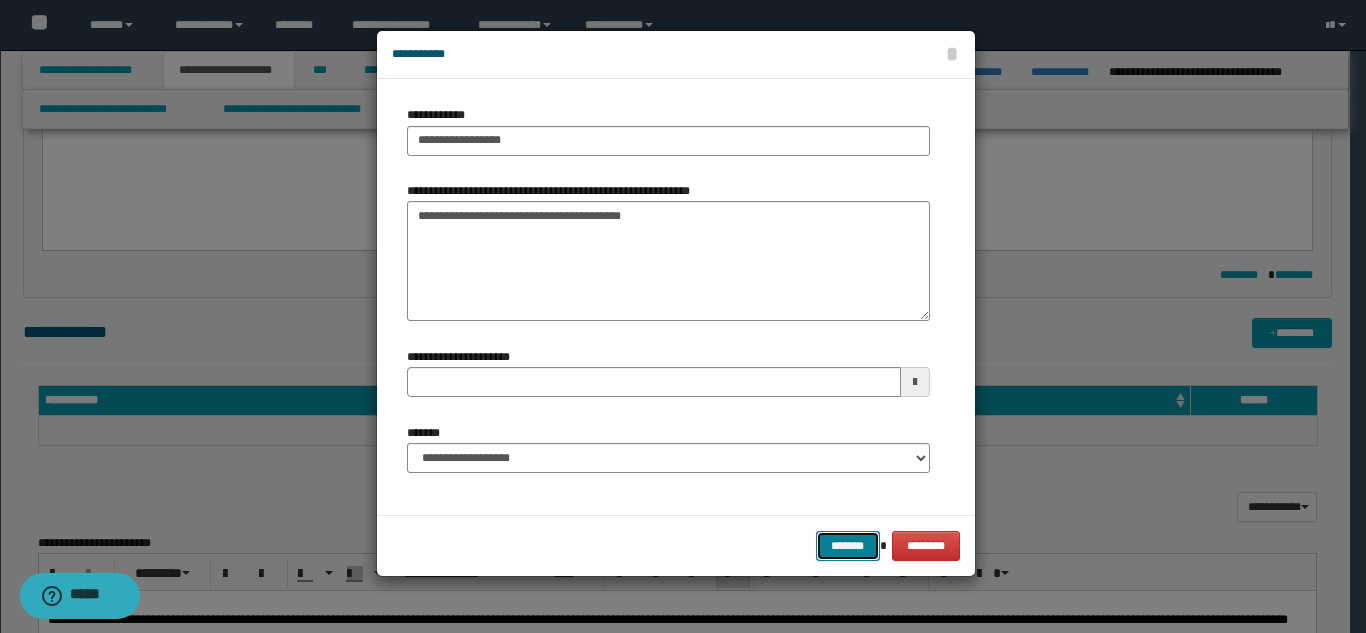 click on "*******" at bounding box center [848, 546] 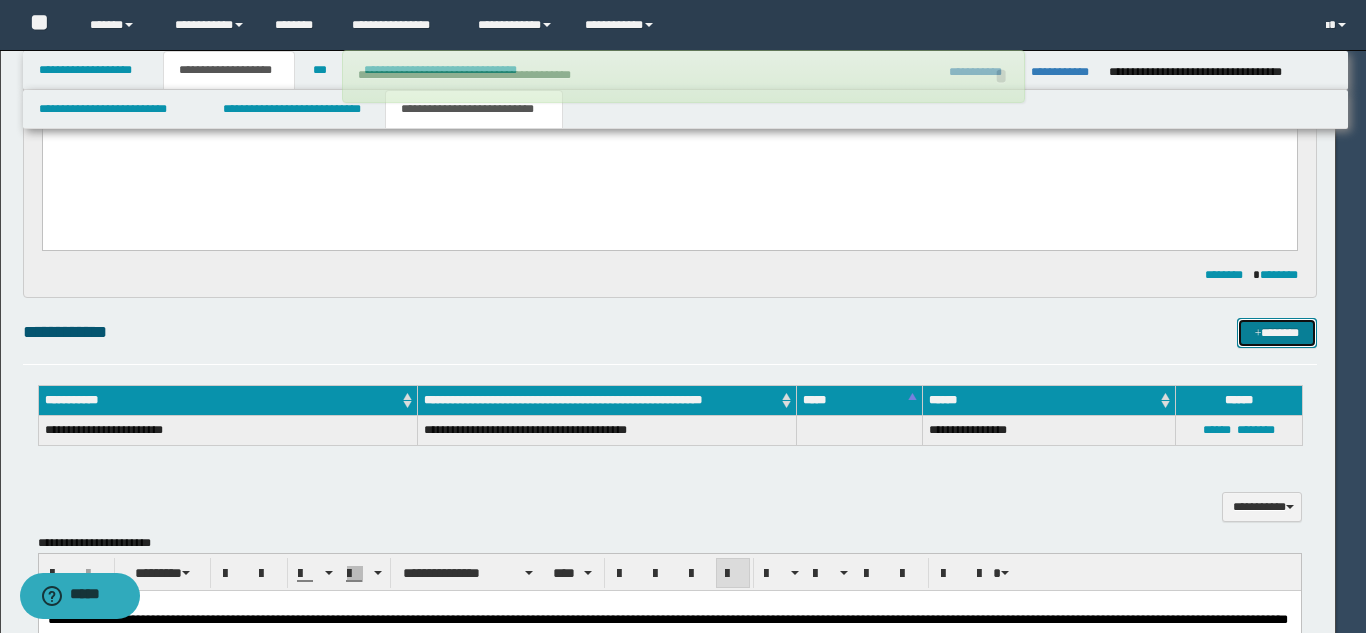 type 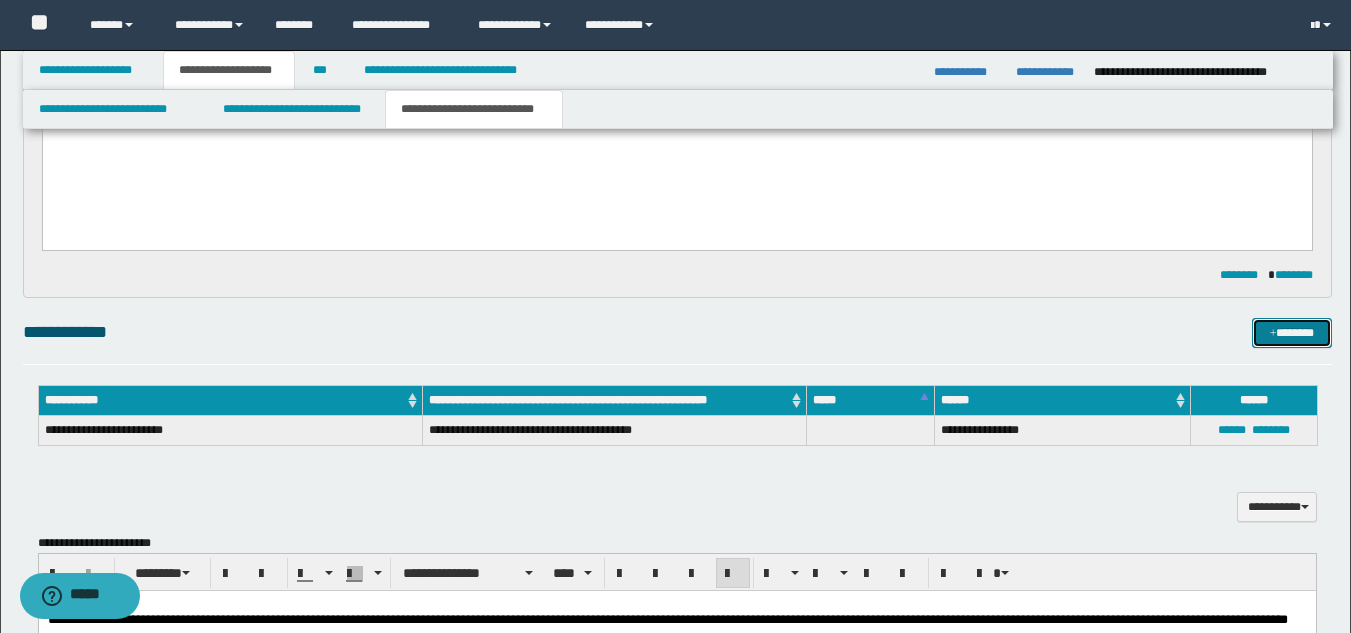 click on "*******" at bounding box center (1292, 333) 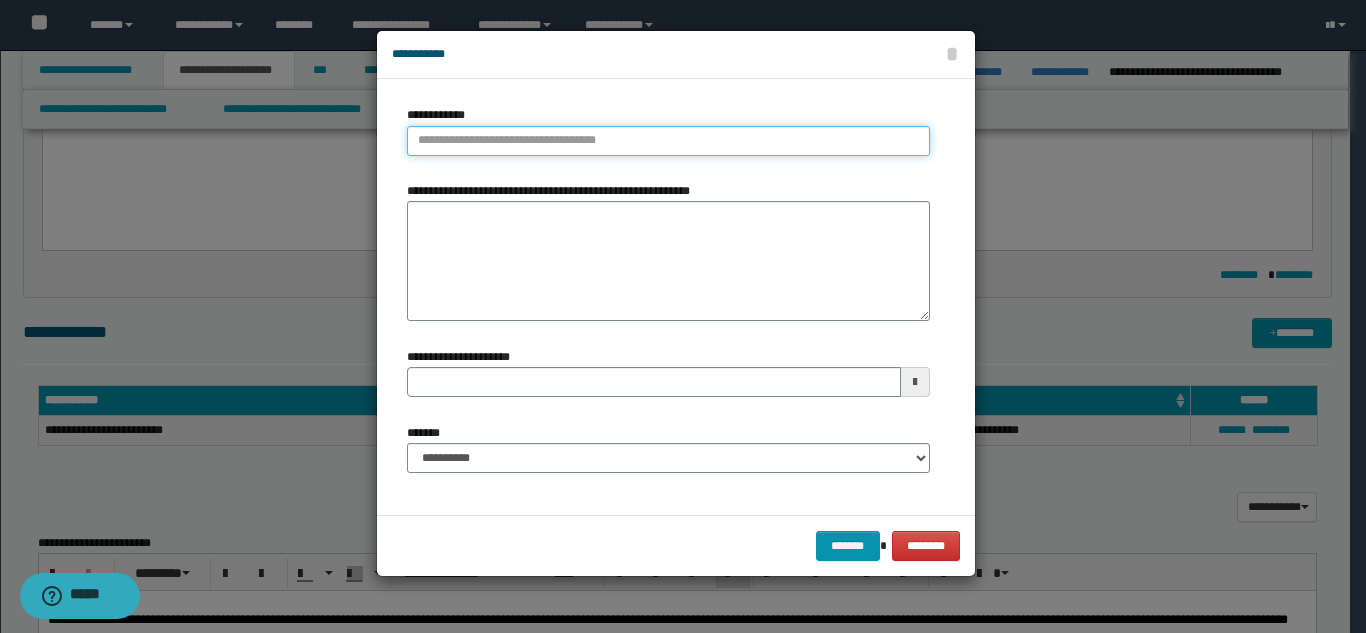 type on "**********" 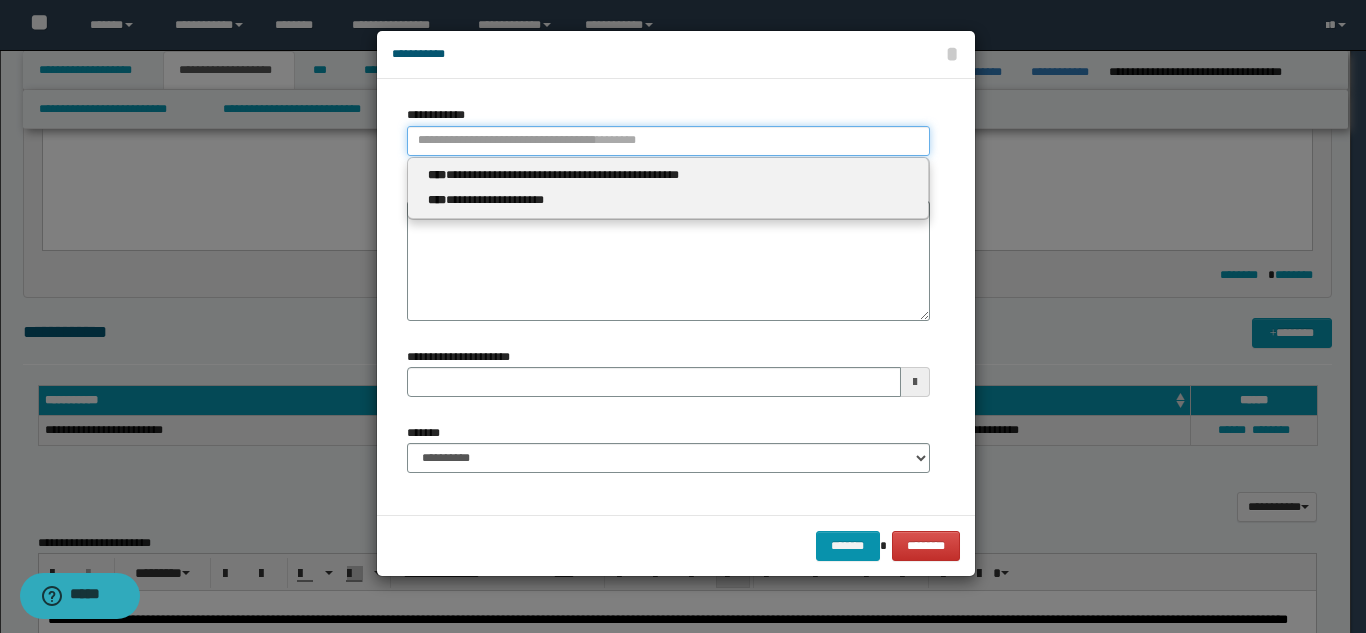 click on "**********" at bounding box center (668, 141) 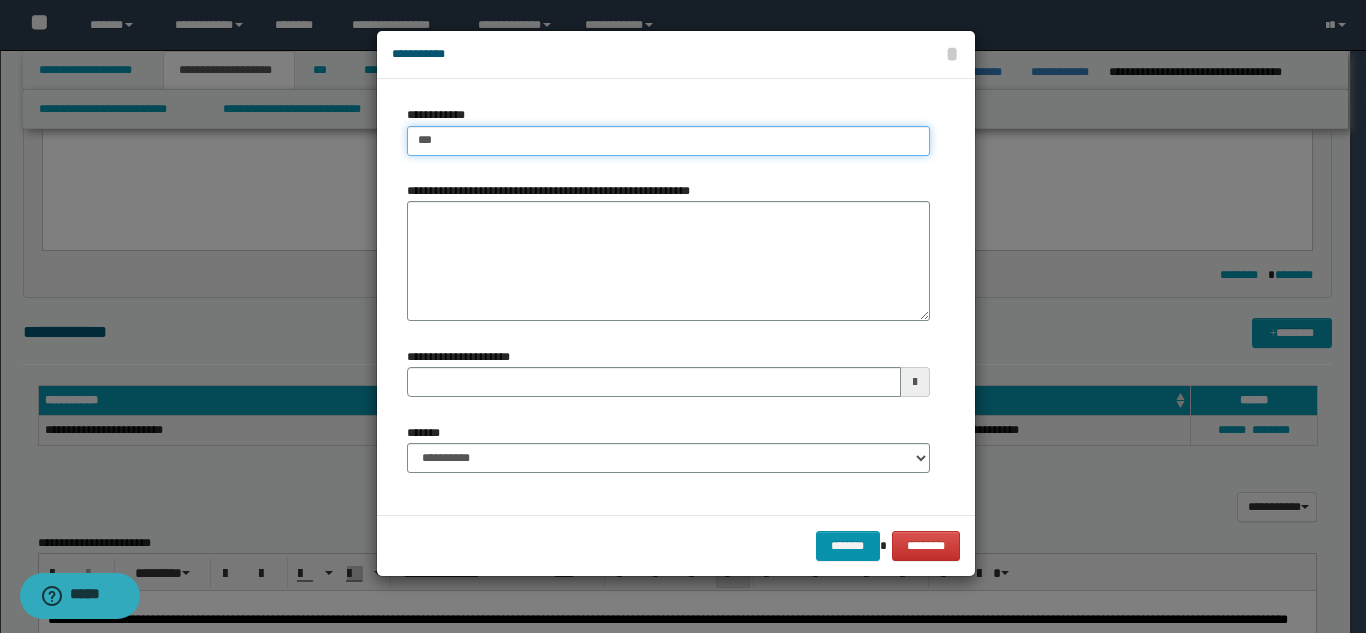type on "****" 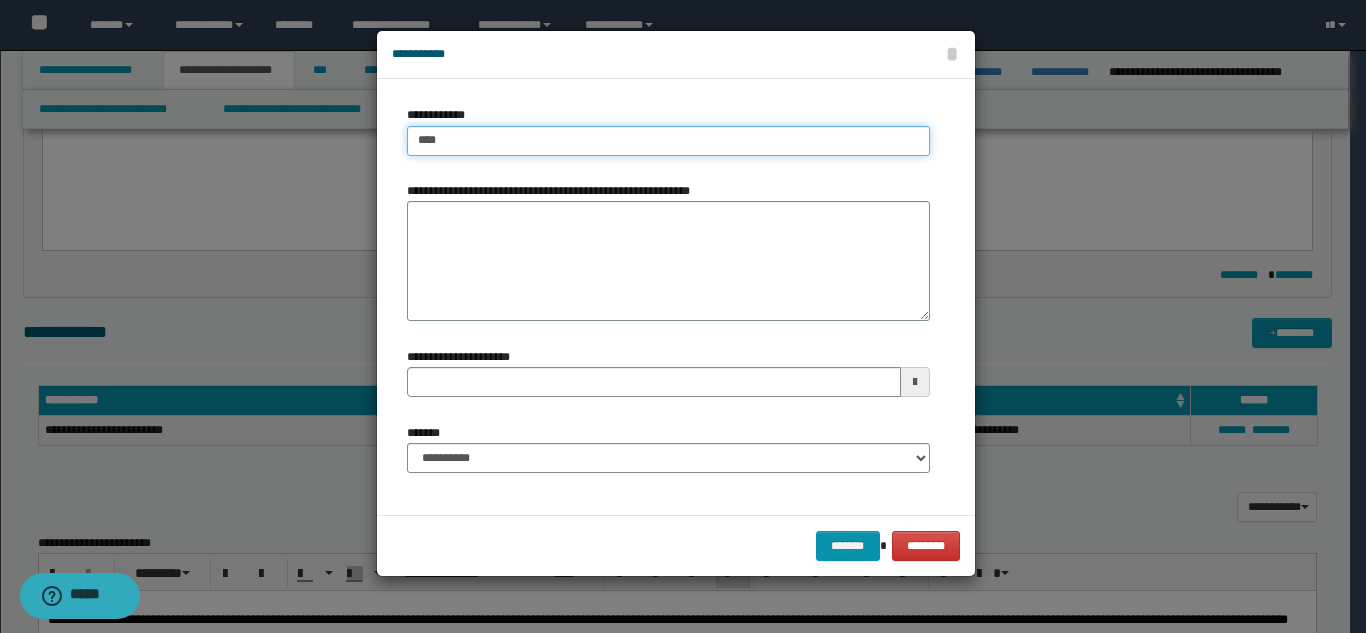 type on "****" 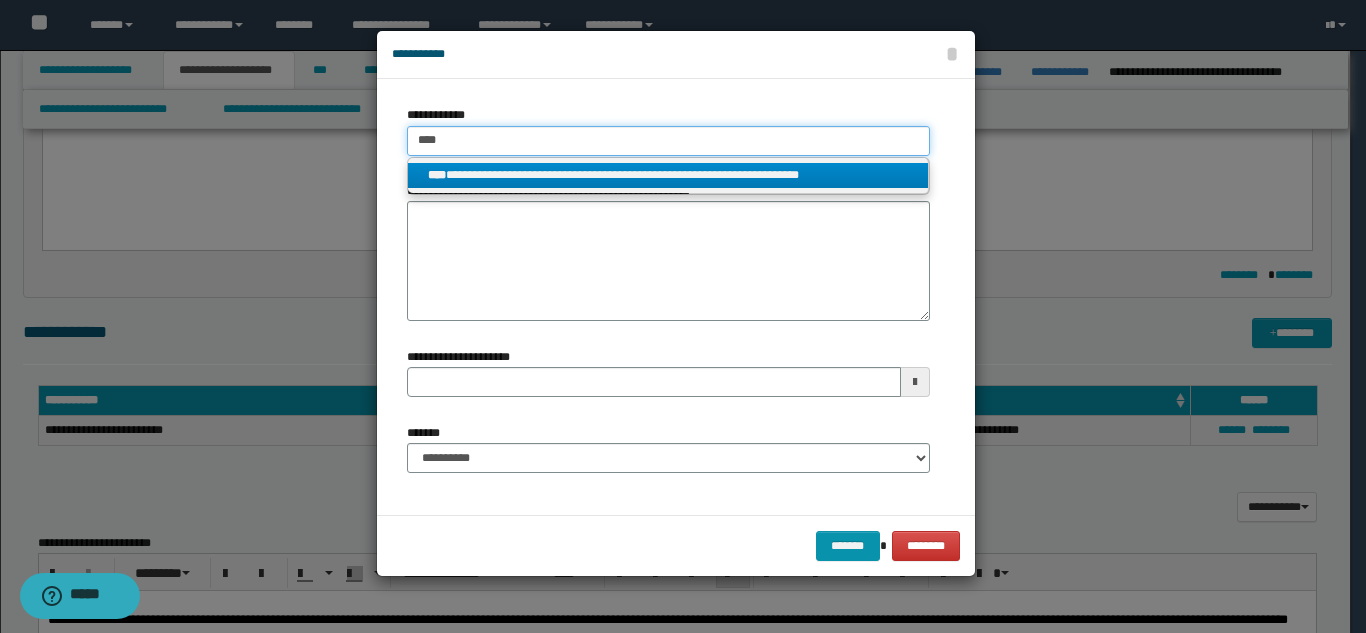 type on "****" 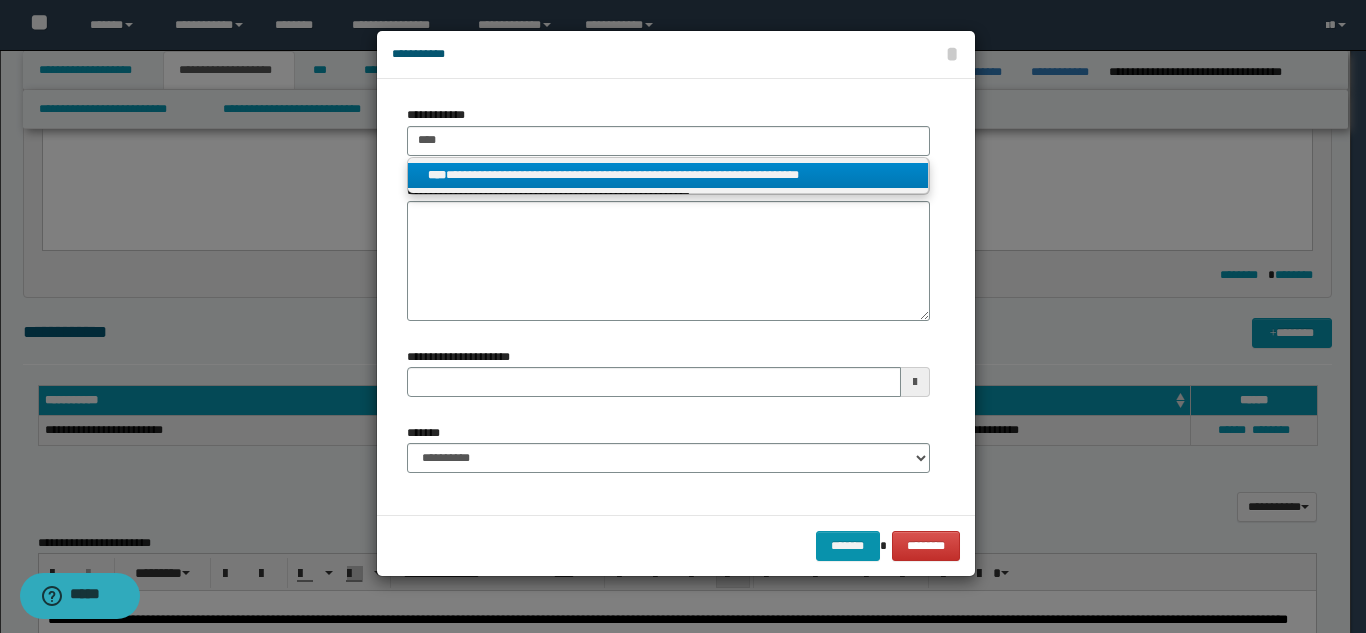 click on "**********" at bounding box center (668, 175) 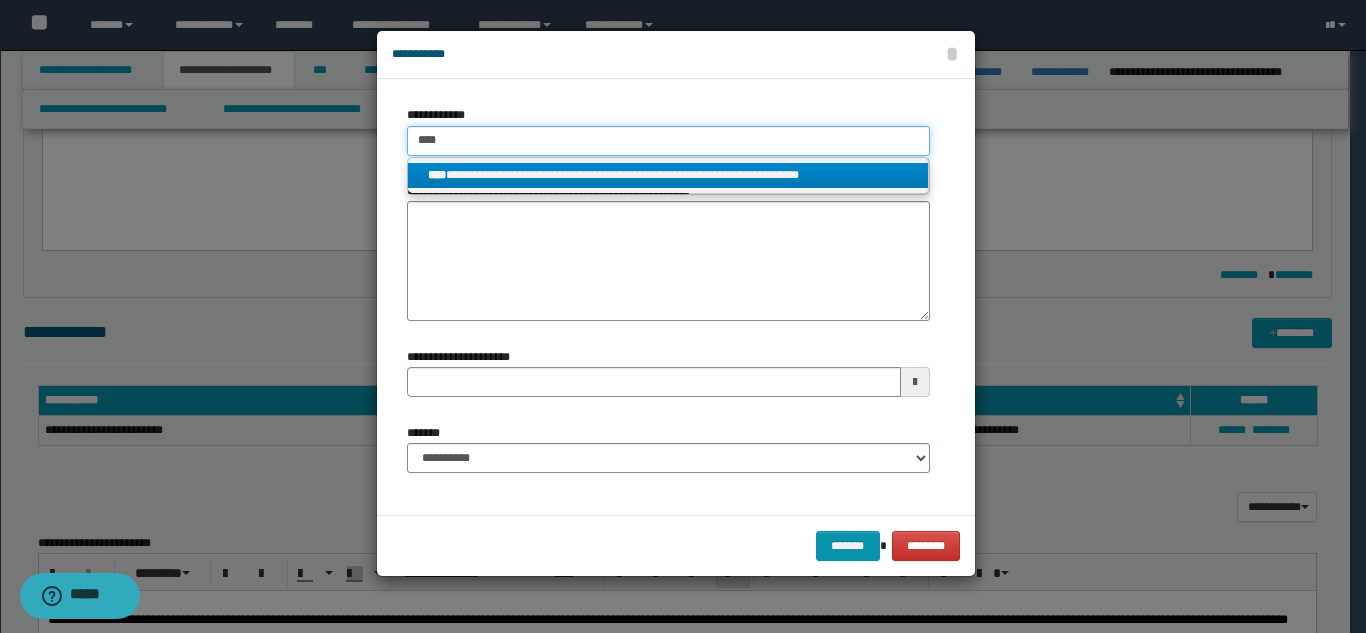 type 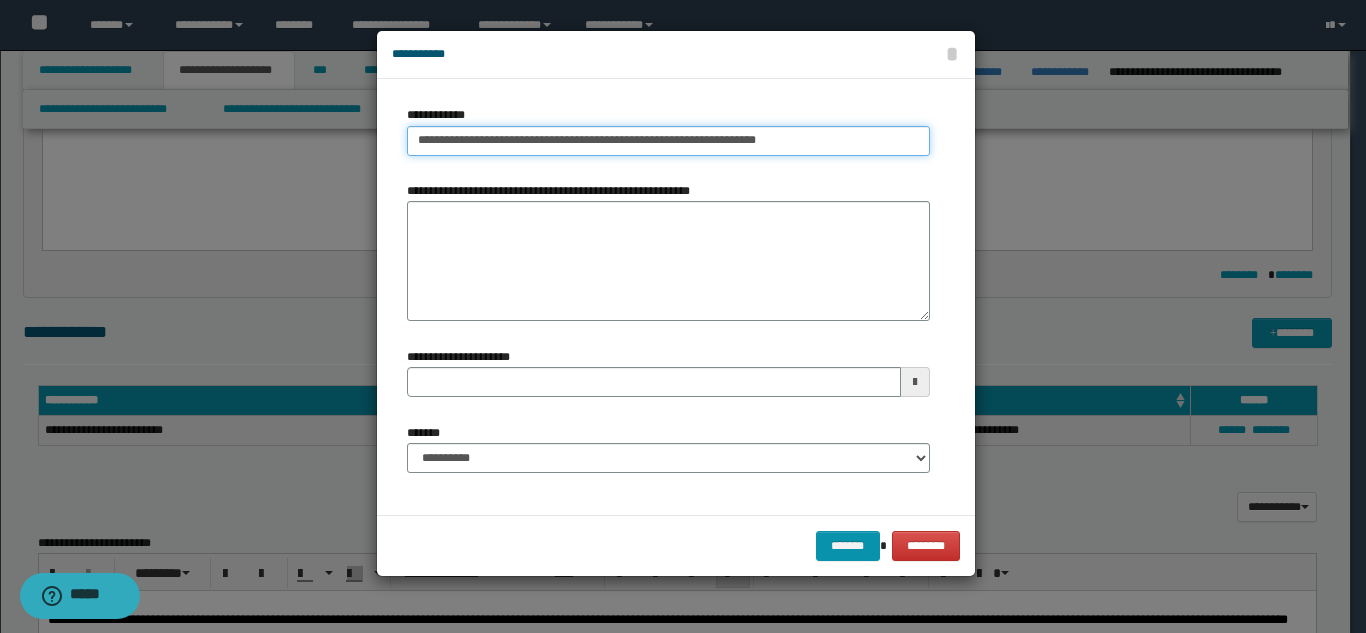 type on "**********" 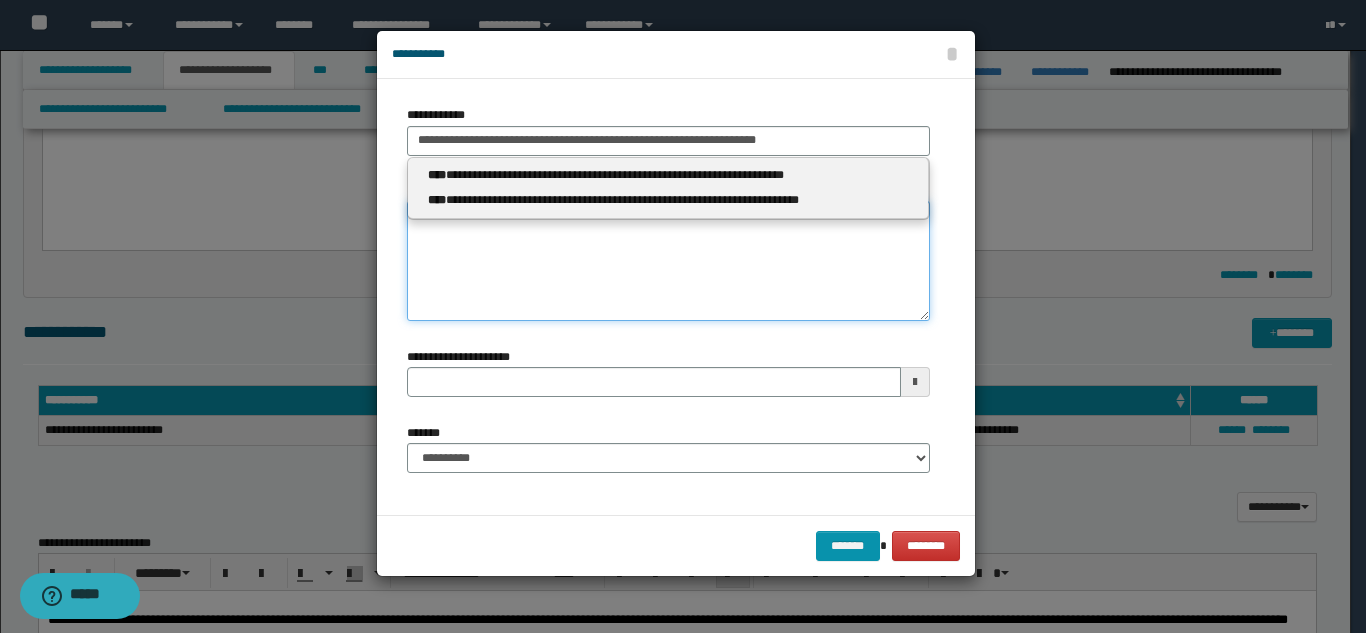 type 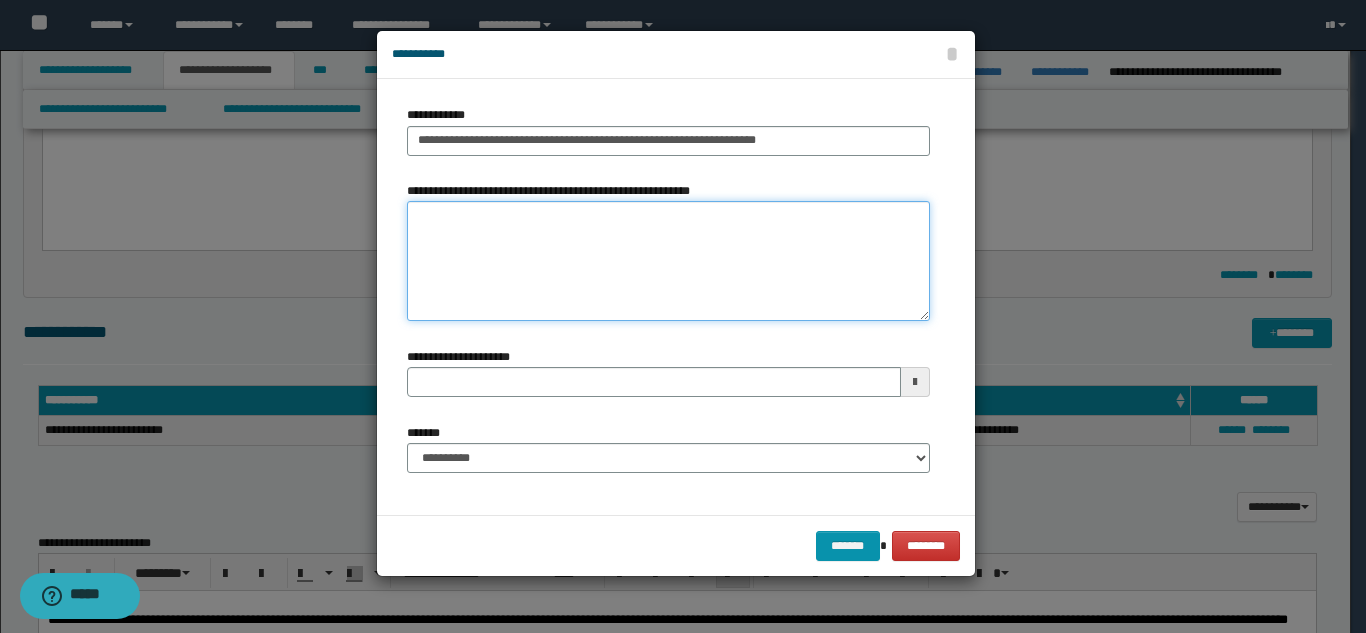 click on "**********" at bounding box center (668, 261) 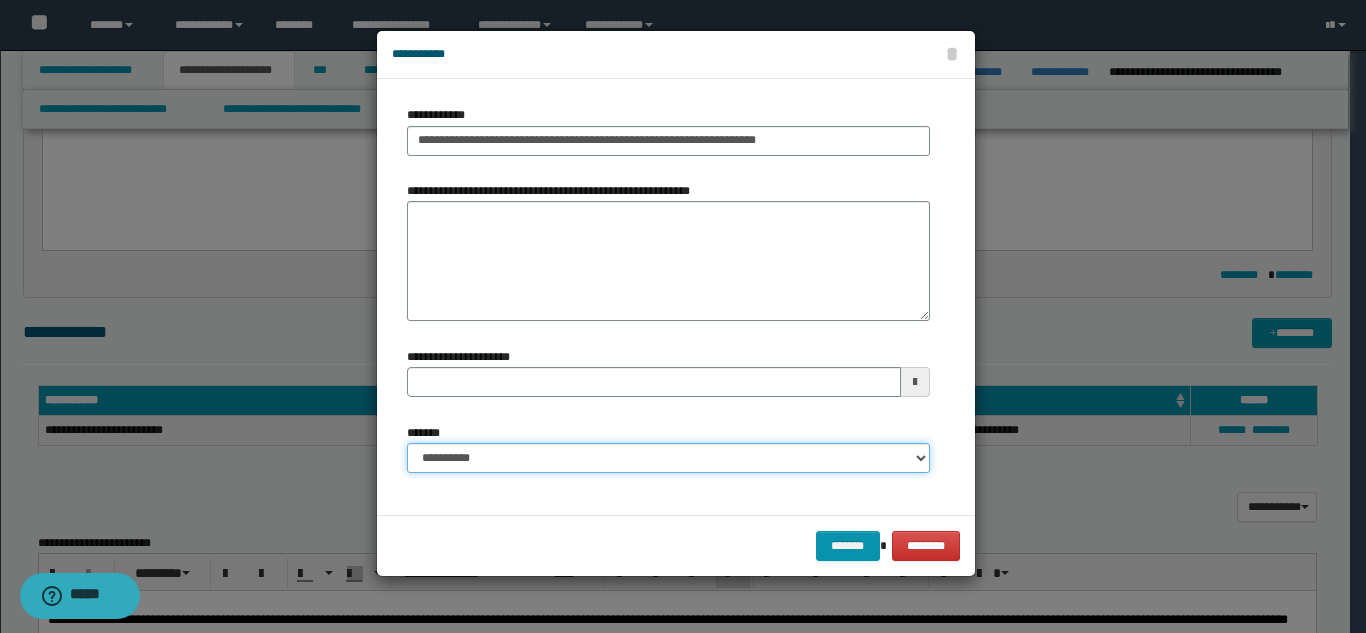 click on "**********" at bounding box center [668, 458] 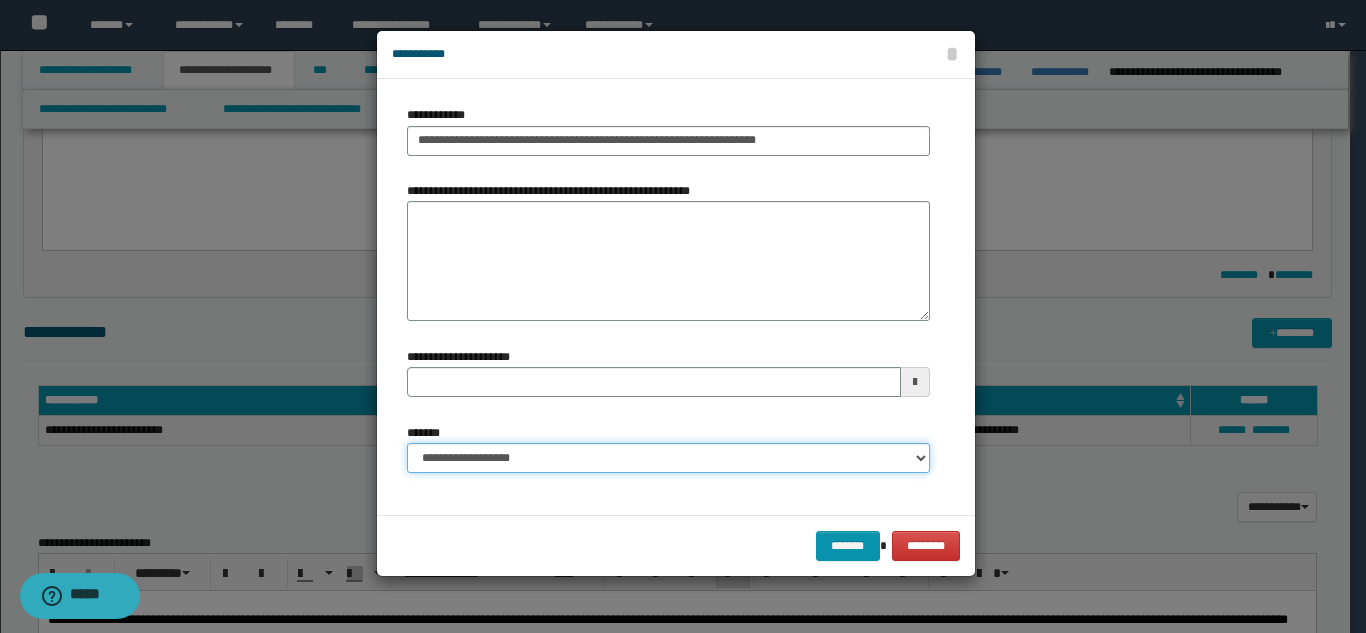 click on "**********" at bounding box center (668, 458) 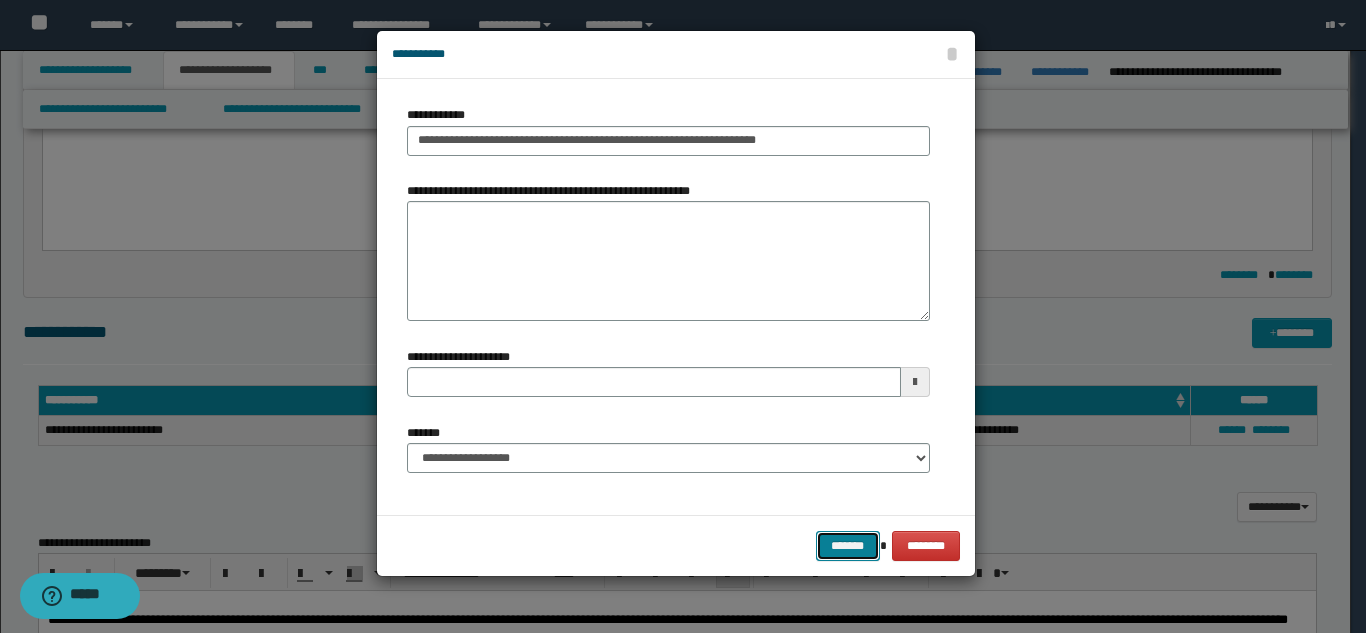 click on "*******" at bounding box center (848, 546) 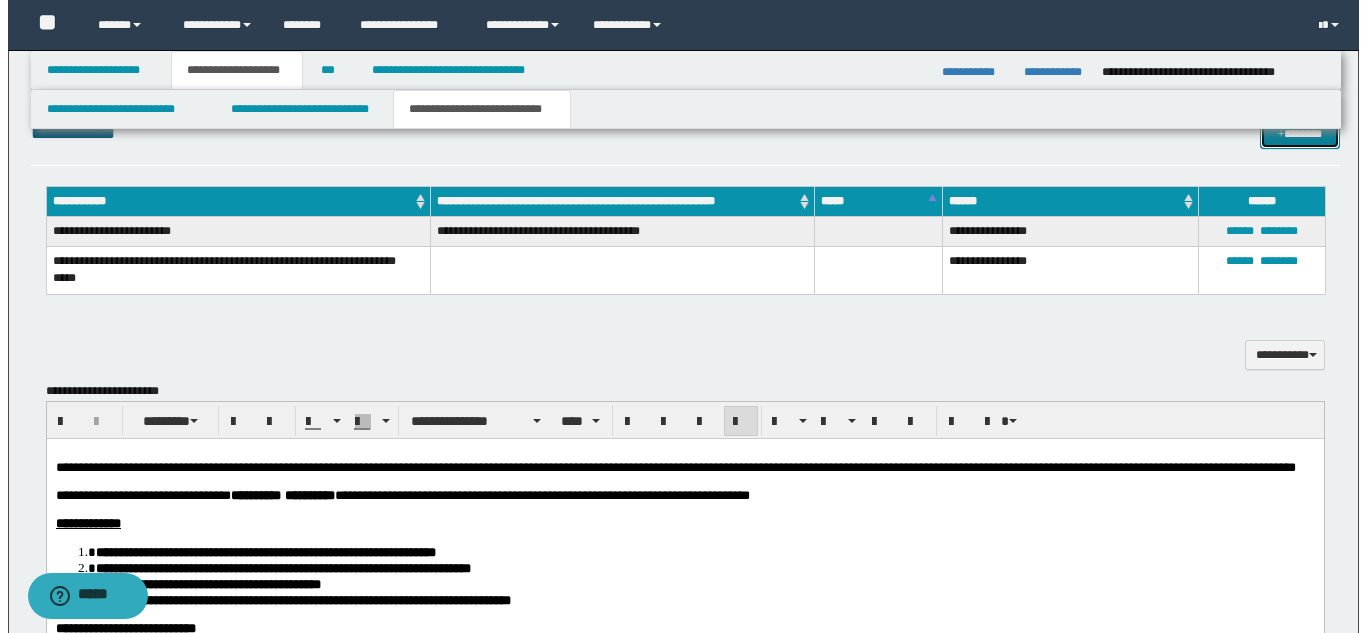 scroll, scrollTop: 798, scrollLeft: 0, axis: vertical 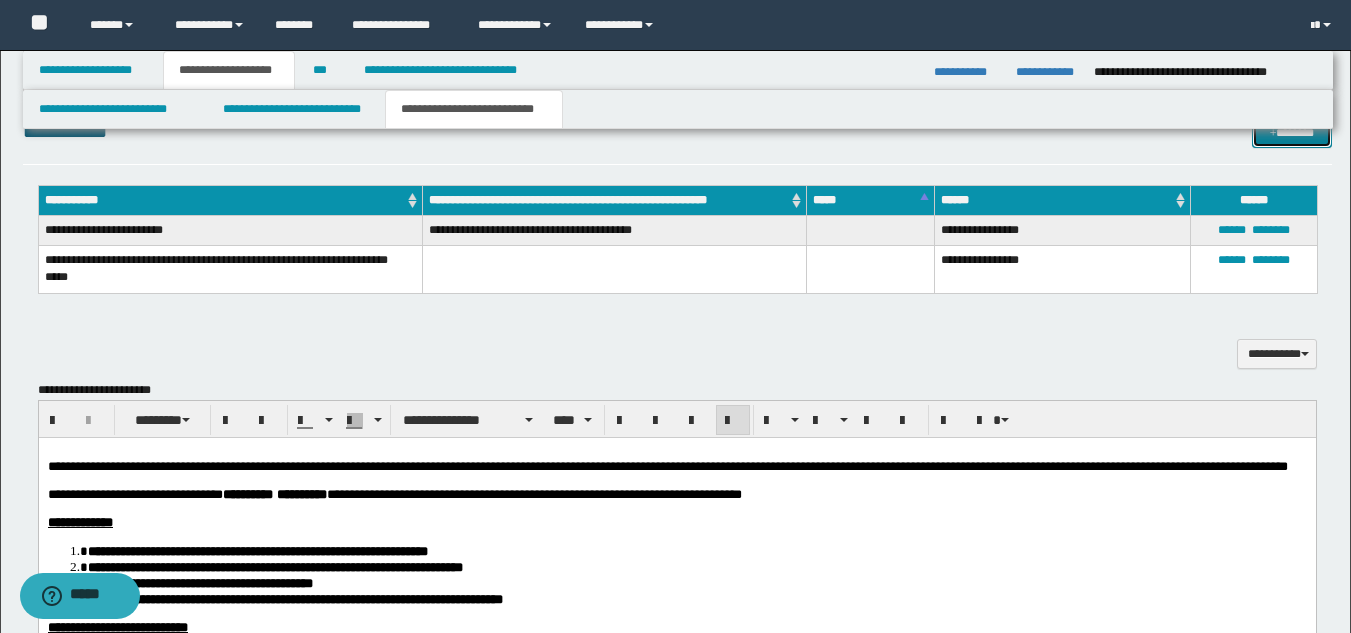 click on "*******" at bounding box center [1292, 133] 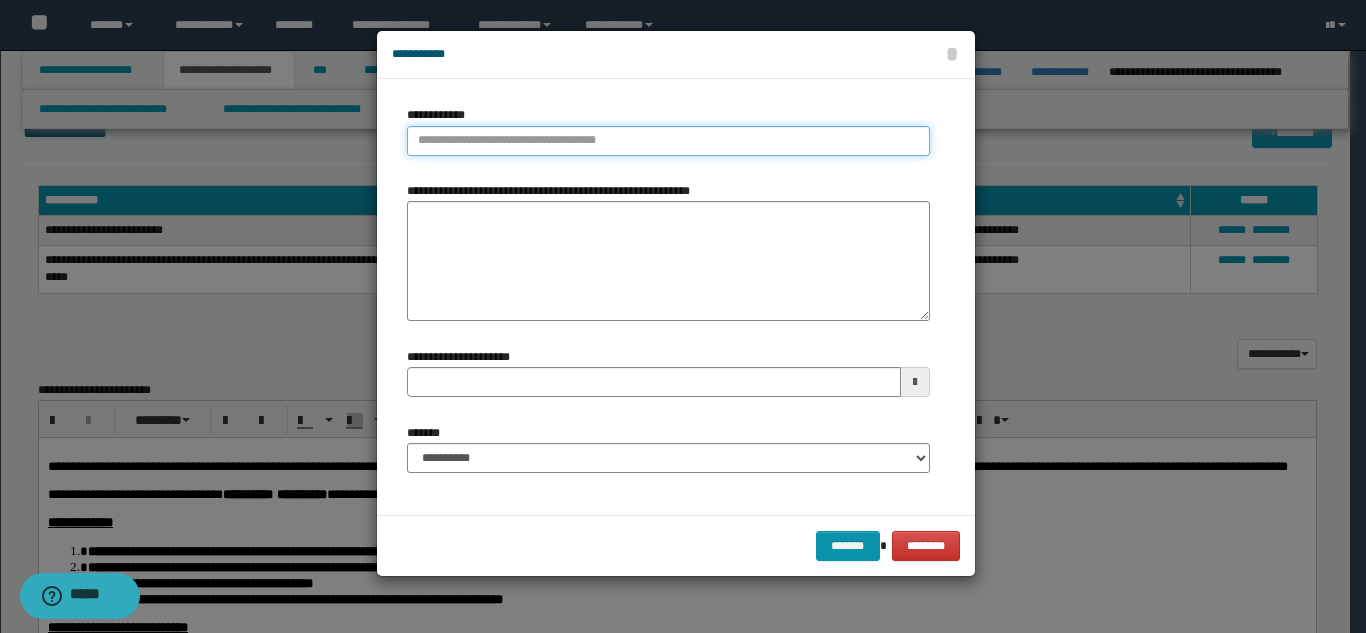 type on "**********" 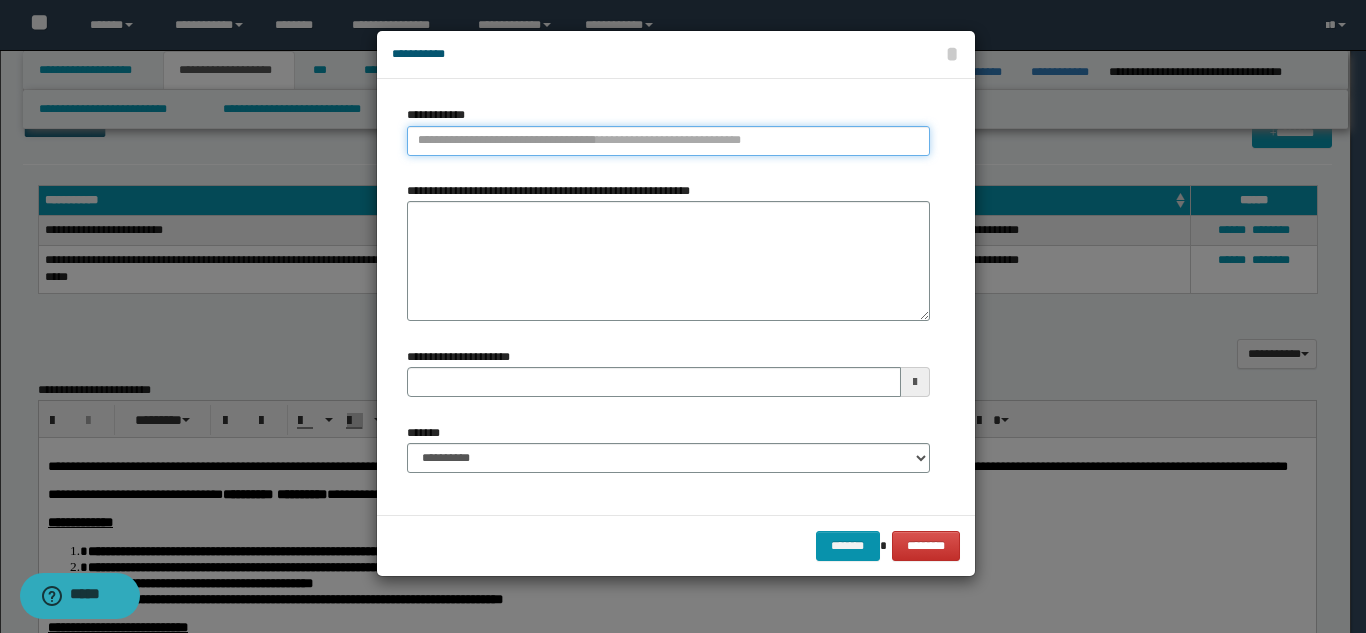 click on "**********" at bounding box center [668, 141] 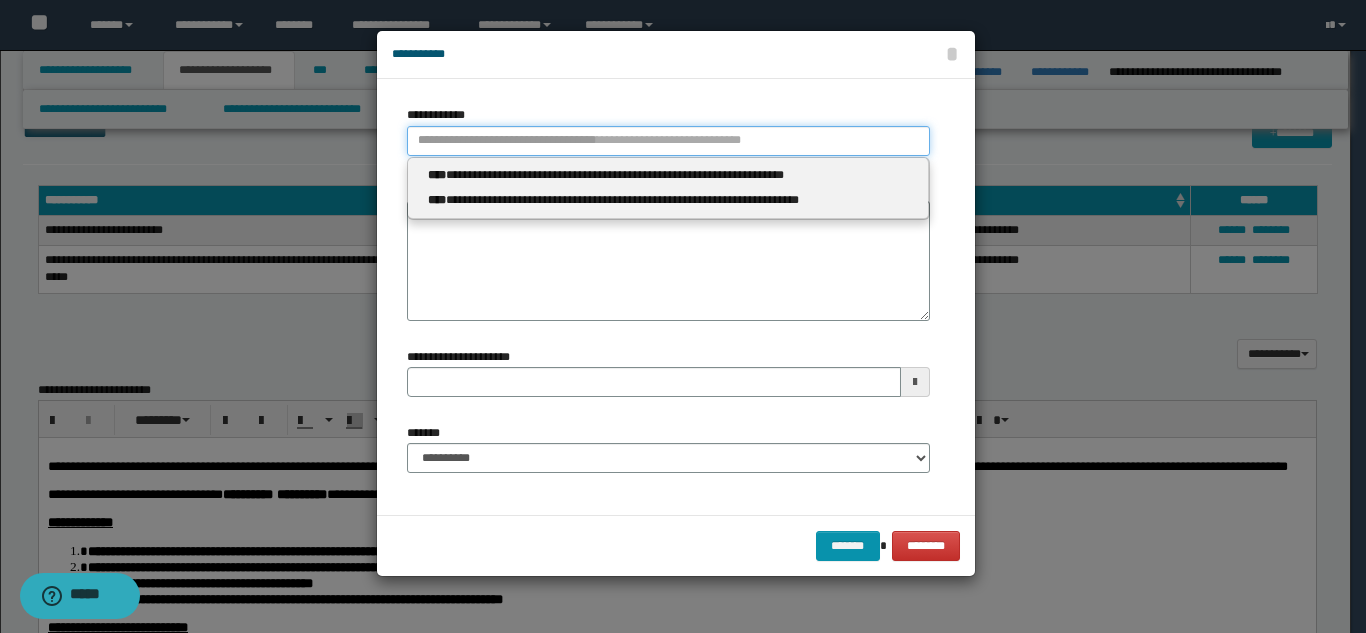 type 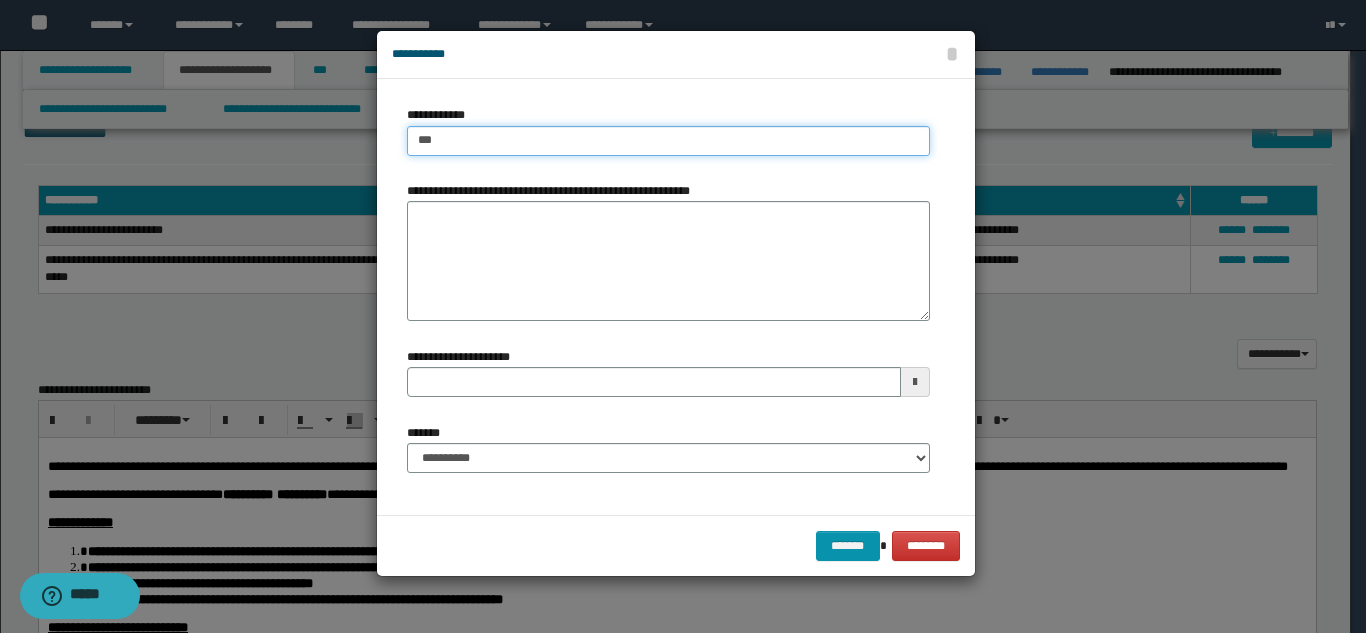type on "****" 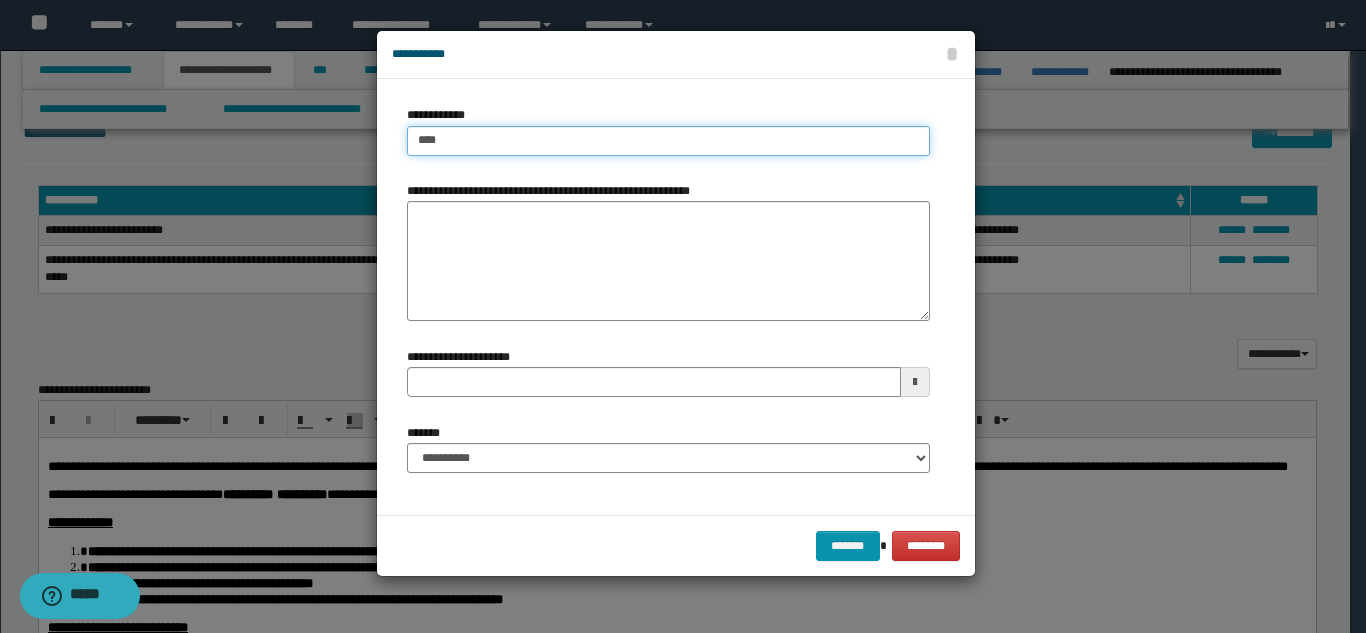 type on "****" 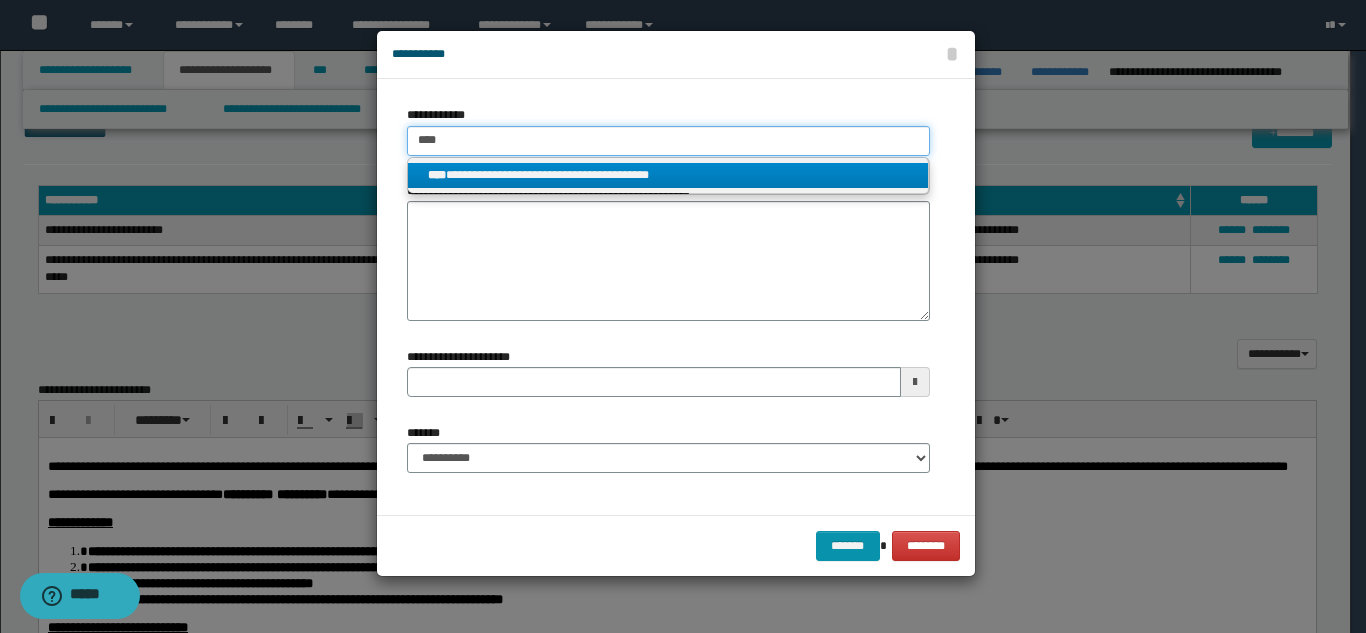 type on "****" 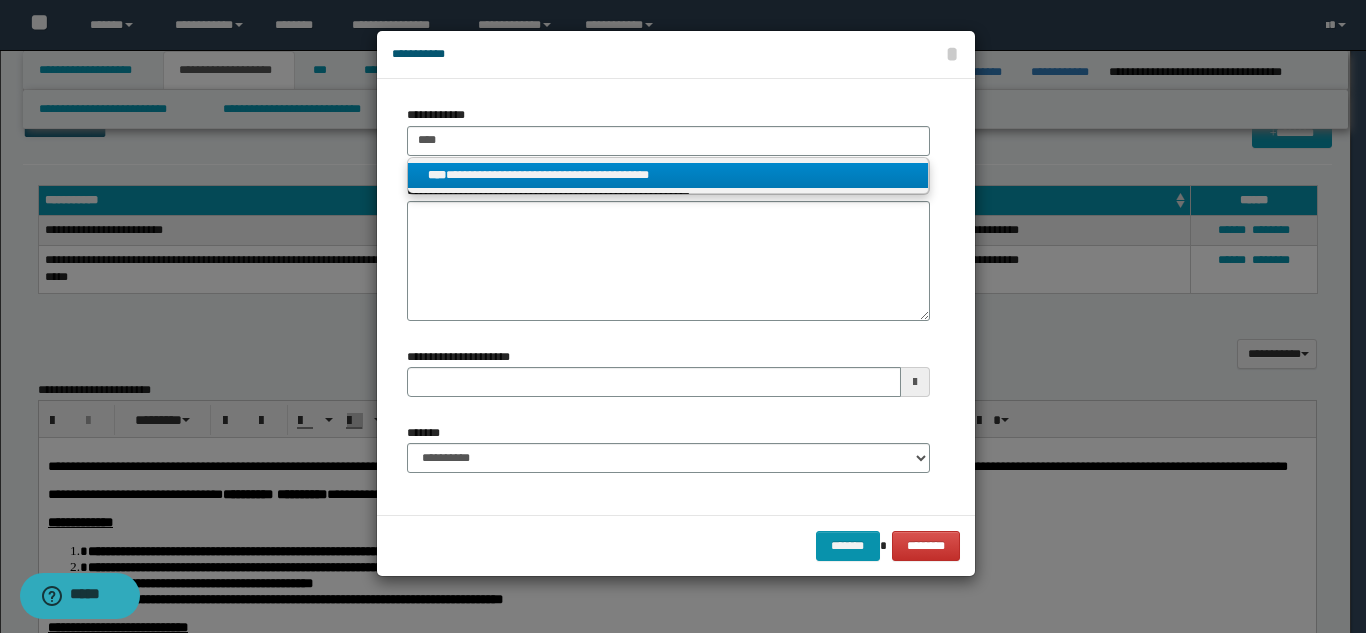 click on "**********" at bounding box center (668, 176) 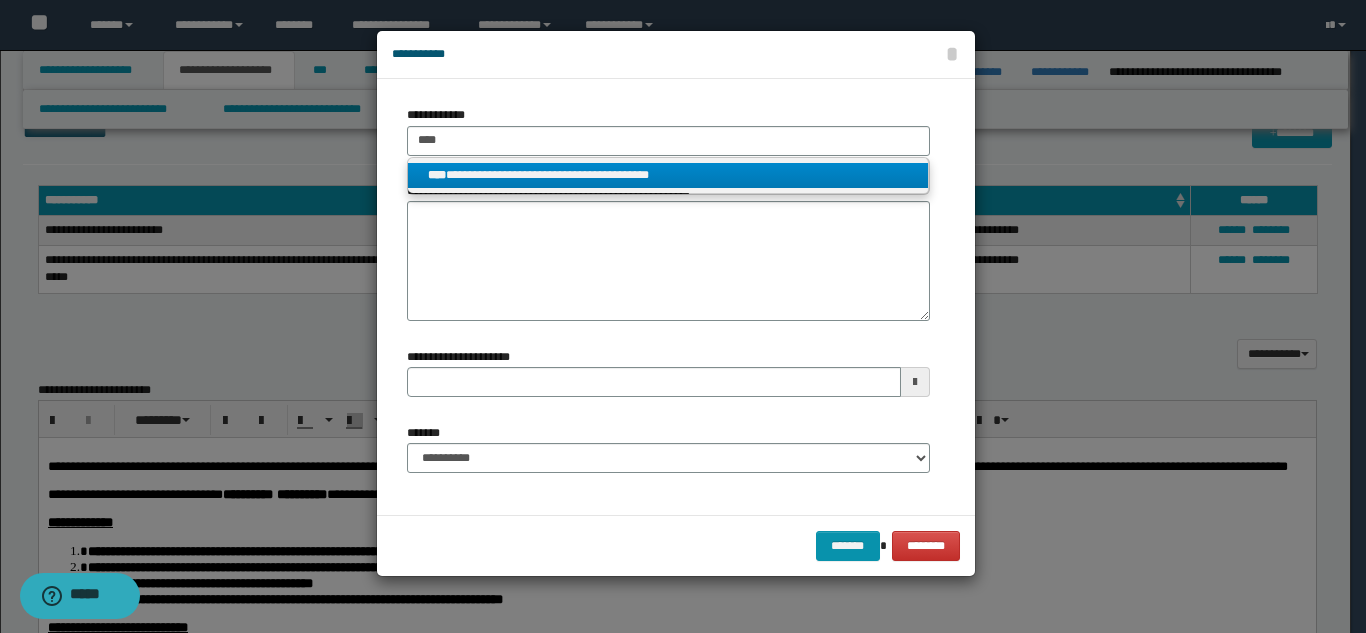click on "**********" at bounding box center [668, 176] 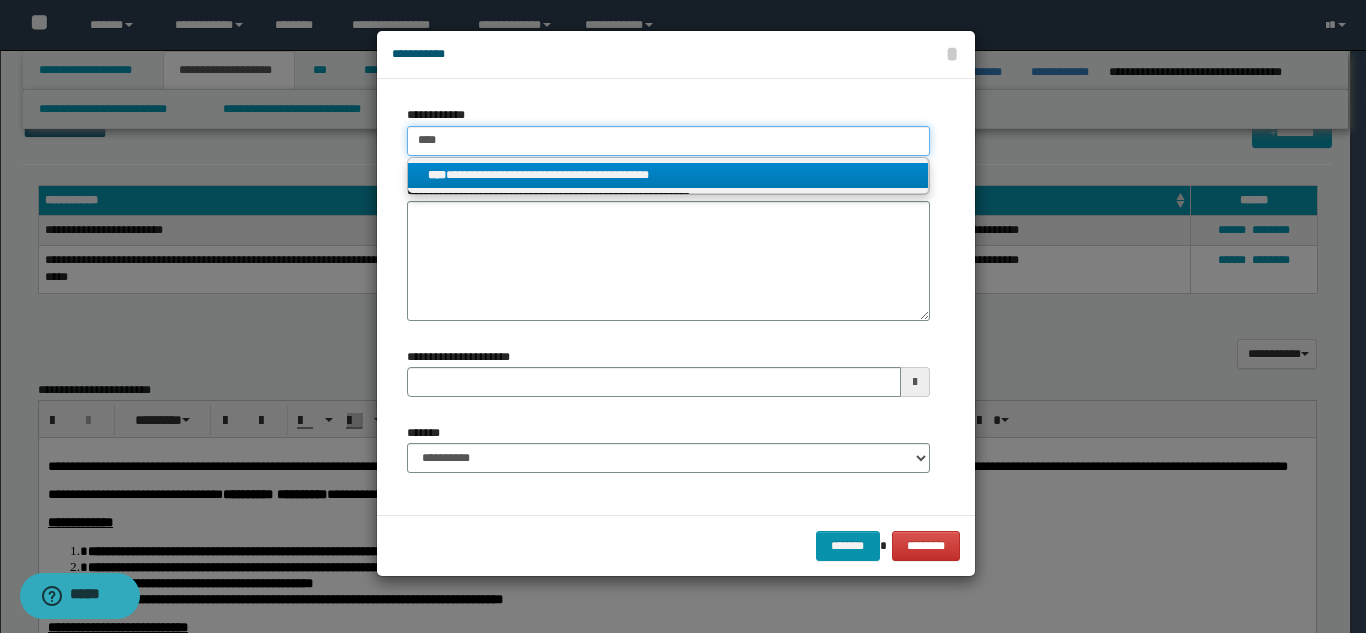 type 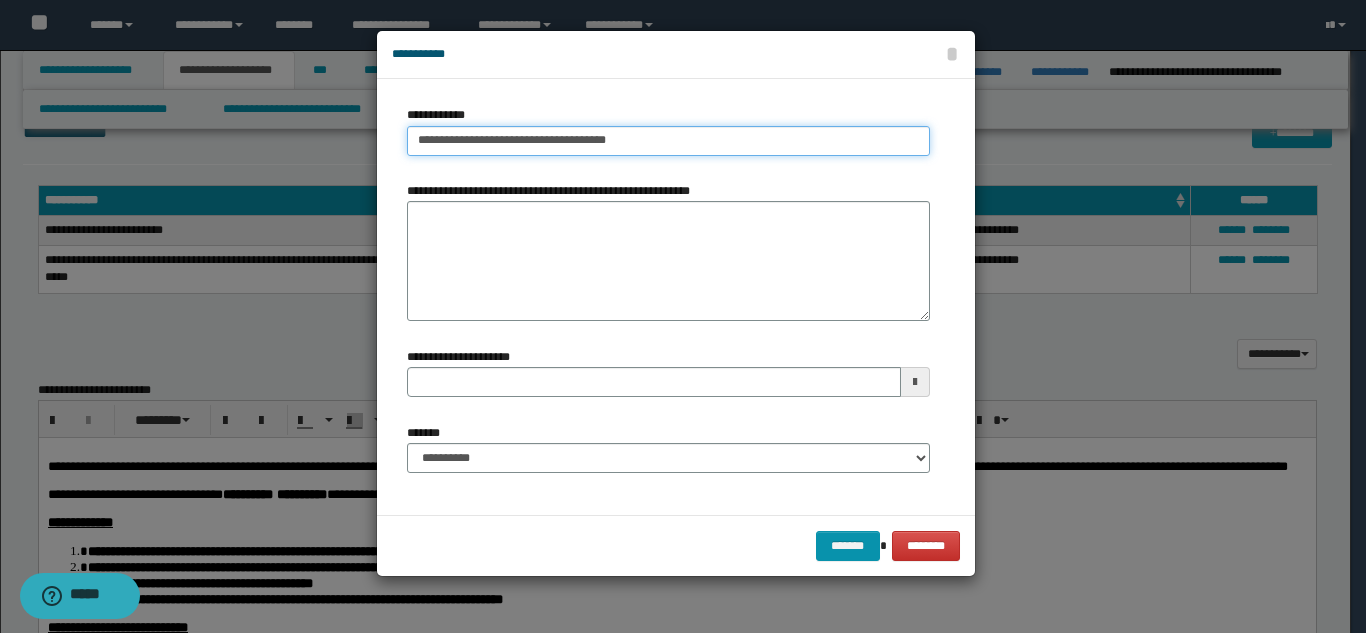 type on "**********" 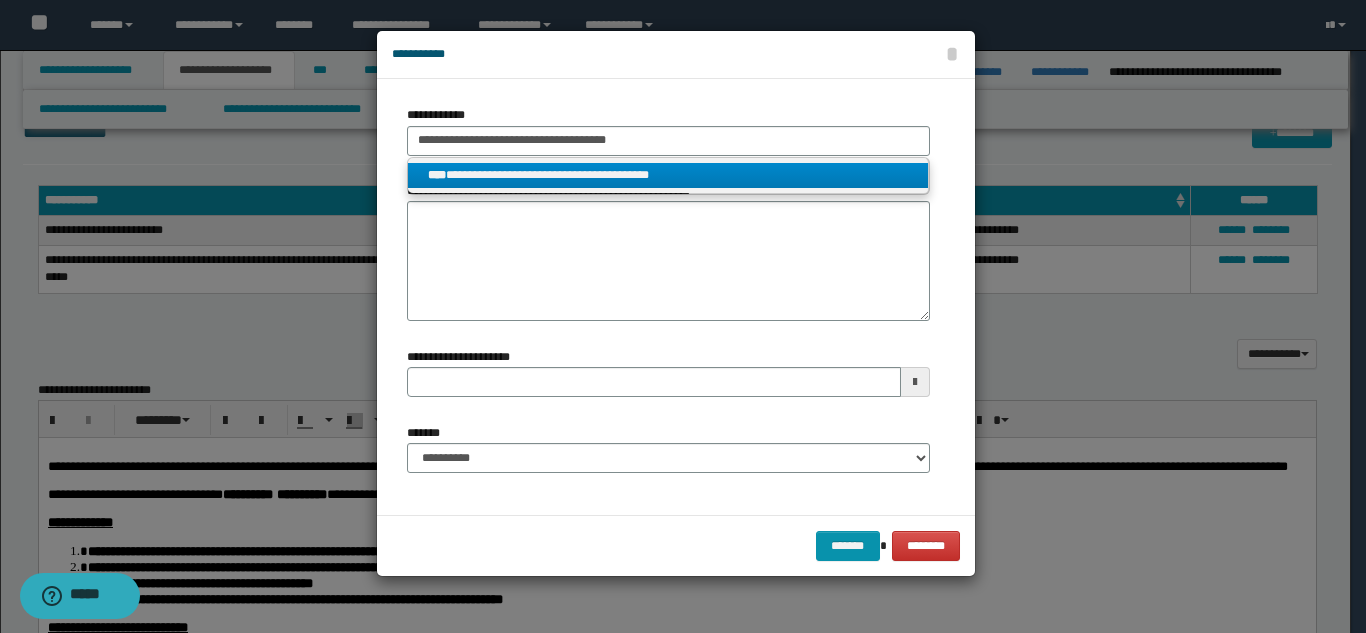 click on "**********" at bounding box center [668, 175] 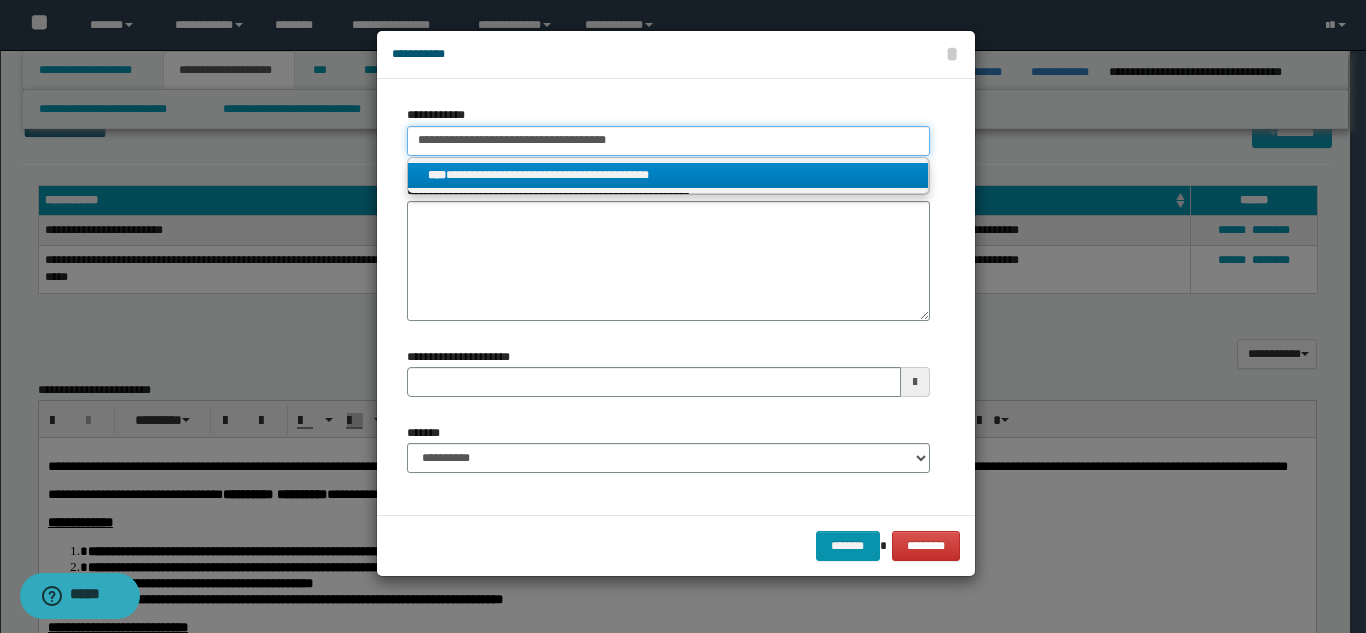 type 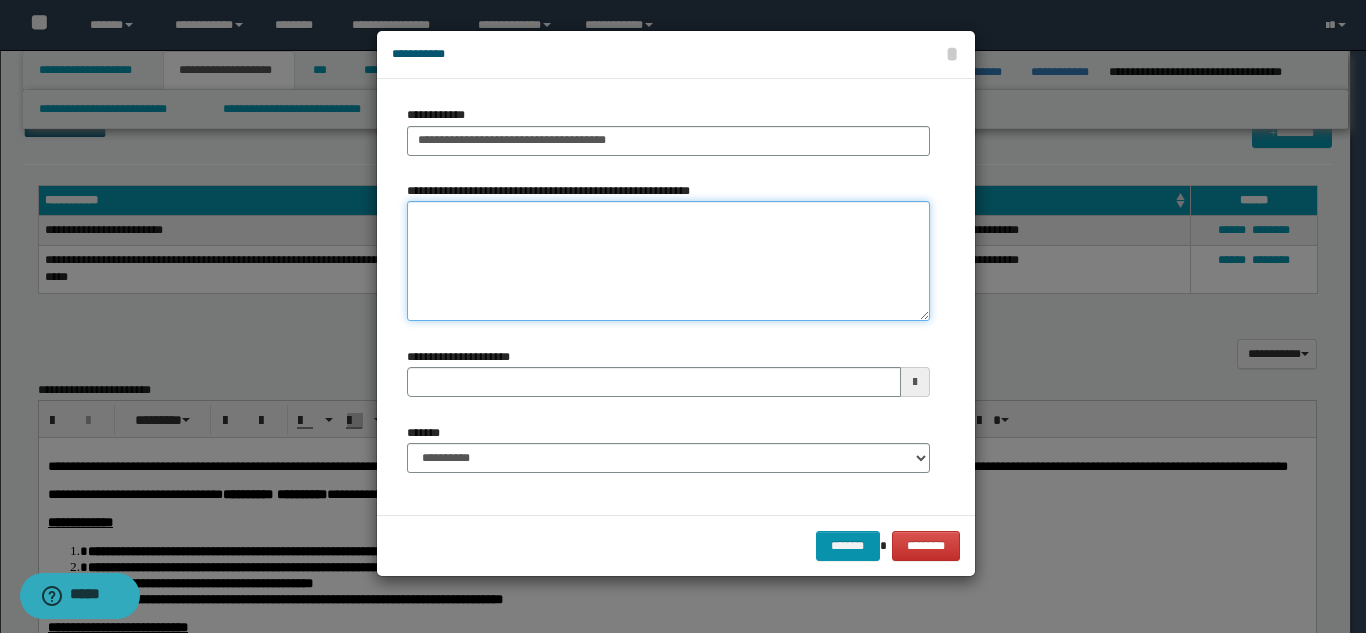 click on "**********" at bounding box center (668, 261) 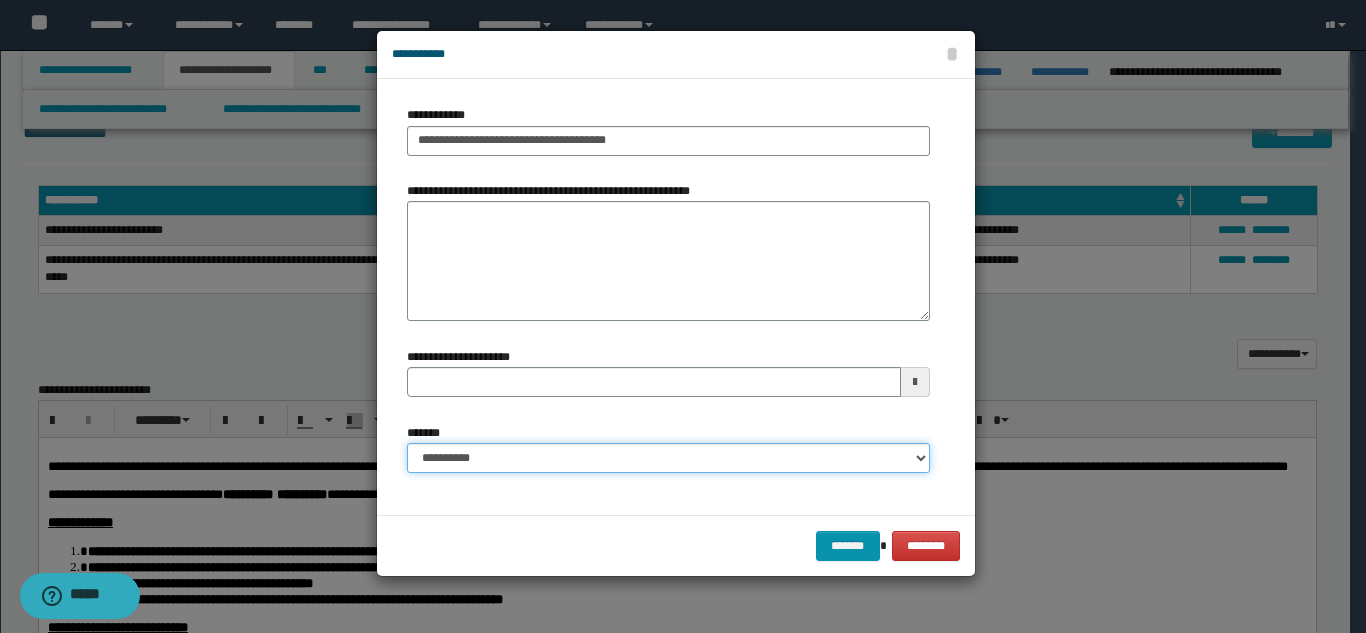 click on "**********" at bounding box center (668, 458) 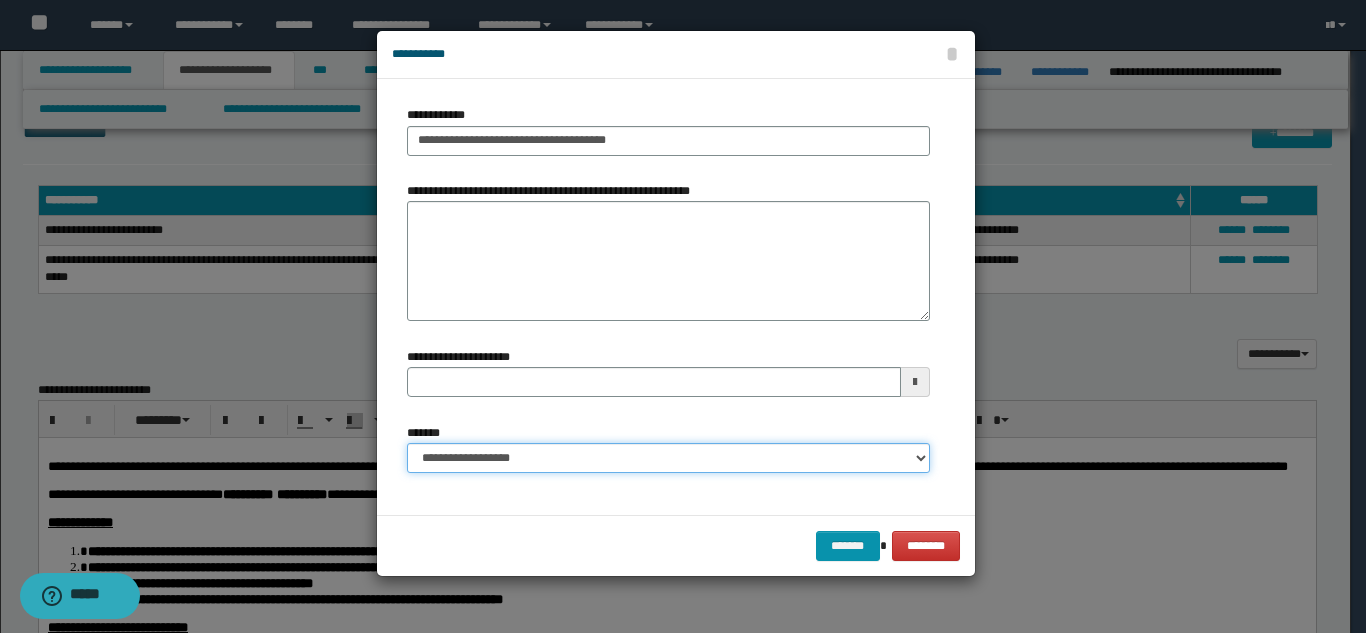 type 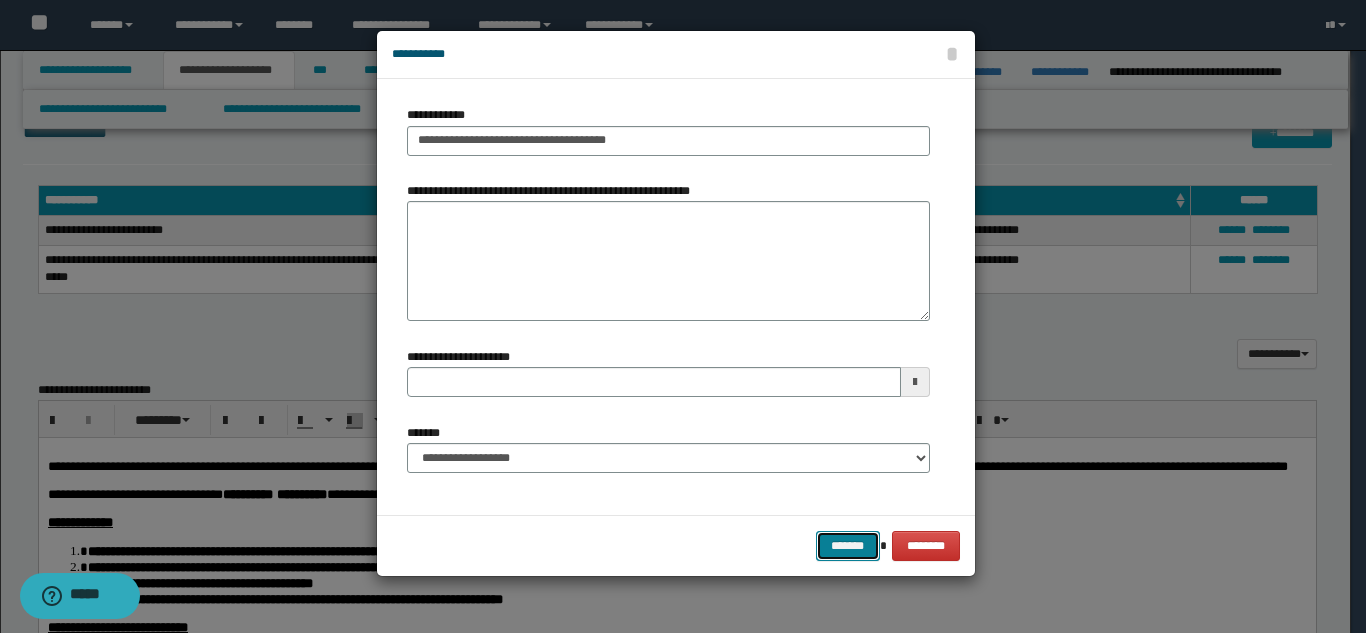 click on "*******" at bounding box center [848, 546] 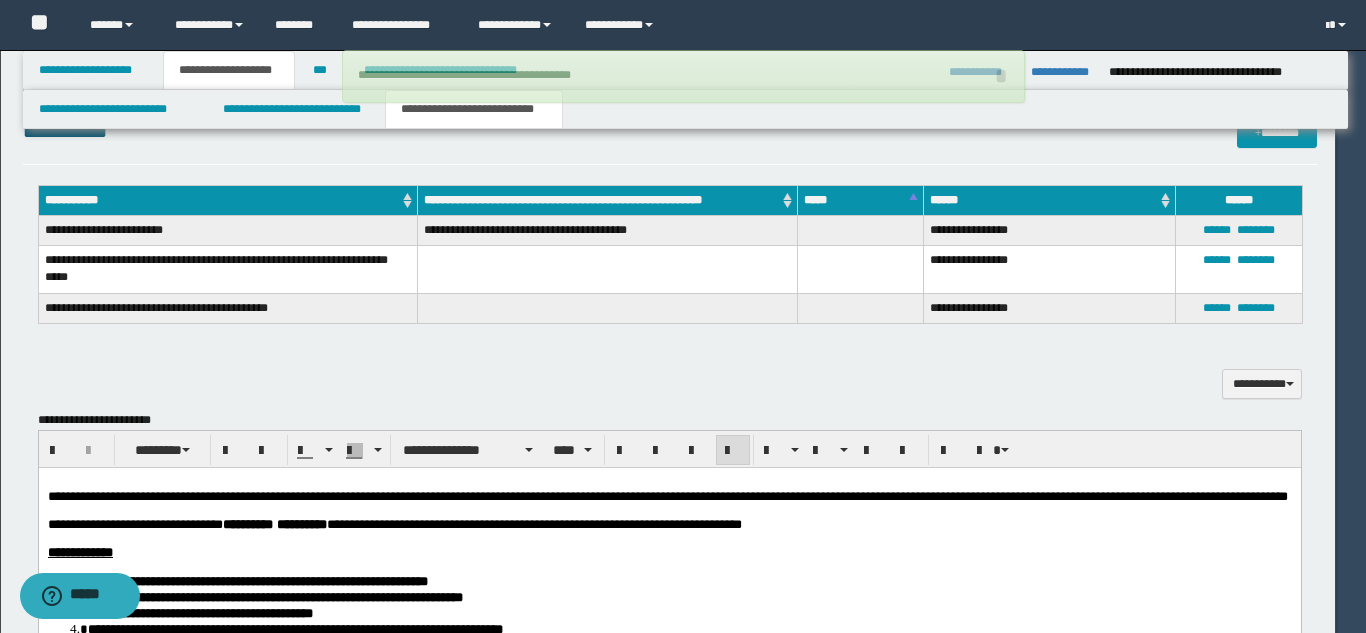type 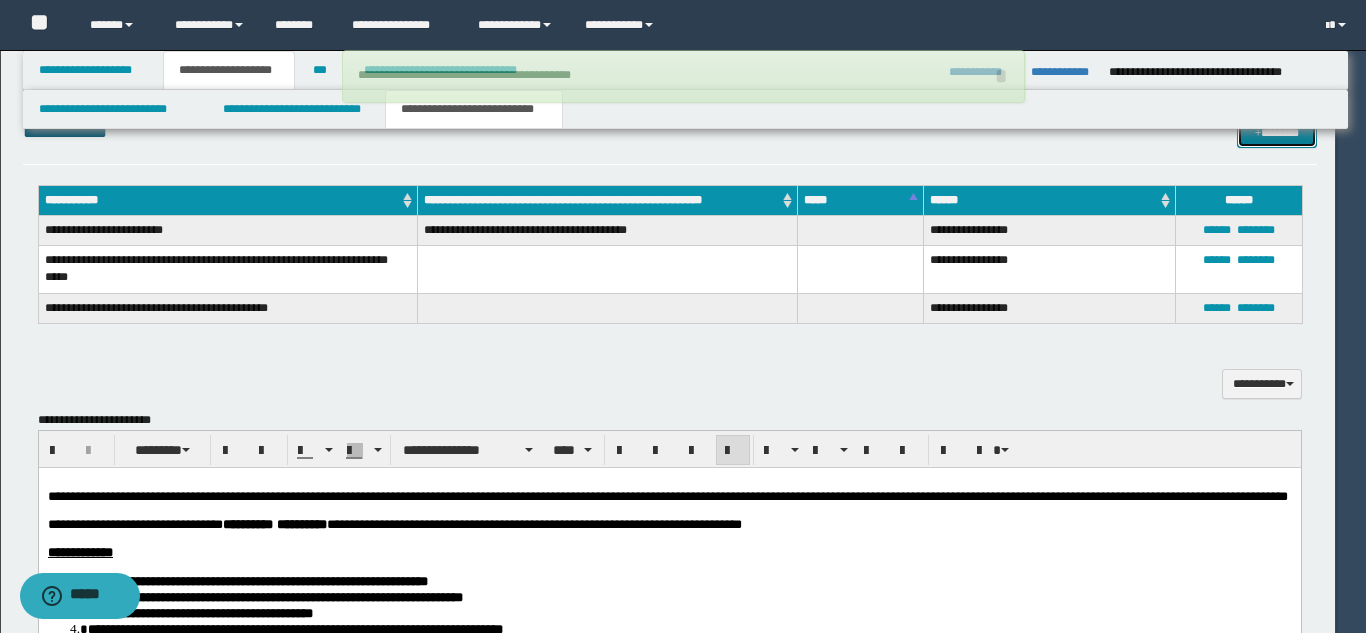 select 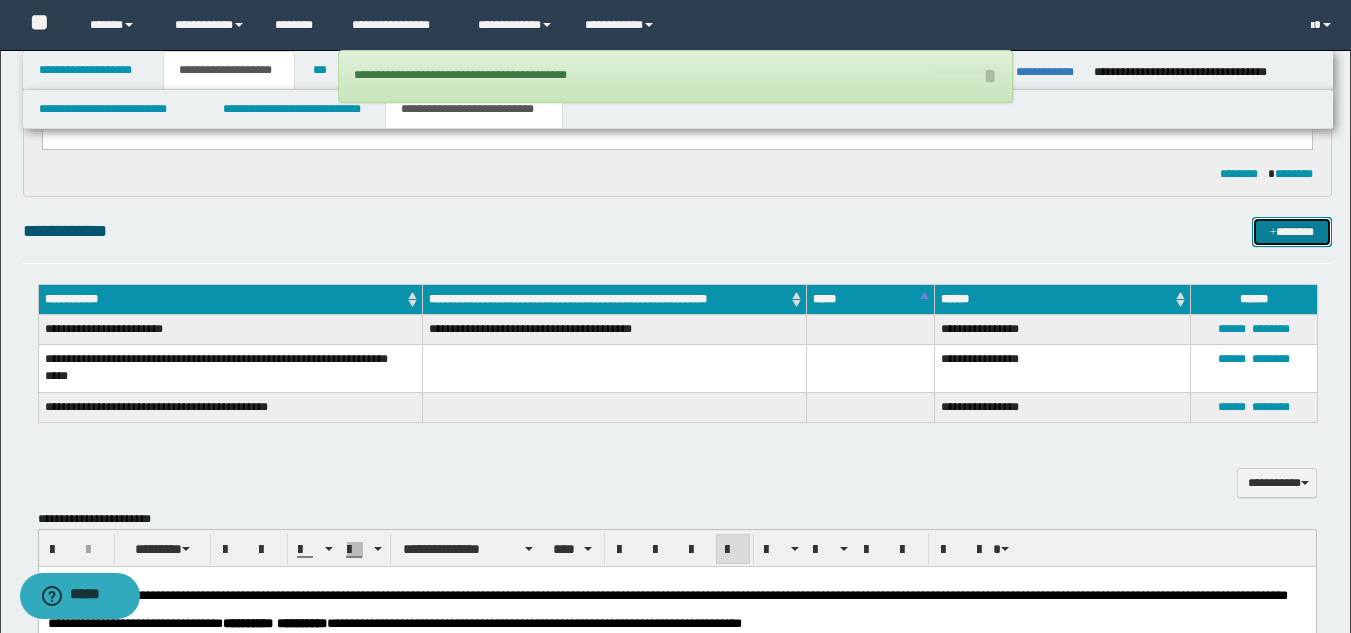 scroll, scrollTop: 698, scrollLeft: 0, axis: vertical 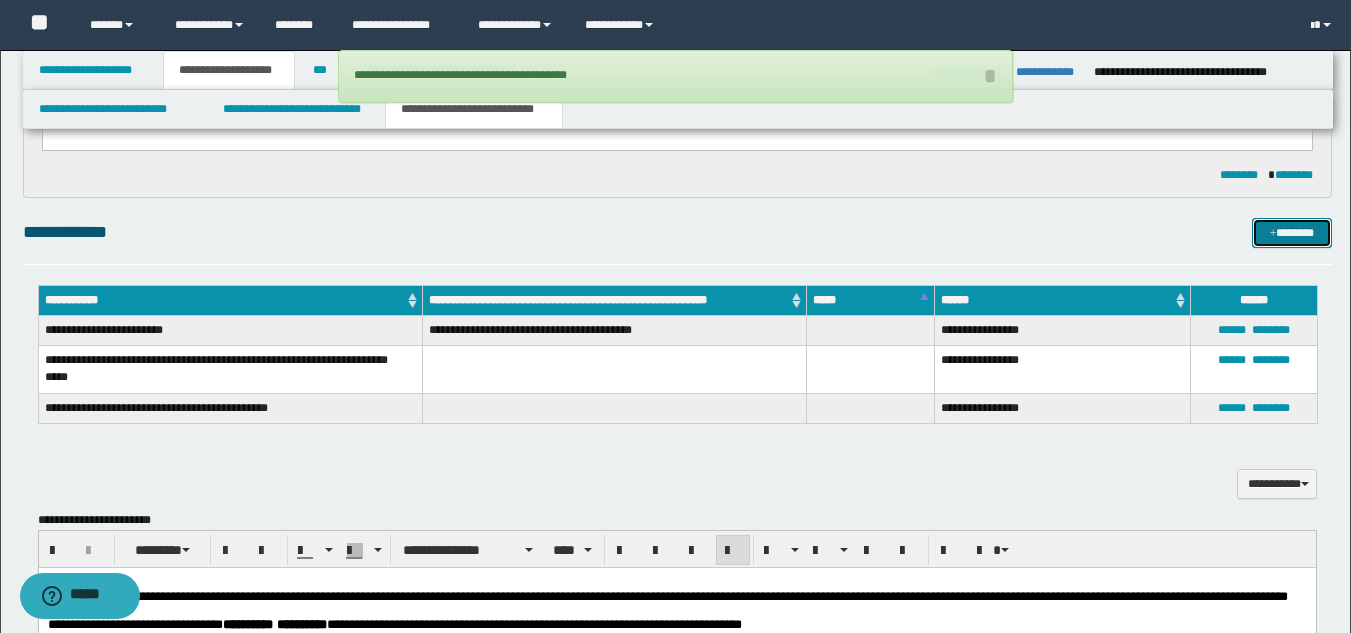 click on "*******" at bounding box center [1292, 233] 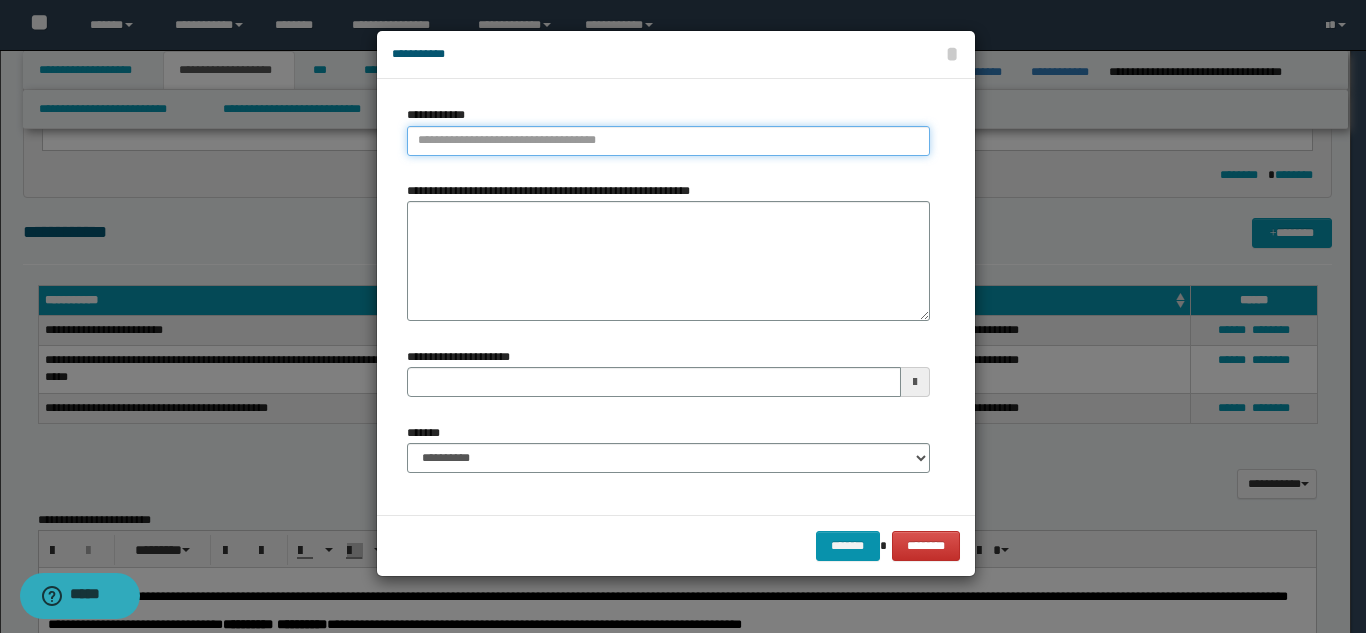 type on "**********" 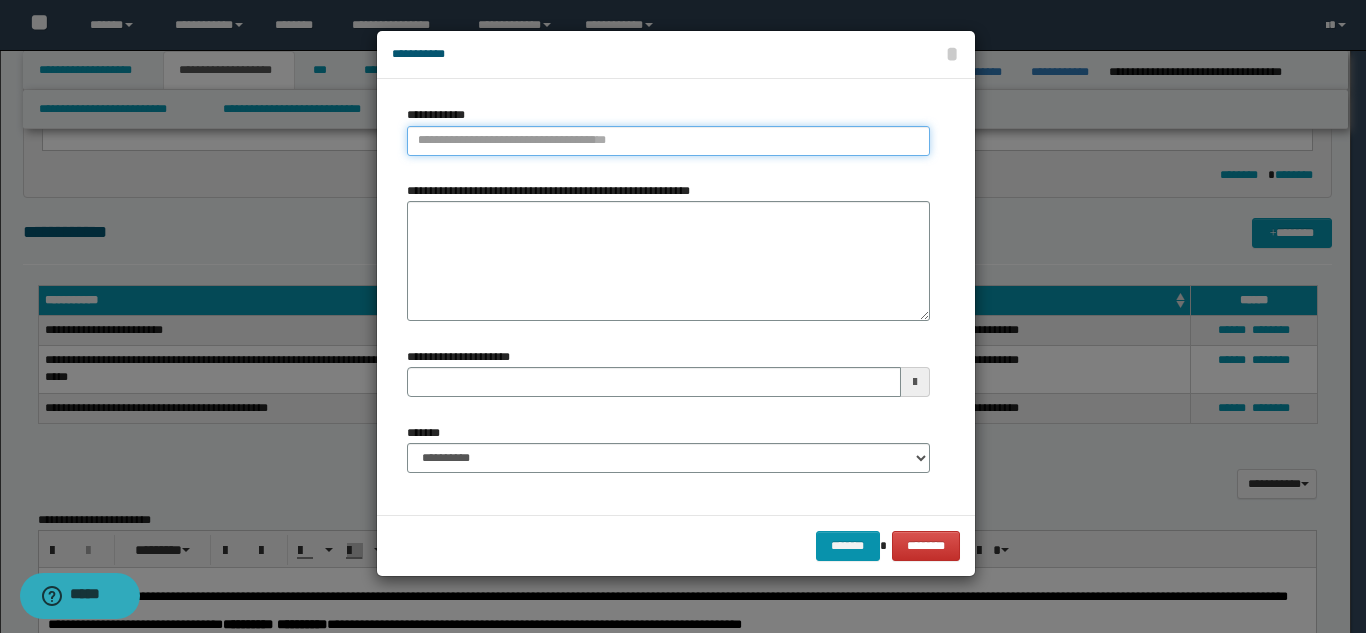 drag, startPoint x: 571, startPoint y: 154, endPoint x: 579, endPoint y: 144, distance: 12.806249 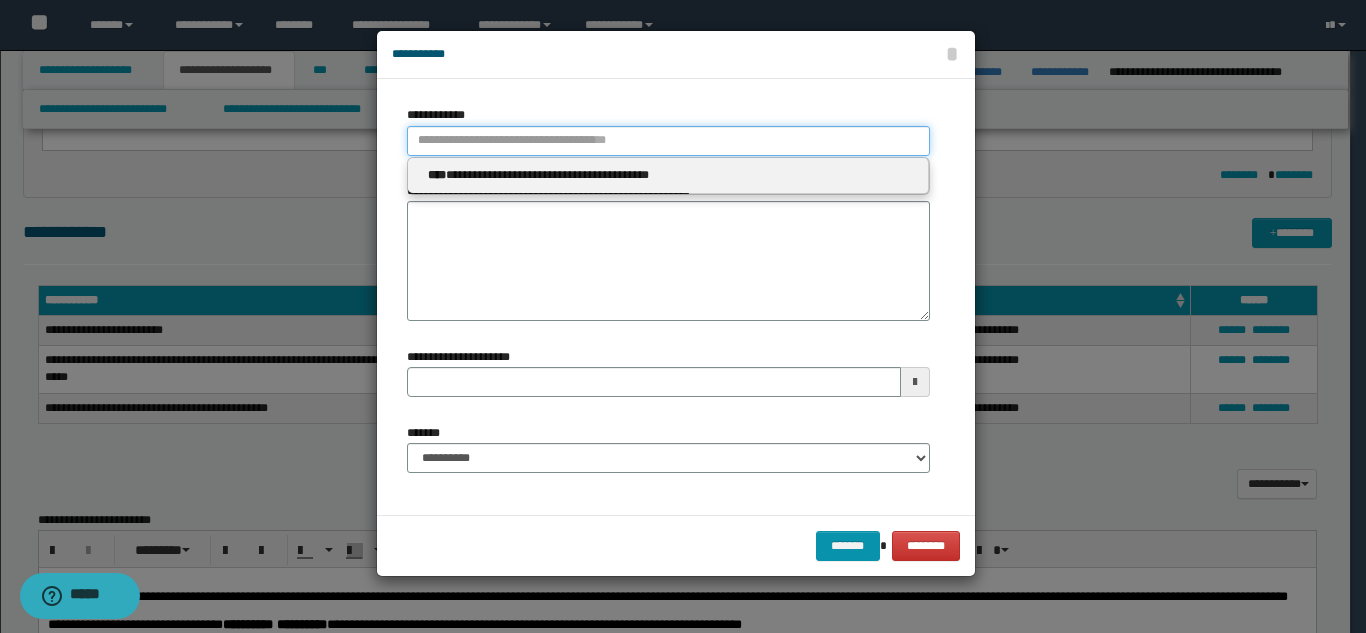 type 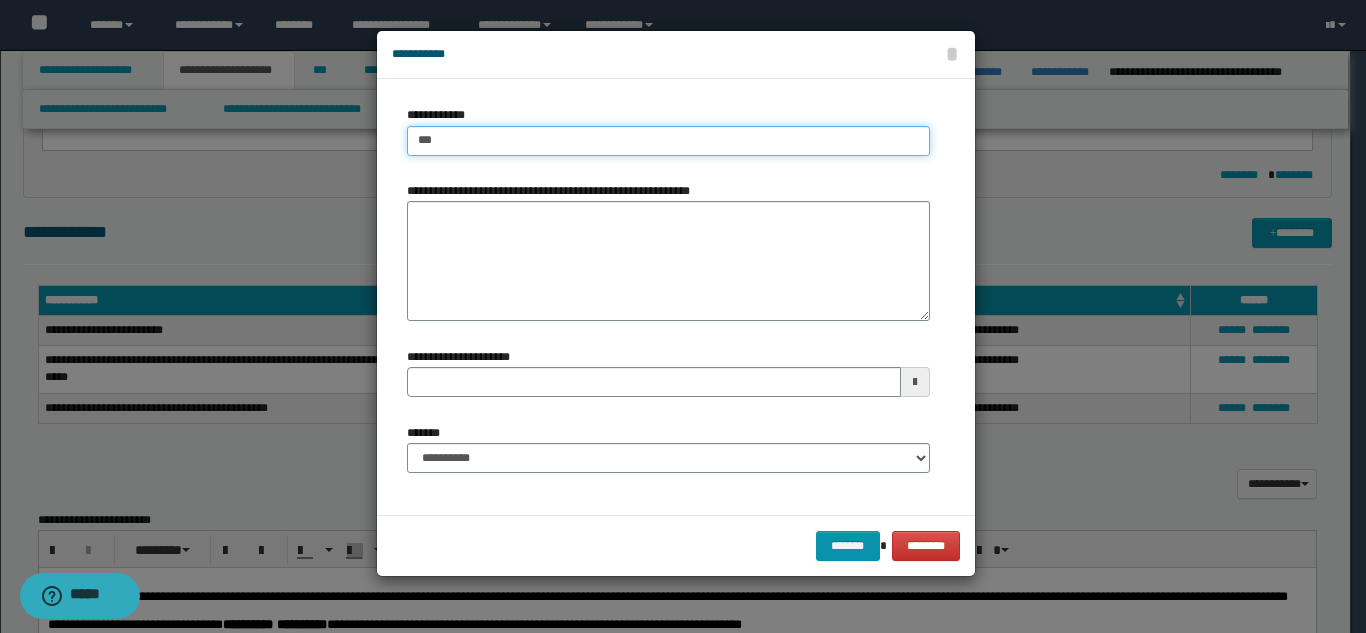 type on "****" 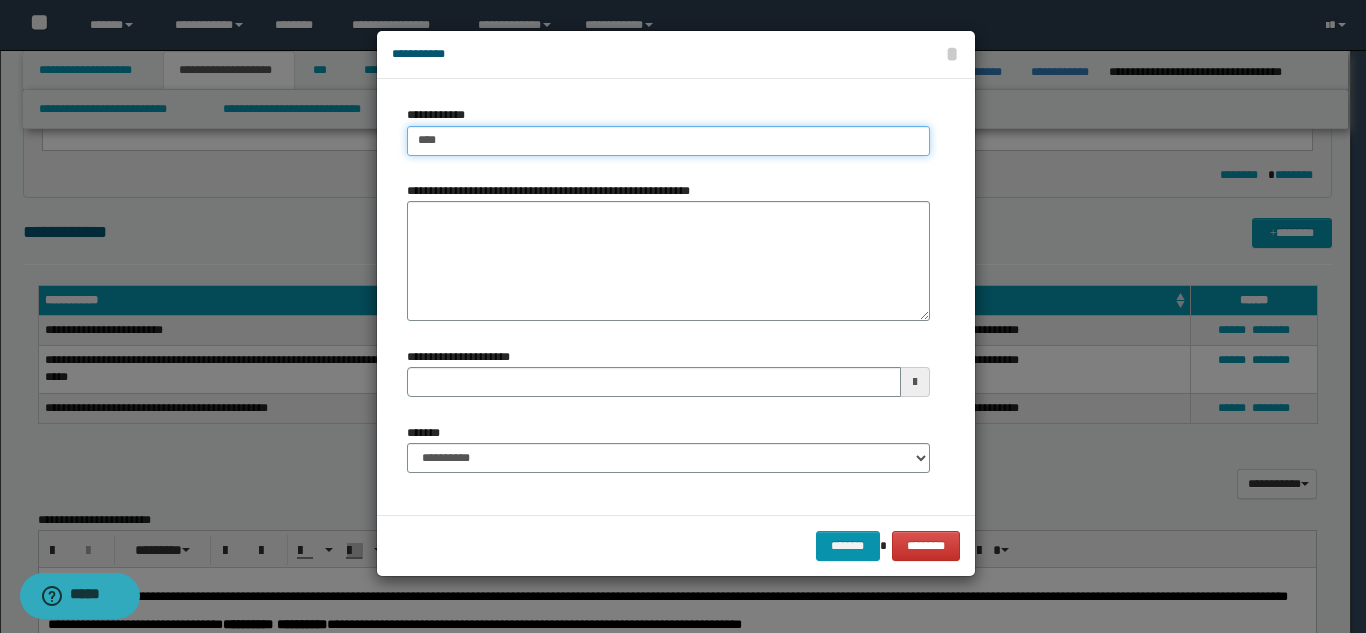 type on "****" 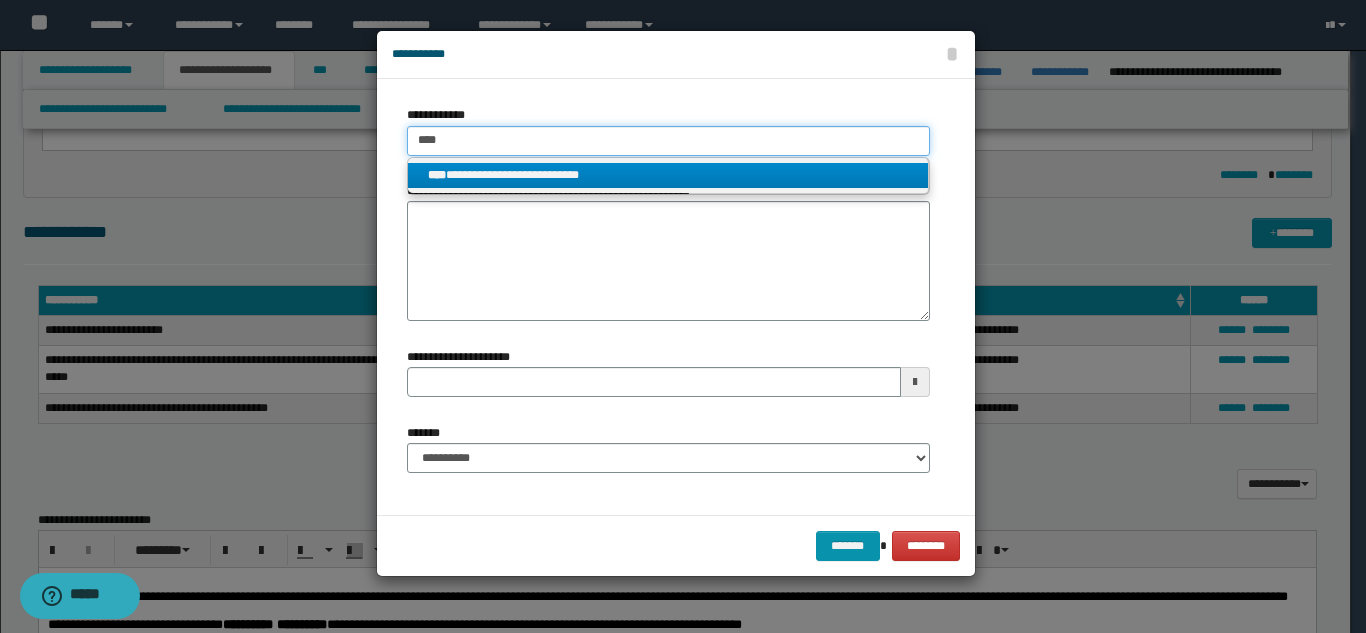type on "****" 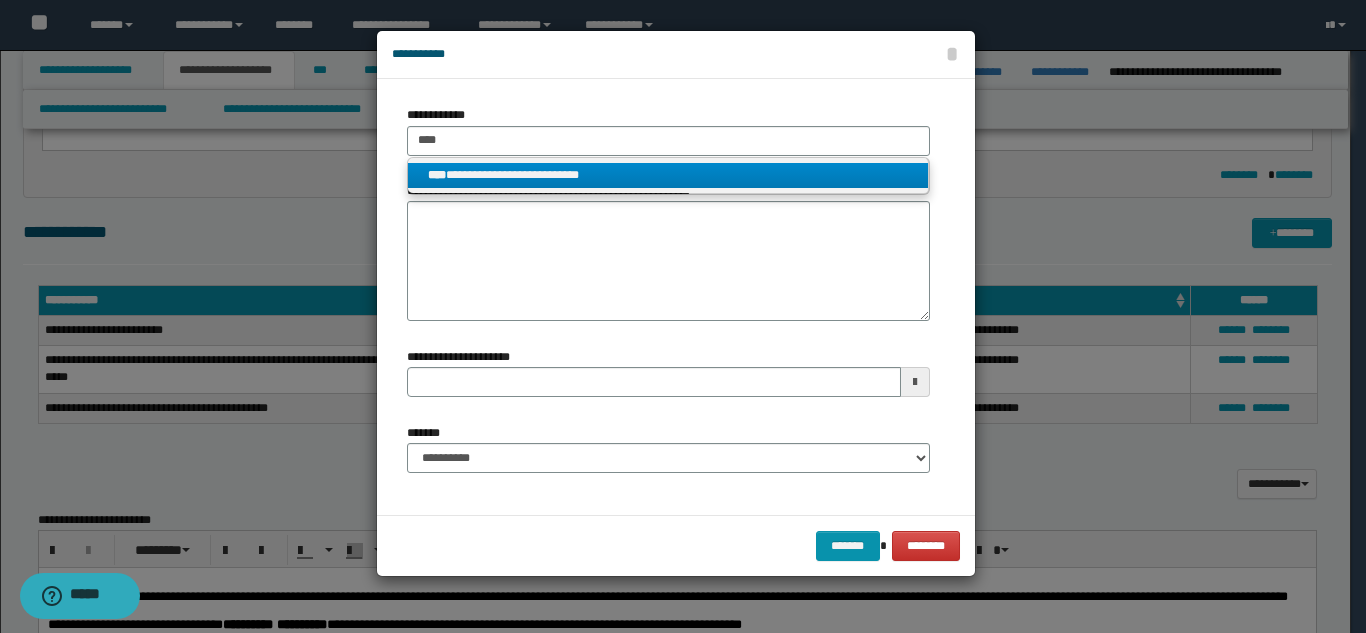 click on "**********" at bounding box center (668, 175) 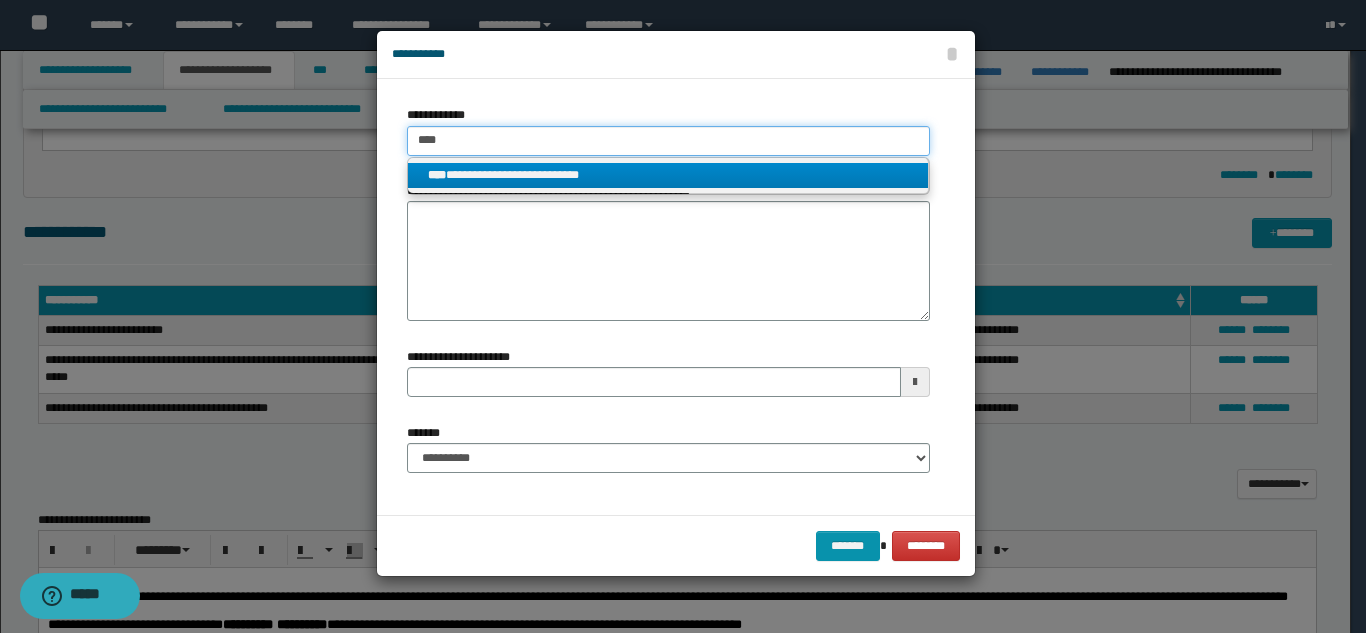 type 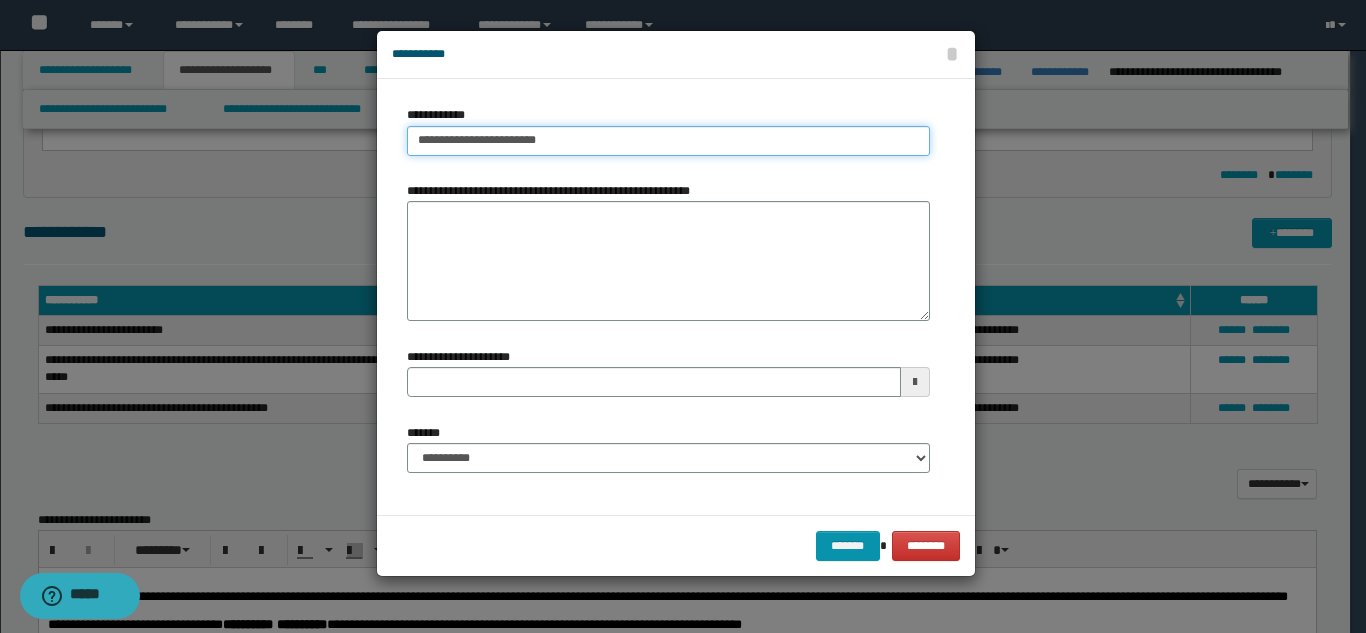 type on "**********" 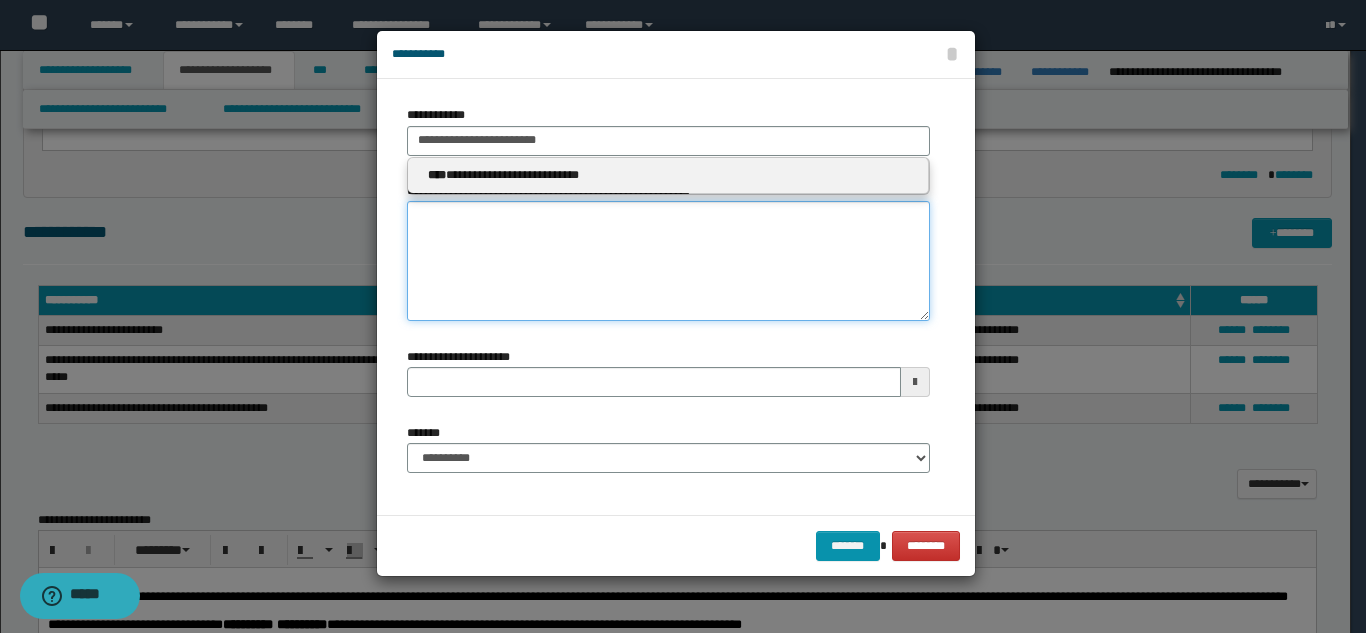 type 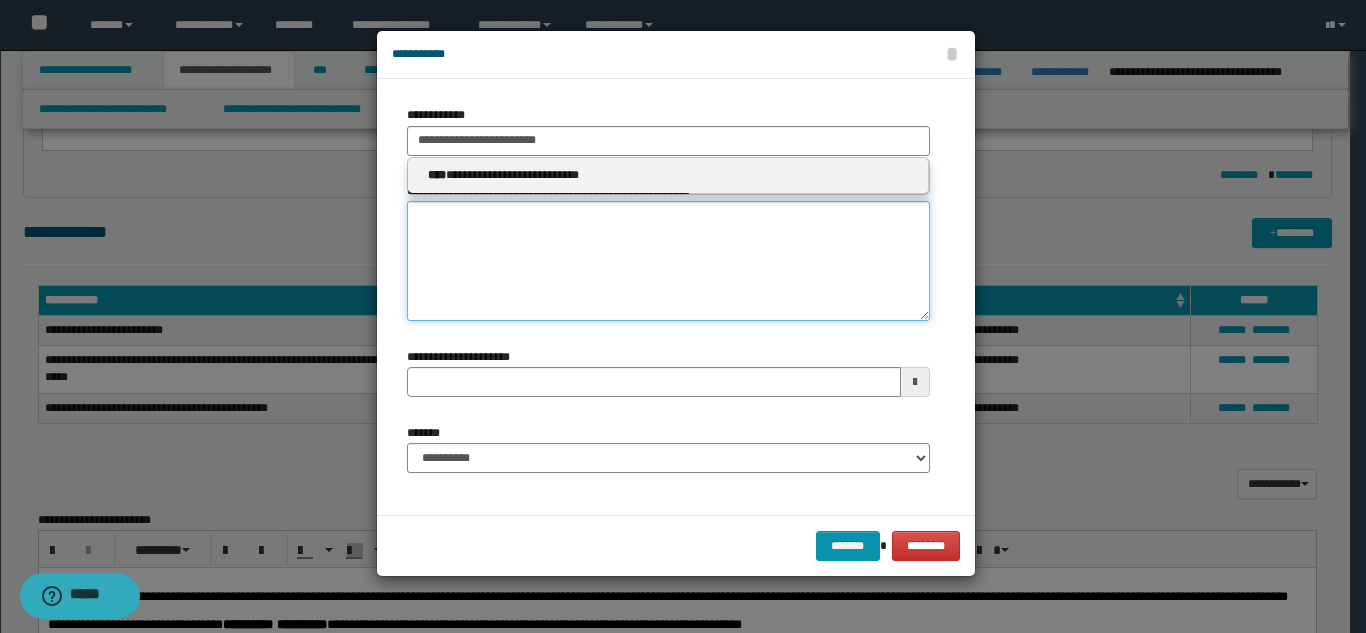 click on "**********" at bounding box center [668, 261] 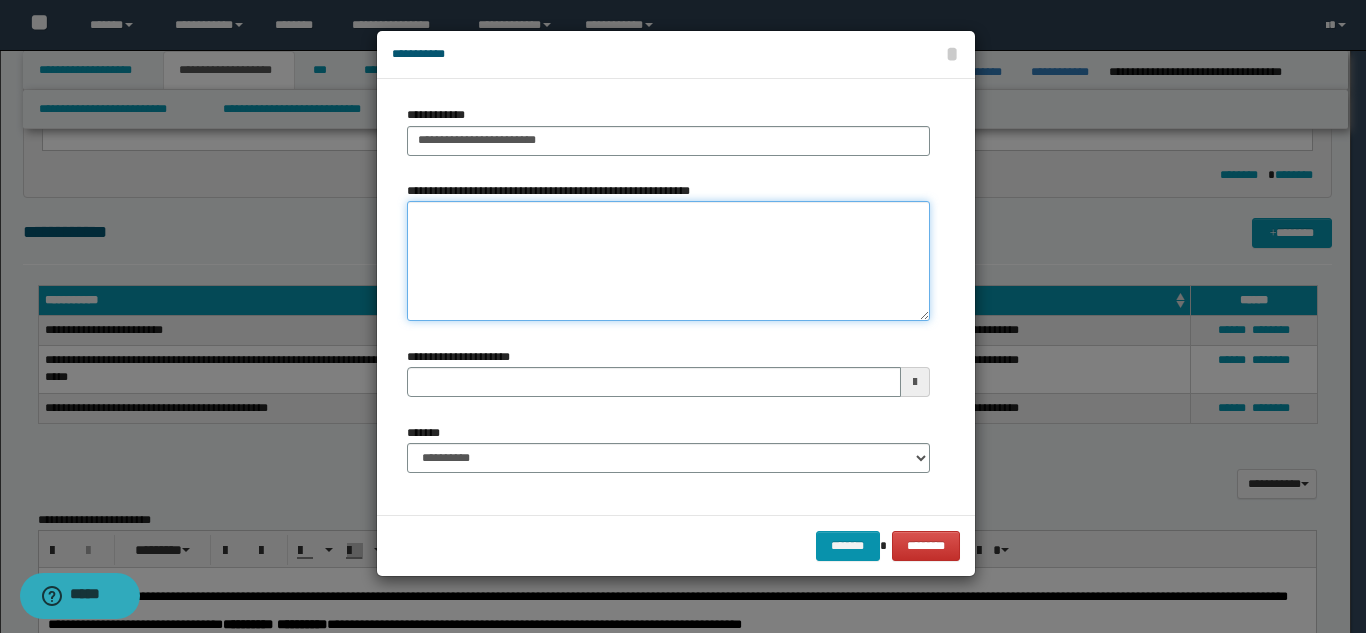 paste on "**********" 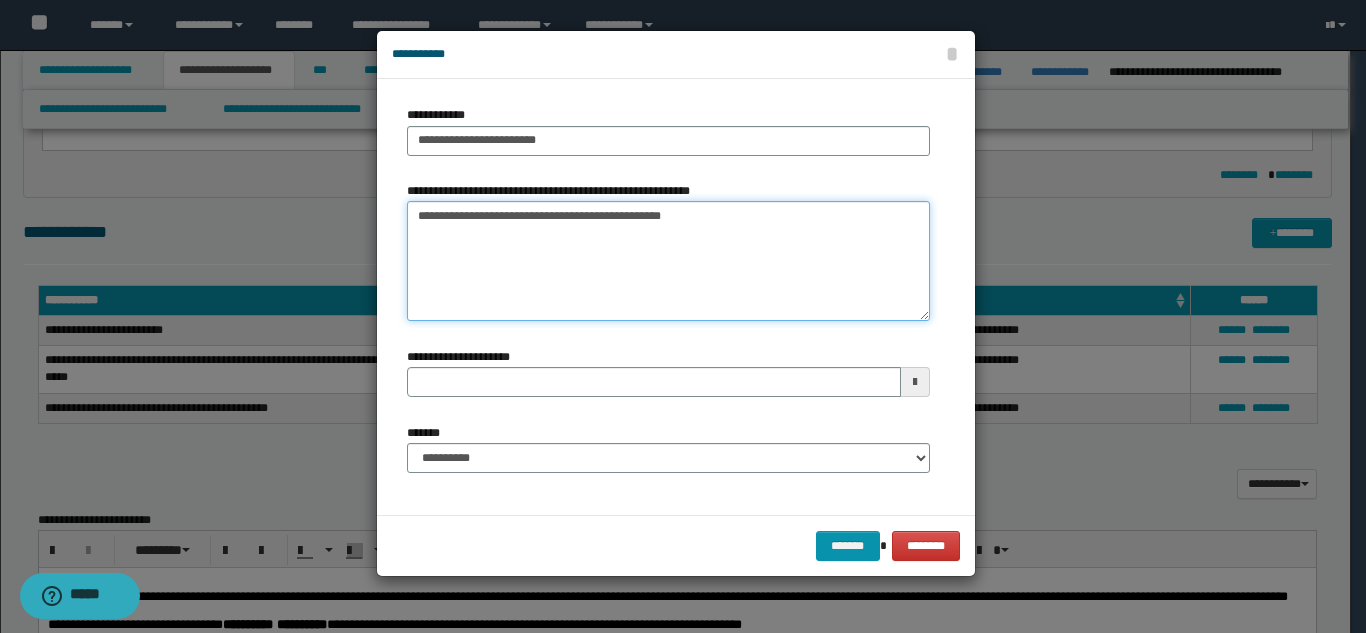 click on "**********" at bounding box center [668, 261] 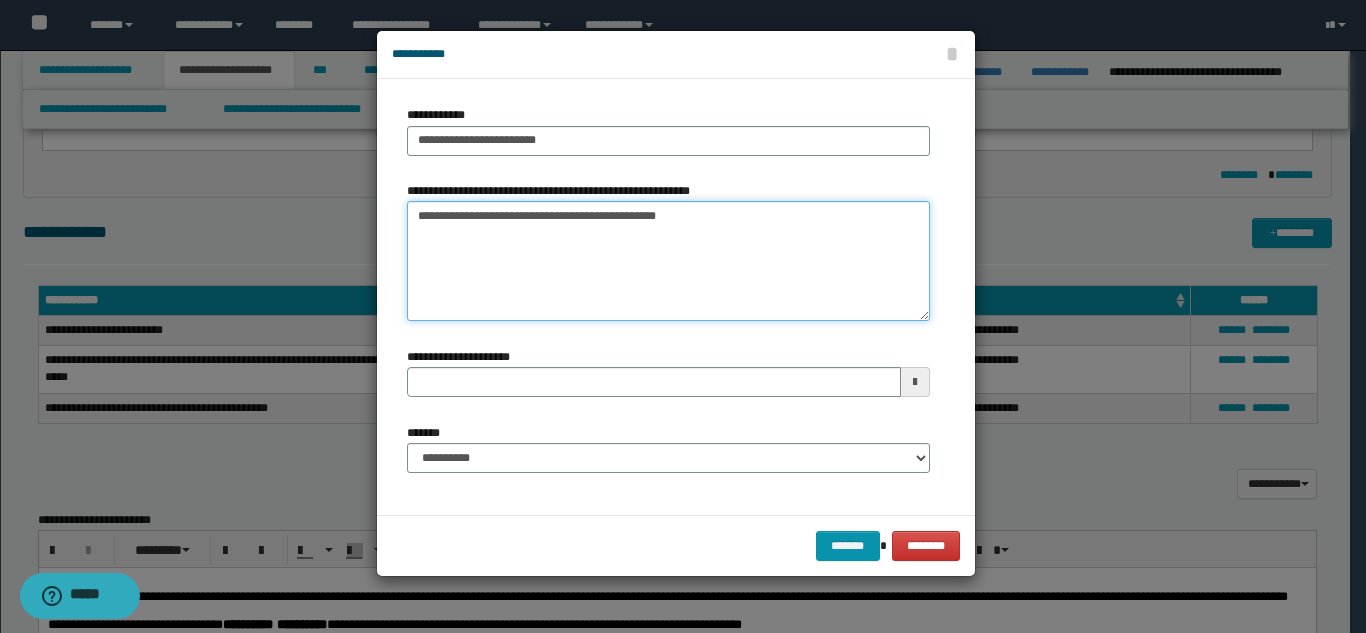 type on "**********" 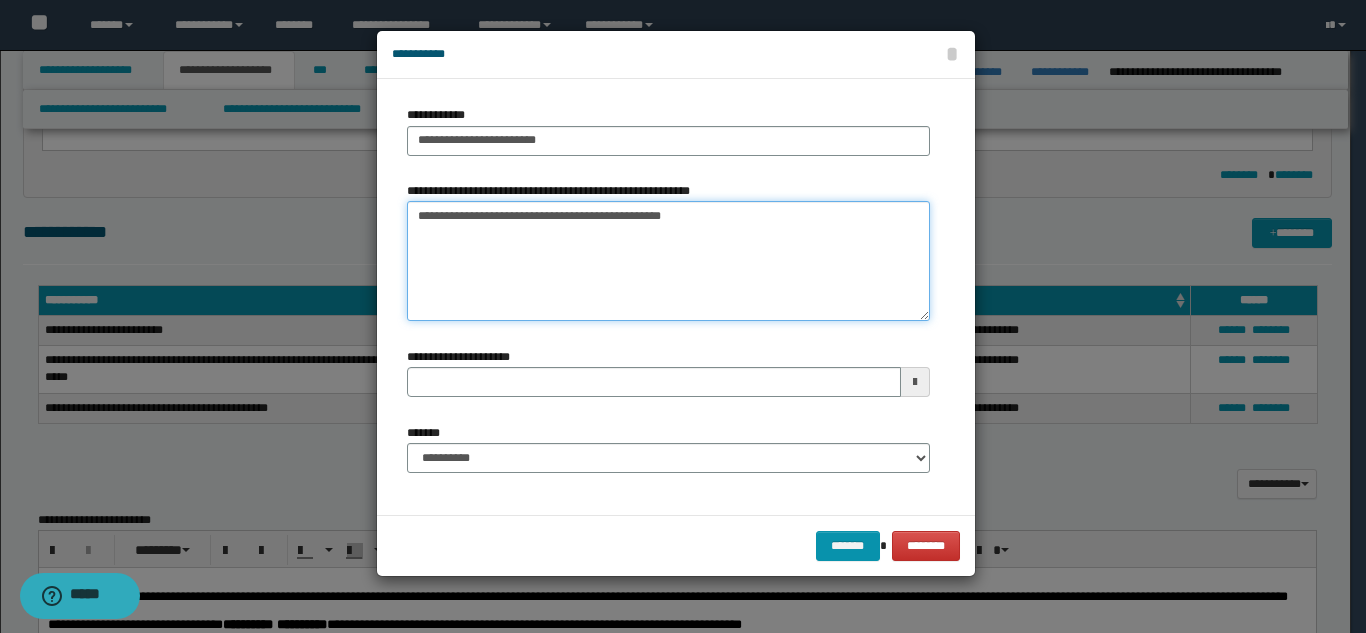 click on "**********" at bounding box center (668, 261) 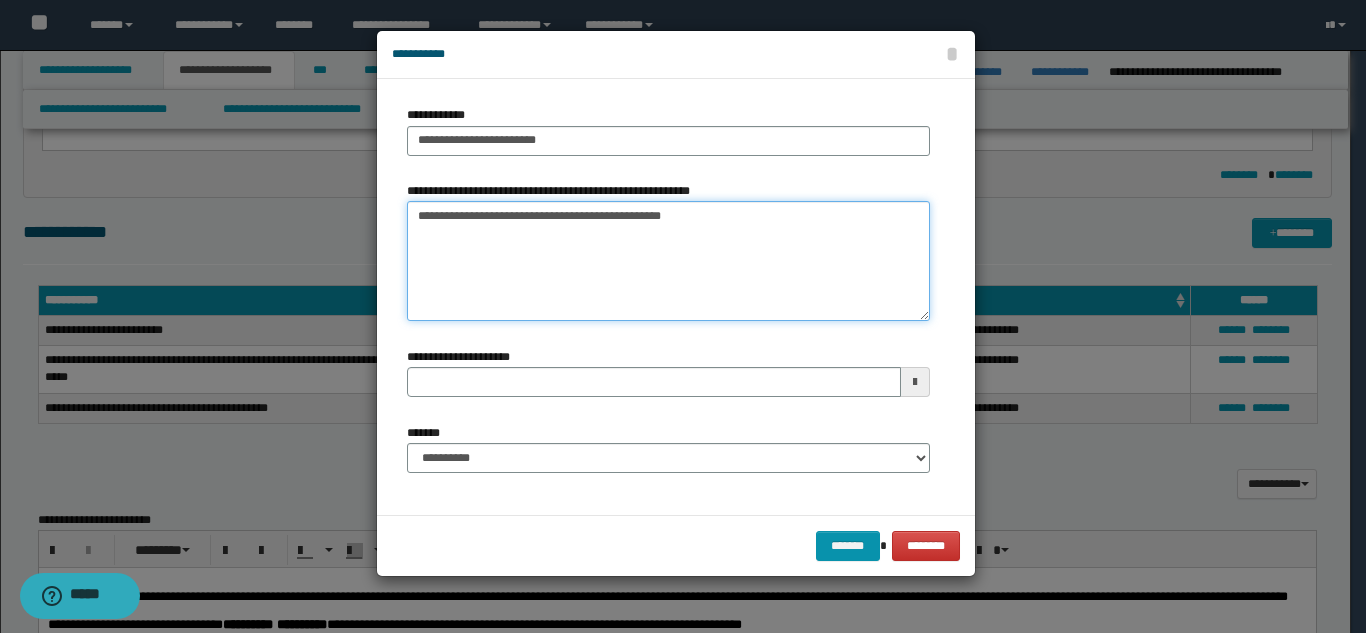 type on "**********" 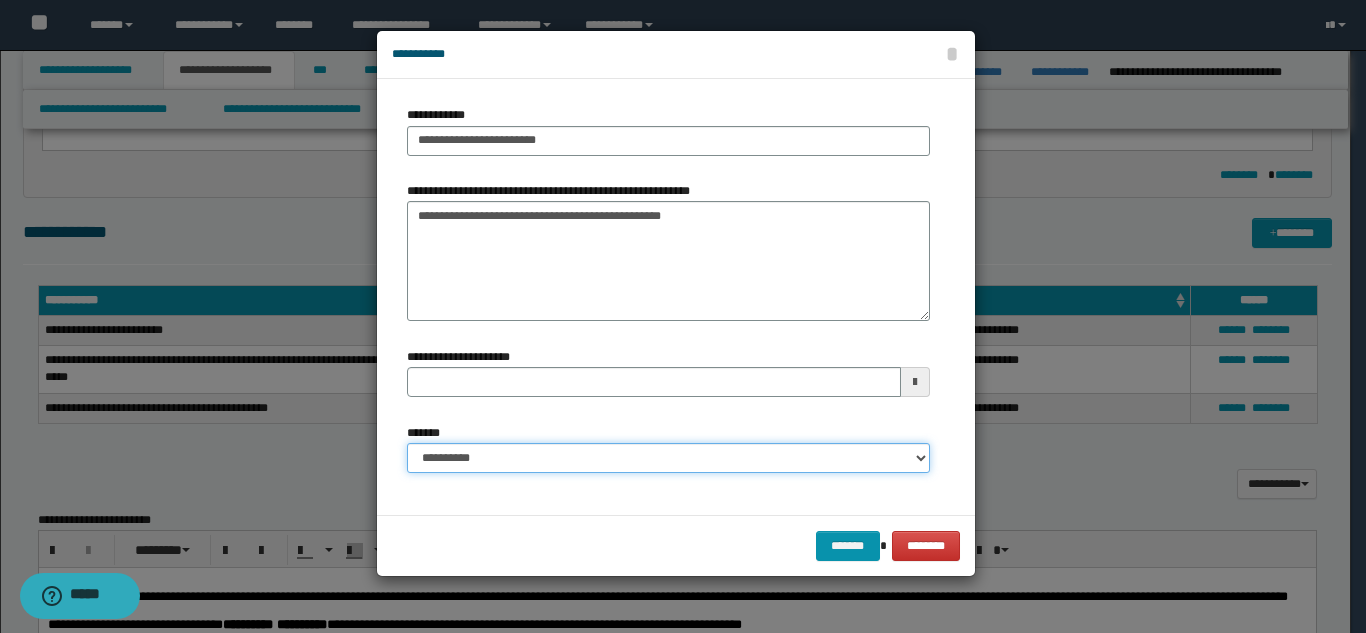 click on "**********" at bounding box center (668, 458) 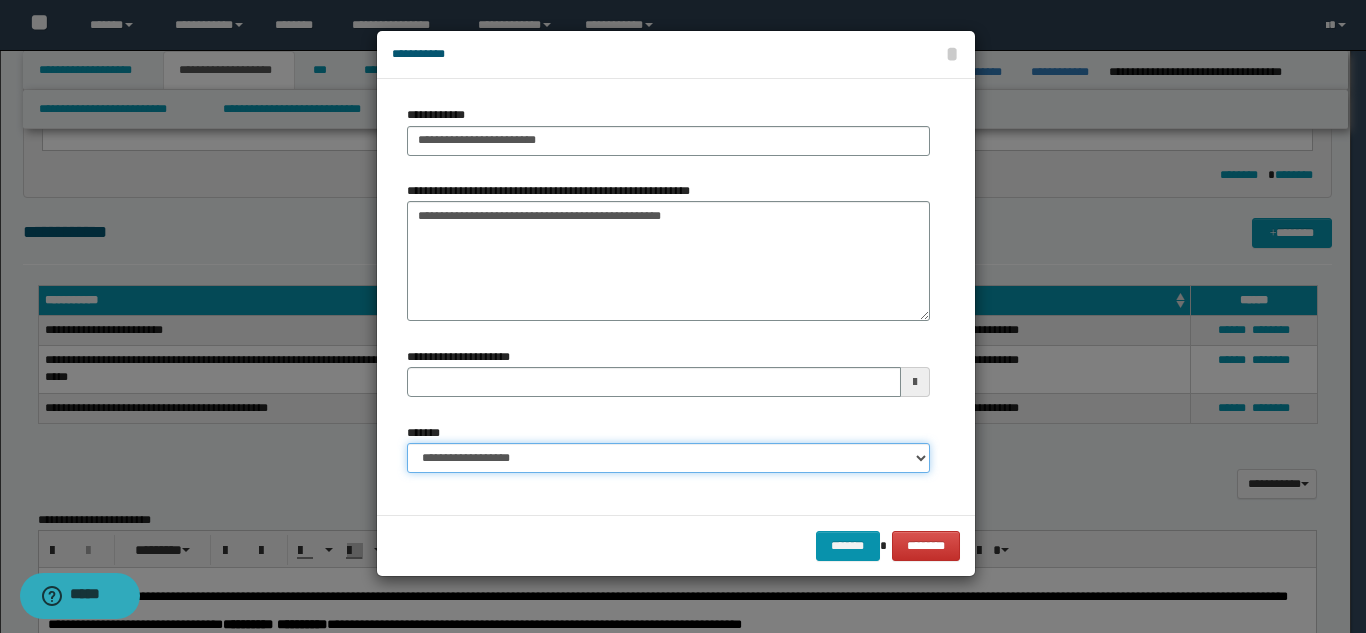 type 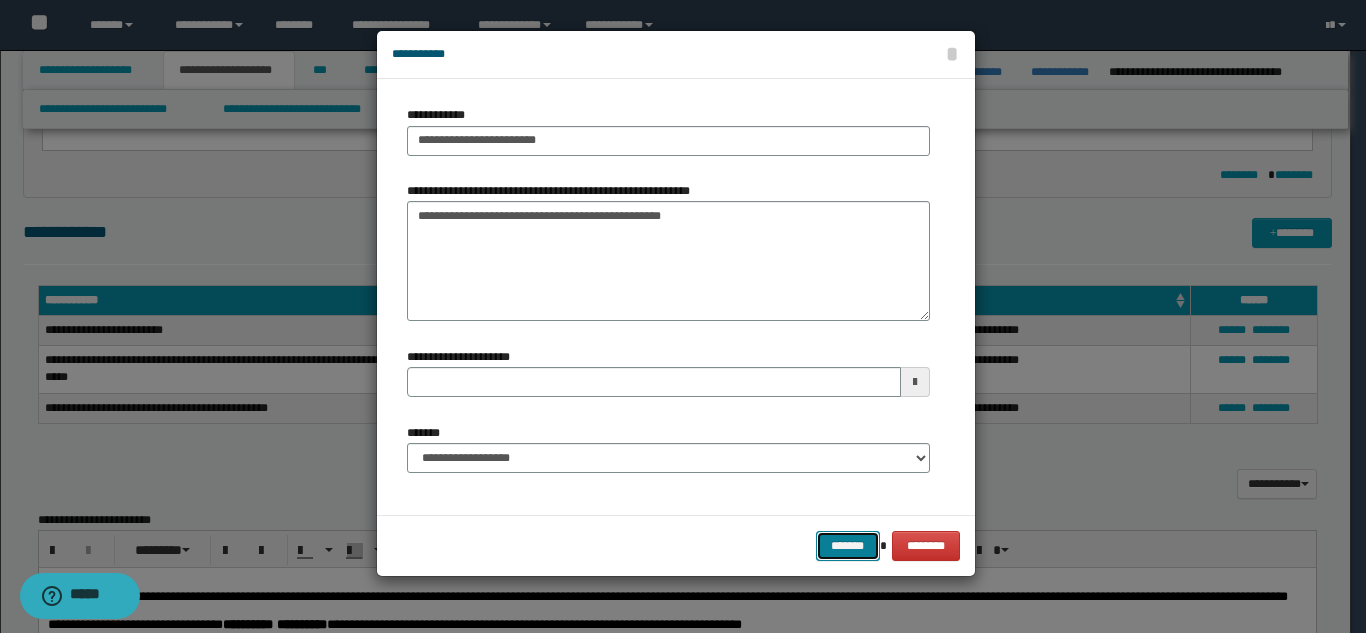 click on "*******" at bounding box center [848, 546] 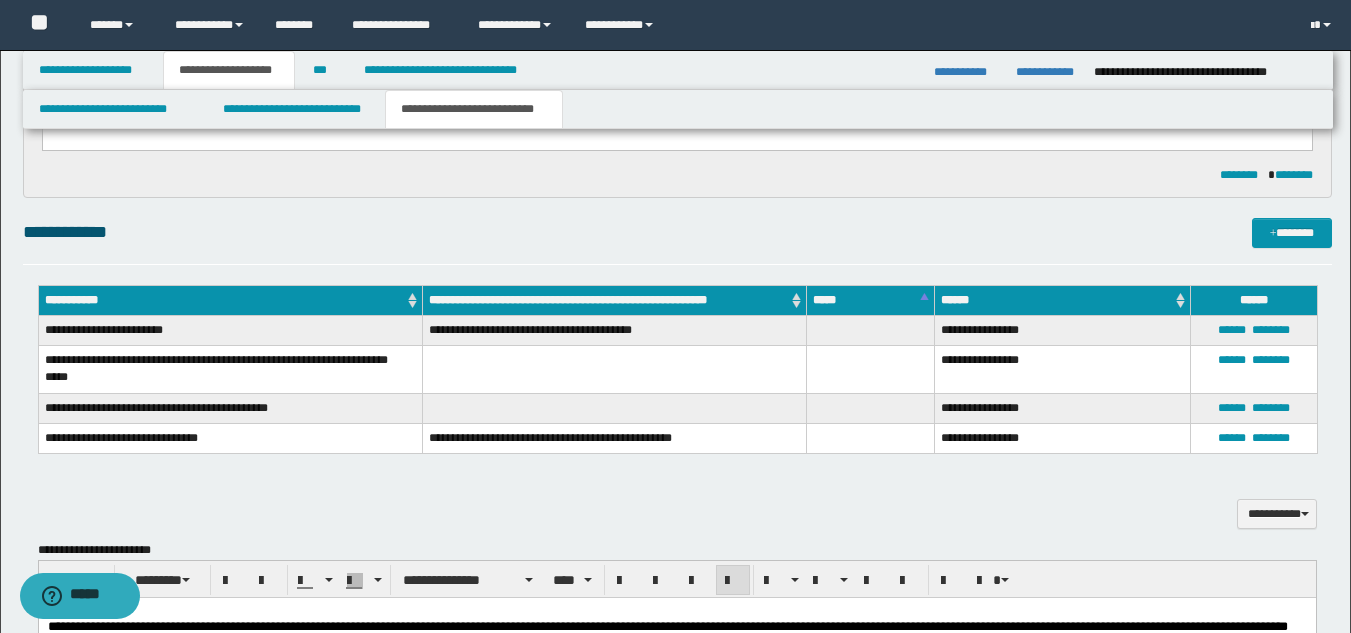 click on "**********" at bounding box center (677, 504) 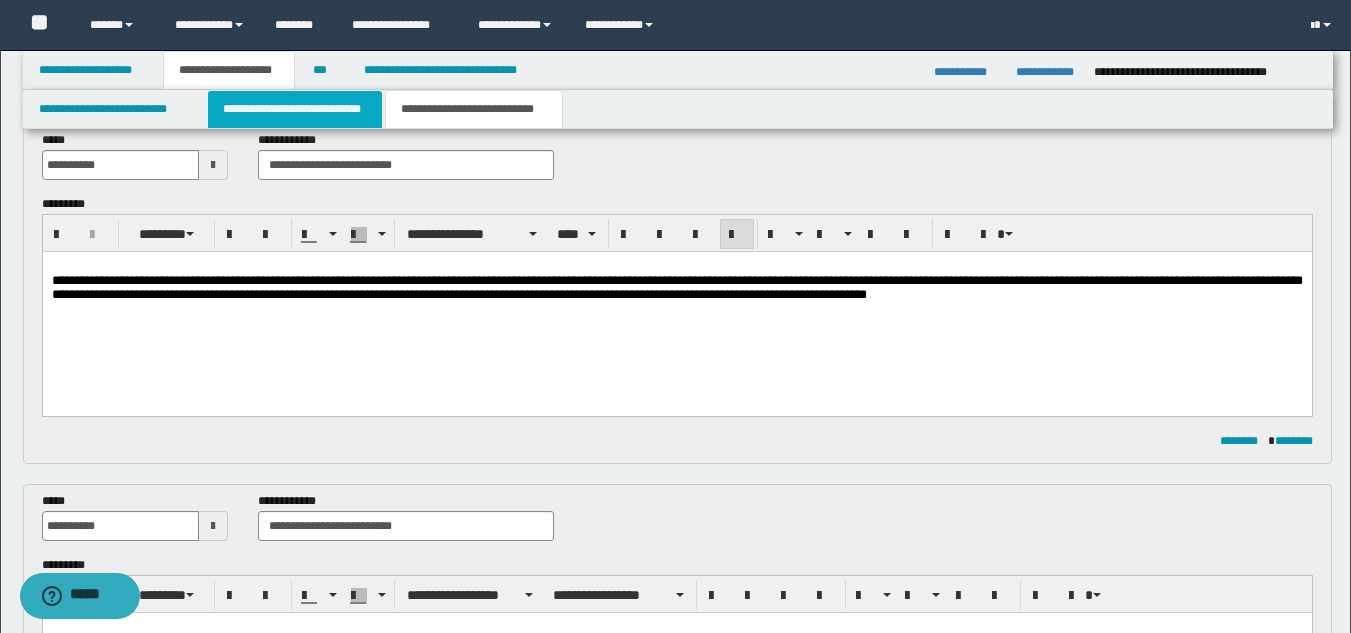scroll, scrollTop: 98, scrollLeft: 0, axis: vertical 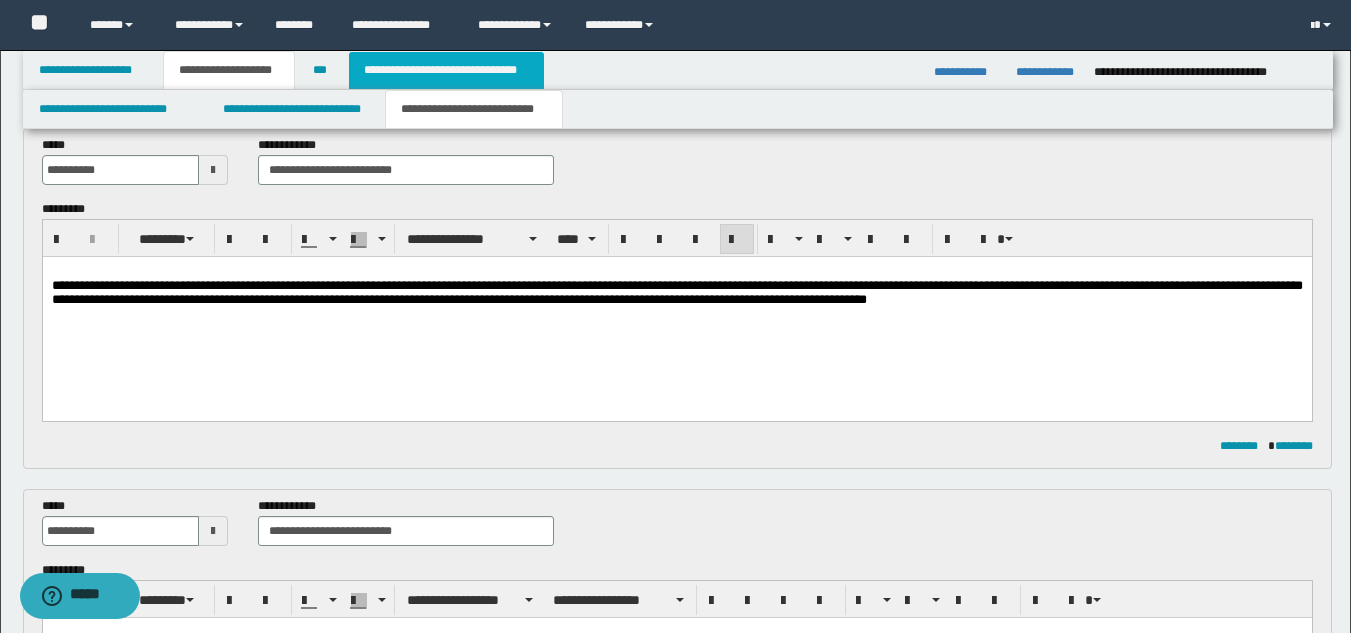 click on "**********" at bounding box center [446, 70] 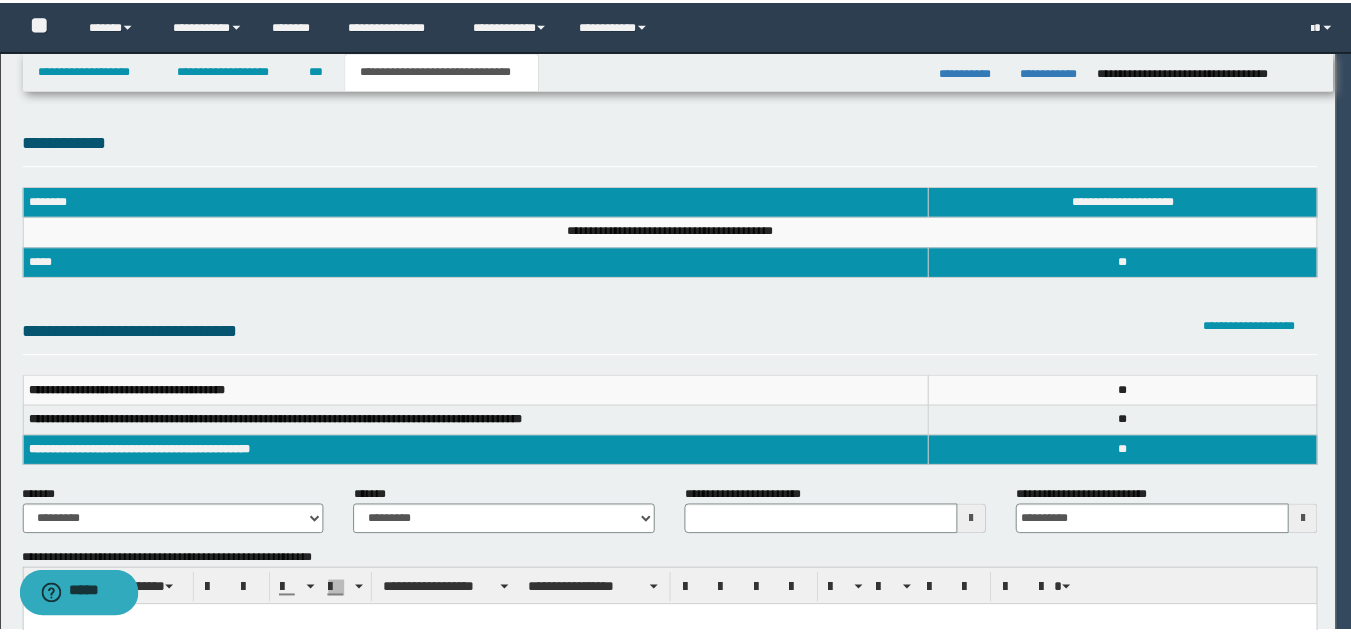 scroll, scrollTop: 0, scrollLeft: 0, axis: both 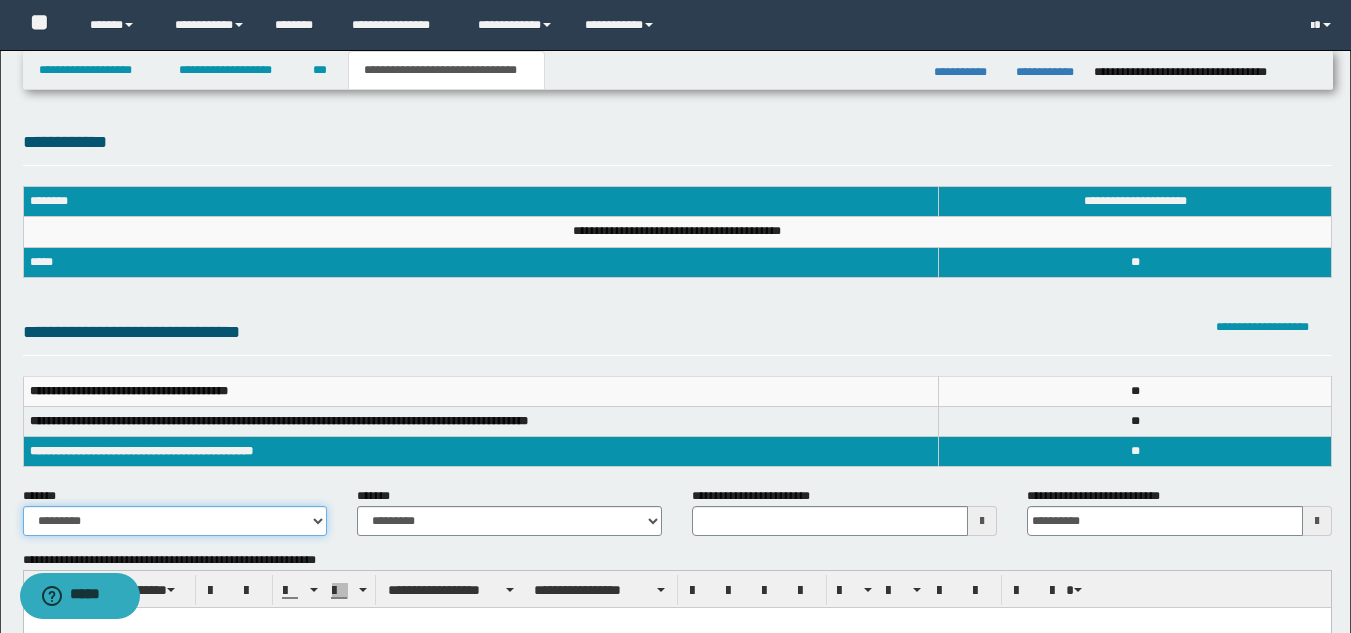 click on "**********" at bounding box center (175, 521) 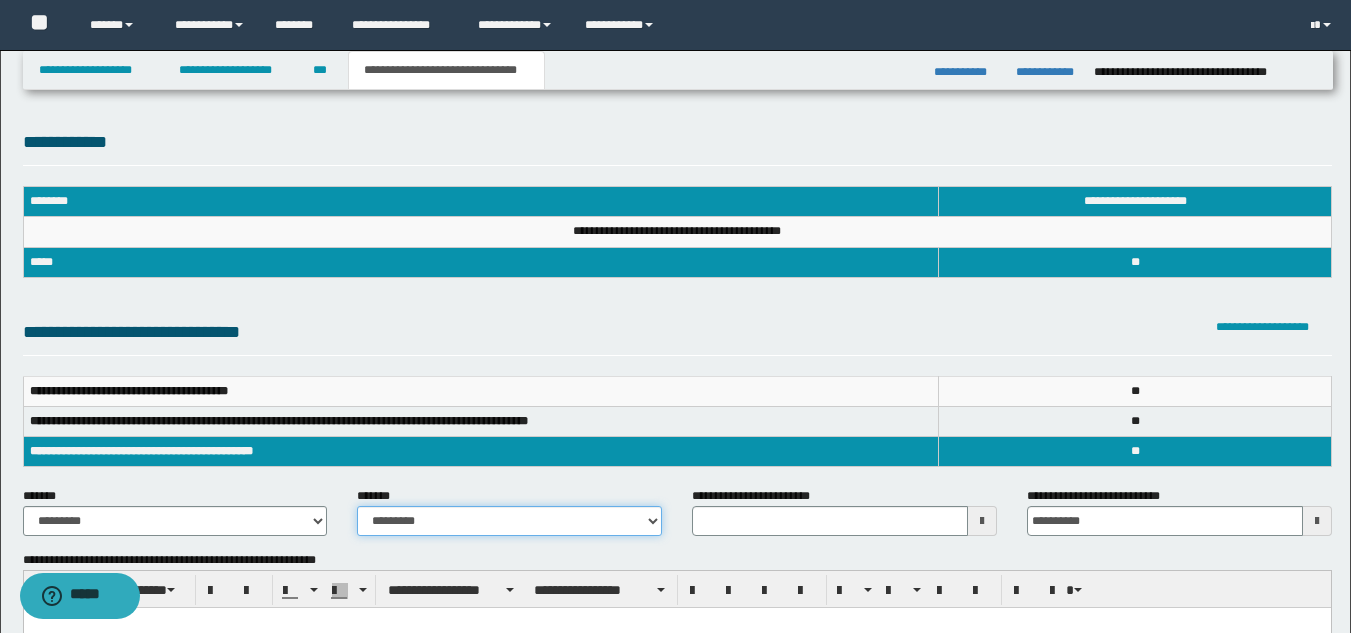 click on "**********" at bounding box center (509, 521) 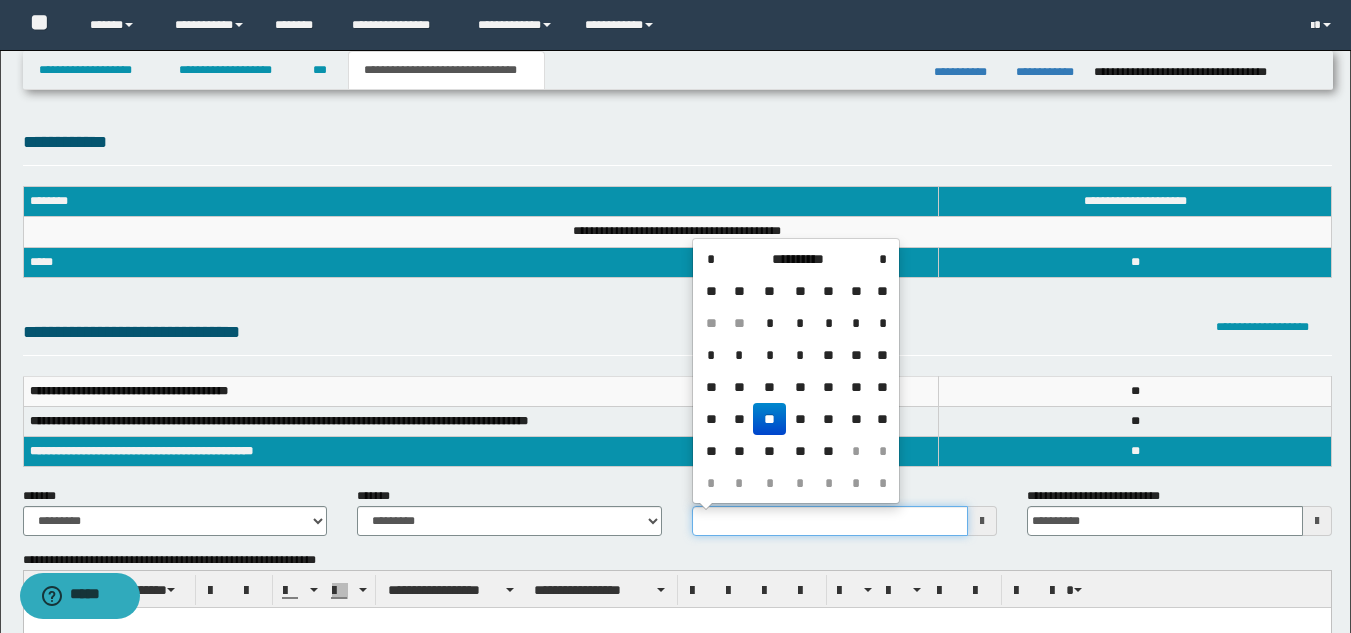 click on "**********" at bounding box center [830, 521] 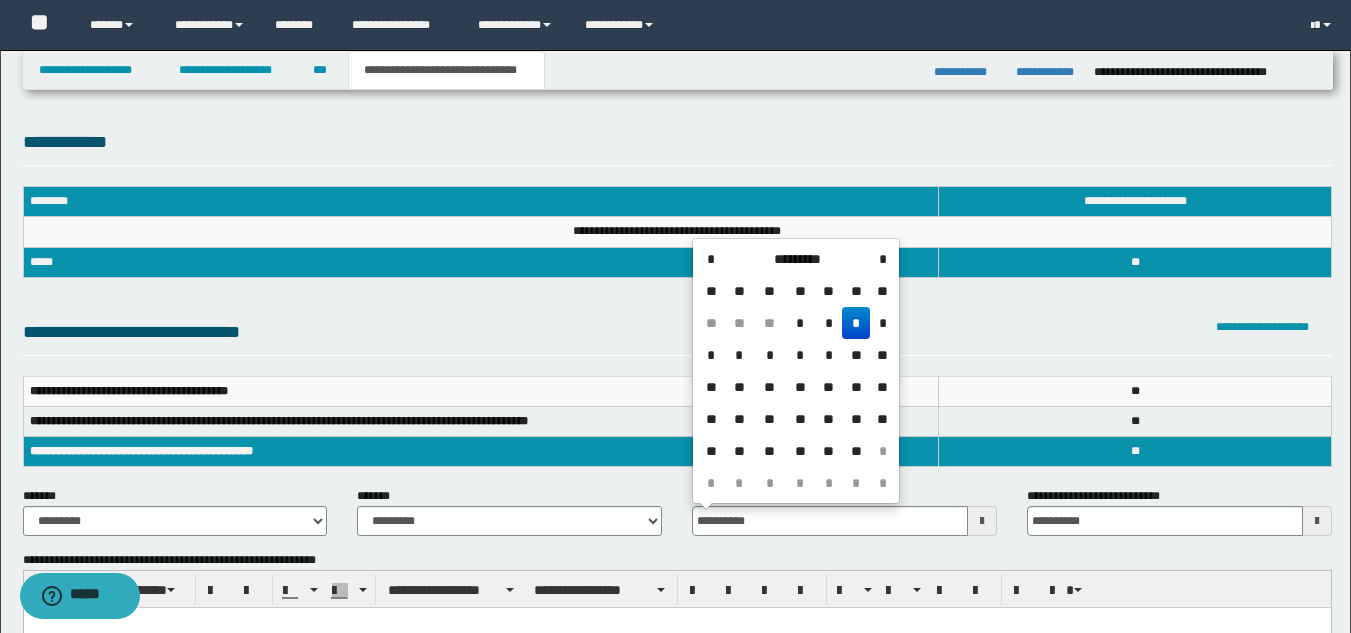 click on "*" at bounding box center (856, 323) 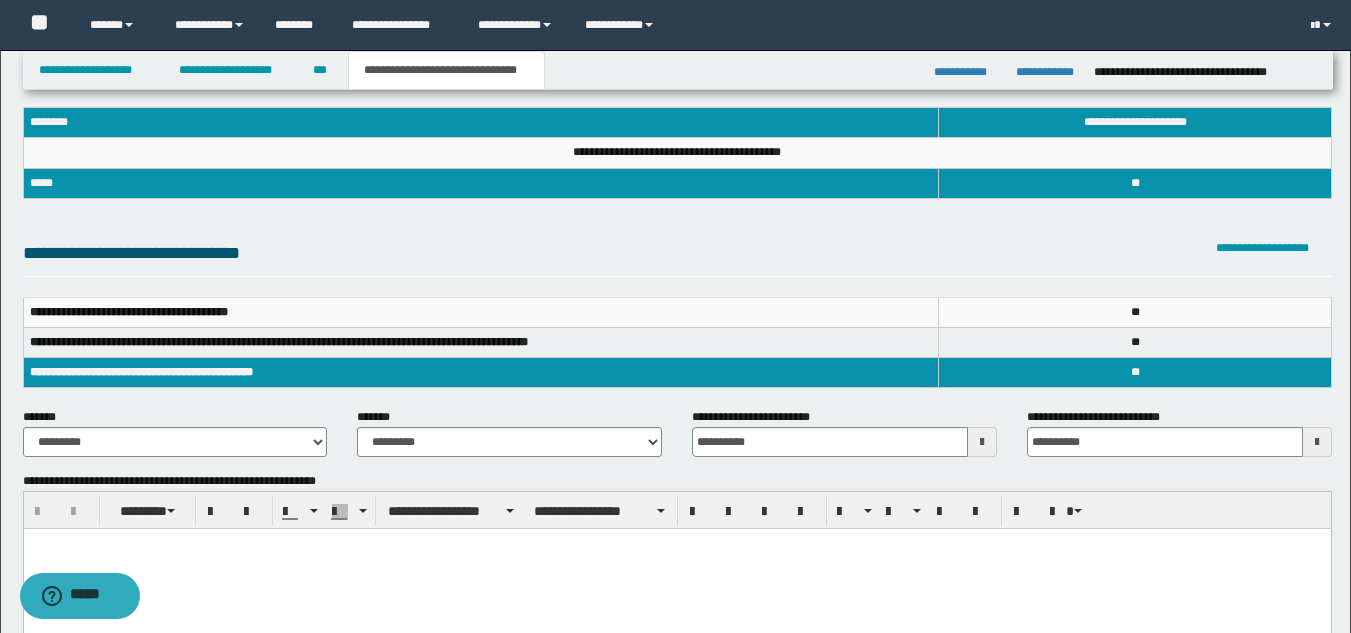 scroll, scrollTop: 0, scrollLeft: 0, axis: both 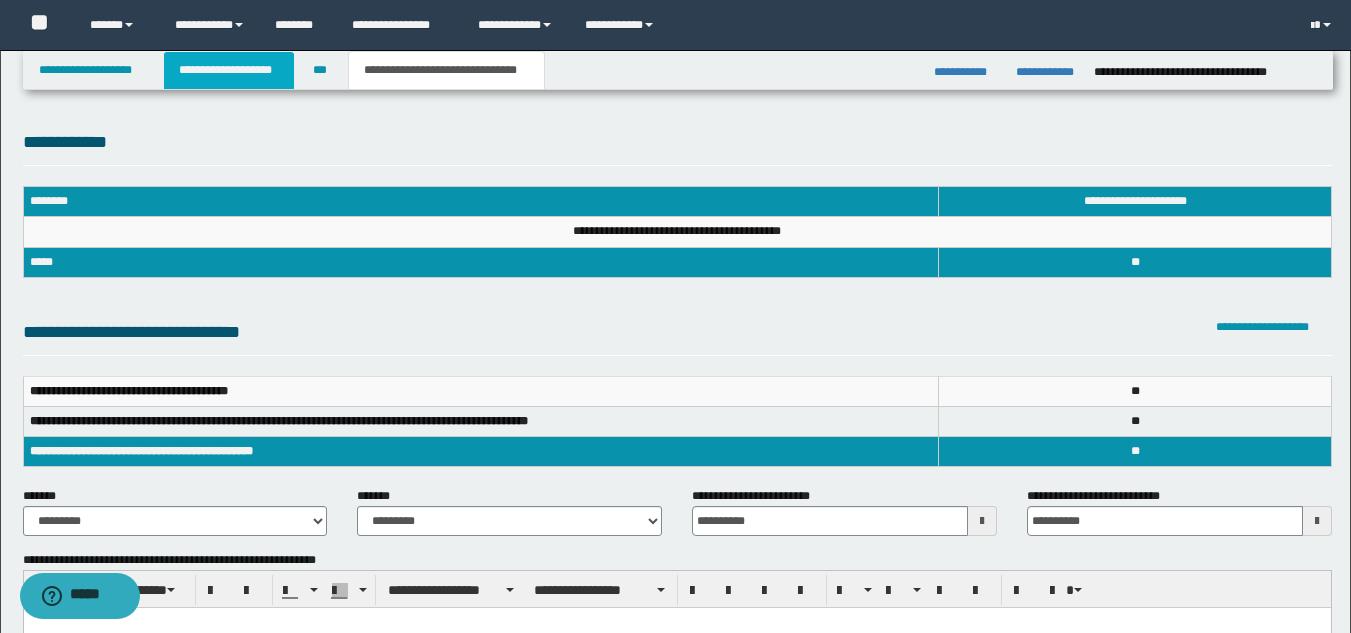 click on "**********" at bounding box center (229, 70) 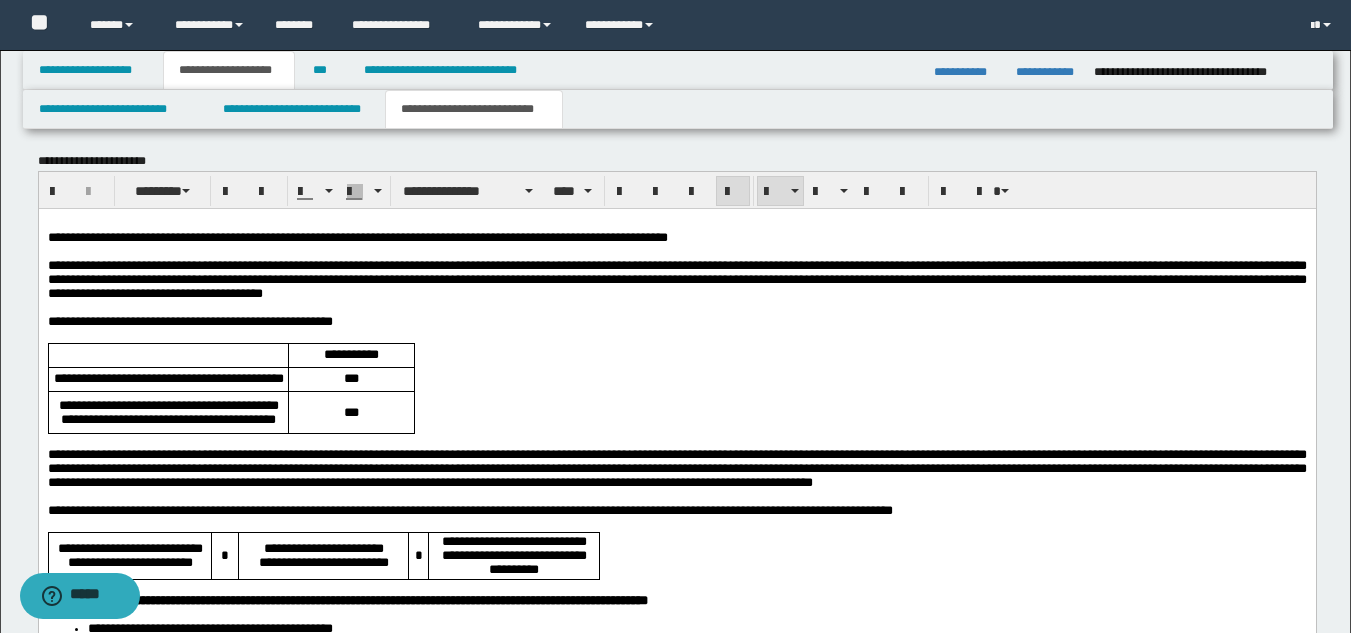 scroll, scrollTop: 2285, scrollLeft: 0, axis: vertical 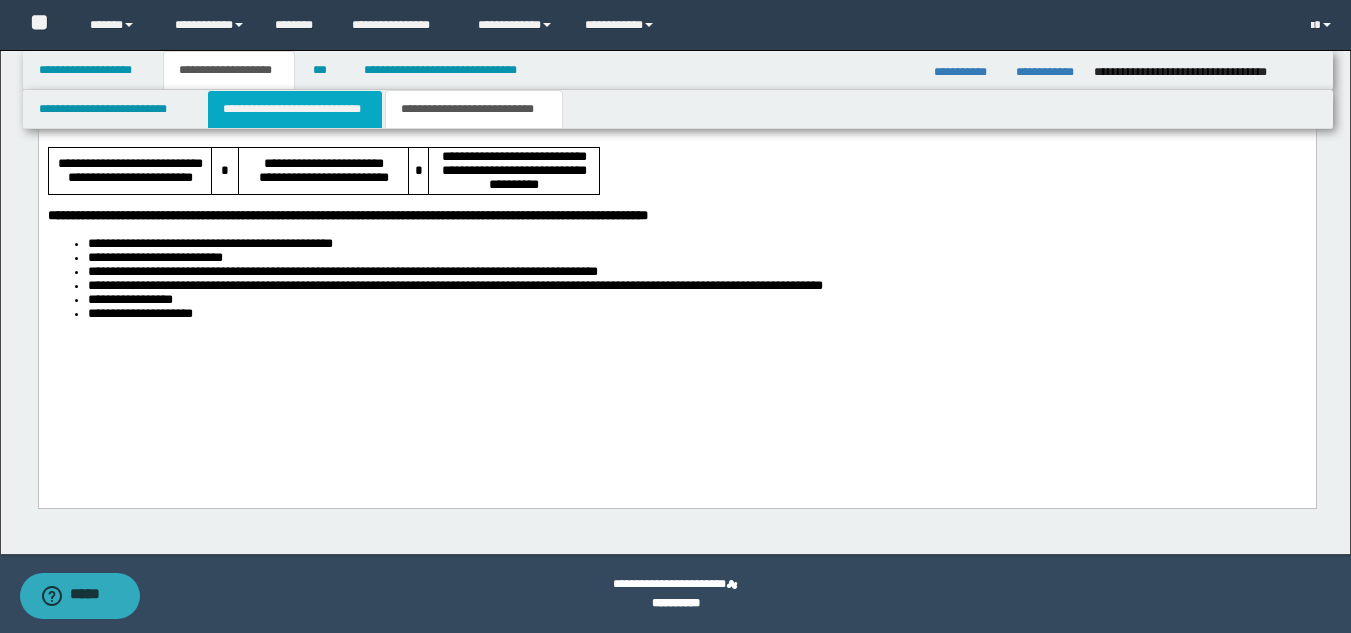click on "**********" at bounding box center (295, 109) 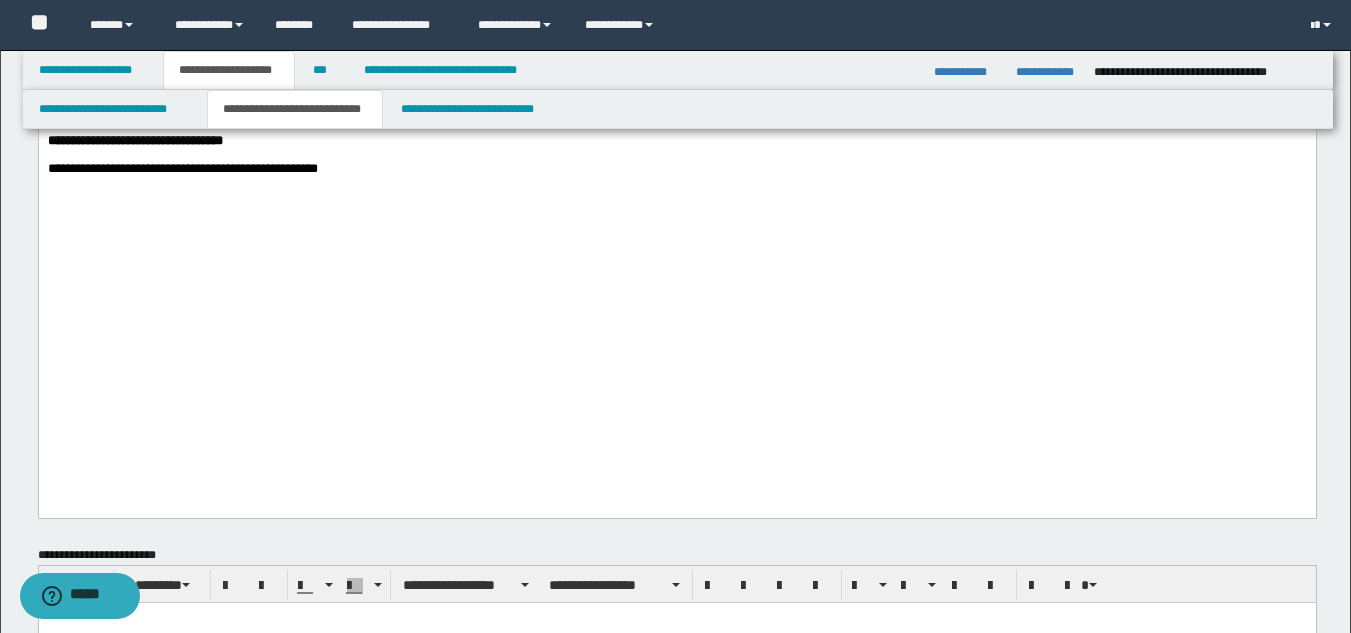 scroll, scrollTop: 1385, scrollLeft: 0, axis: vertical 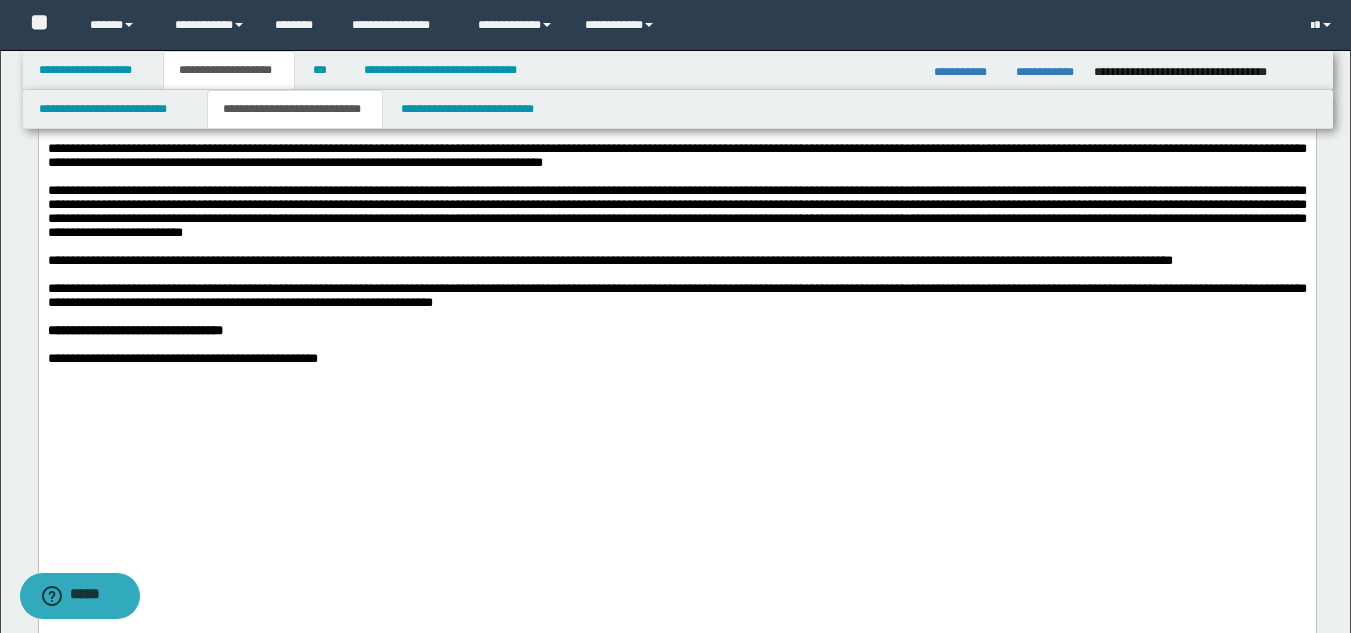 click on "**********" at bounding box center (676, 155) 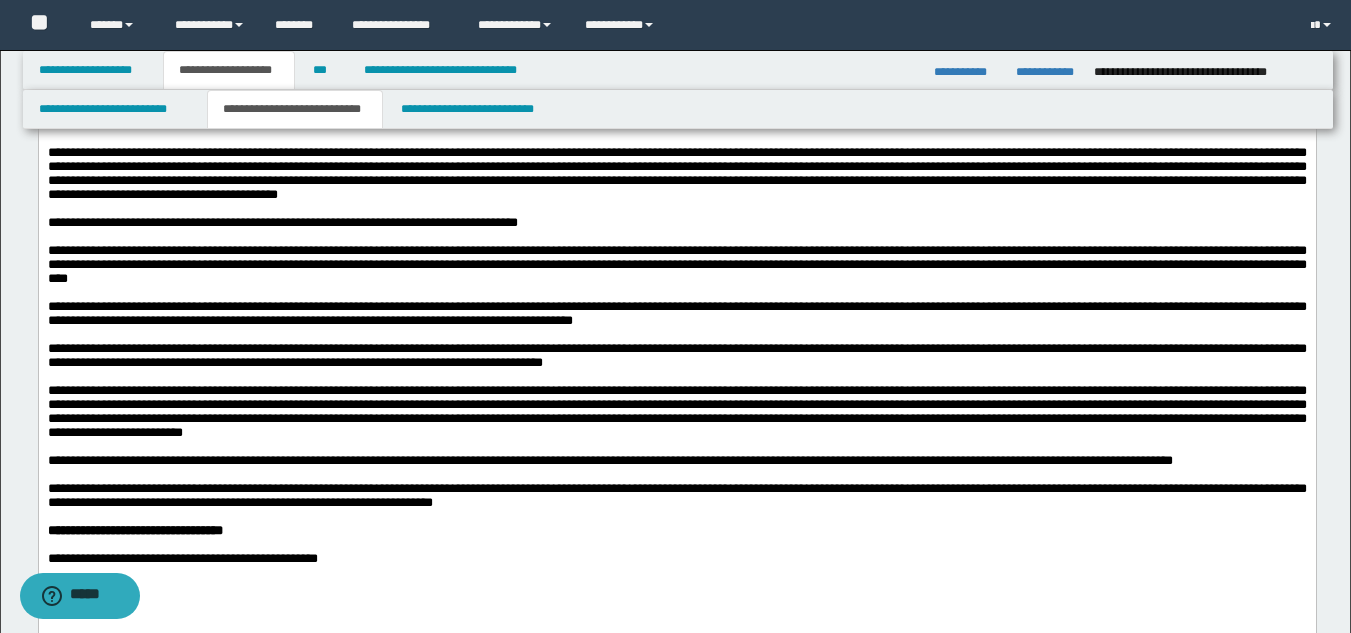 click on "**********" at bounding box center [676, 173] 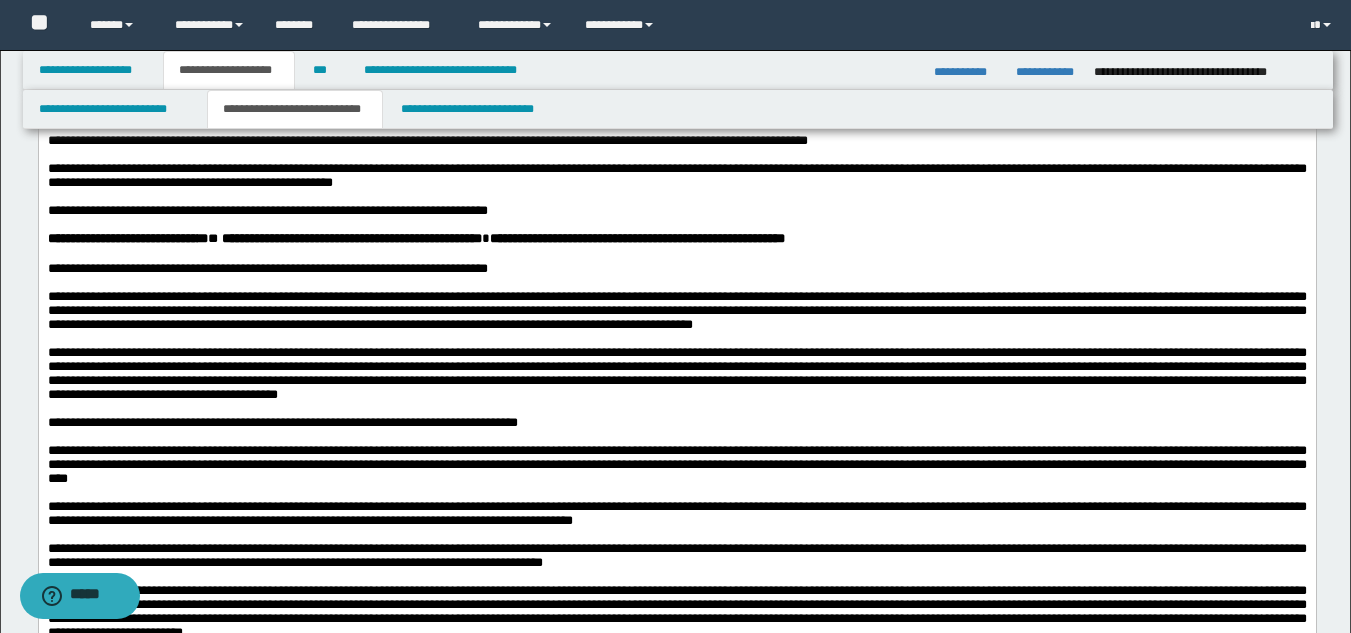 click on "**********" at bounding box center [676, 211] 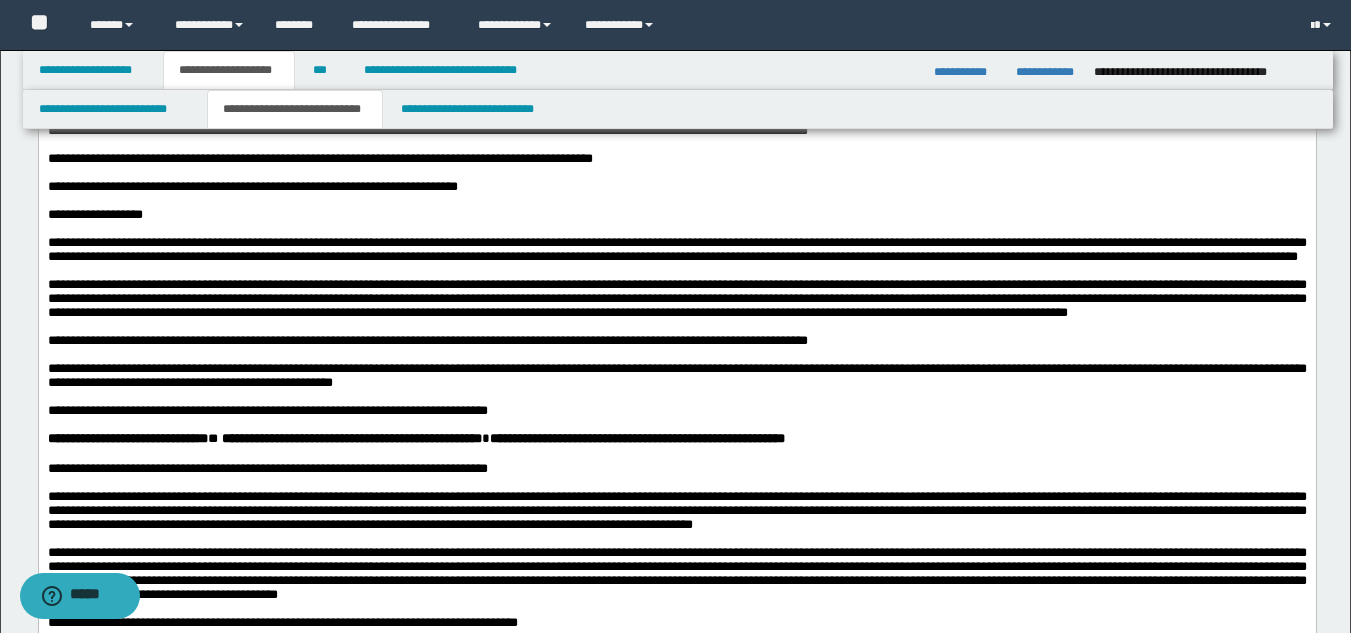 click on "**********" at bounding box center (676, 249) 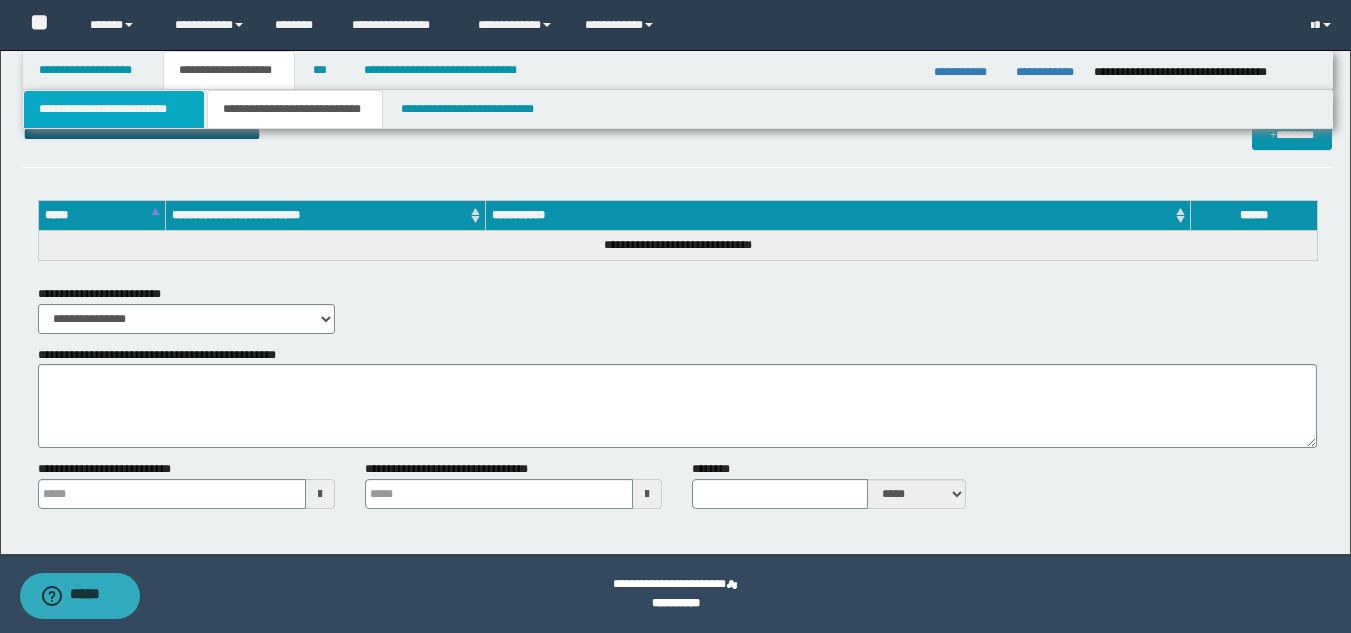 click on "**********" at bounding box center [114, 109] 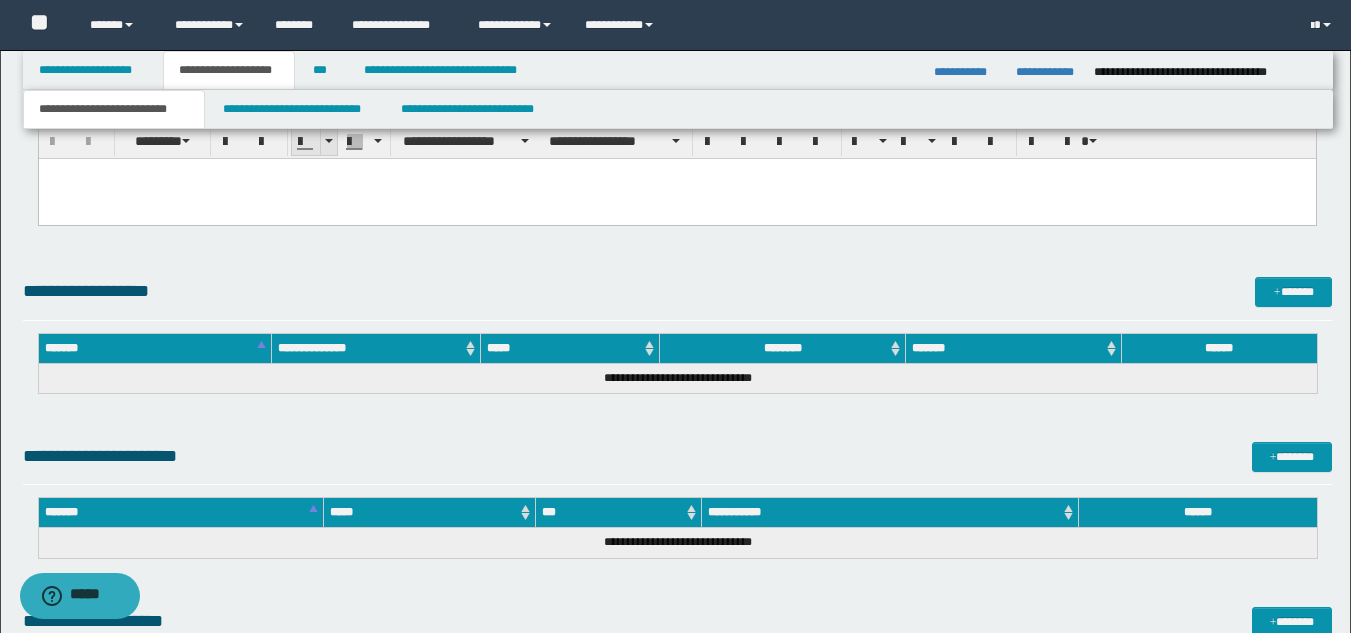 scroll, scrollTop: 1039, scrollLeft: 0, axis: vertical 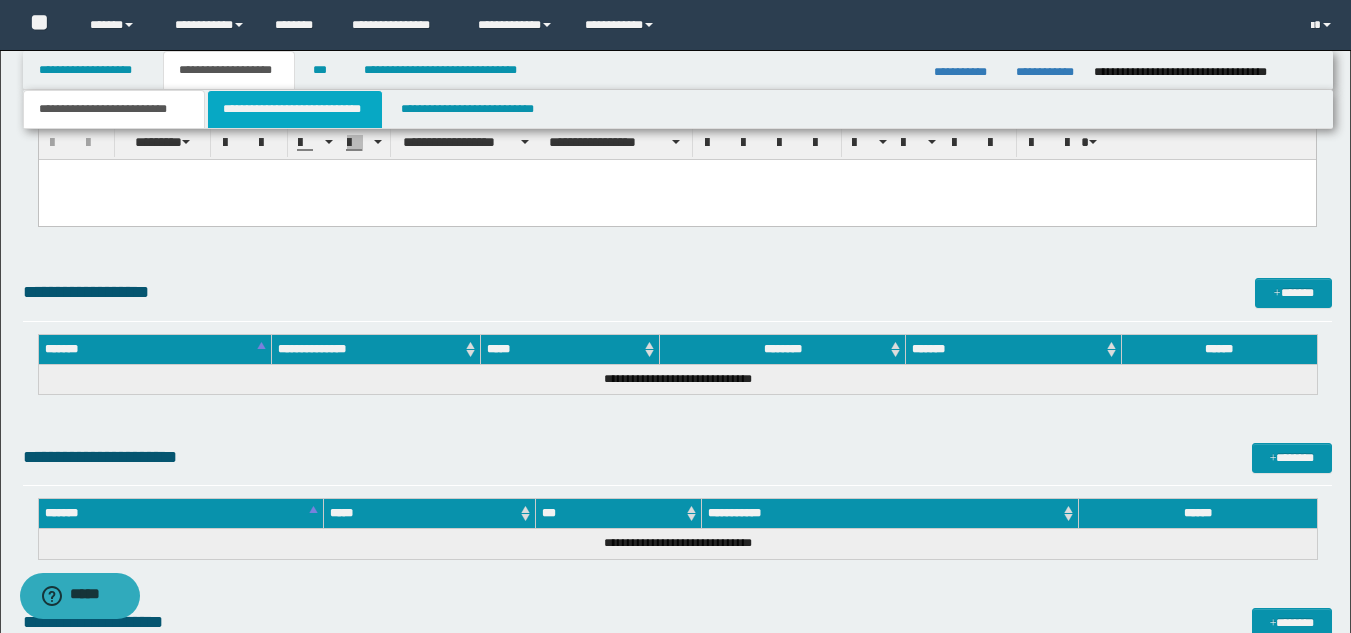 click on "**********" at bounding box center (295, 109) 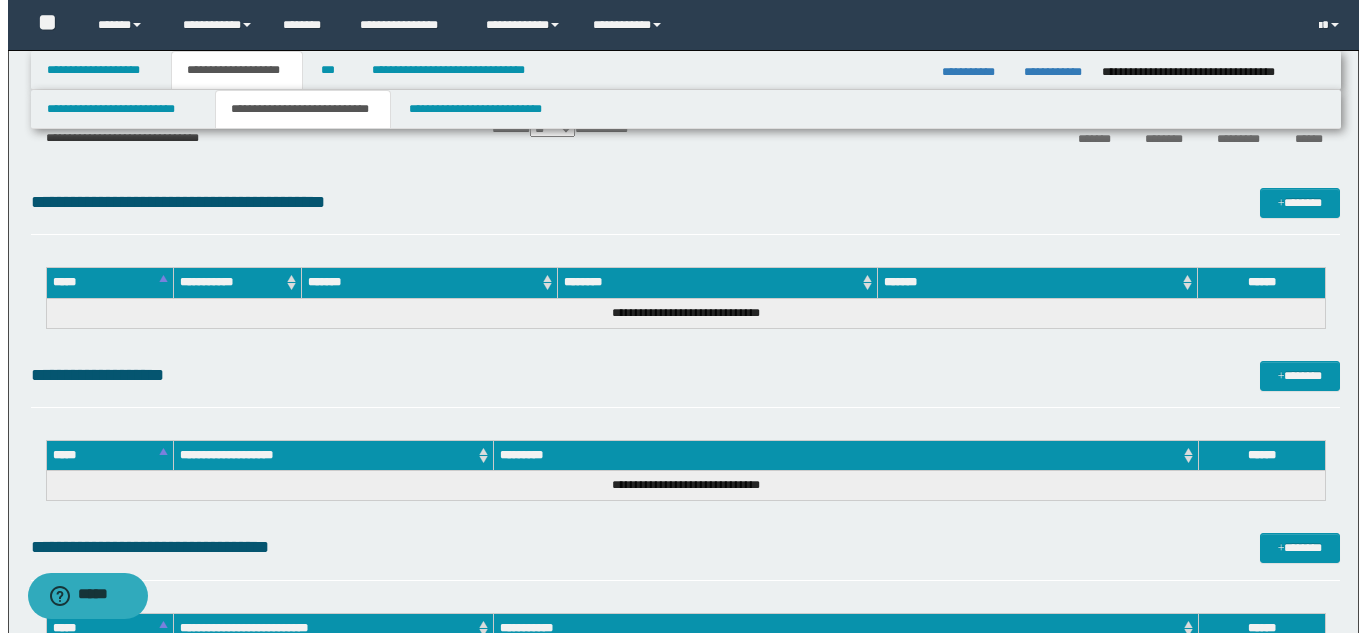 scroll, scrollTop: 2139, scrollLeft: 0, axis: vertical 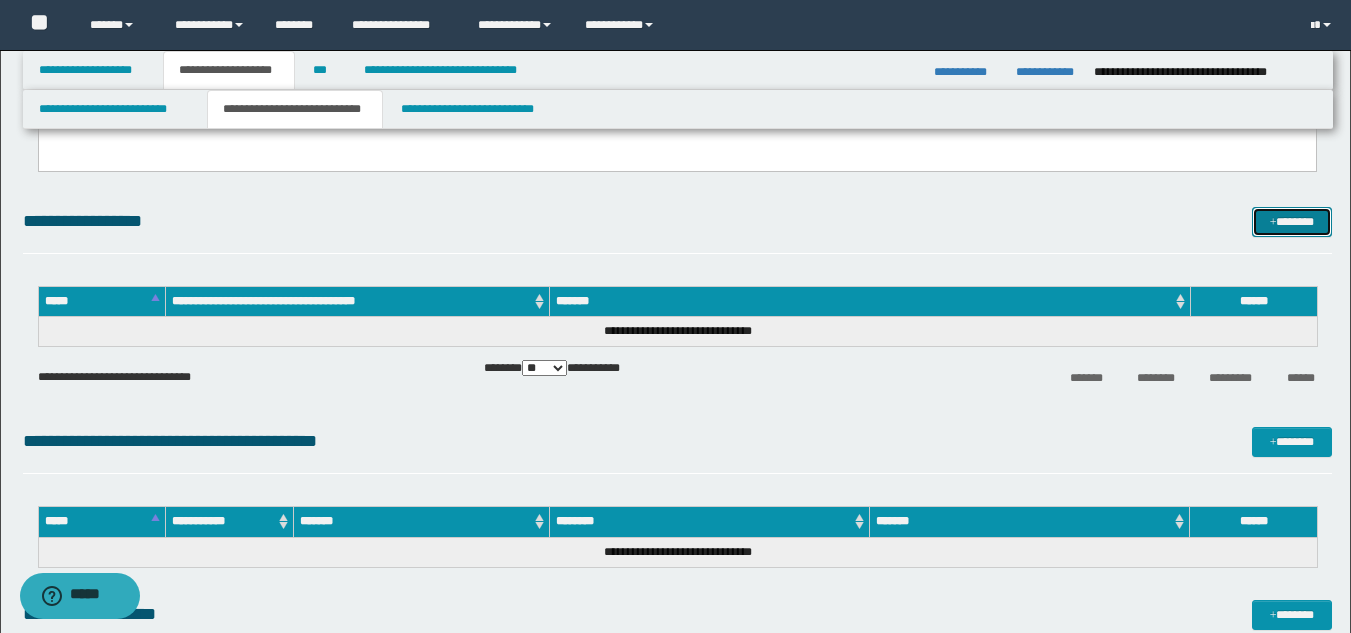 click at bounding box center [1273, 223] 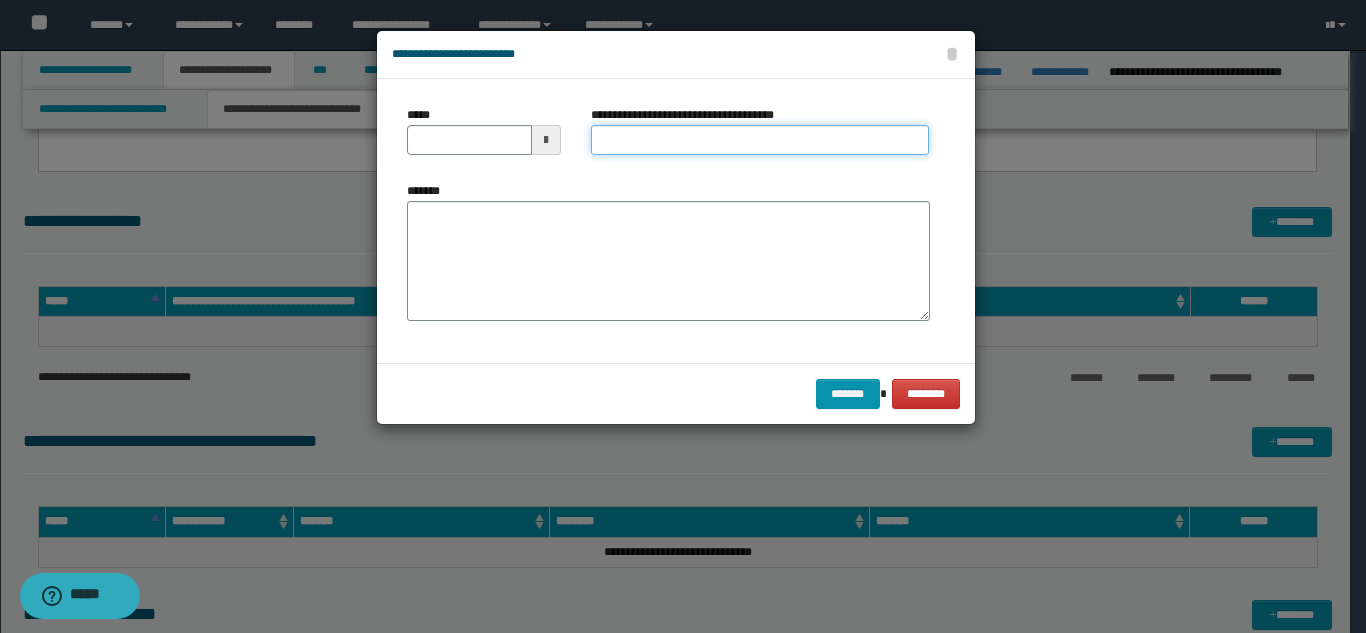 click on "**********" at bounding box center [760, 140] 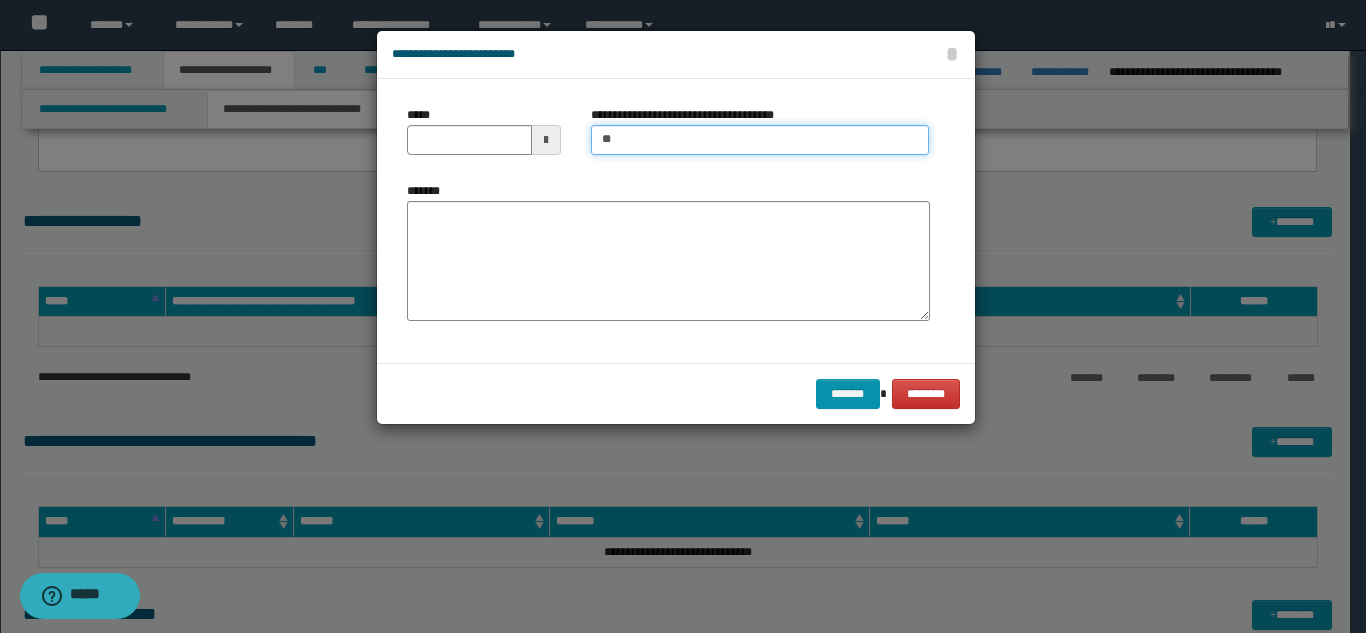 type on "**********" 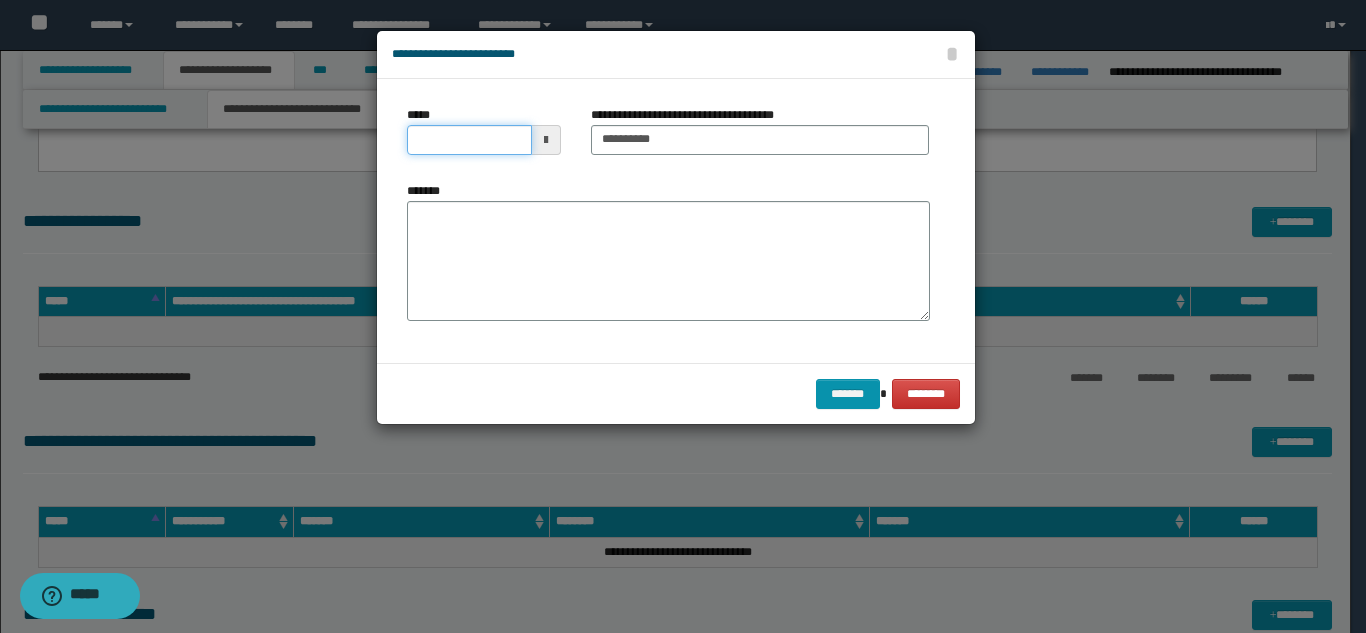 click on "*****" at bounding box center (469, 140) 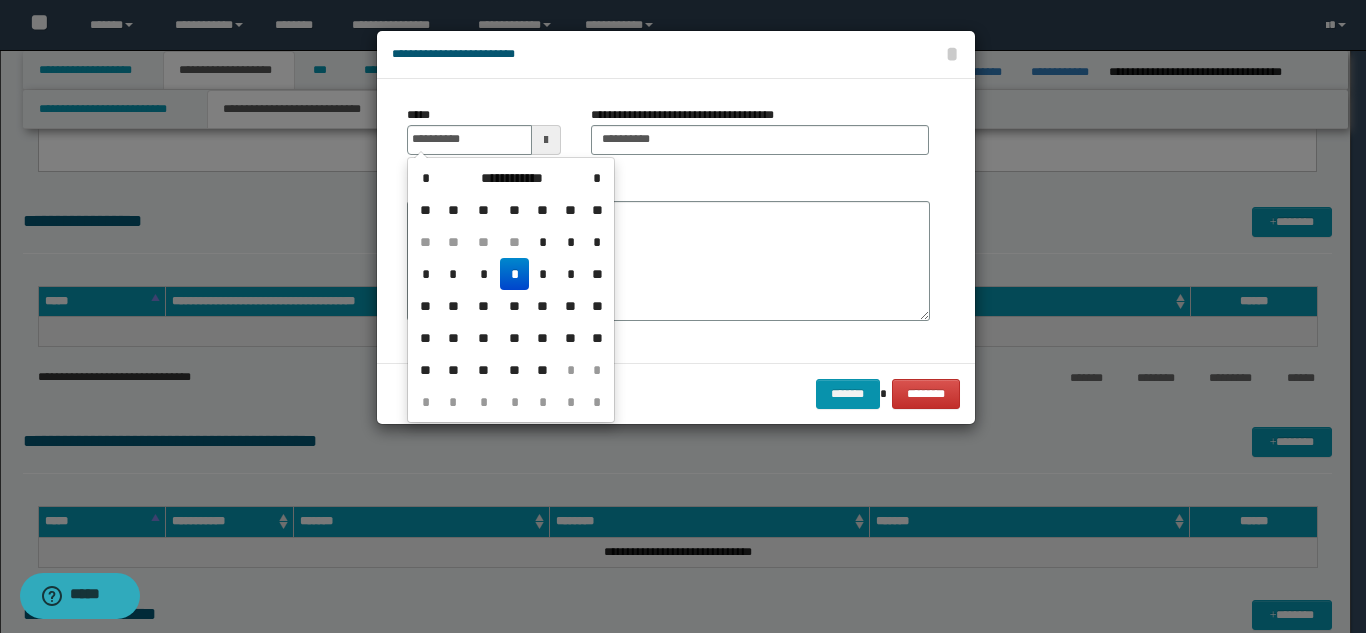 click on "*" at bounding box center (514, 274) 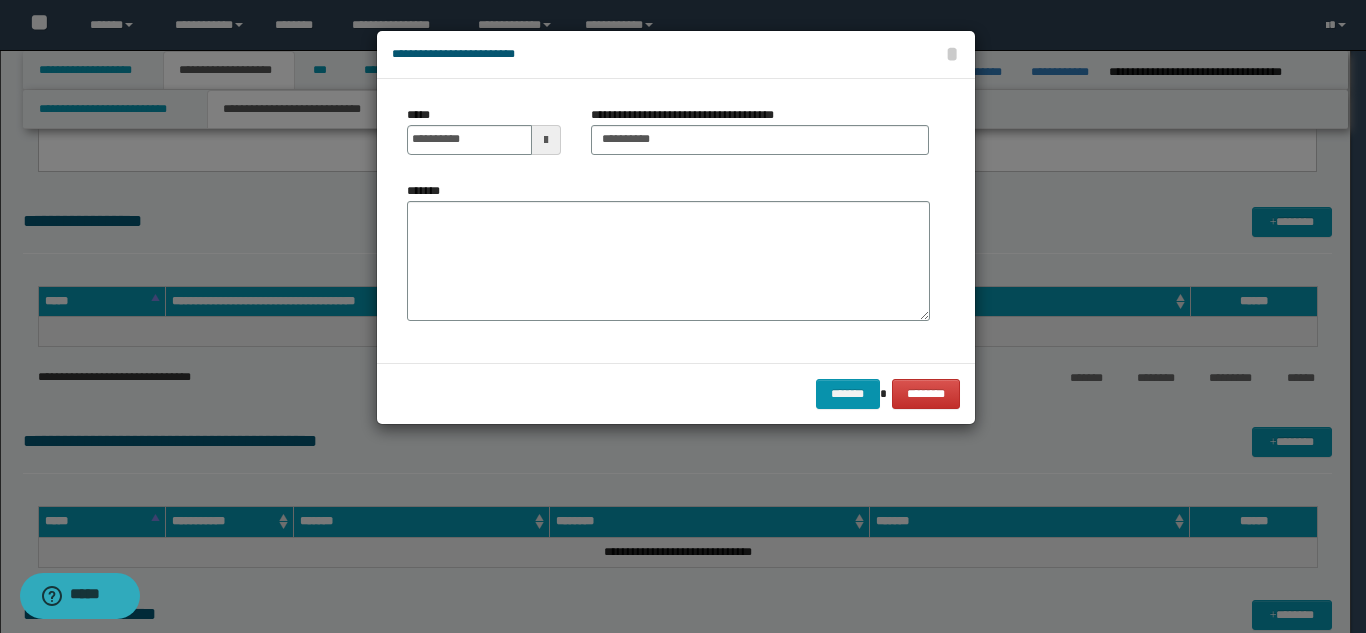 click on "*******" at bounding box center (668, 261) 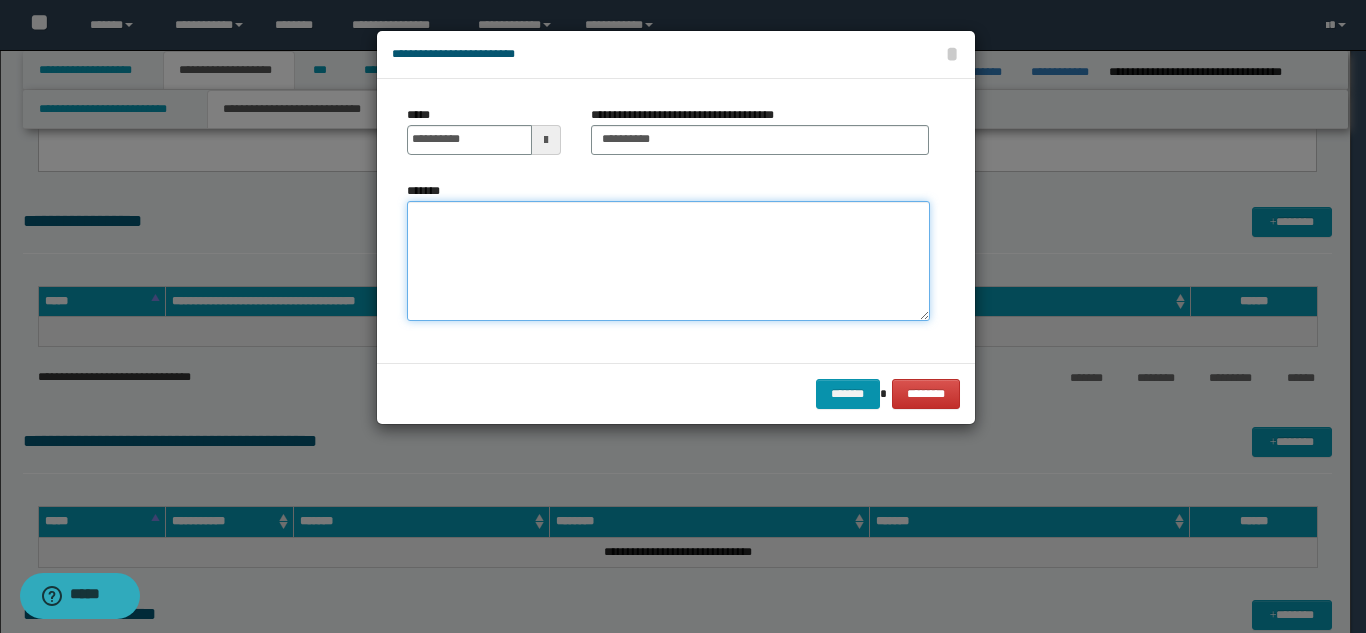 paste on "**********" 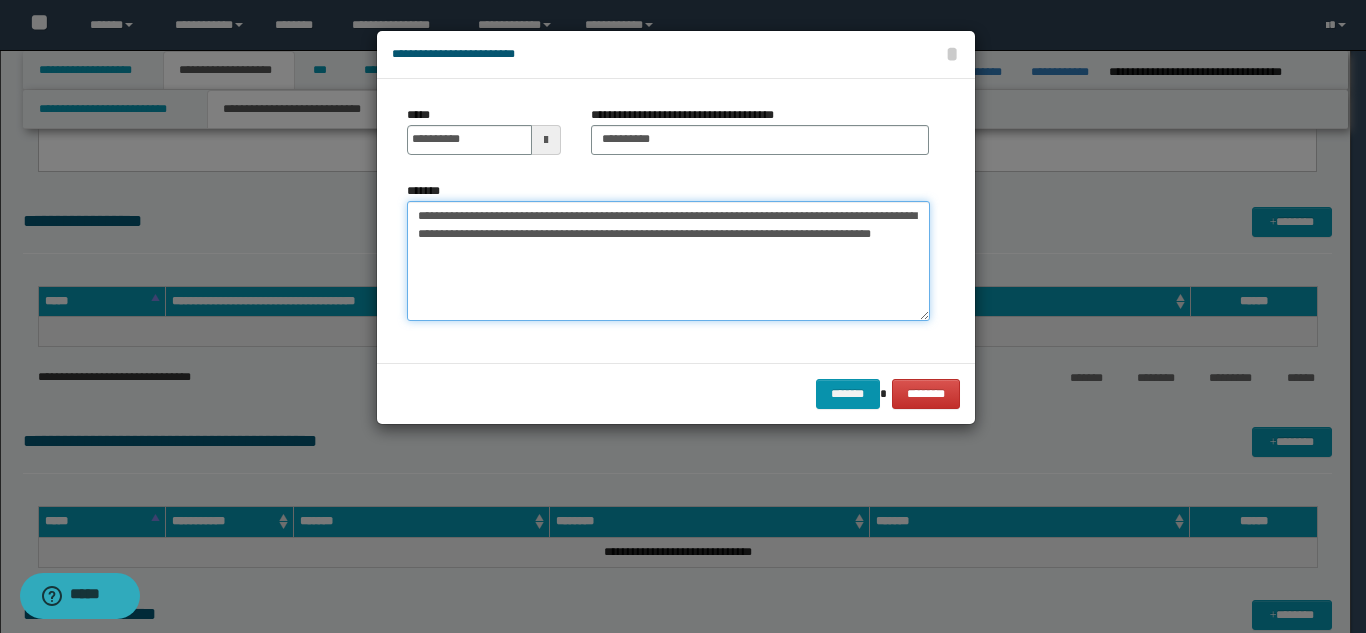 click on "**********" at bounding box center [668, 261] 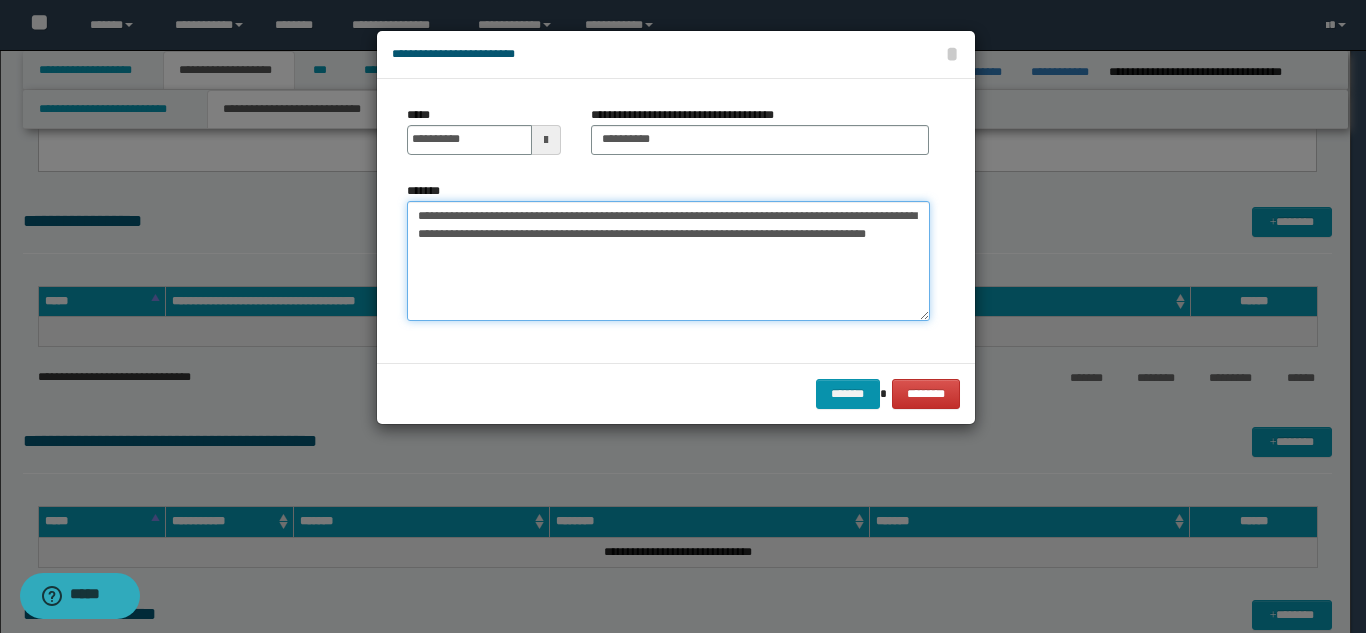 click on "**********" at bounding box center (668, 261) 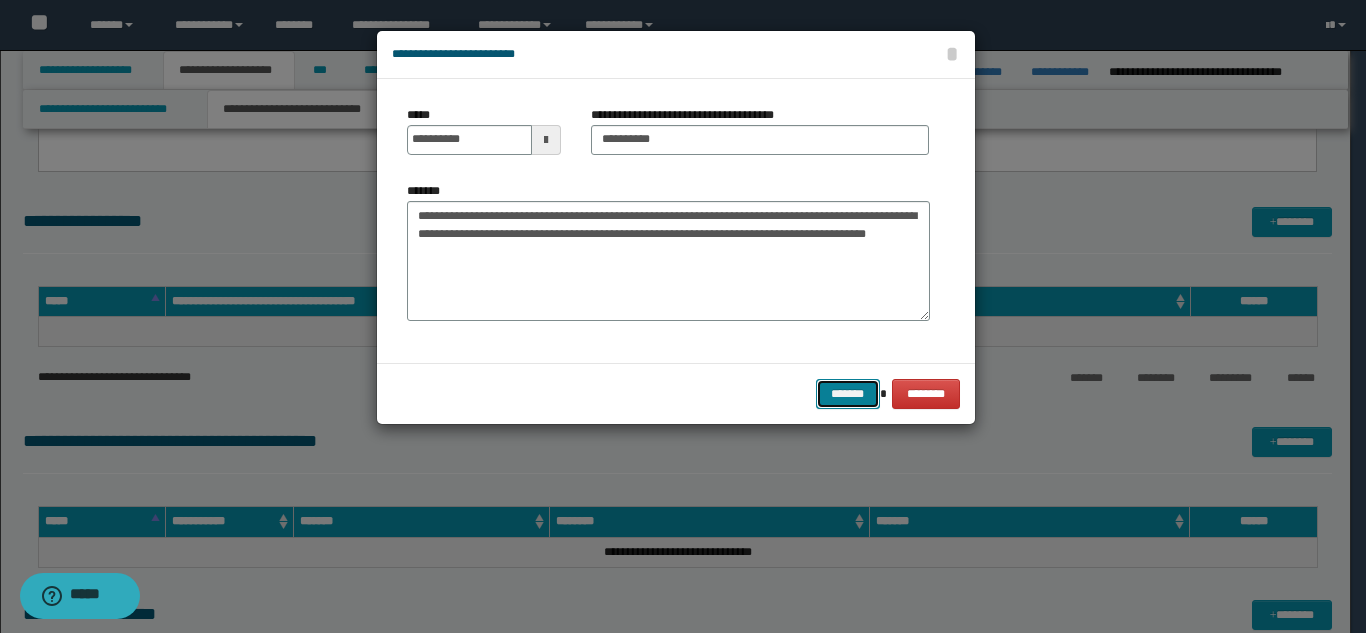 click on "*******" at bounding box center [848, 394] 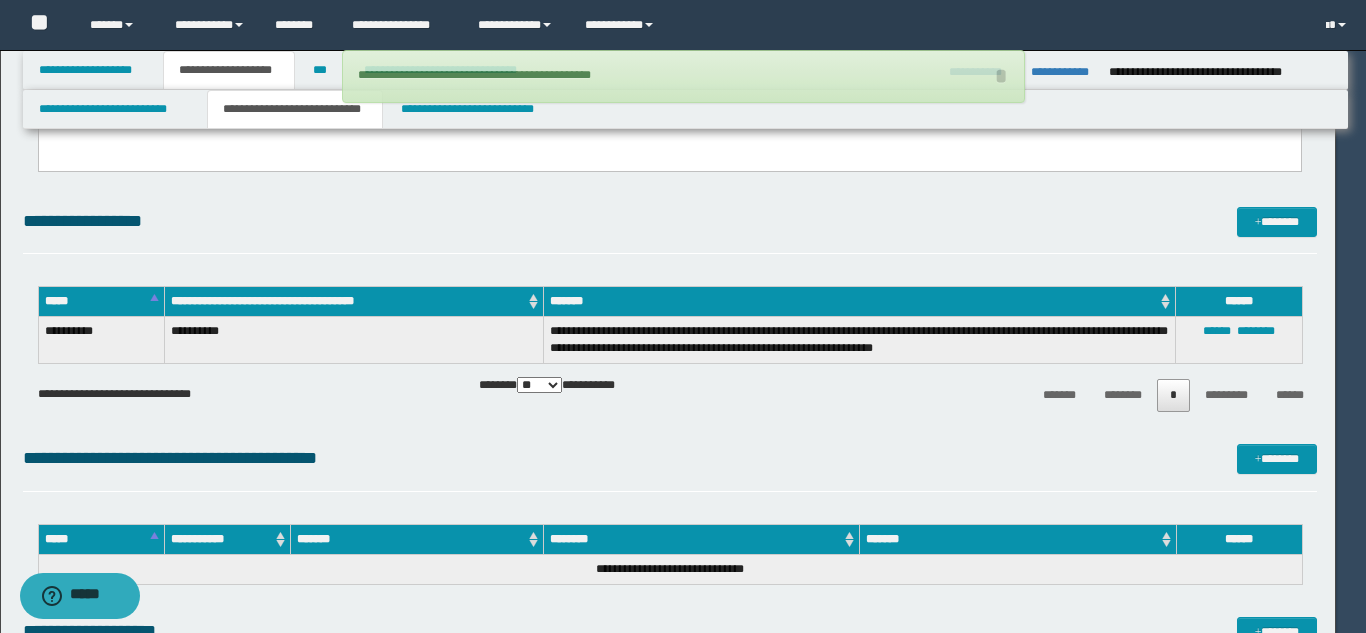 type 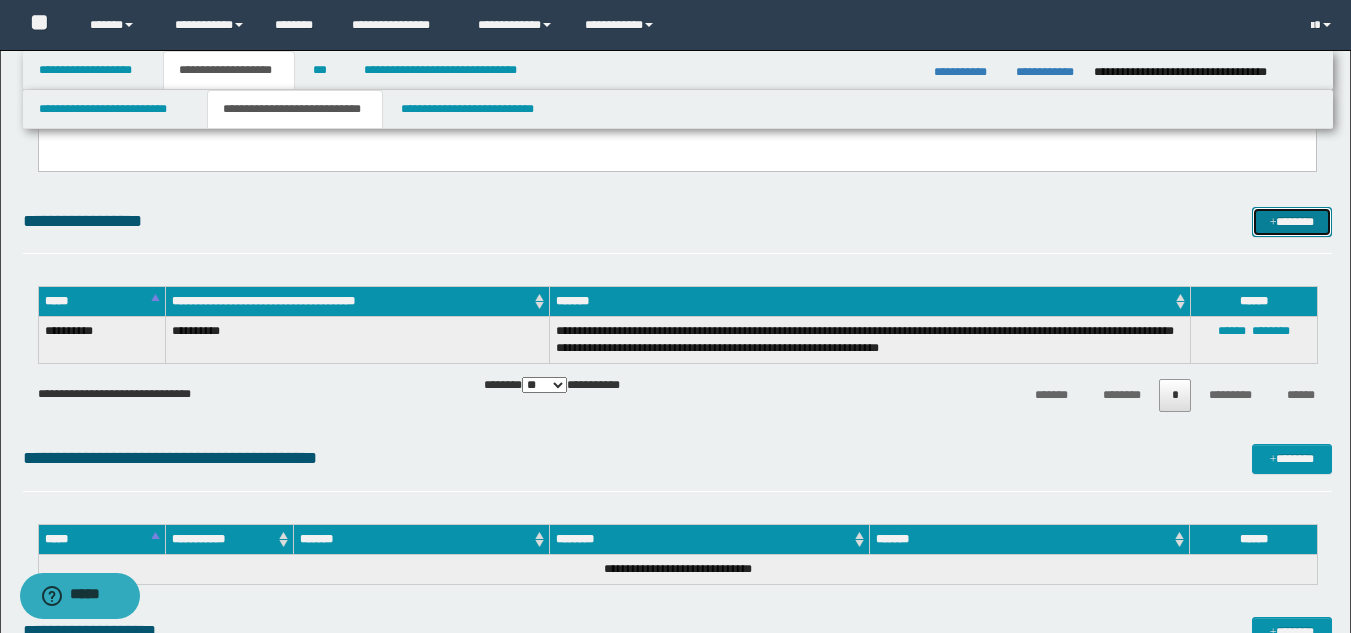 click on "*******" at bounding box center (1292, 222) 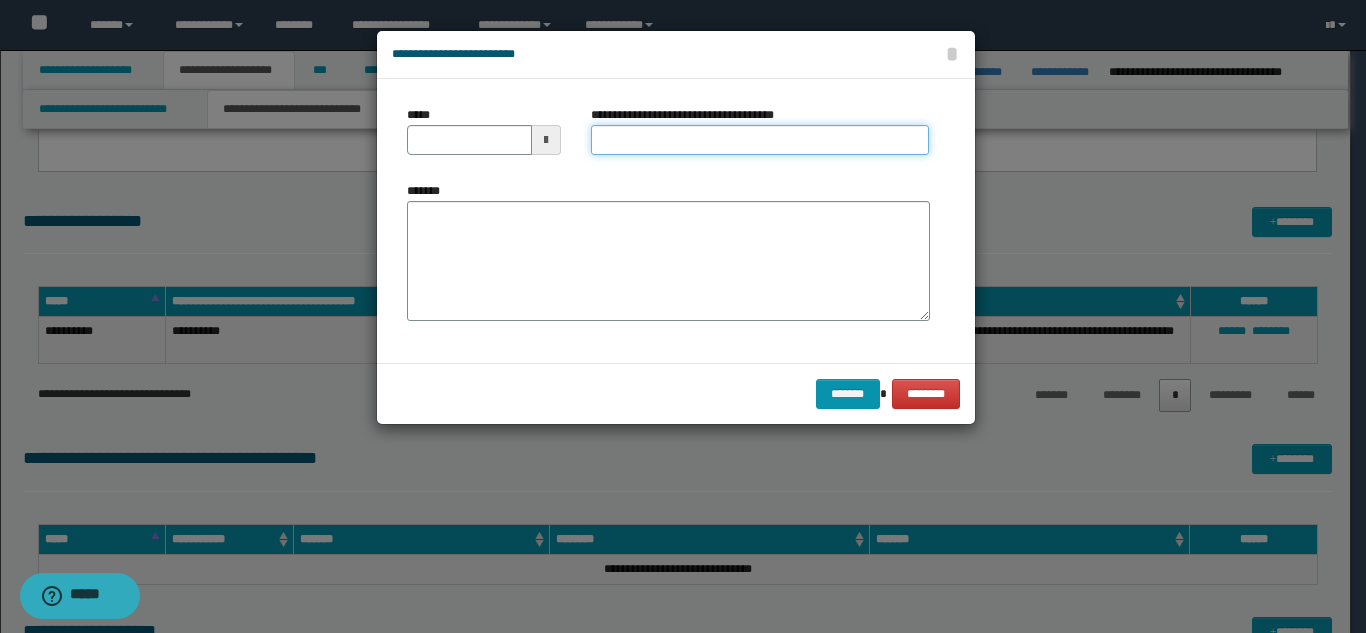 click on "**********" at bounding box center (760, 140) 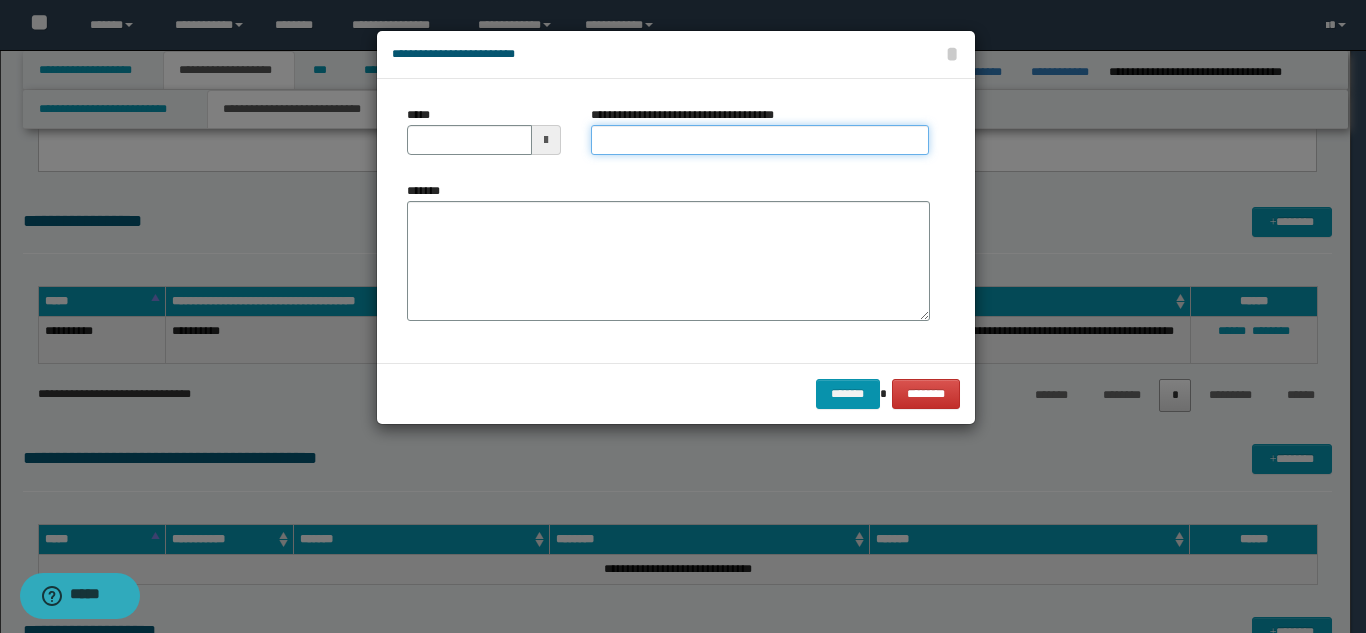 click on "**********" at bounding box center (760, 140) 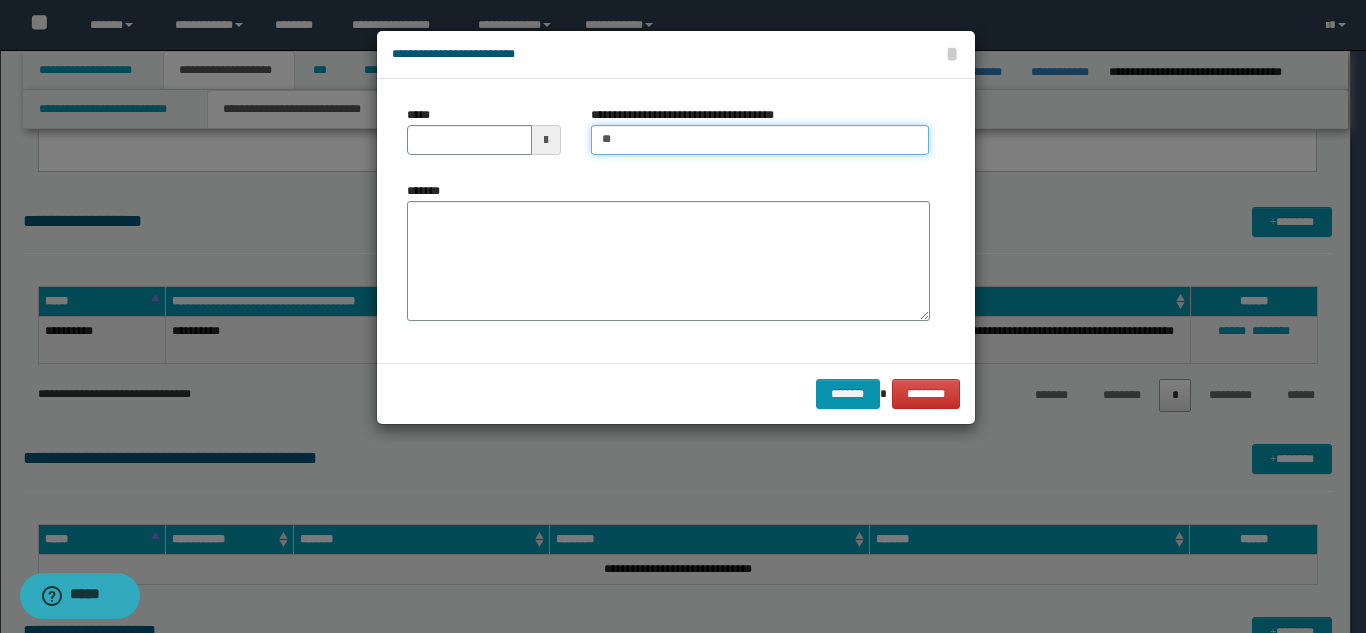 type on "**********" 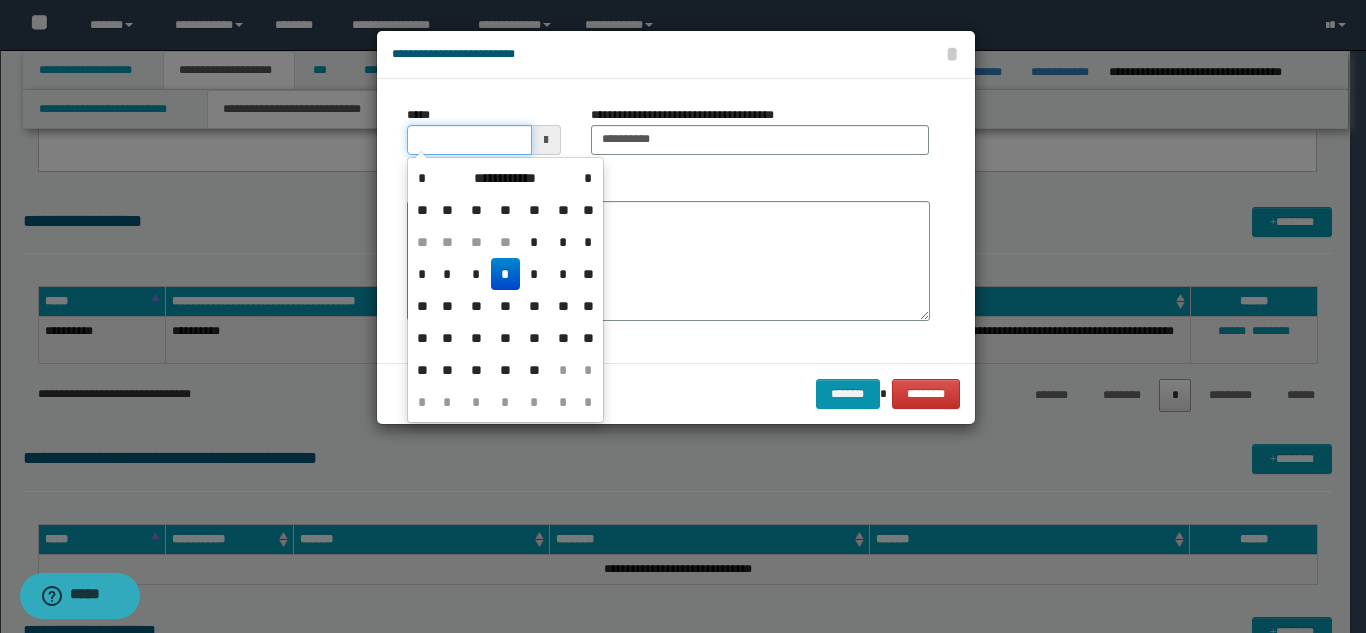 click on "*****" at bounding box center [469, 140] 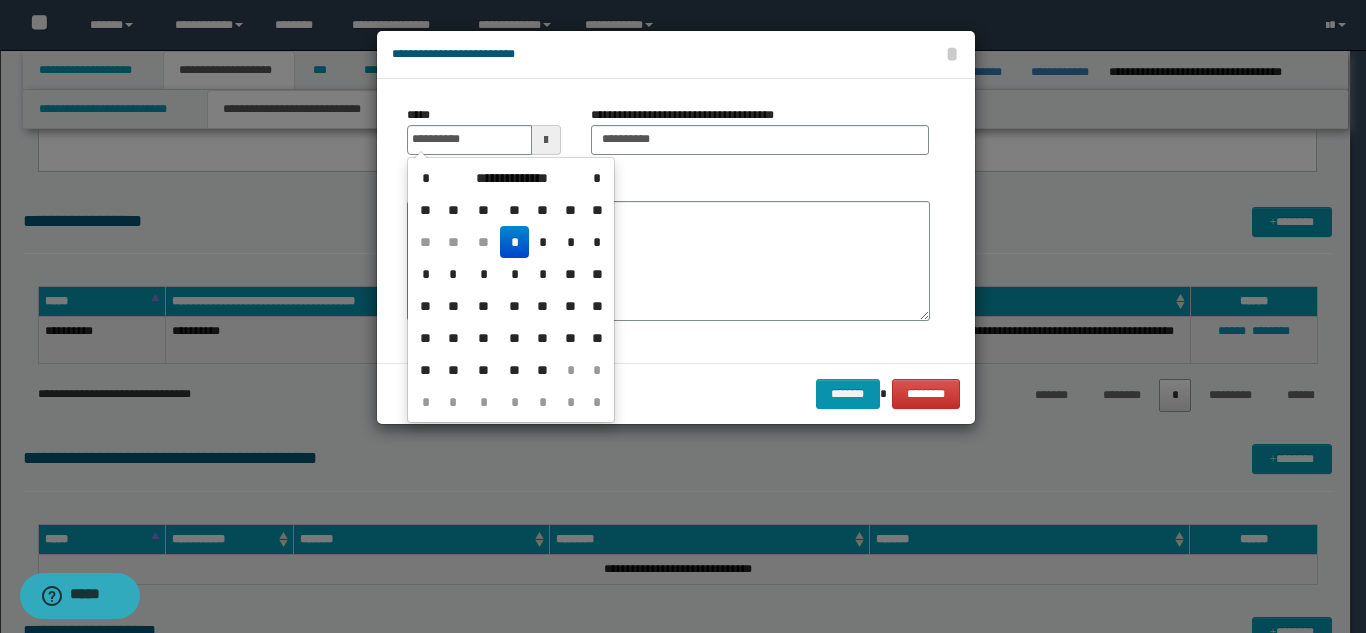 click on "*" at bounding box center (514, 242) 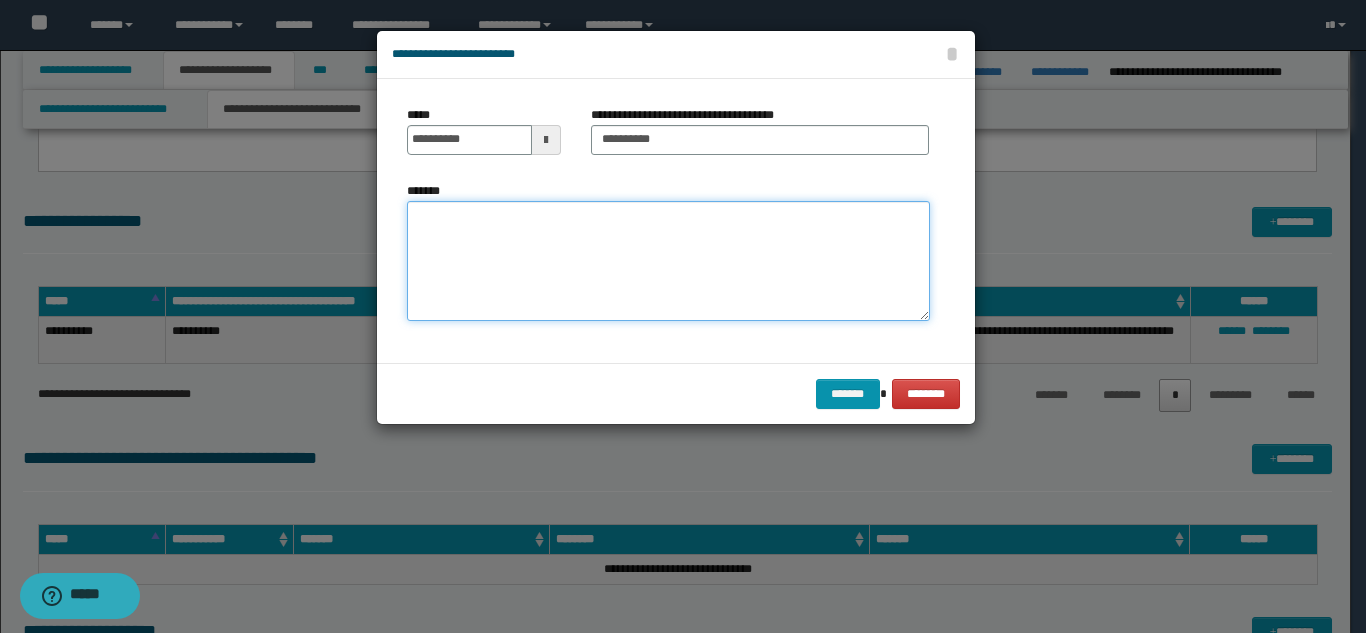 click on "*******" at bounding box center (668, 261) 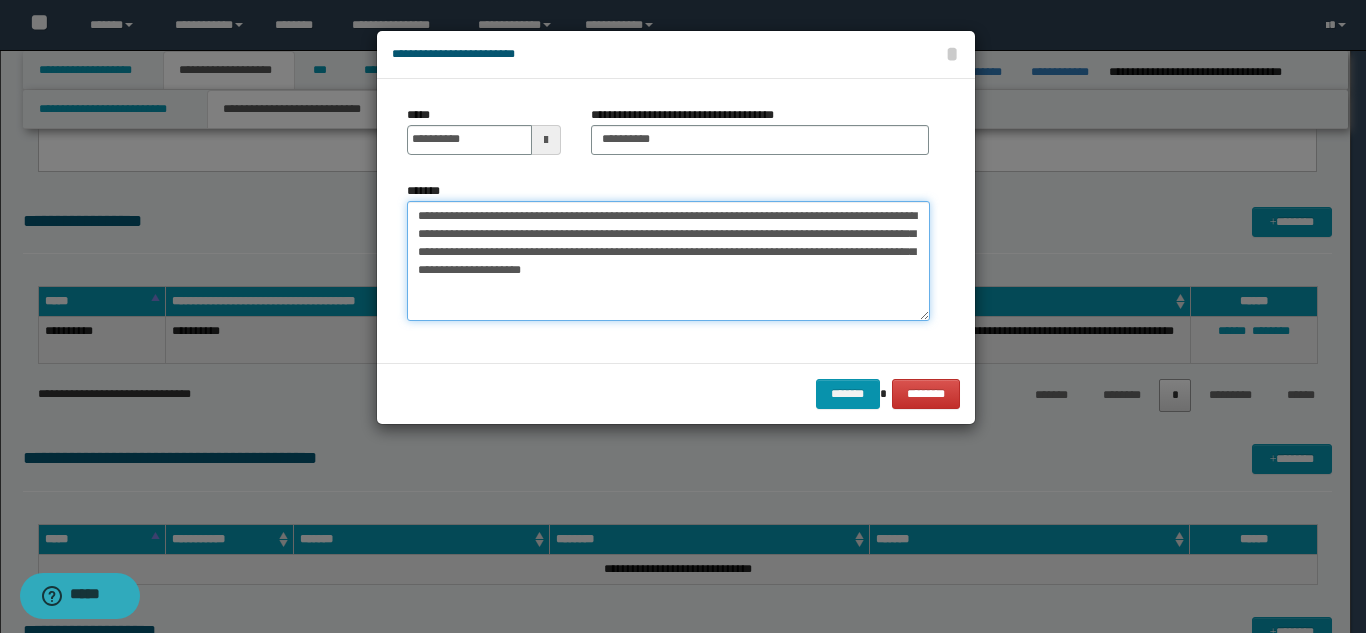 click on "**********" at bounding box center (668, 261) 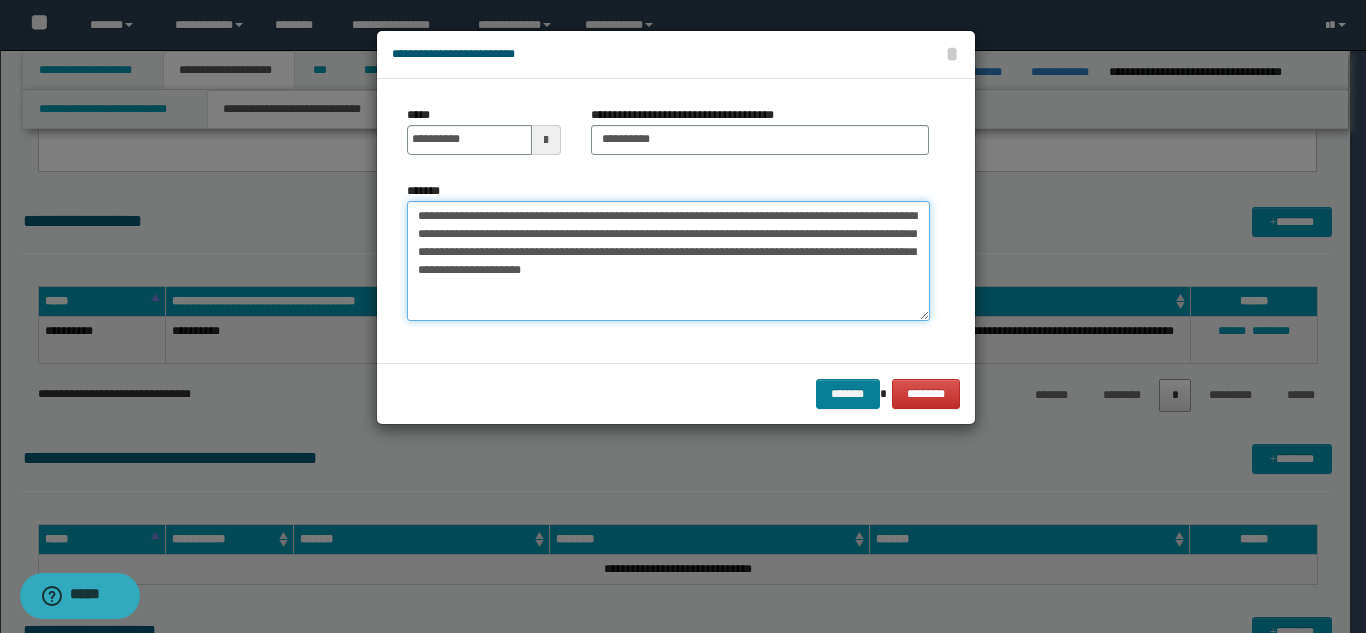 type on "**********" 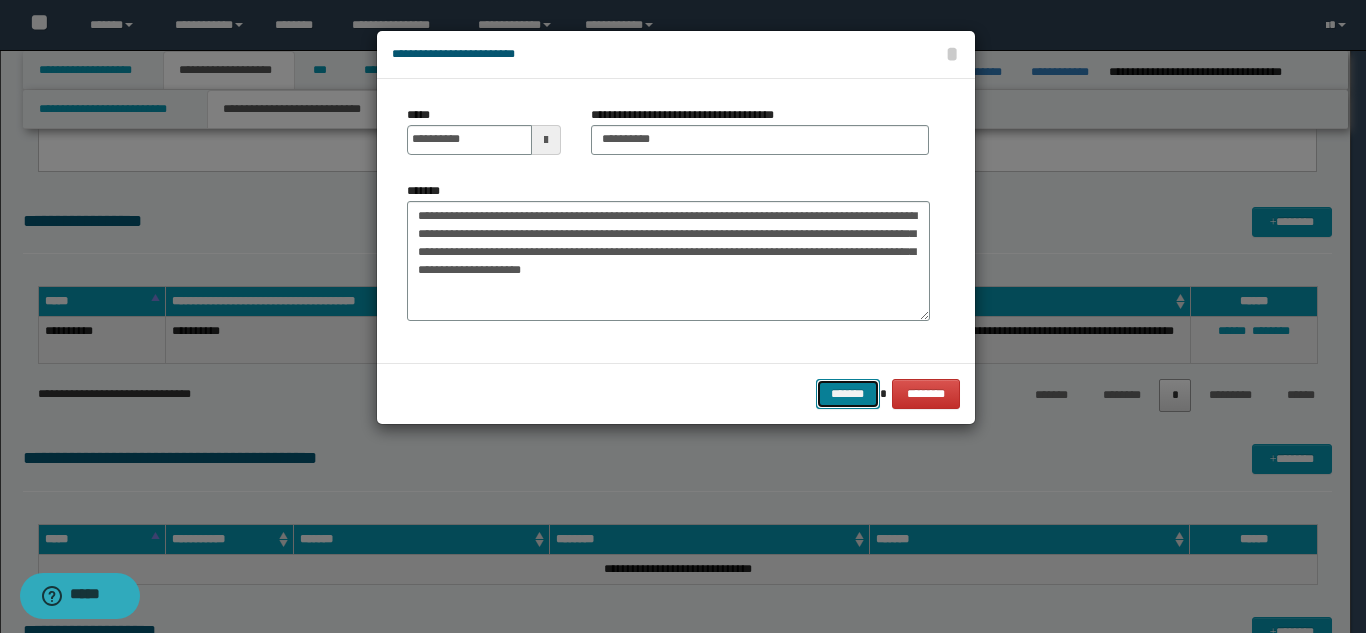 click on "*******" at bounding box center (848, 394) 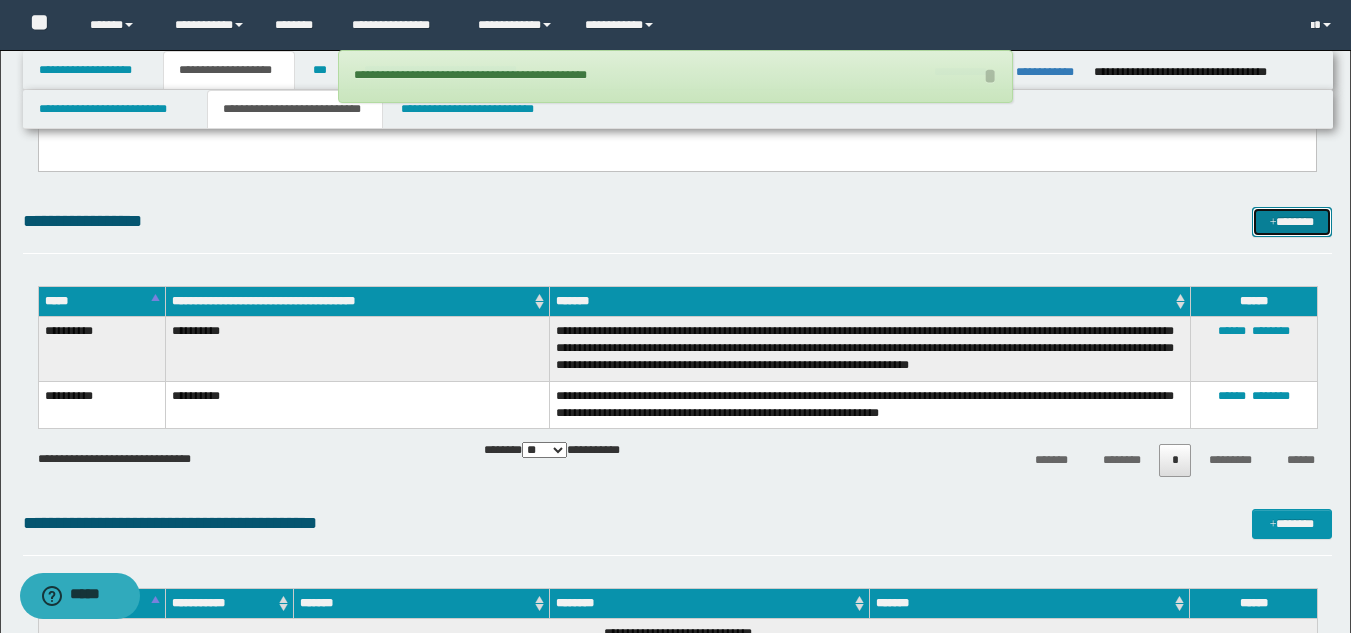 click on "*******" at bounding box center (1292, 222) 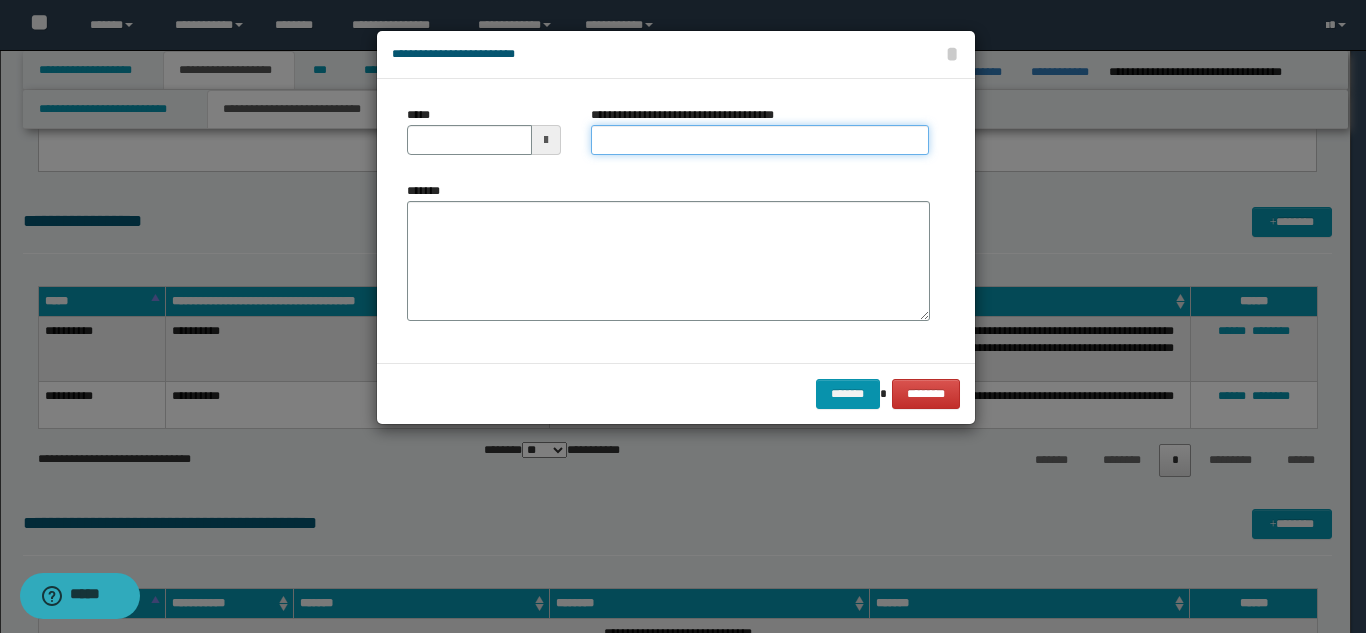 click on "**********" at bounding box center (760, 140) 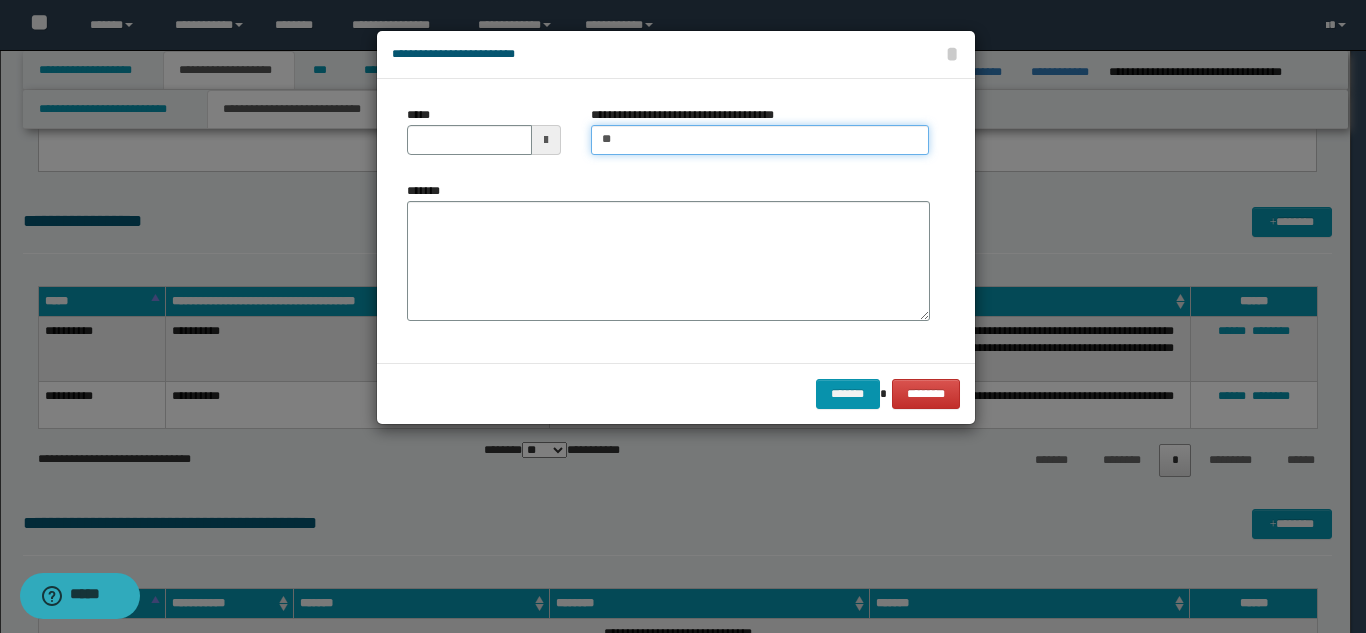 type on "**********" 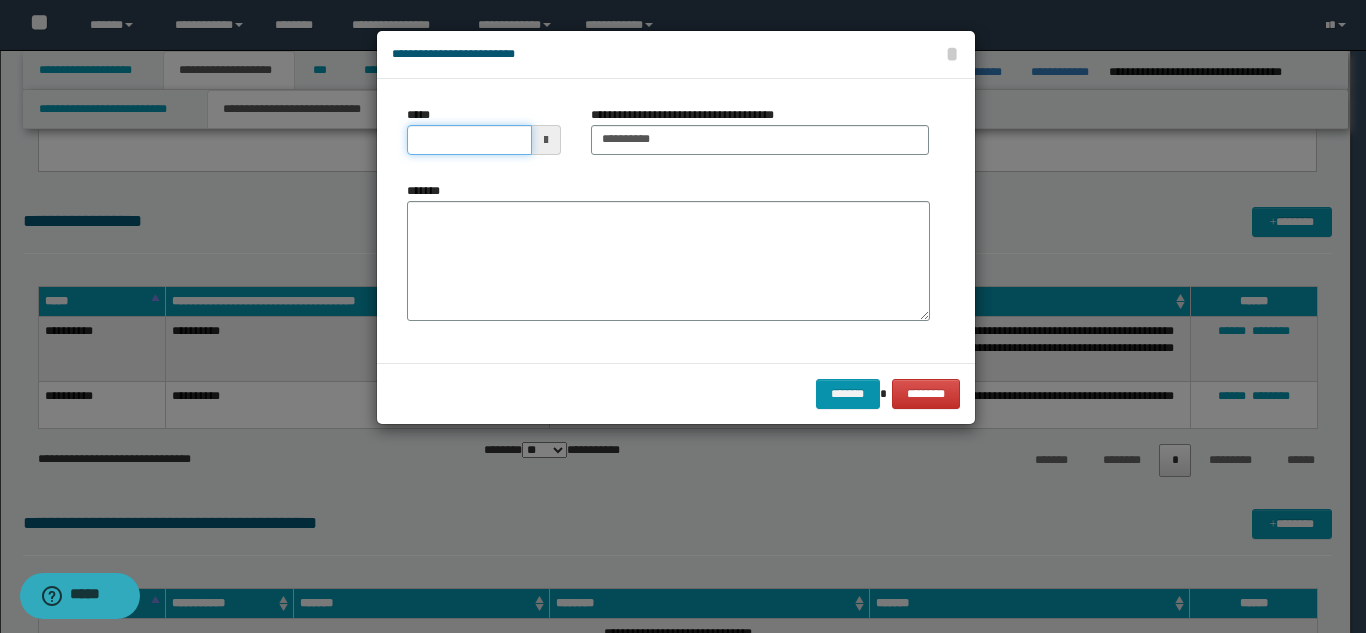 click on "*****" at bounding box center [469, 140] 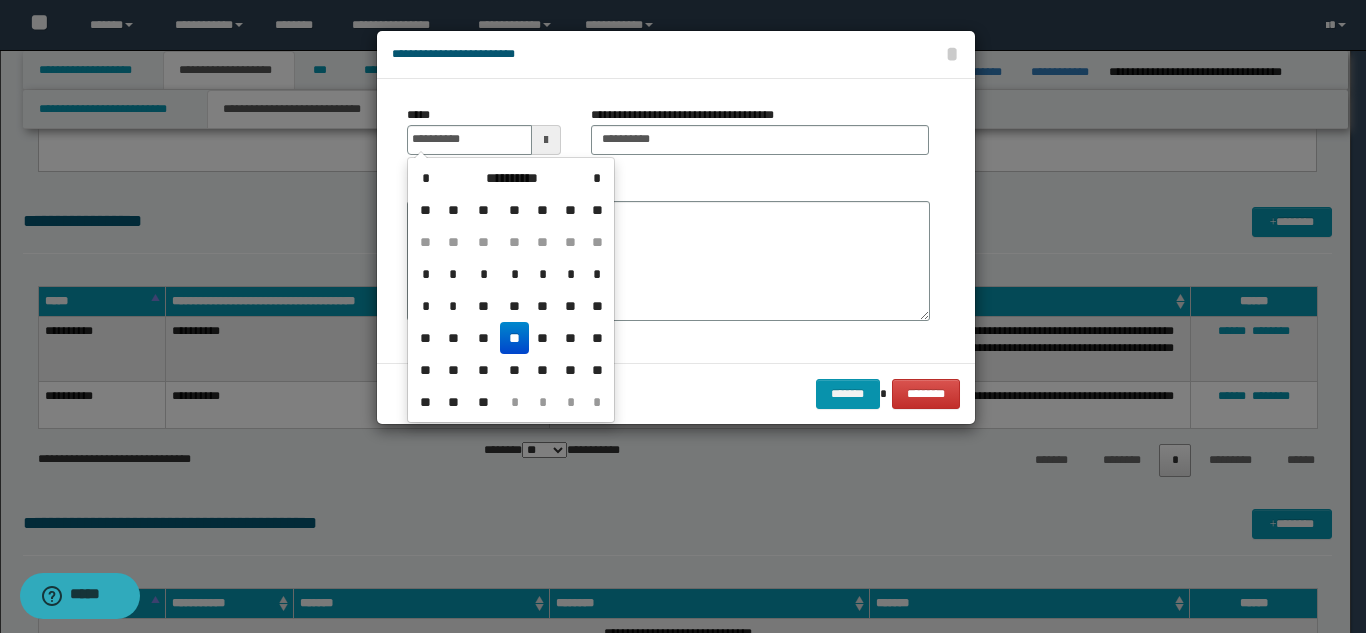 drag, startPoint x: 510, startPoint y: 336, endPoint x: 508, endPoint y: 324, distance: 12.165525 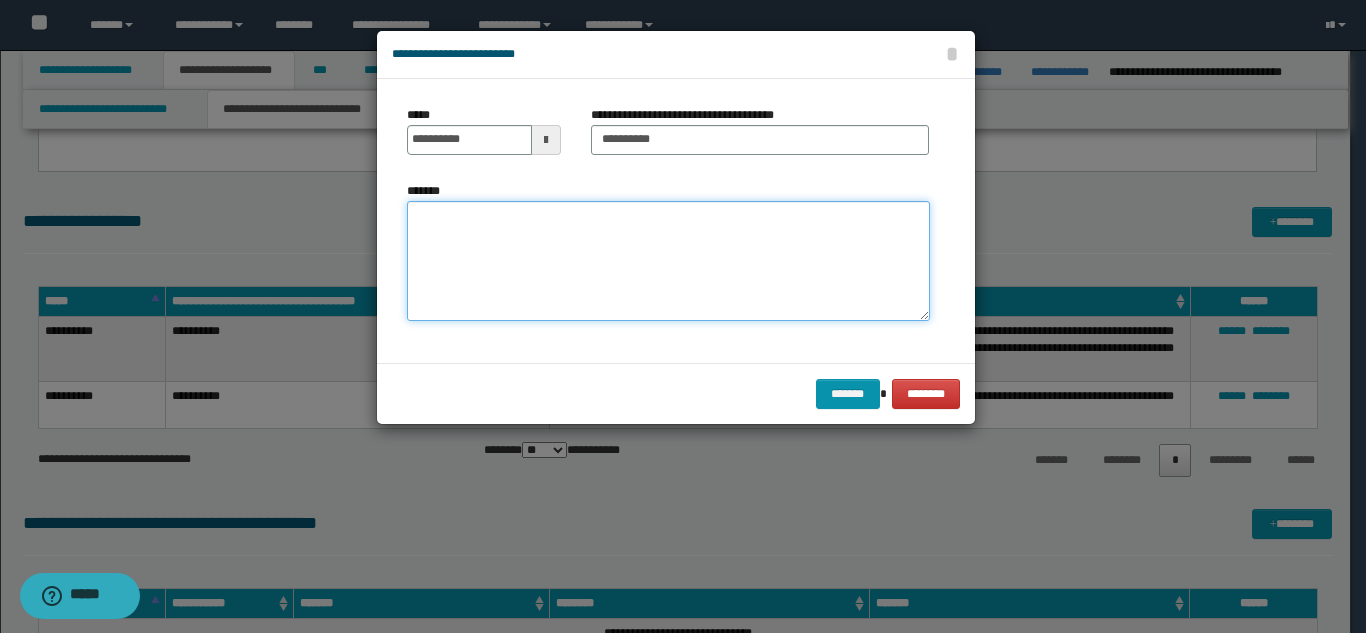 click on "*******" at bounding box center [668, 261] 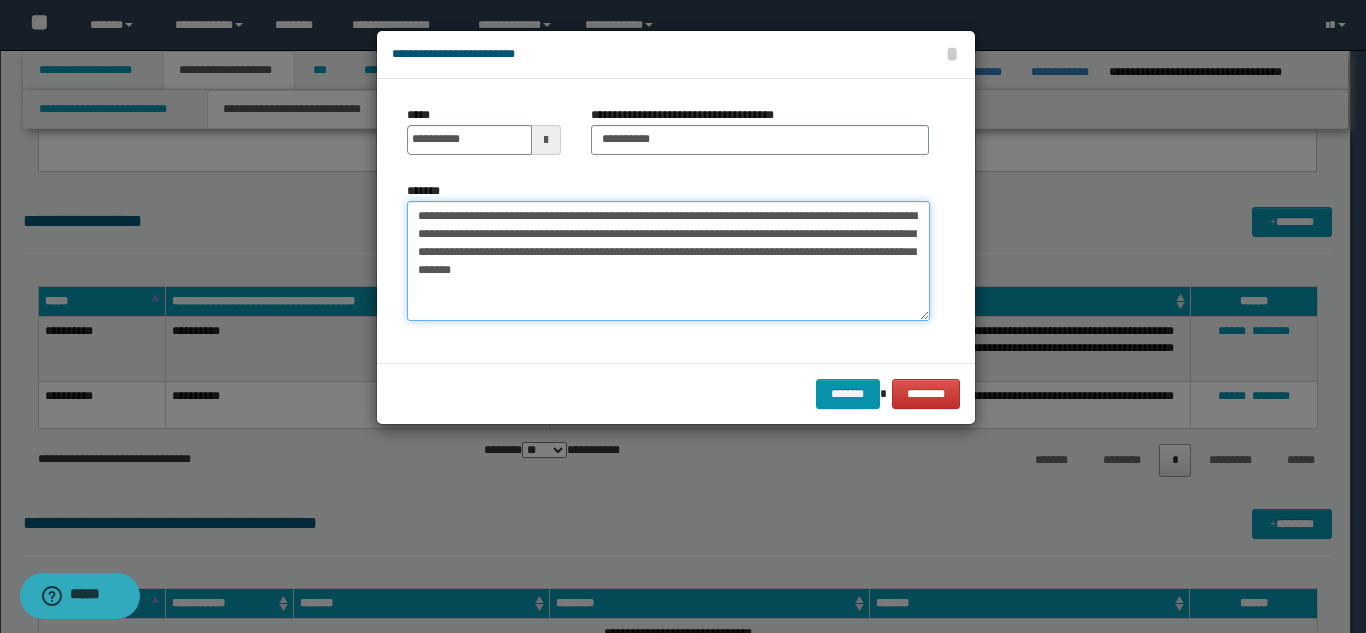 click on "**********" at bounding box center [668, 261] 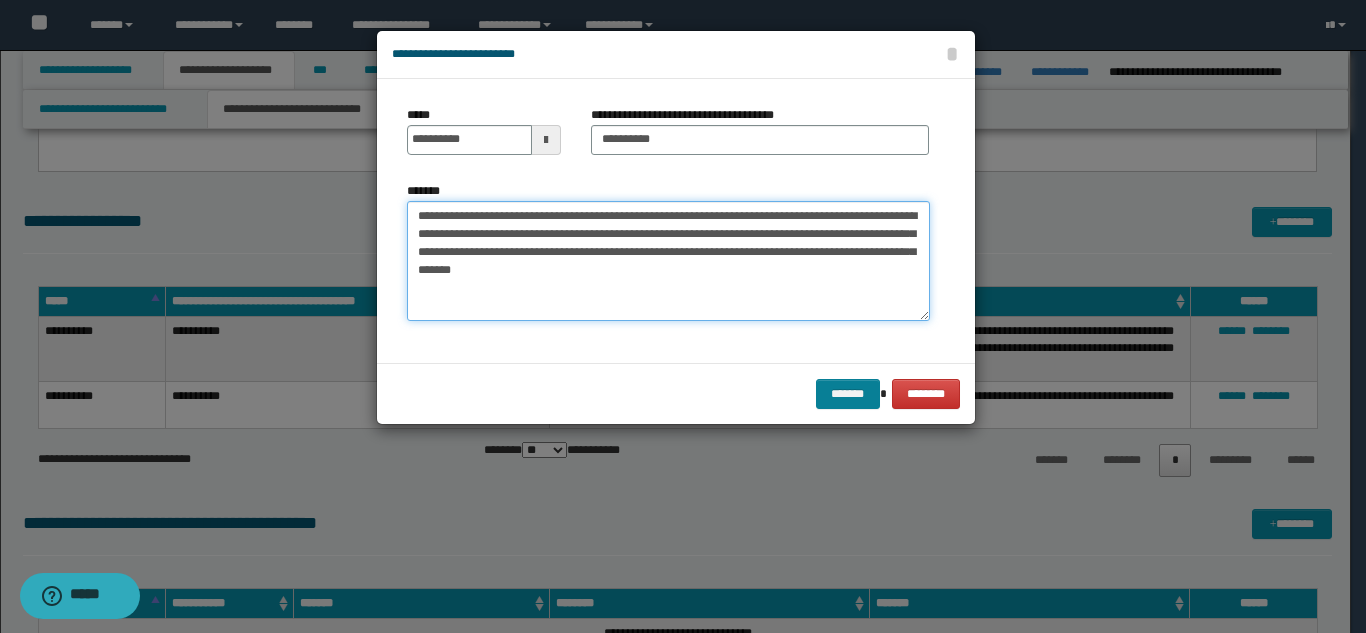type on "**********" 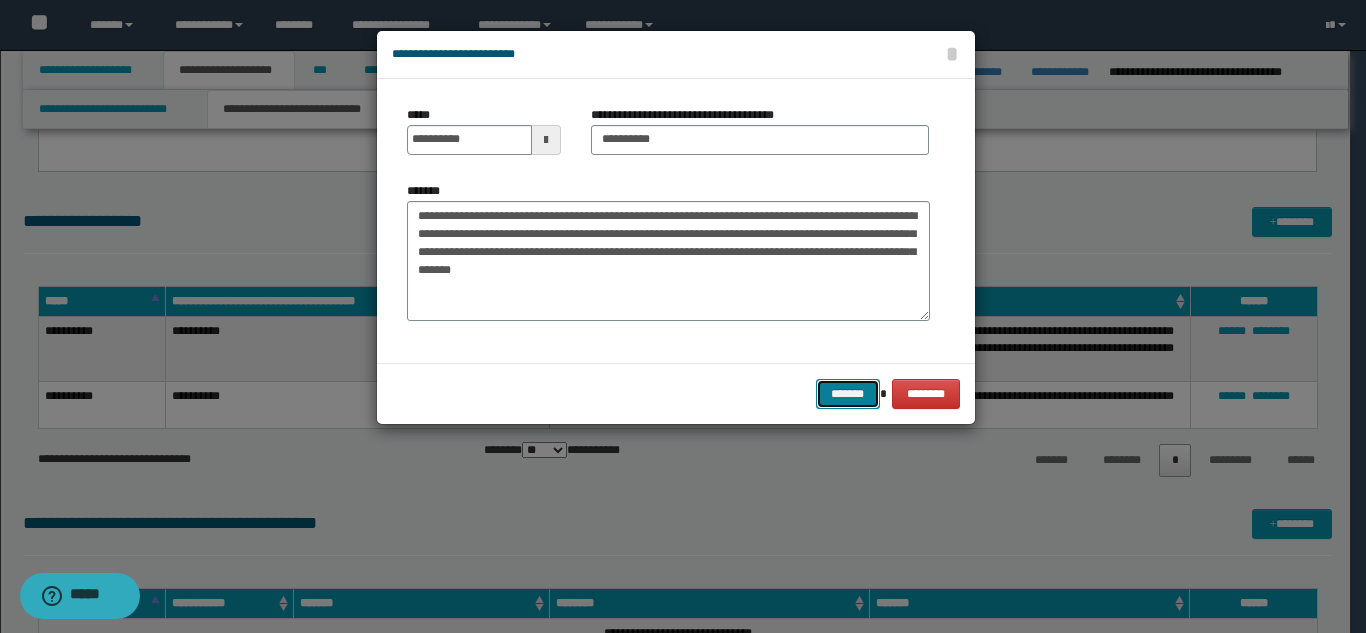 click on "*******" at bounding box center [848, 394] 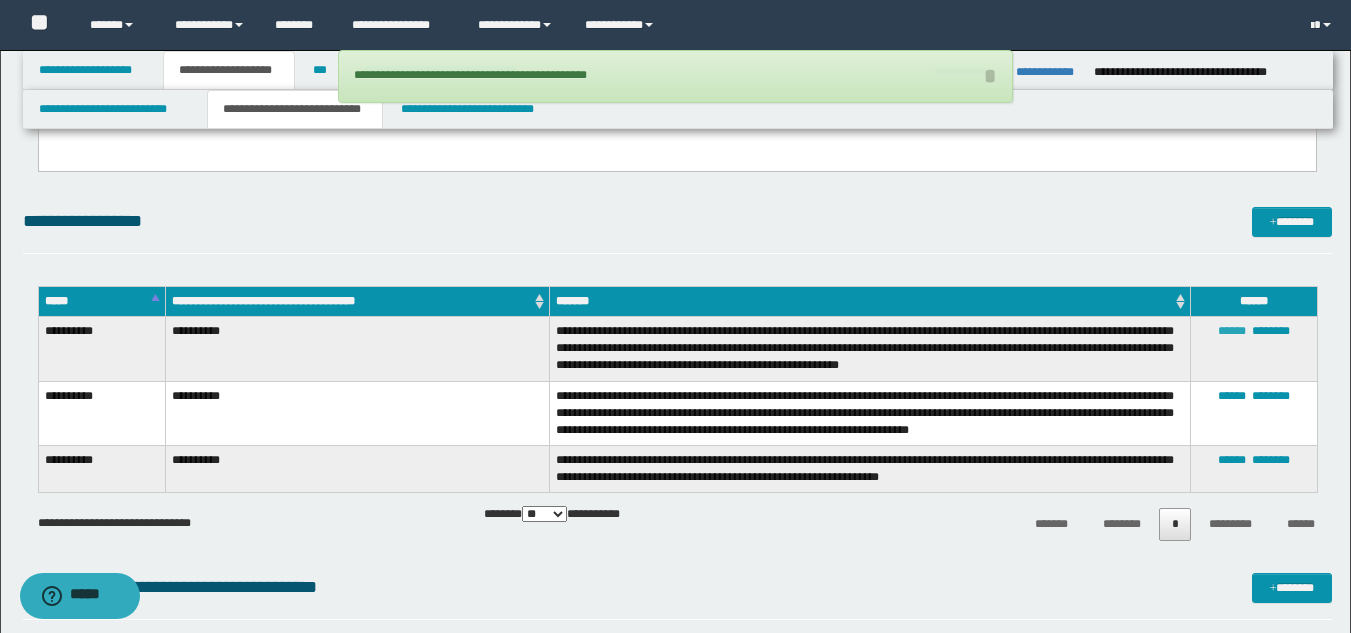 click on "******" at bounding box center (1232, 331) 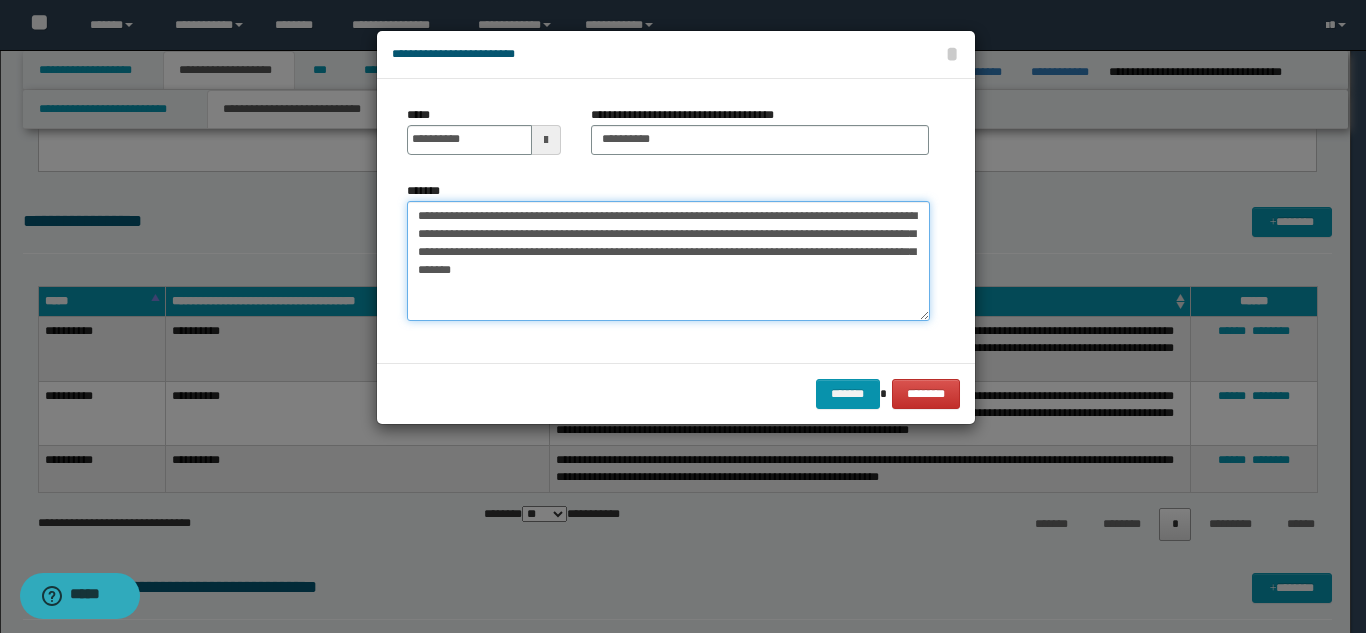 click on "**********" at bounding box center (668, 261) 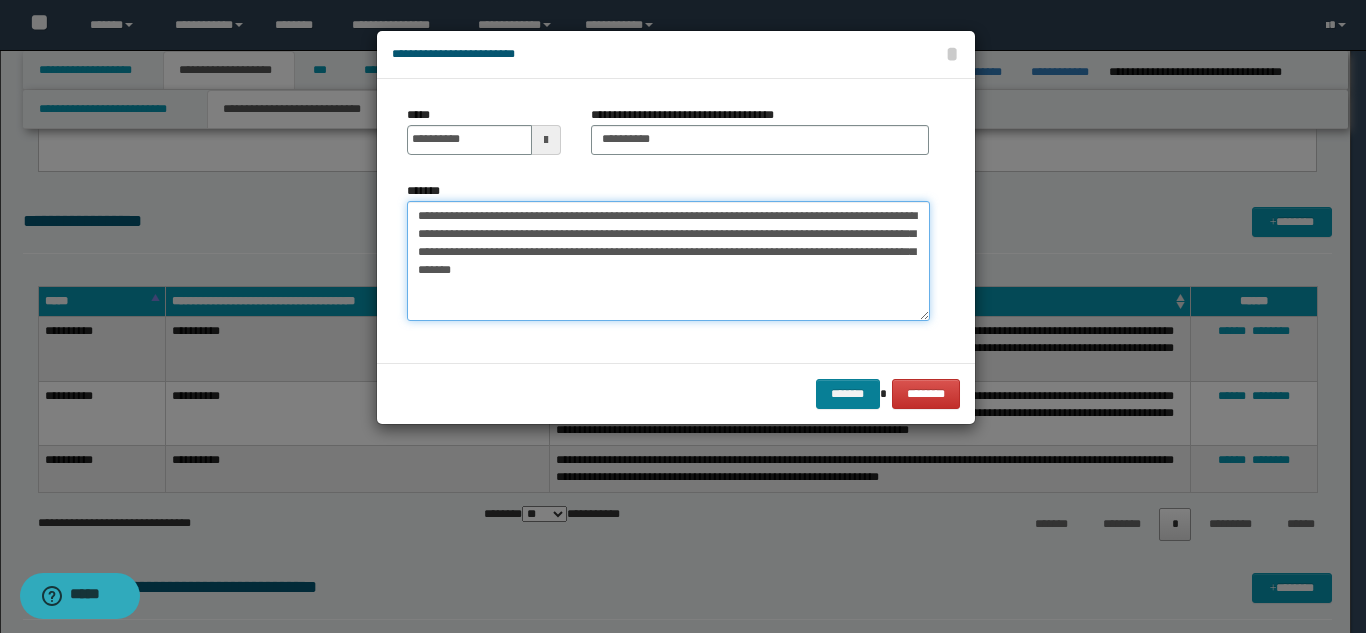 type on "**********" 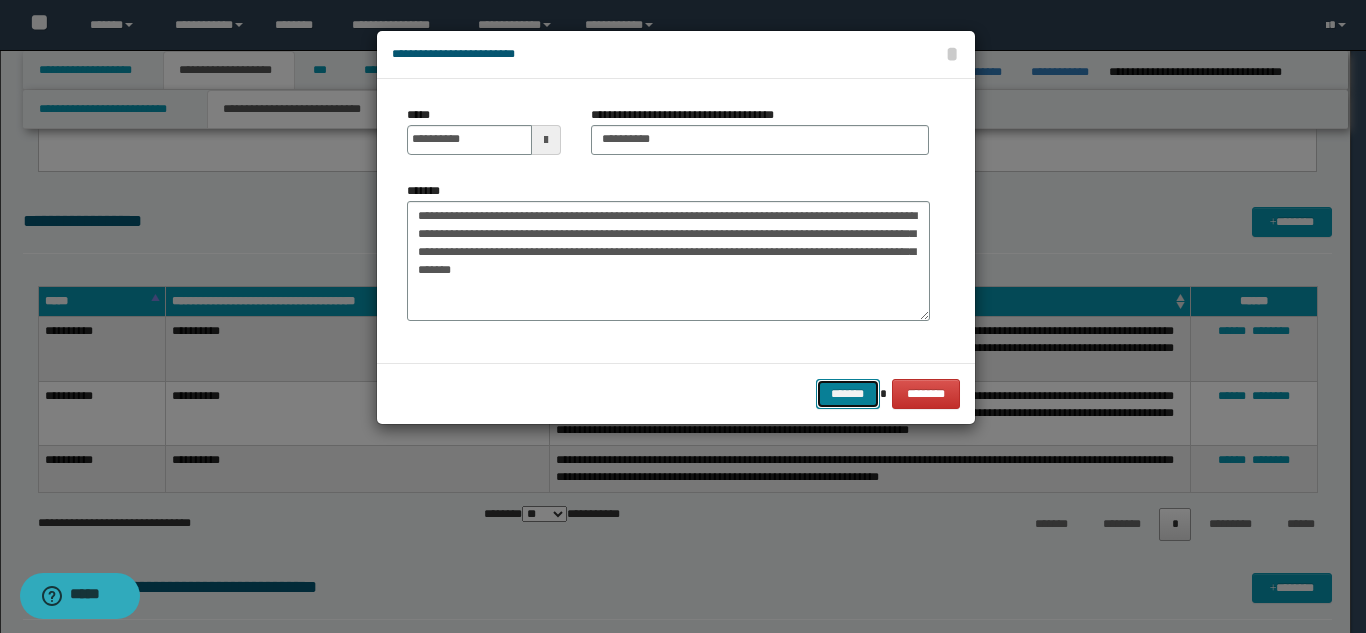 click on "*******" at bounding box center [848, 394] 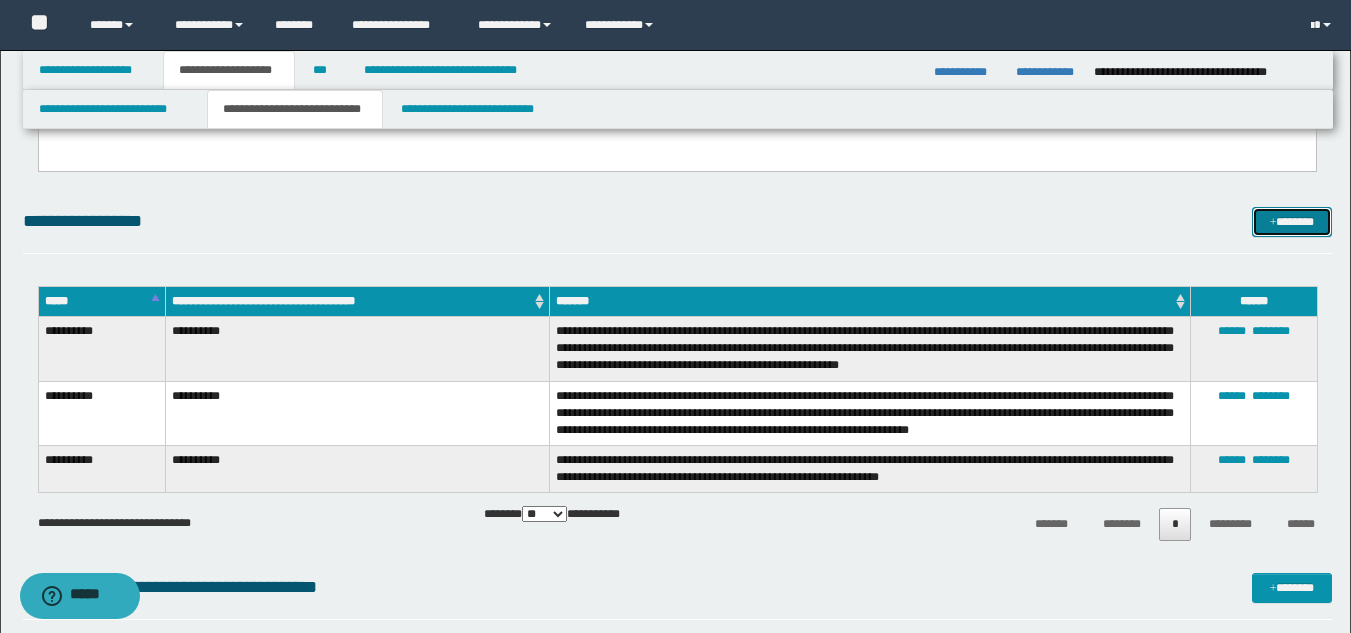 click on "*******" at bounding box center [1292, 222] 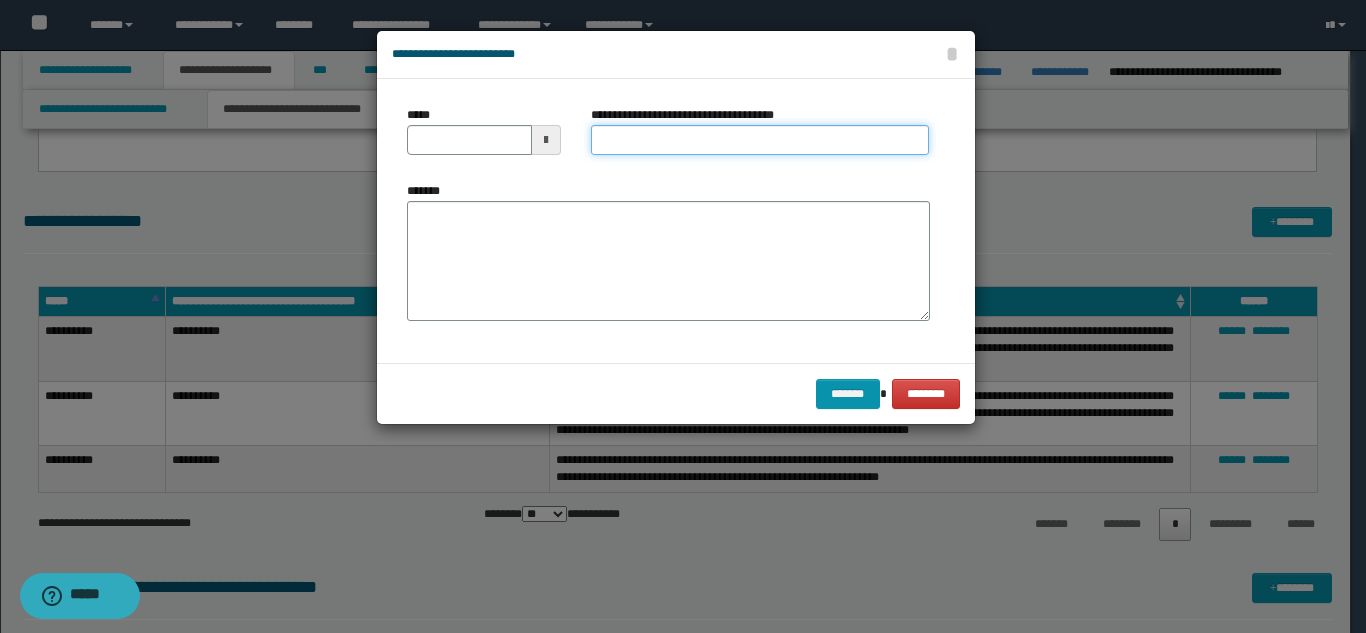 click on "**********" at bounding box center (760, 140) 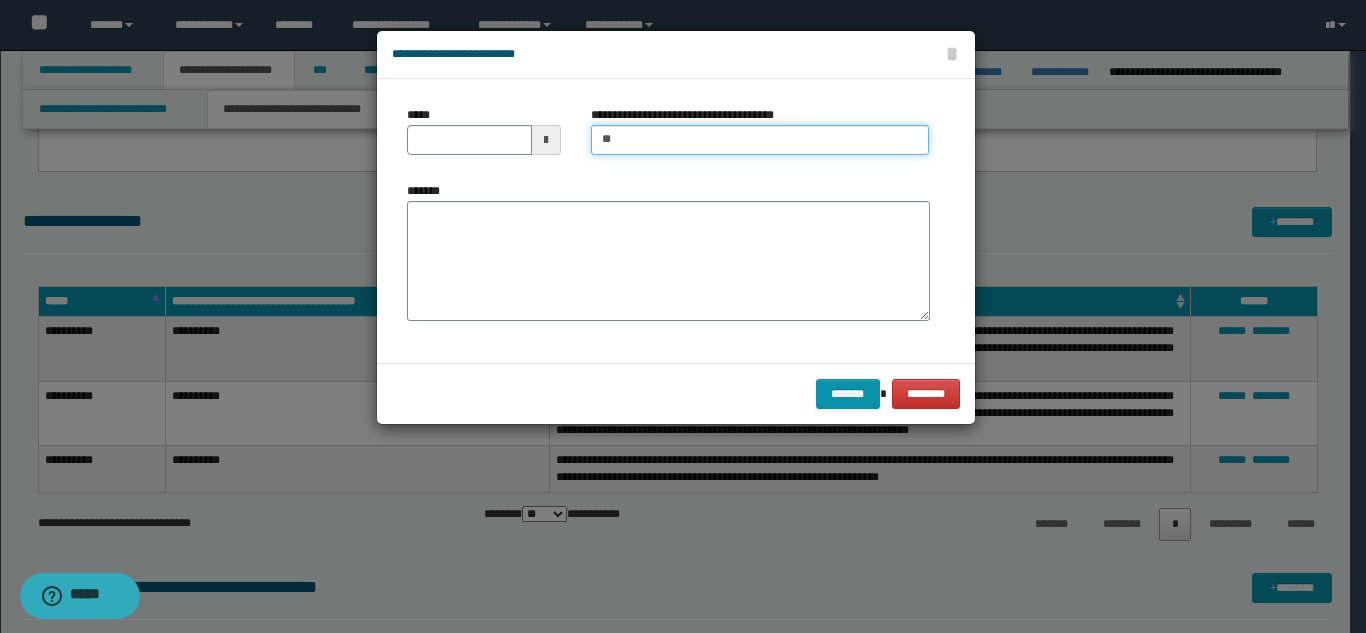 type on "**********" 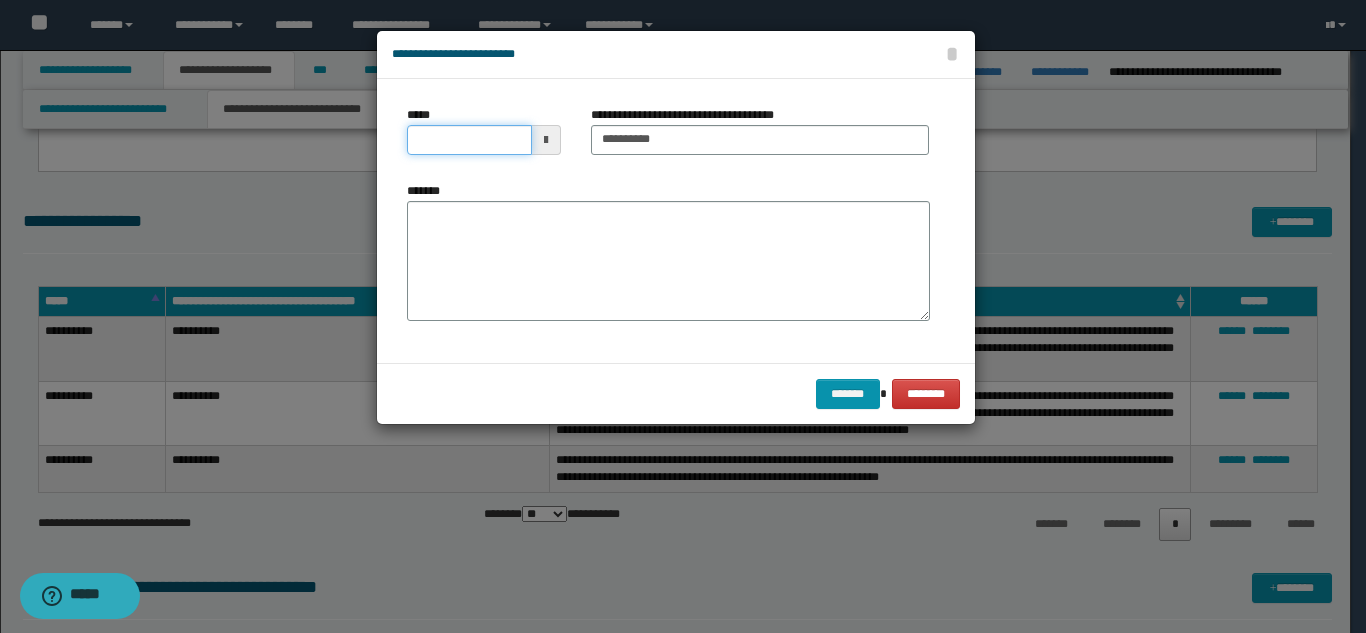 click on "*****" at bounding box center [469, 140] 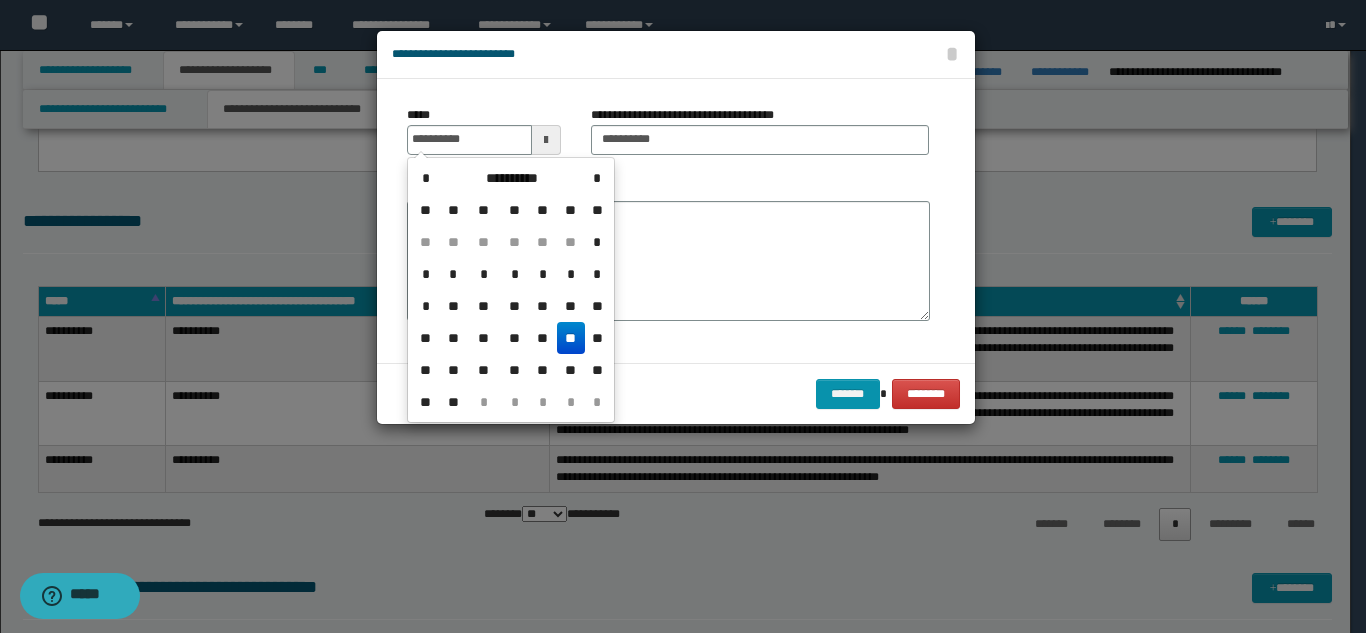 click on "**" at bounding box center (571, 338) 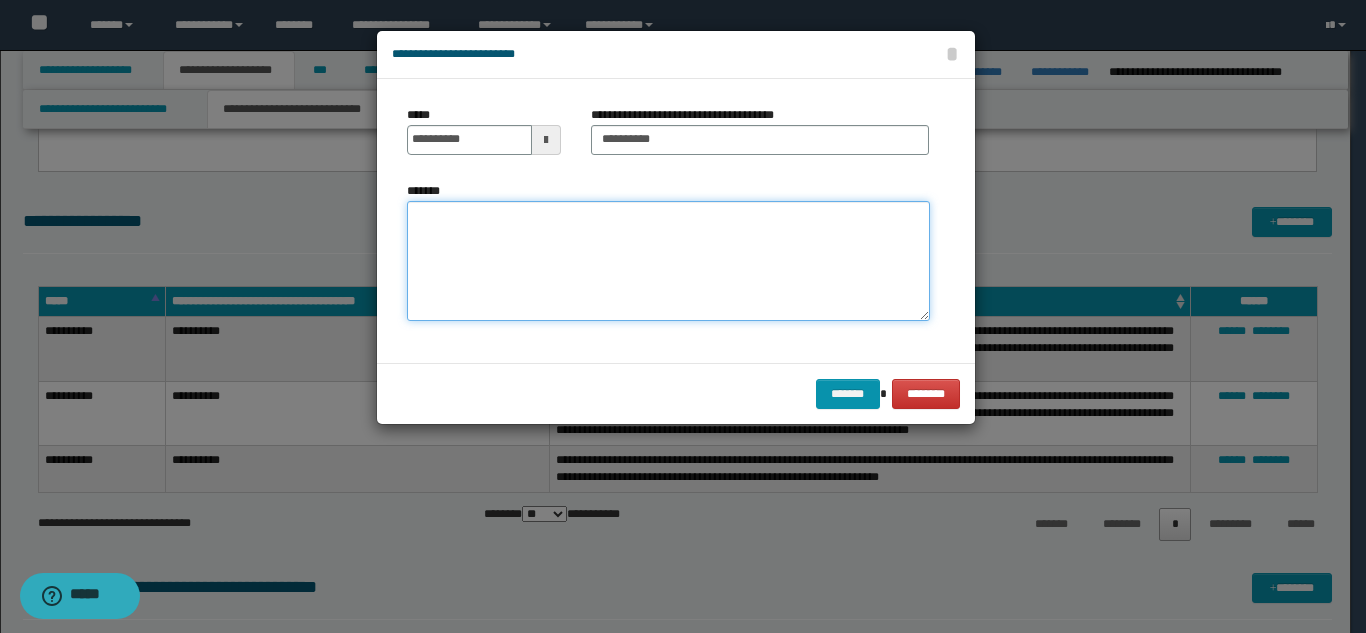 click on "*******" at bounding box center (668, 261) 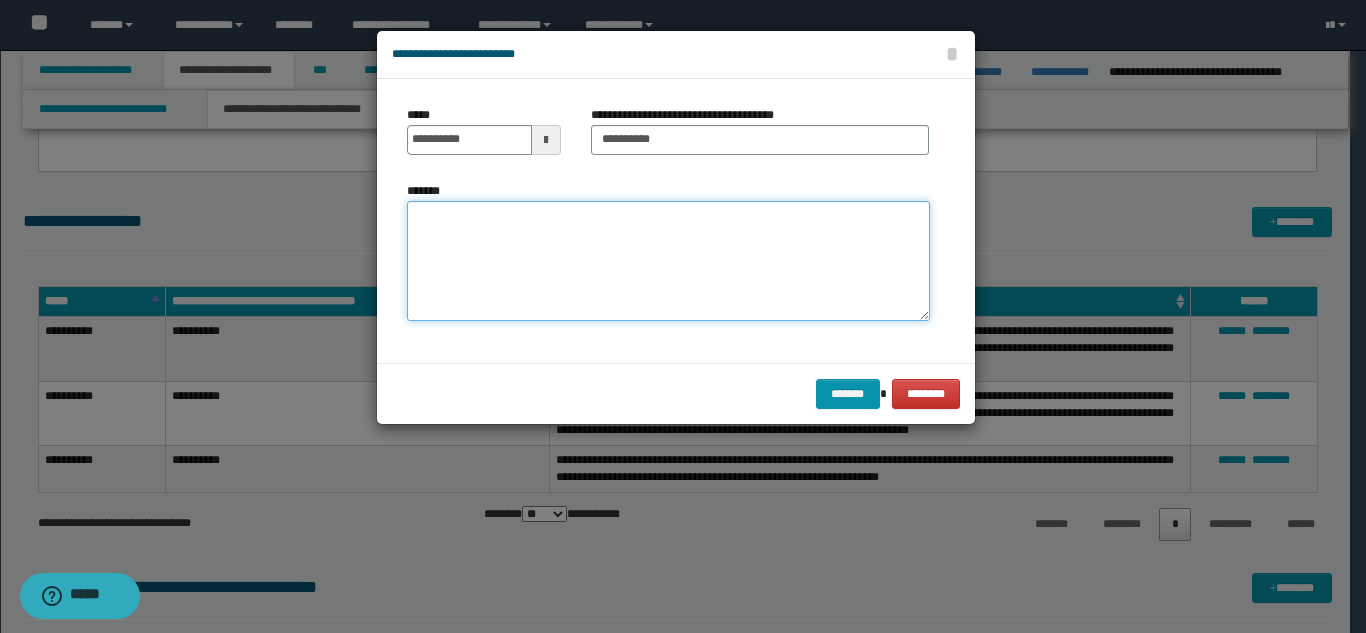 paste on "**********" 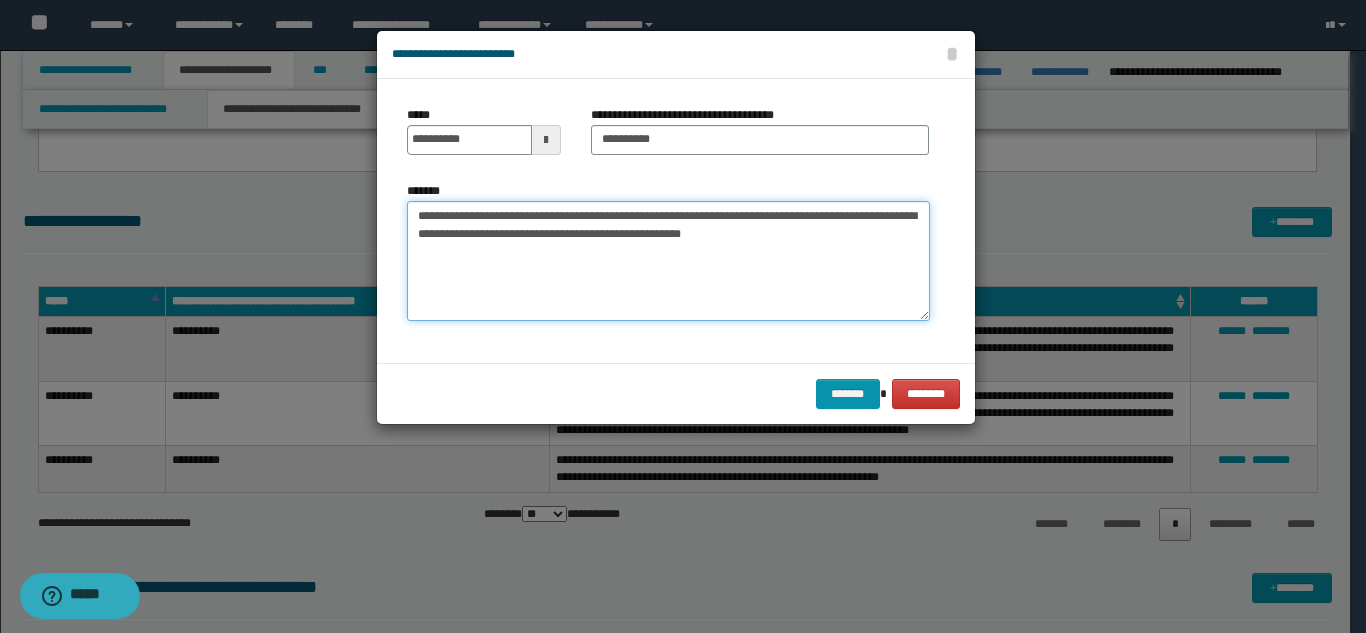 click on "**********" at bounding box center (668, 261) 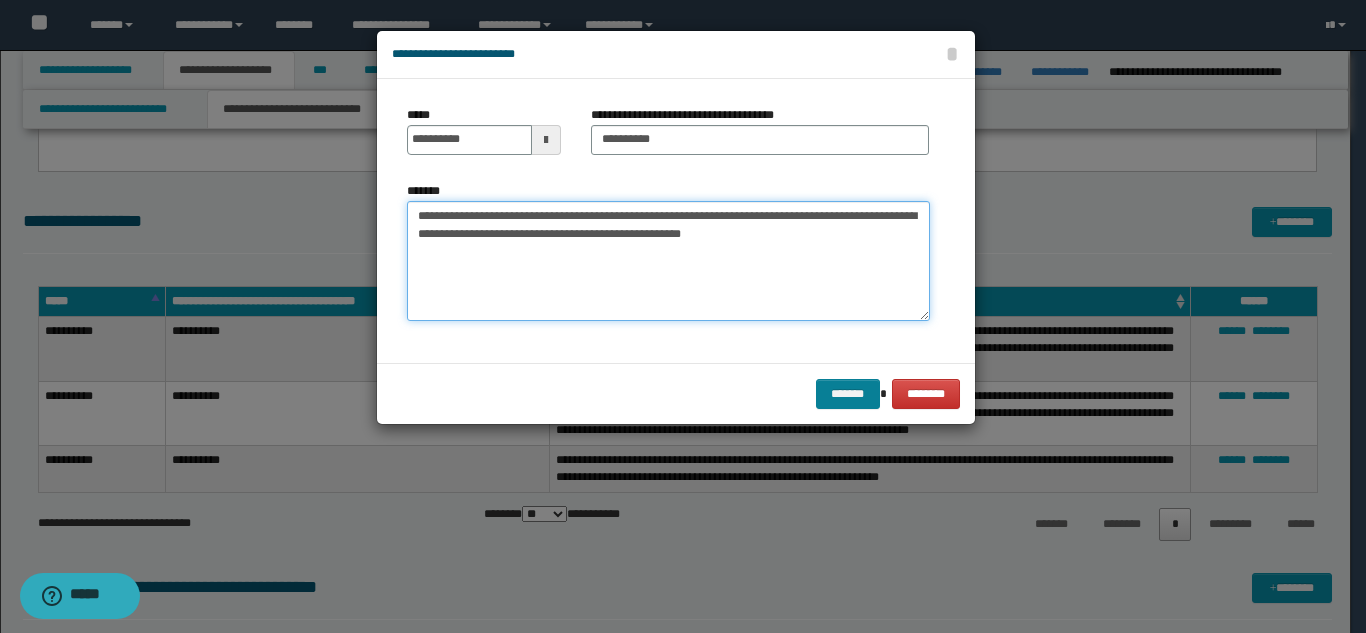 type on "**********" 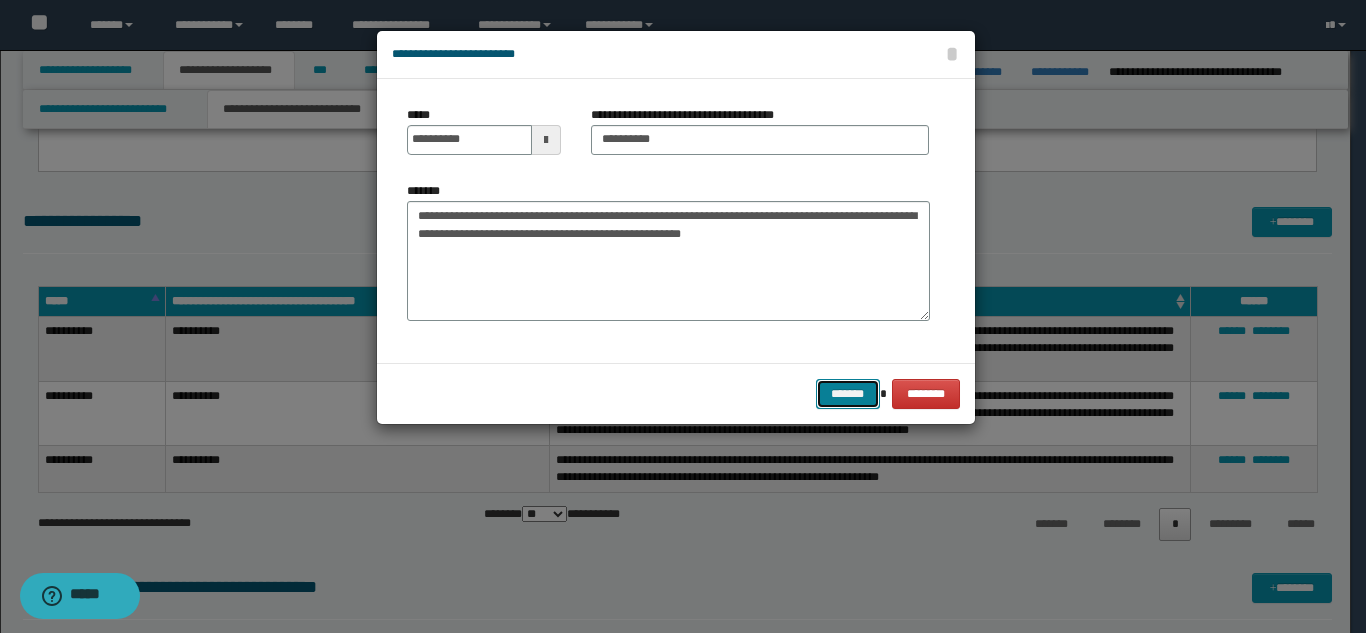 click on "*******" at bounding box center (848, 394) 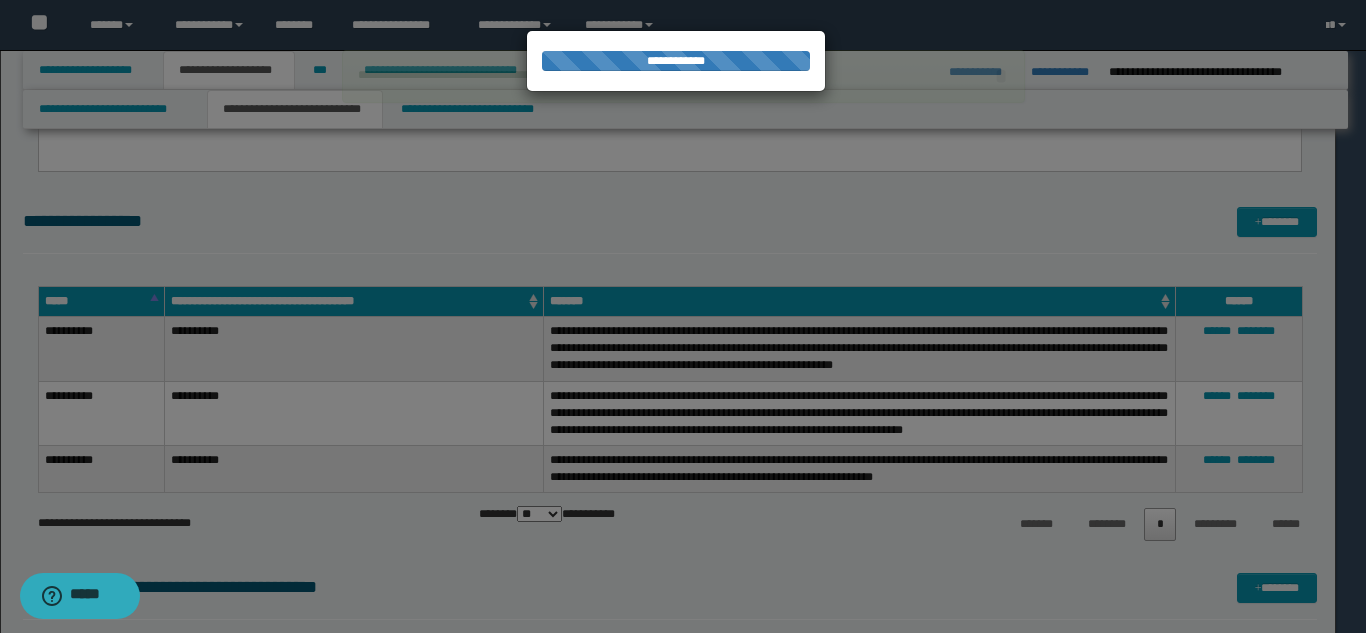 type 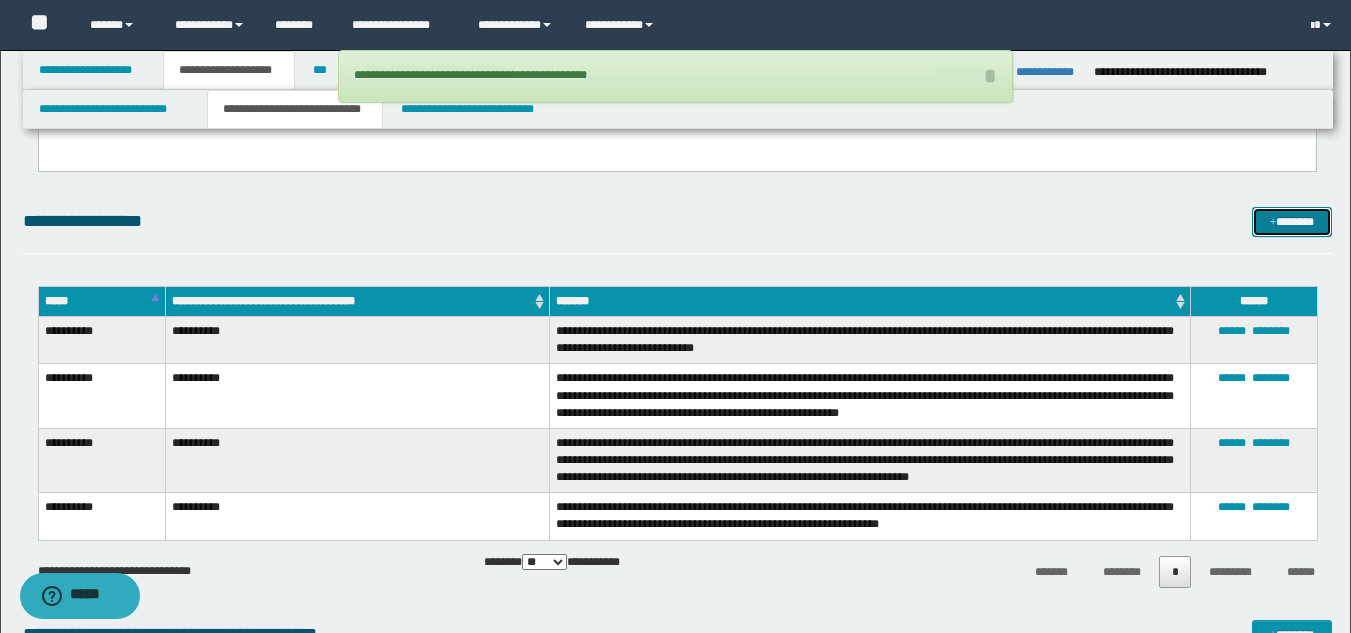click on "*******" at bounding box center [1292, 222] 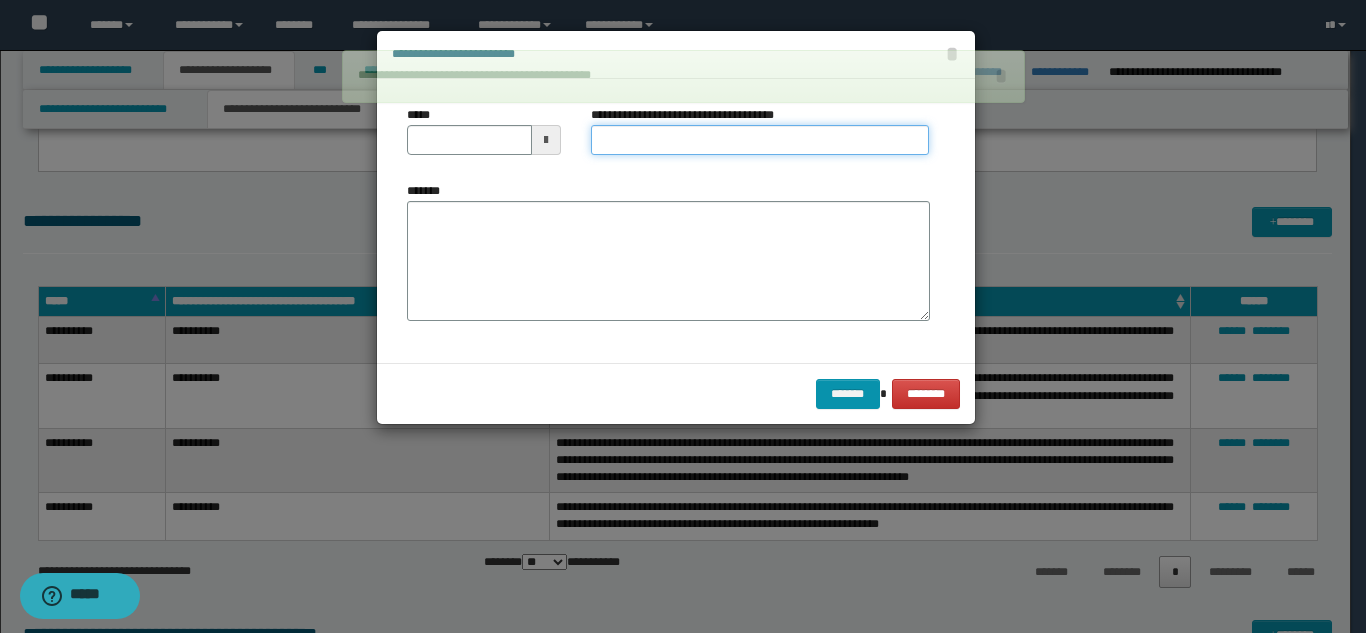 click on "**********" at bounding box center (760, 140) 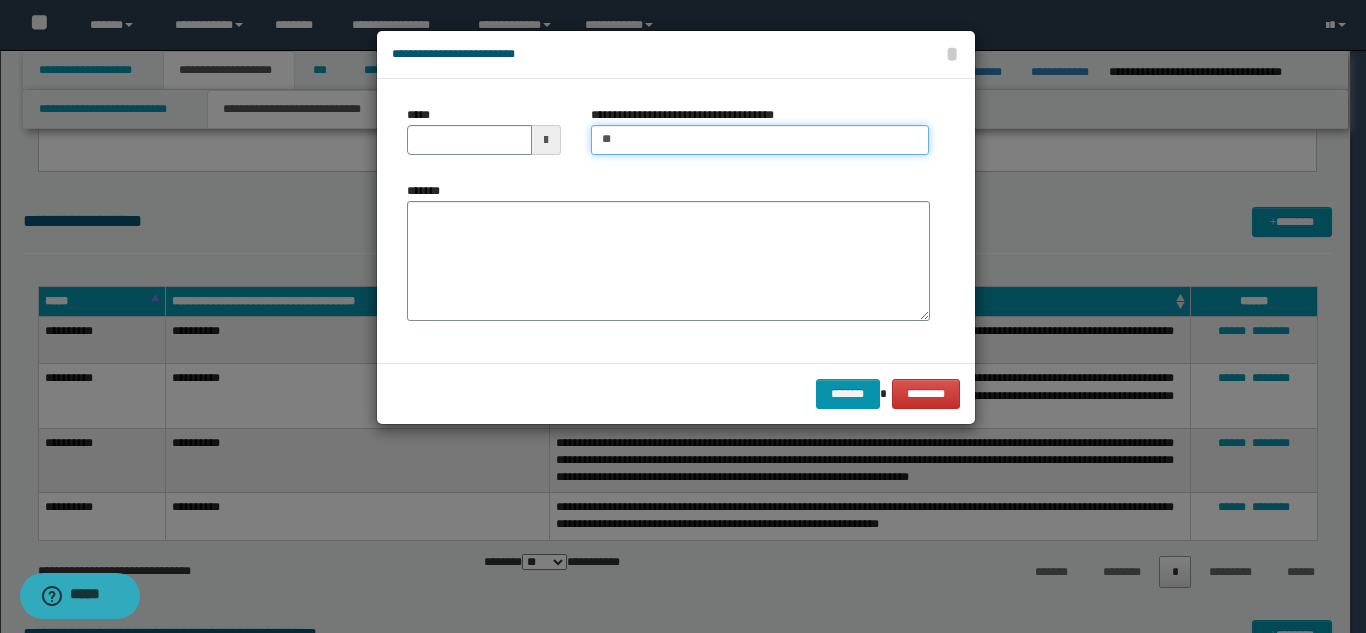 type on "**********" 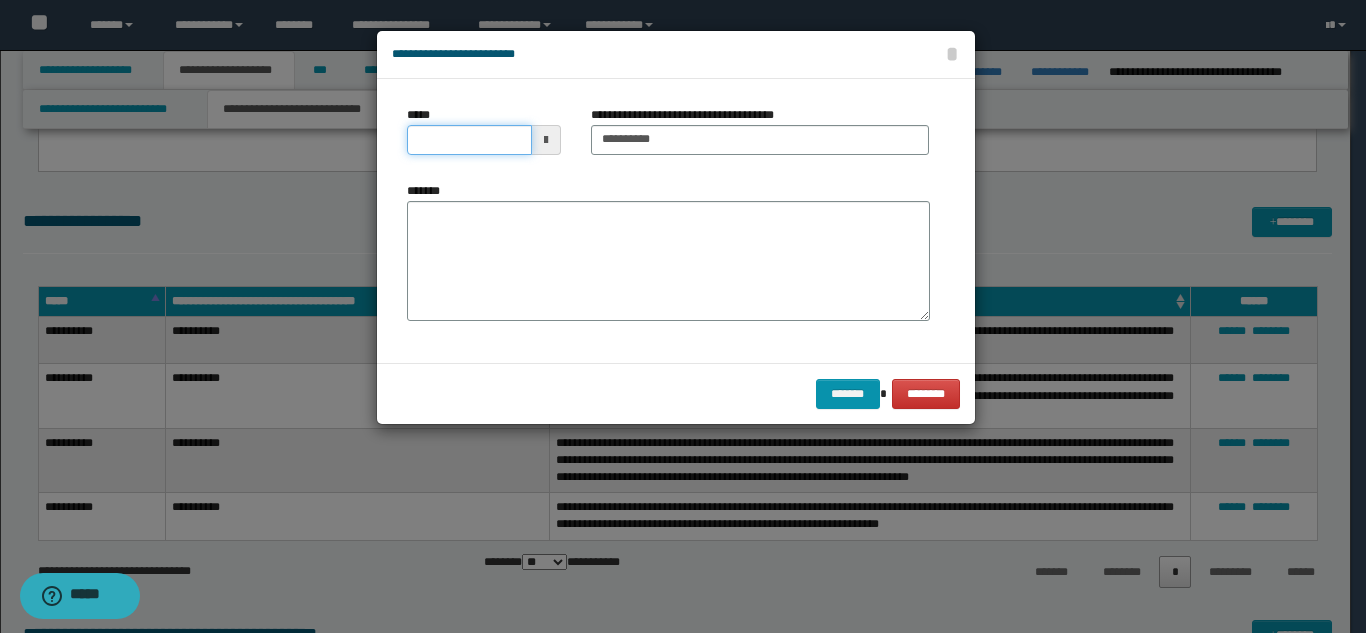 click on "*****" at bounding box center [469, 140] 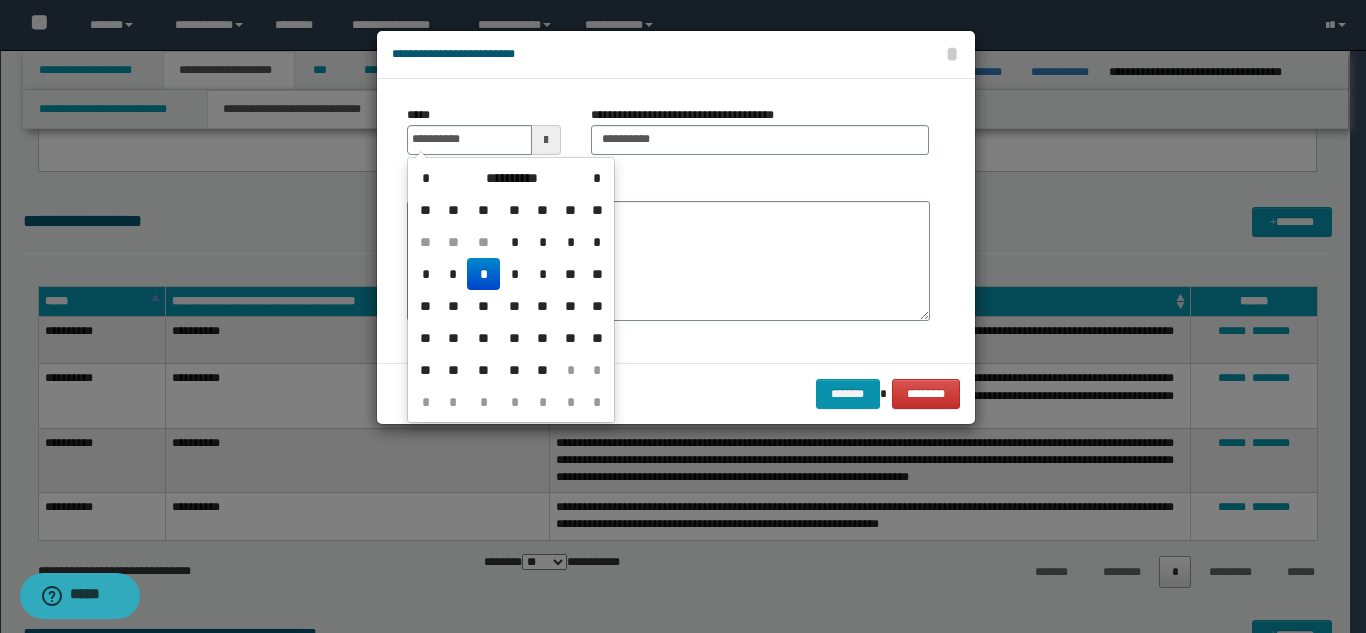 click on "*" at bounding box center [483, 274] 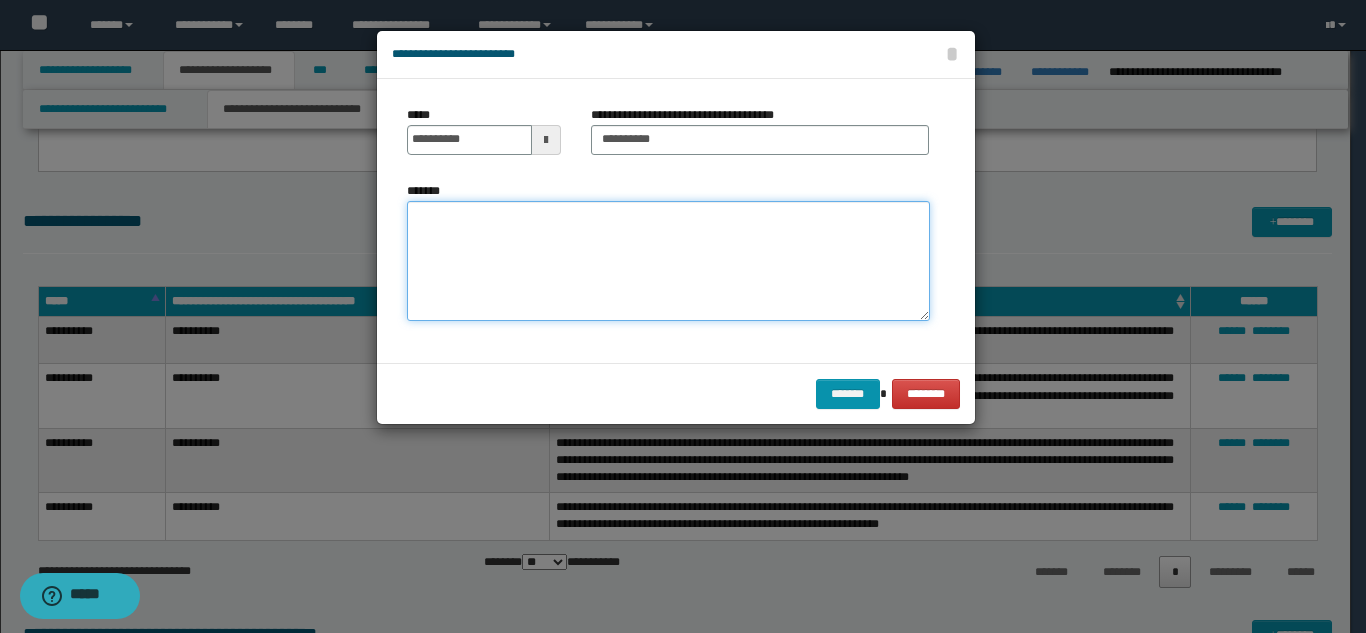 click on "*******" at bounding box center [668, 261] 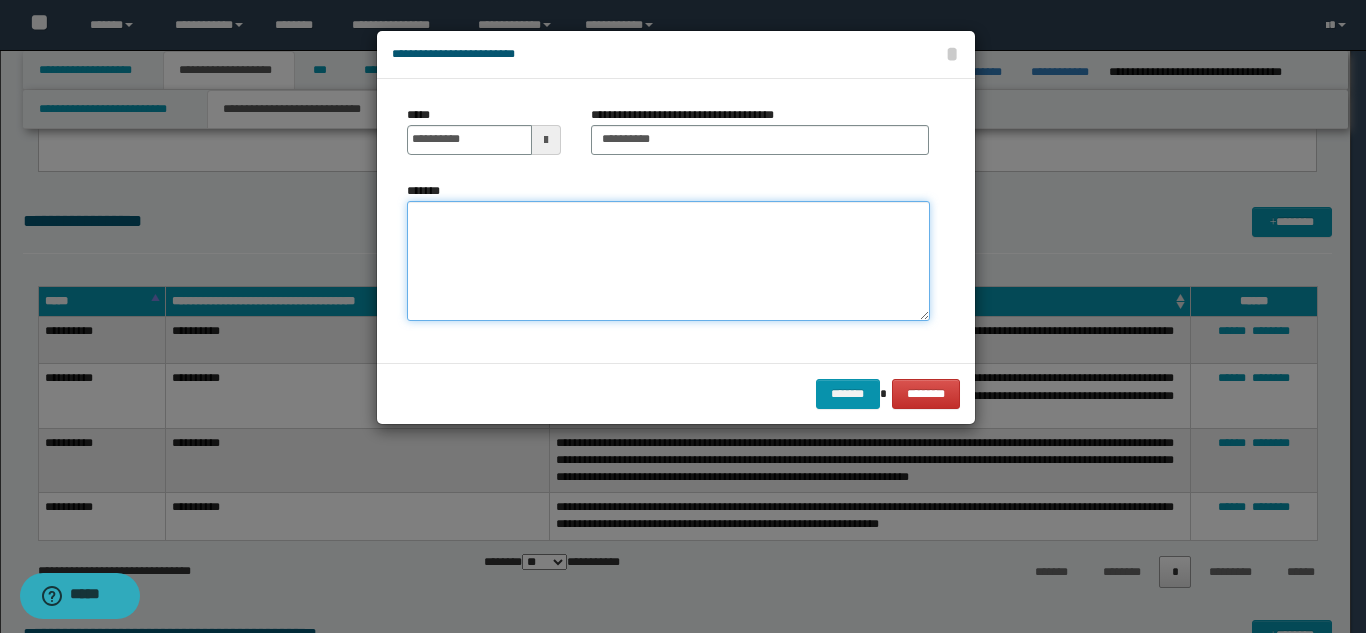 paste on "**********" 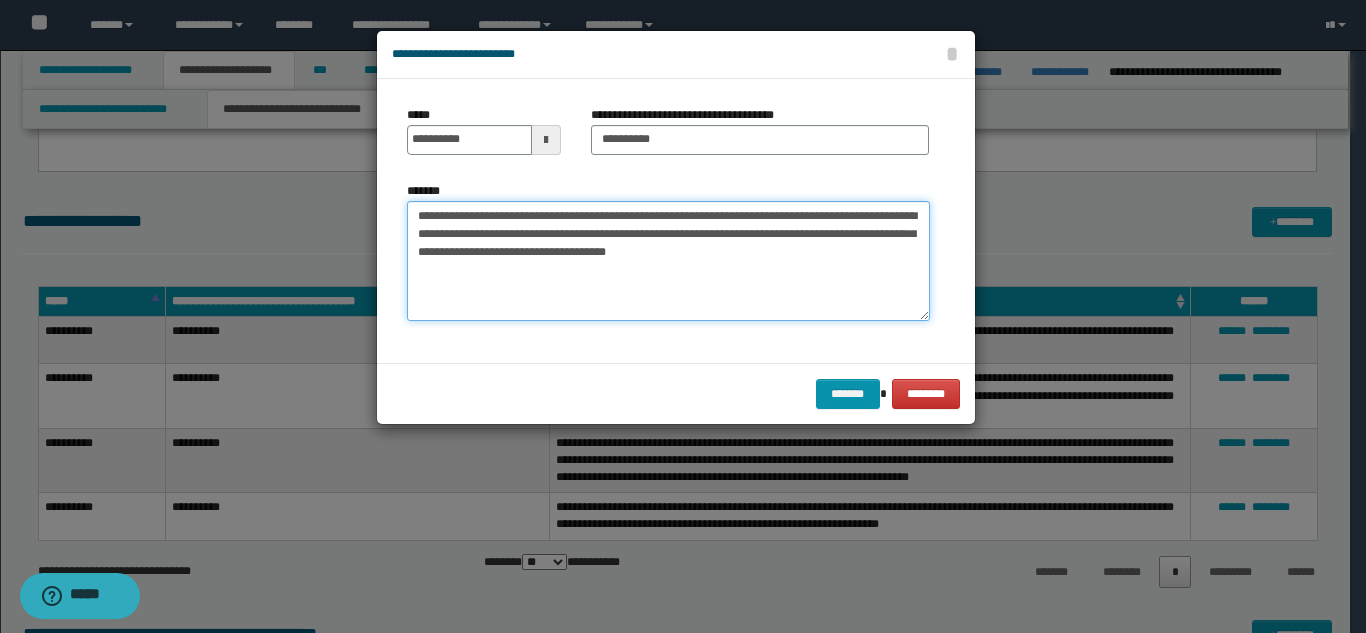 click on "**********" at bounding box center (668, 261) 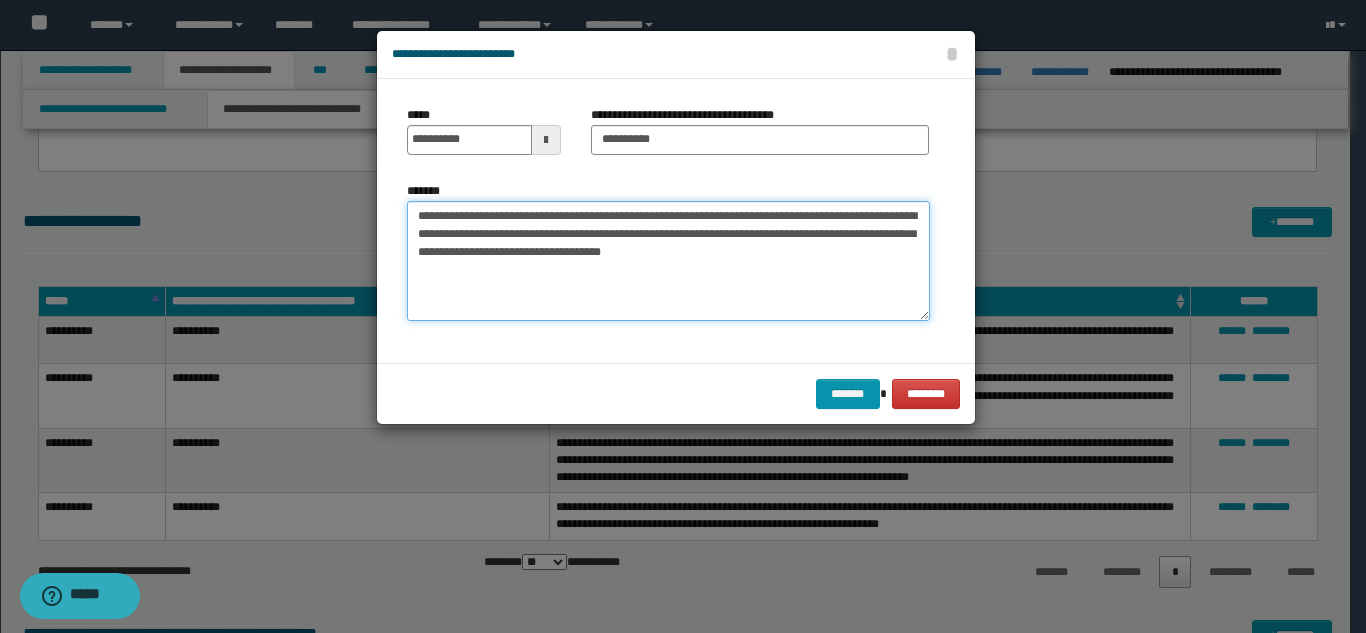 click on "**********" at bounding box center (668, 261) 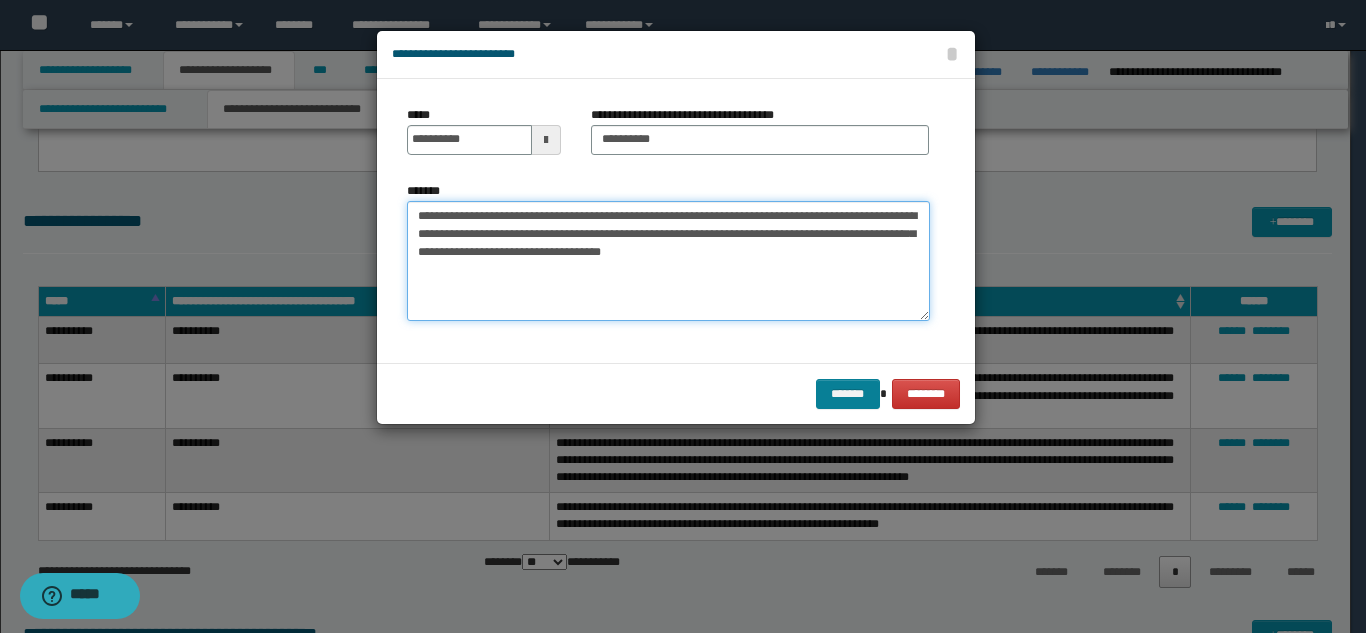 type on "**********" 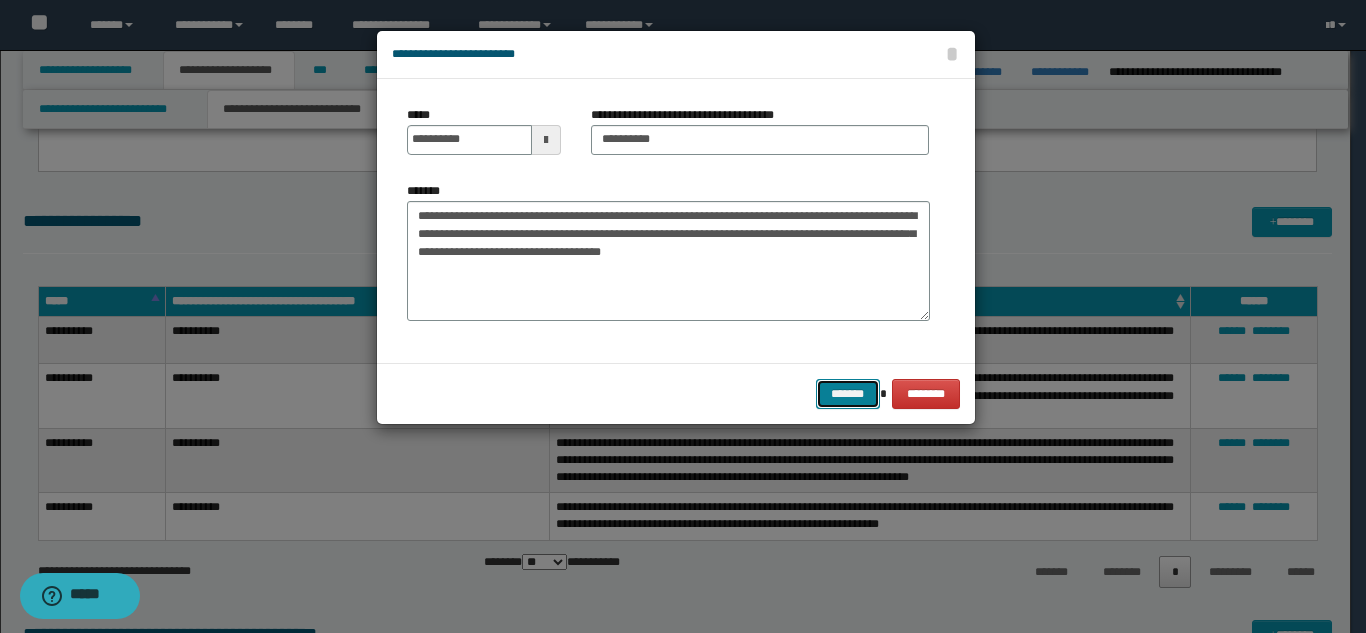 click on "*******" at bounding box center [848, 394] 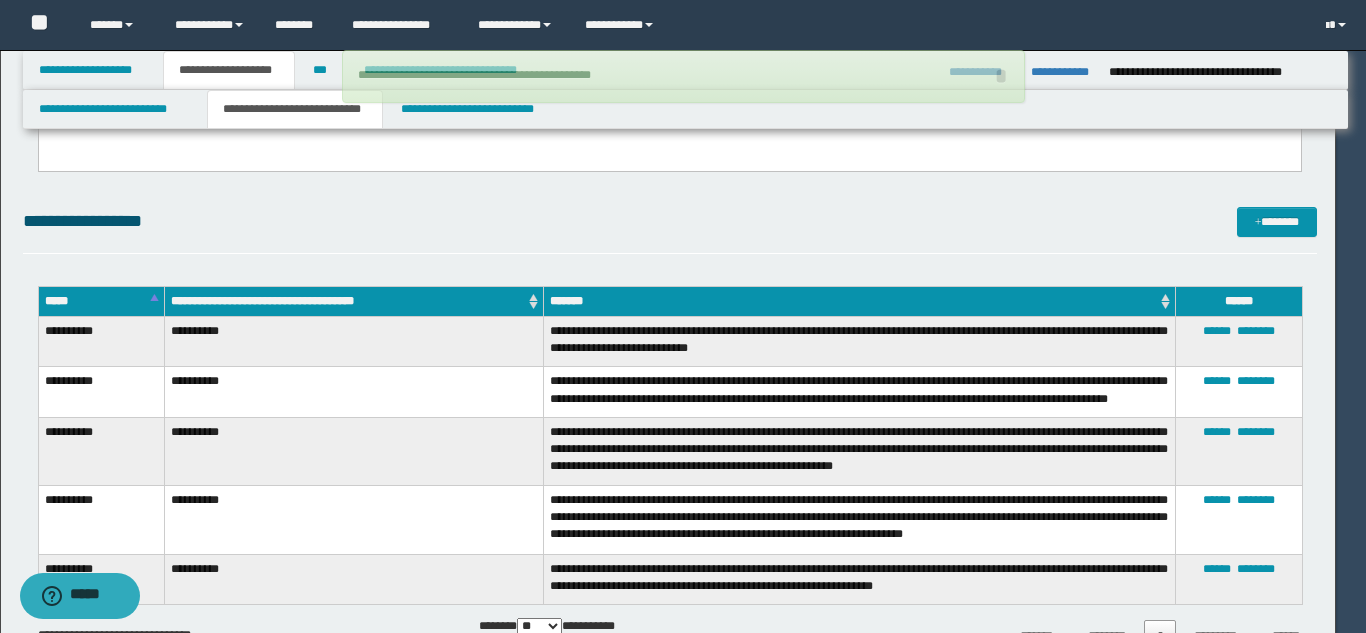 type 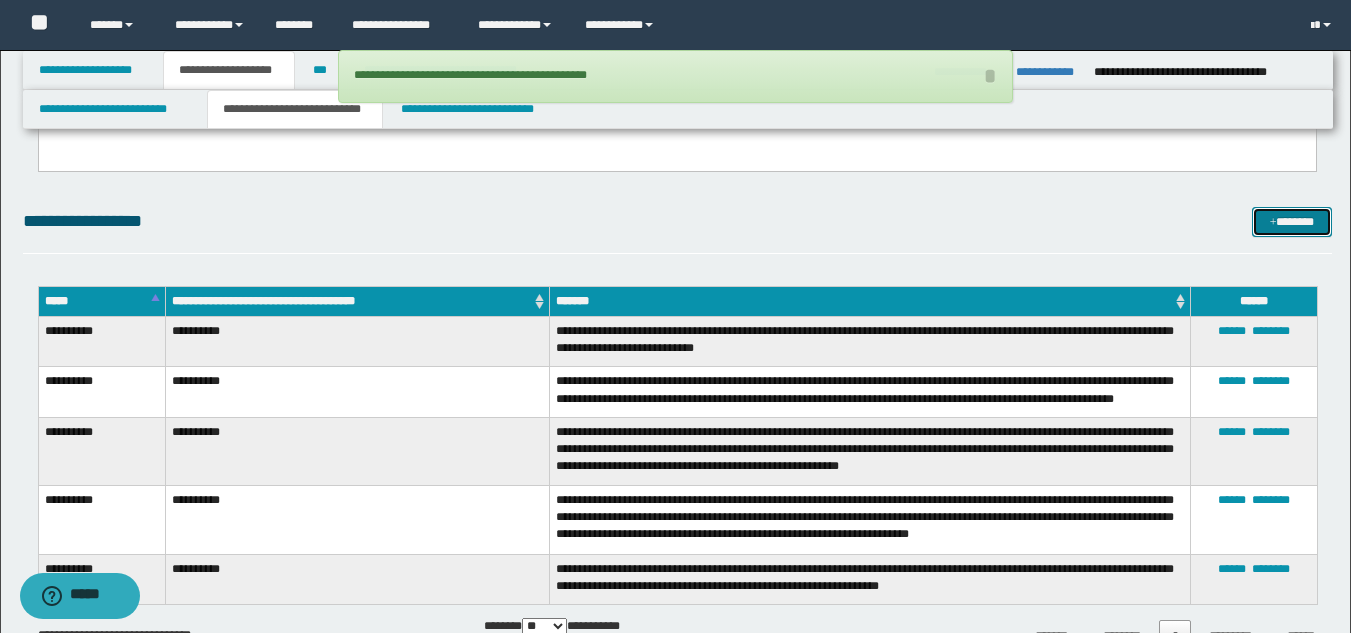 drag, startPoint x: 1270, startPoint y: 219, endPoint x: 1171, endPoint y: 222, distance: 99.04544 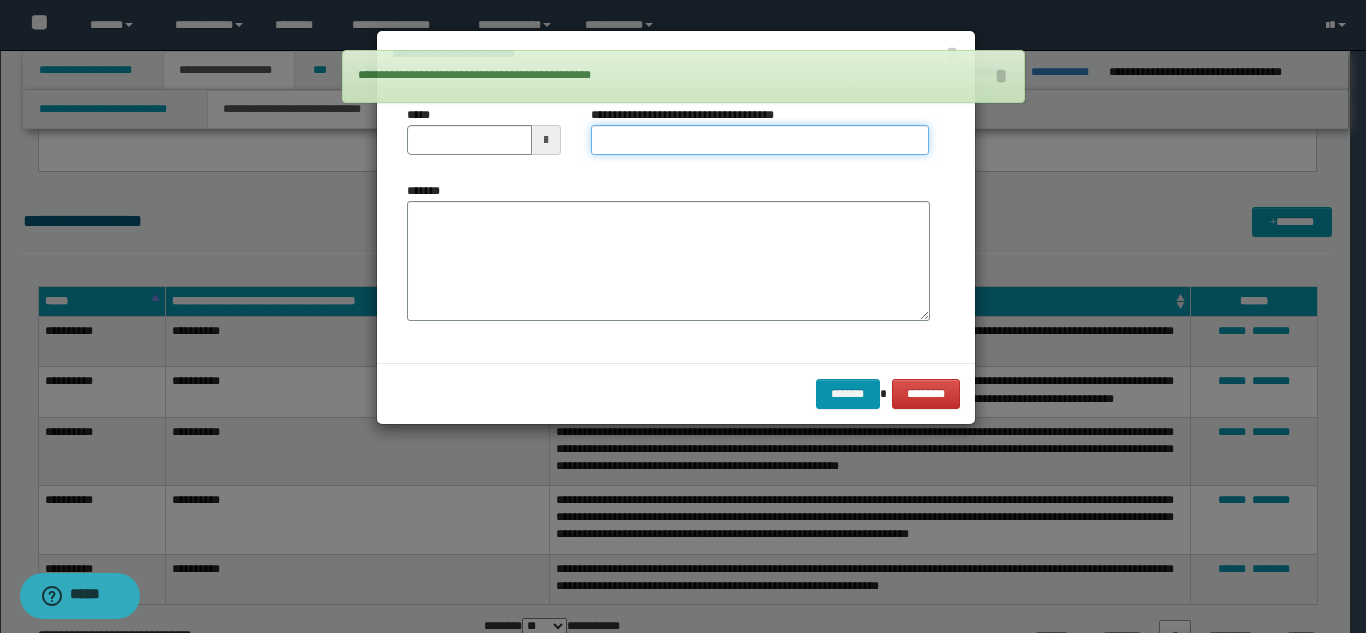 click on "**********" at bounding box center [760, 140] 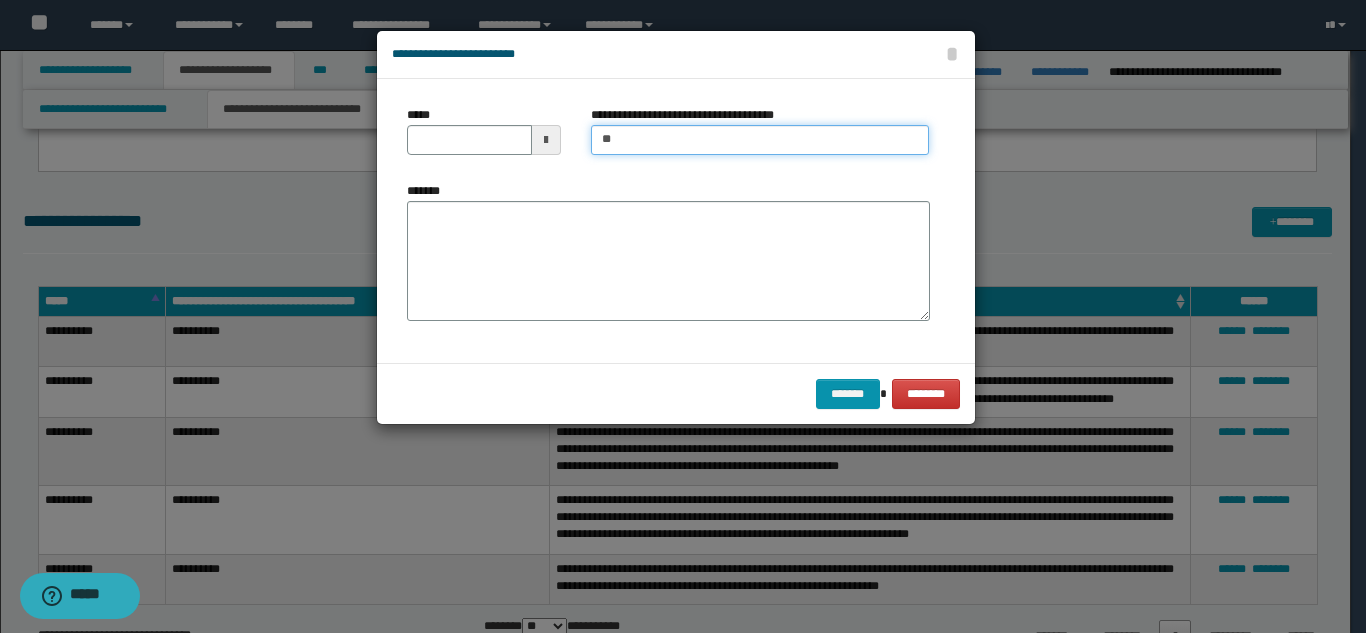 type on "**********" 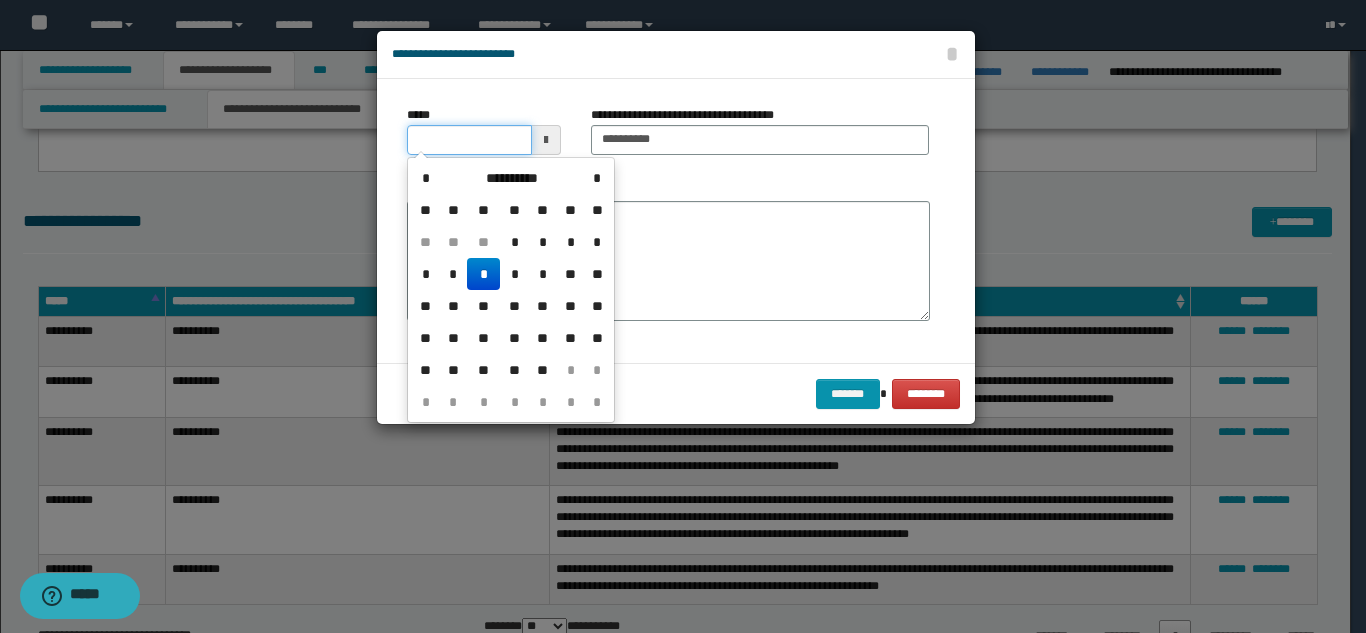 click on "*****" at bounding box center [469, 140] 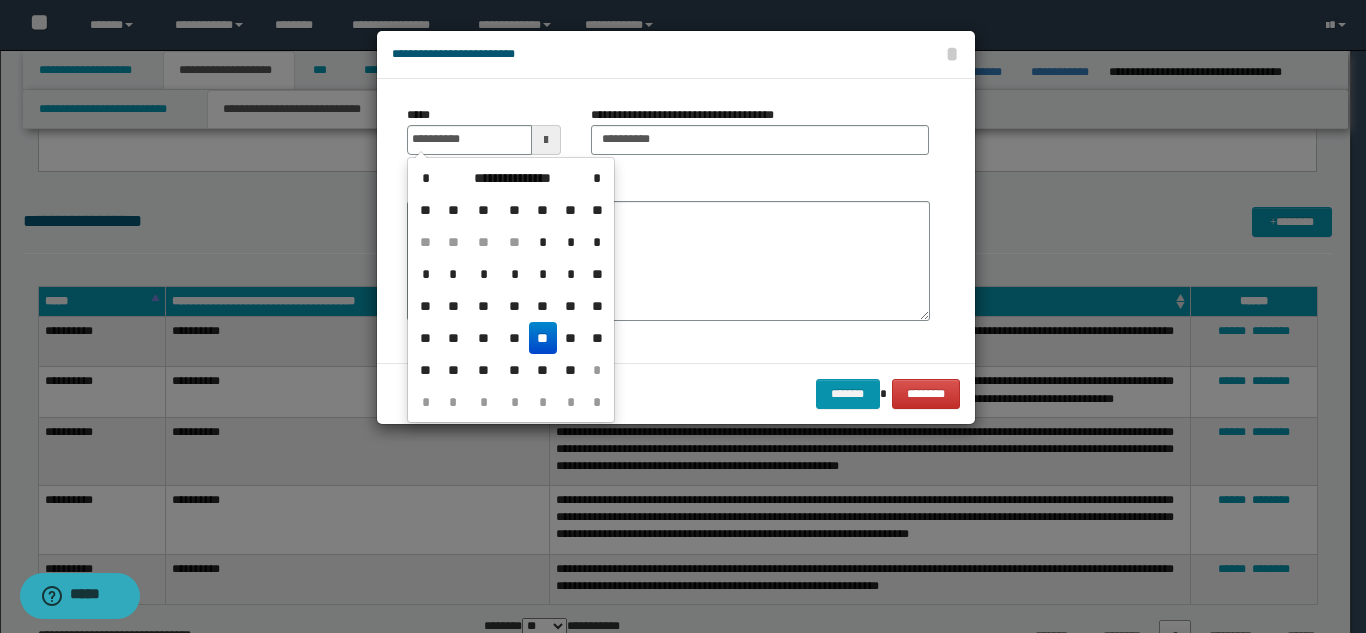 click on "**" at bounding box center (543, 338) 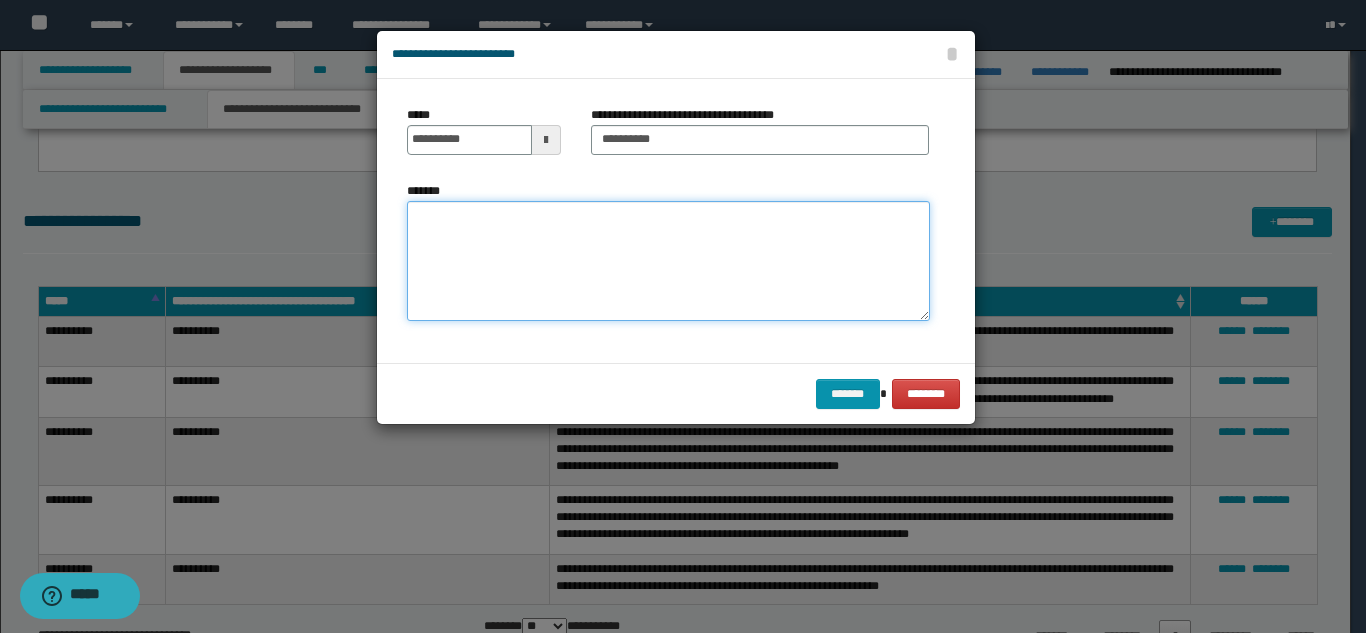 click on "*******" at bounding box center [668, 261] 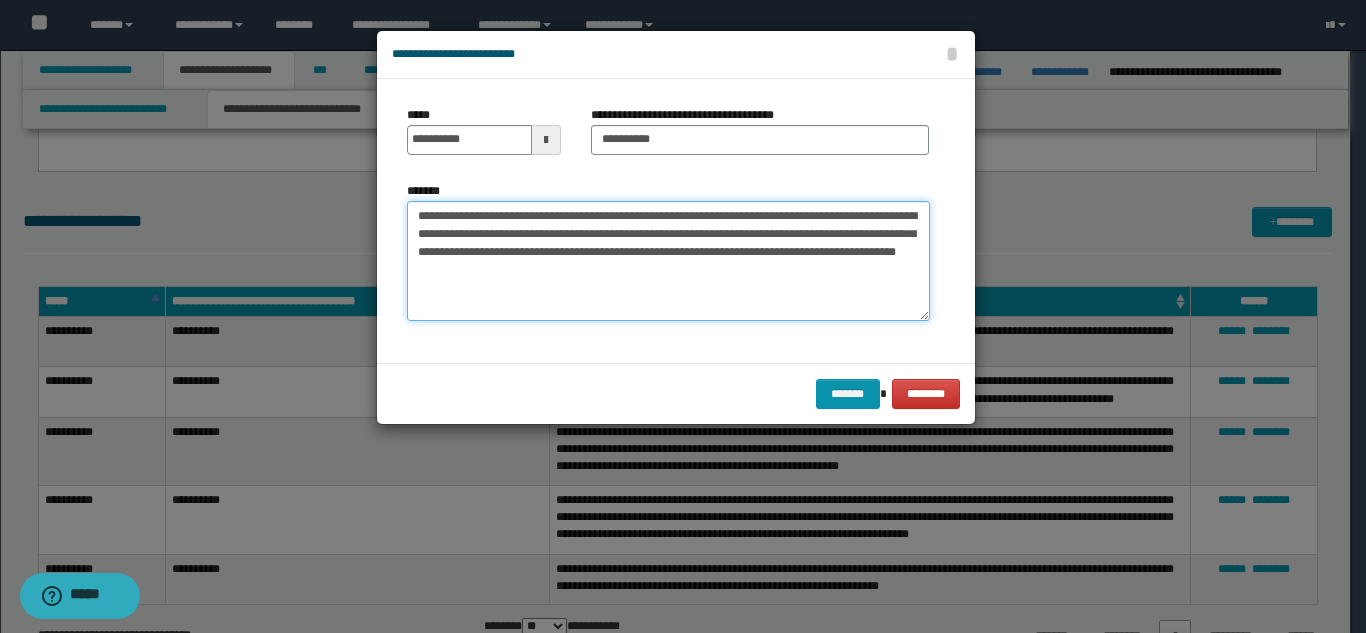 click on "**********" at bounding box center (668, 261) 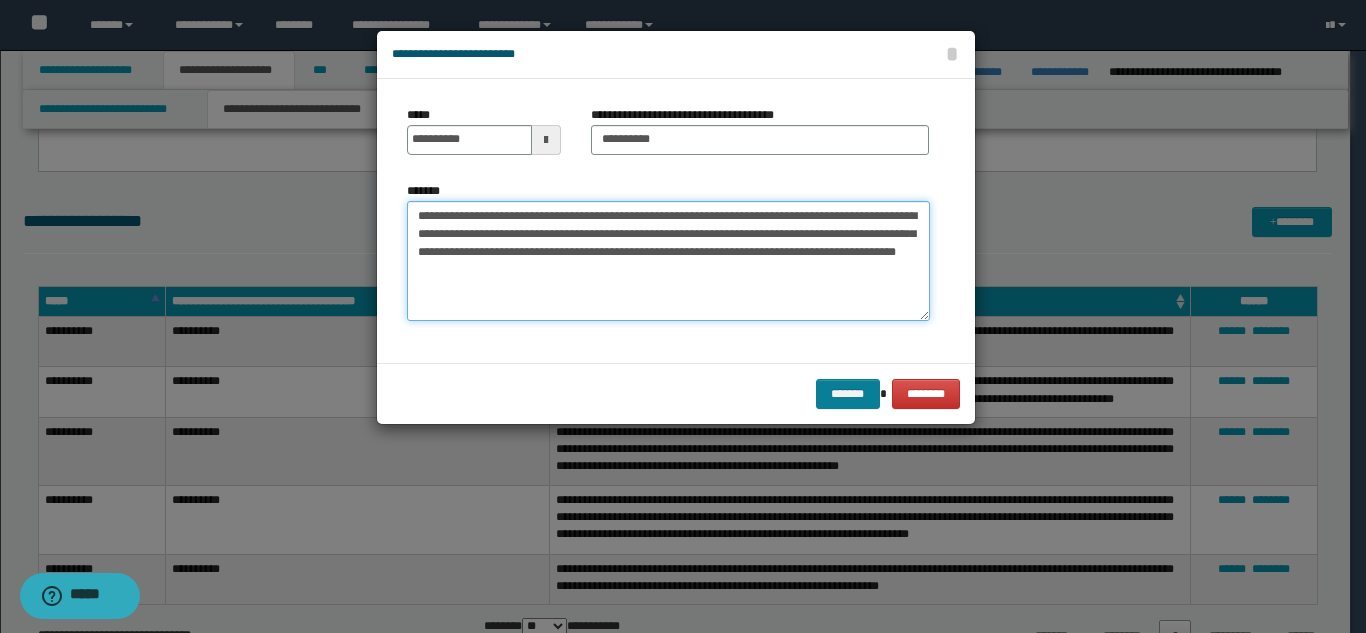 type on "**********" 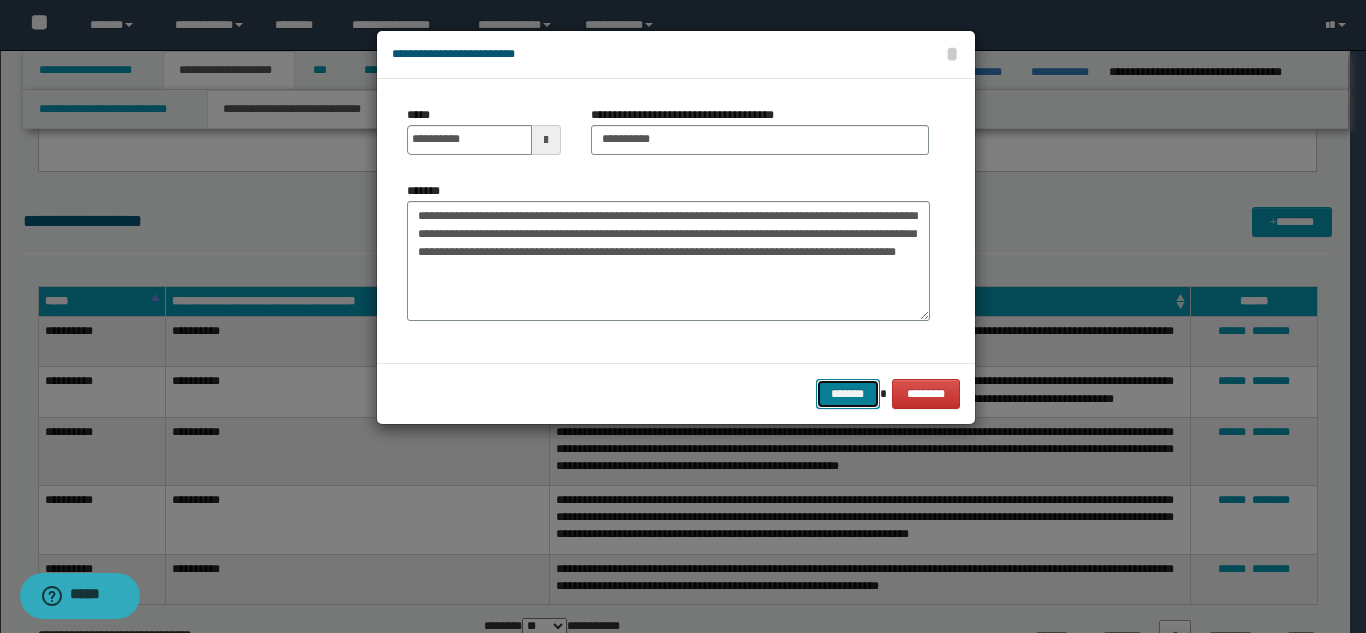 click on "*******" at bounding box center [848, 394] 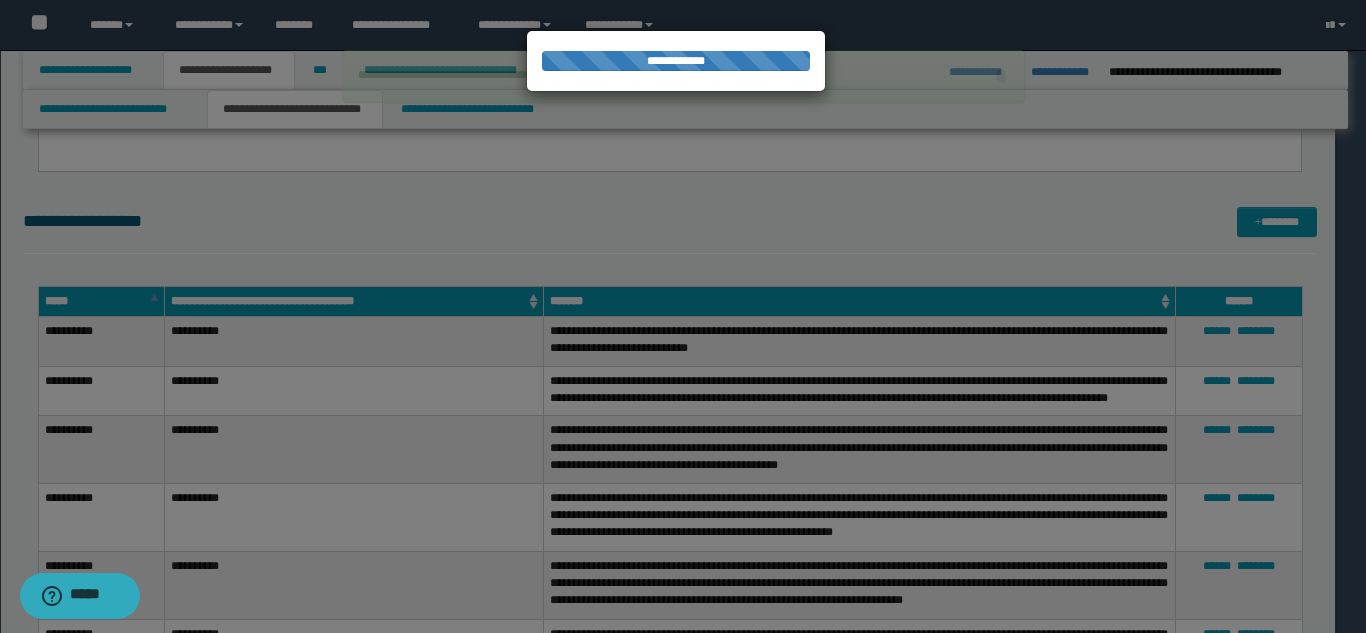 type 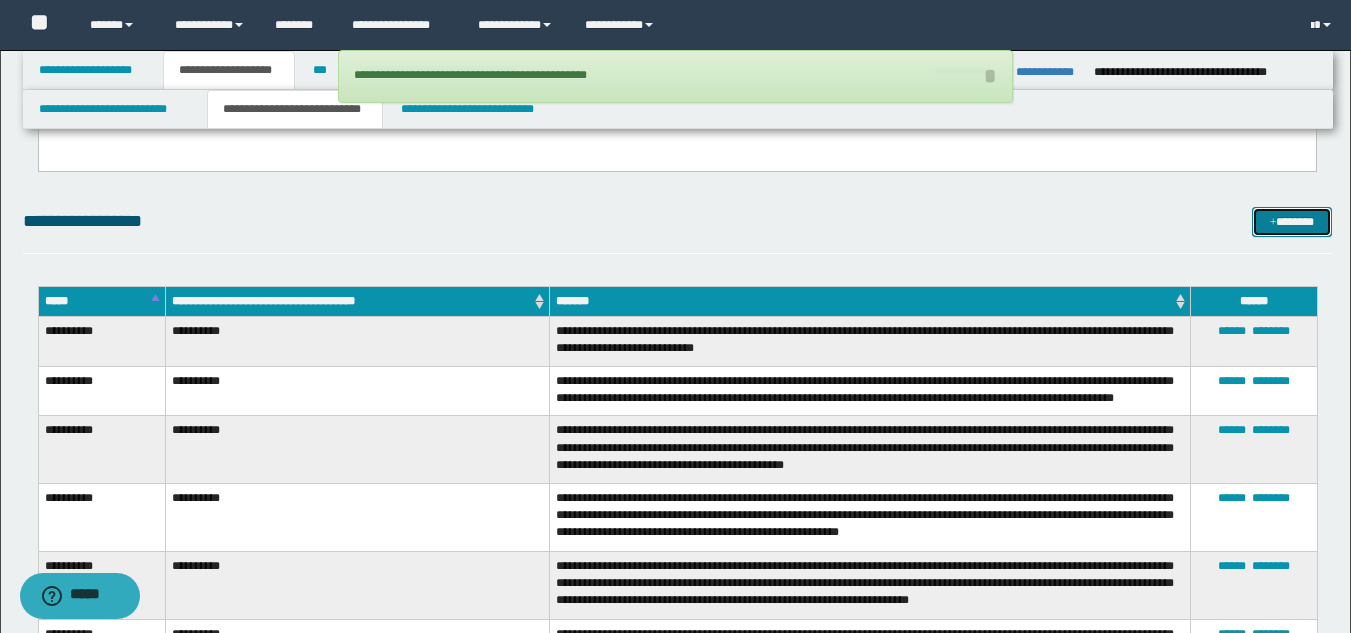 click on "*******" at bounding box center (1292, 222) 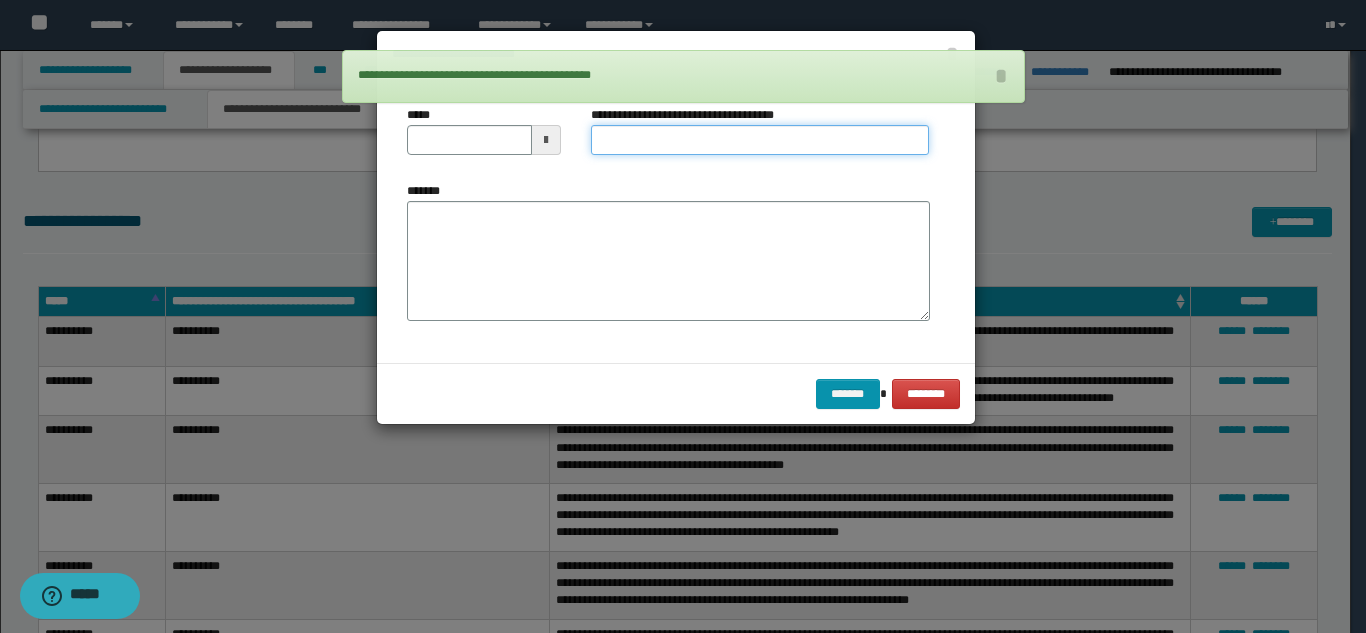 click on "**********" at bounding box center [760, 140] 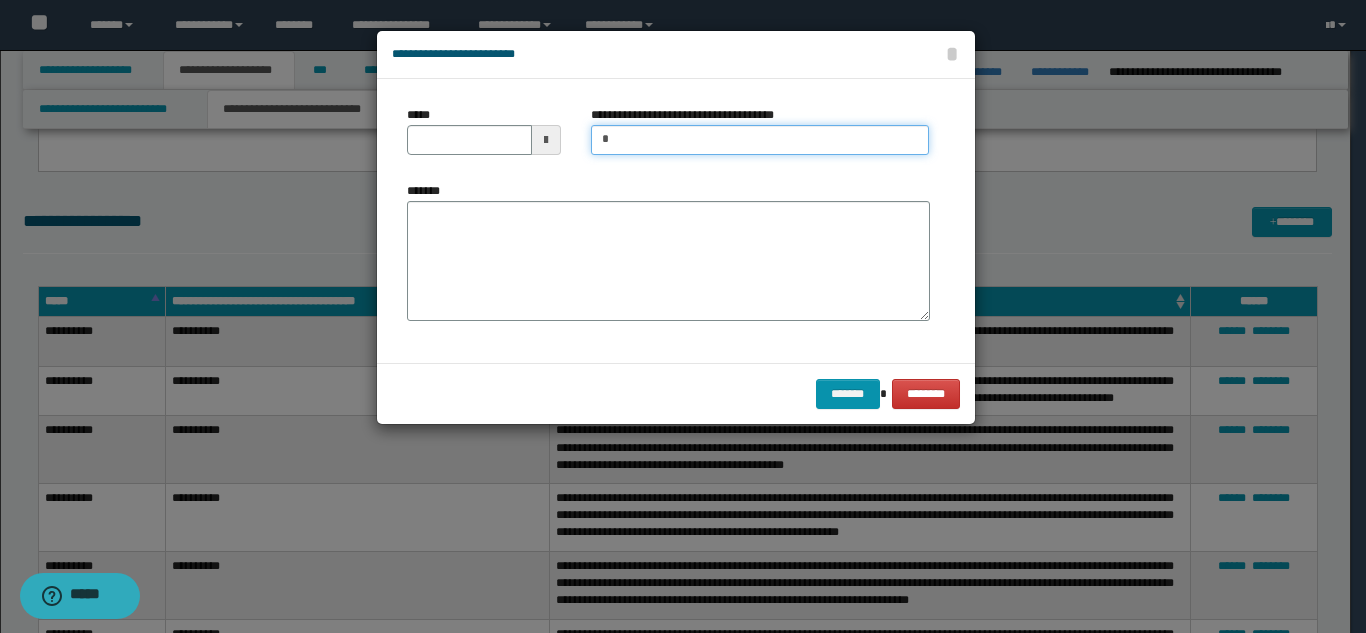 type on "**********" 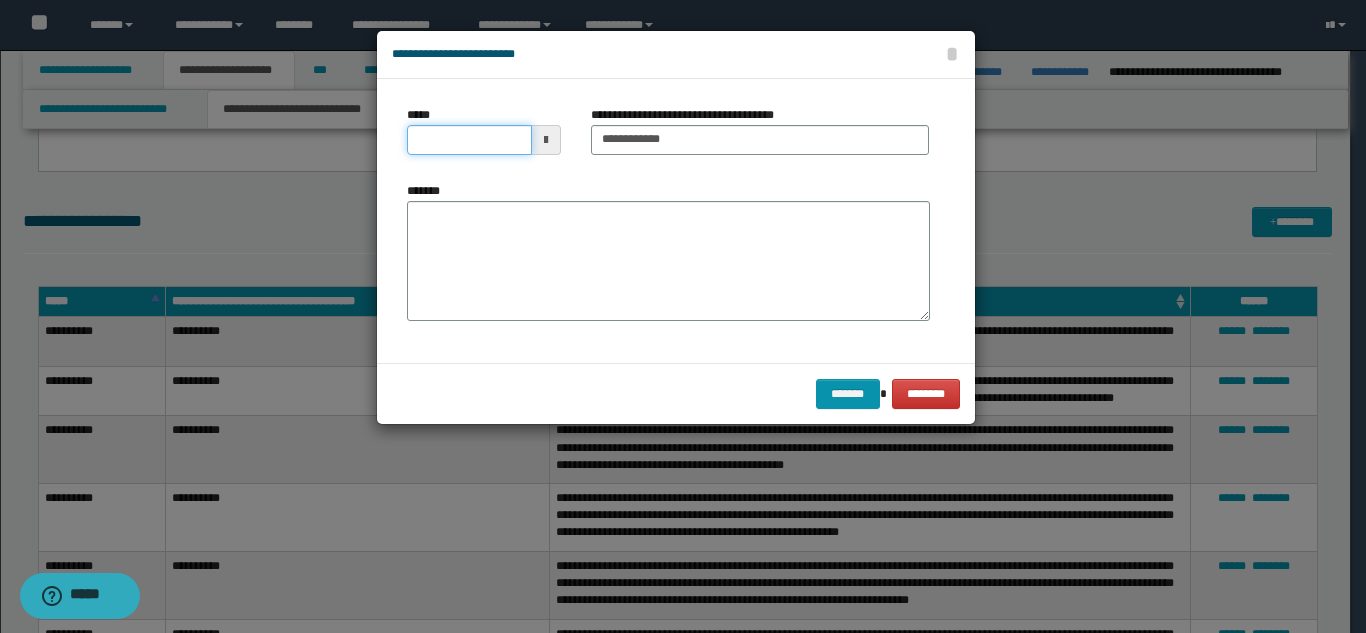 drag, startPoint x: 416, startPoint y: 144, endPoint x: 424, endPoint y: 125, distance: 20.615528 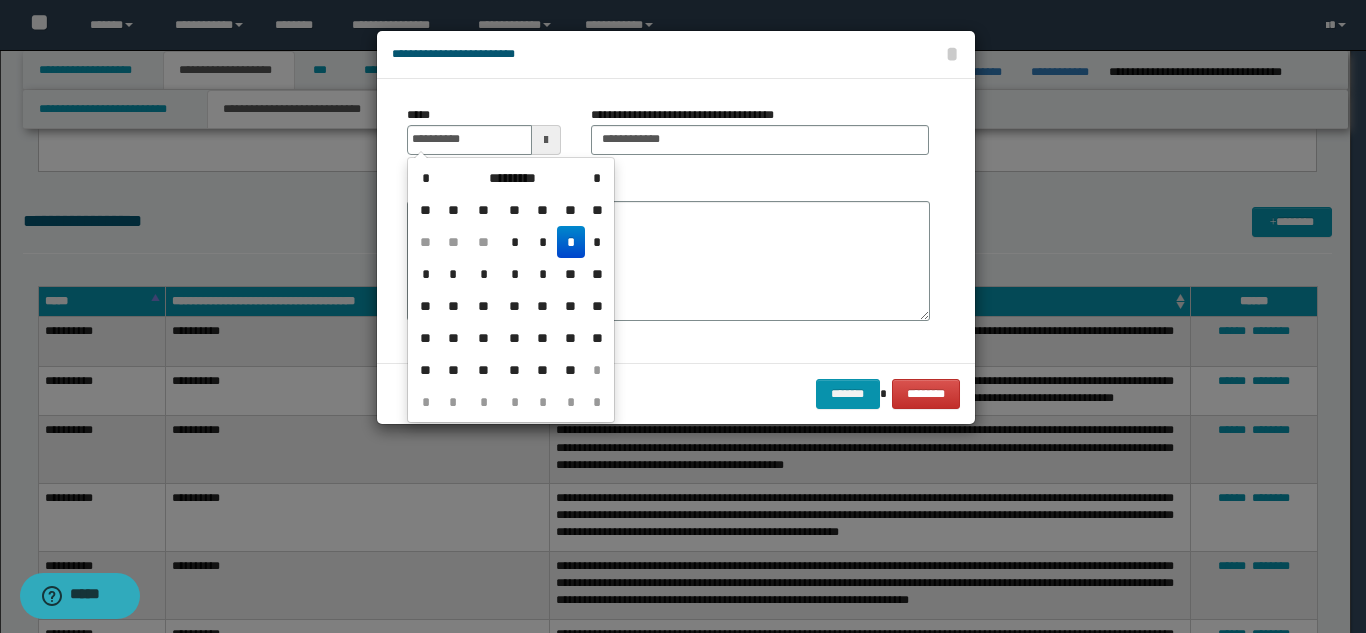 click on "*" at bounding box center (571, 242) 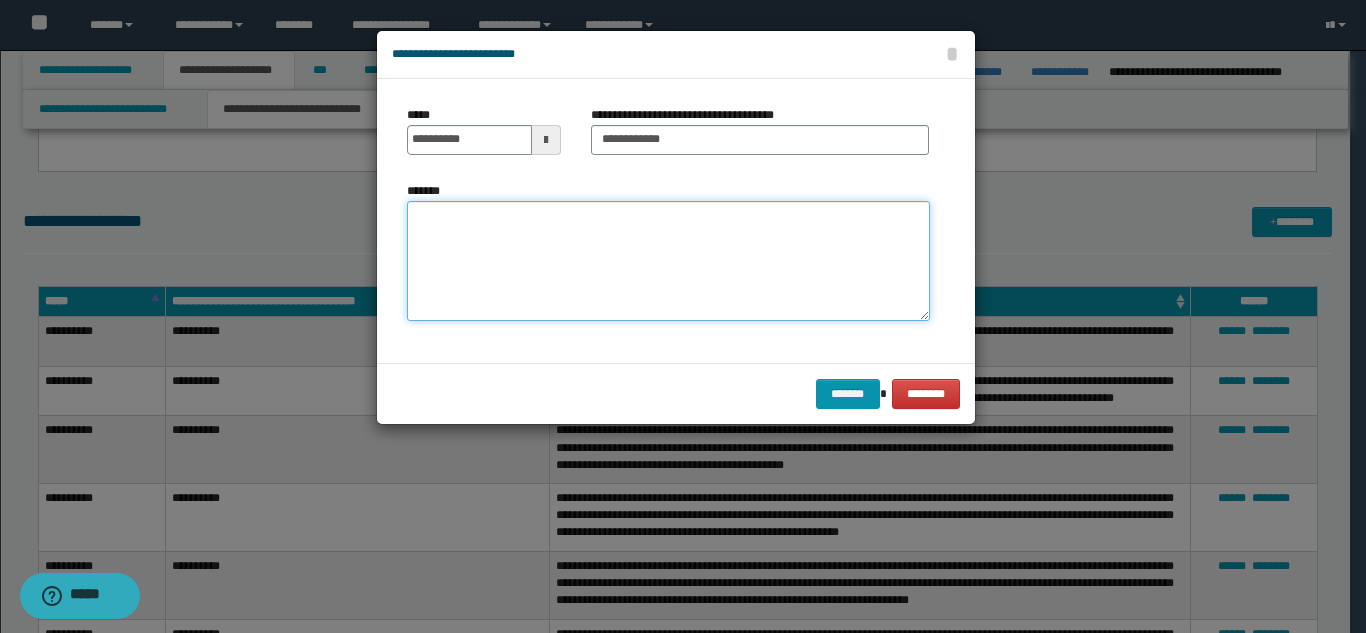 click on "*******" at bounding box center (668, 261) 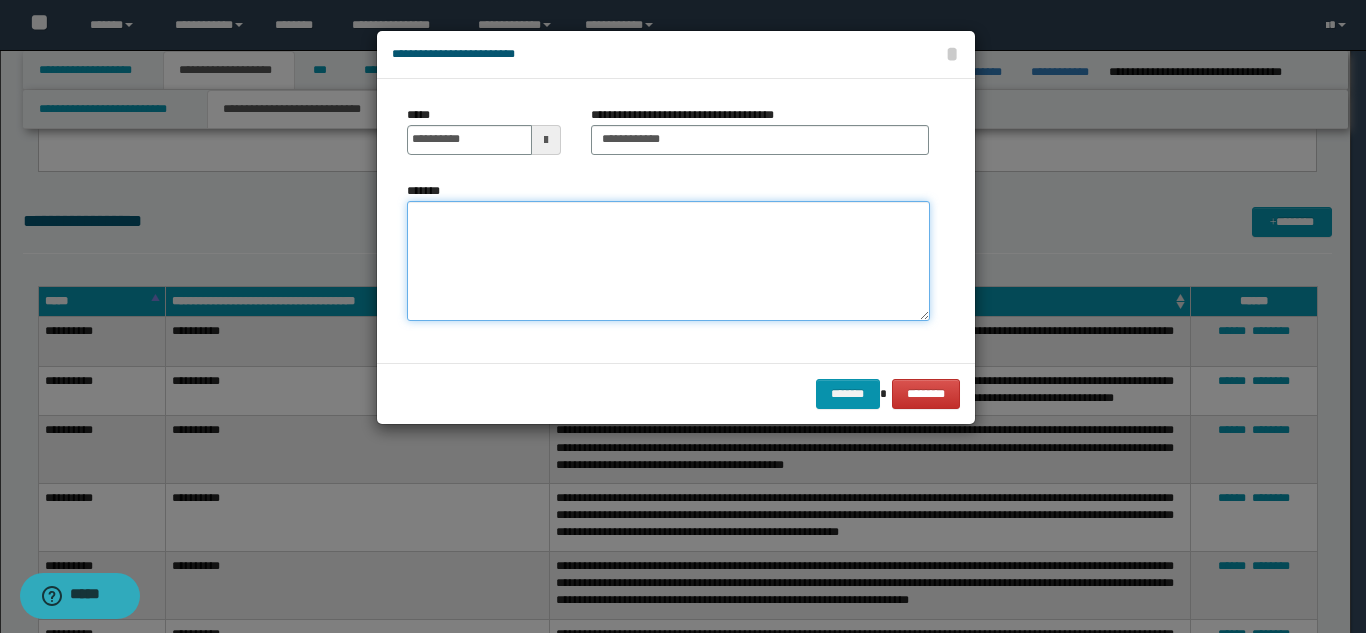 paste on "**********" 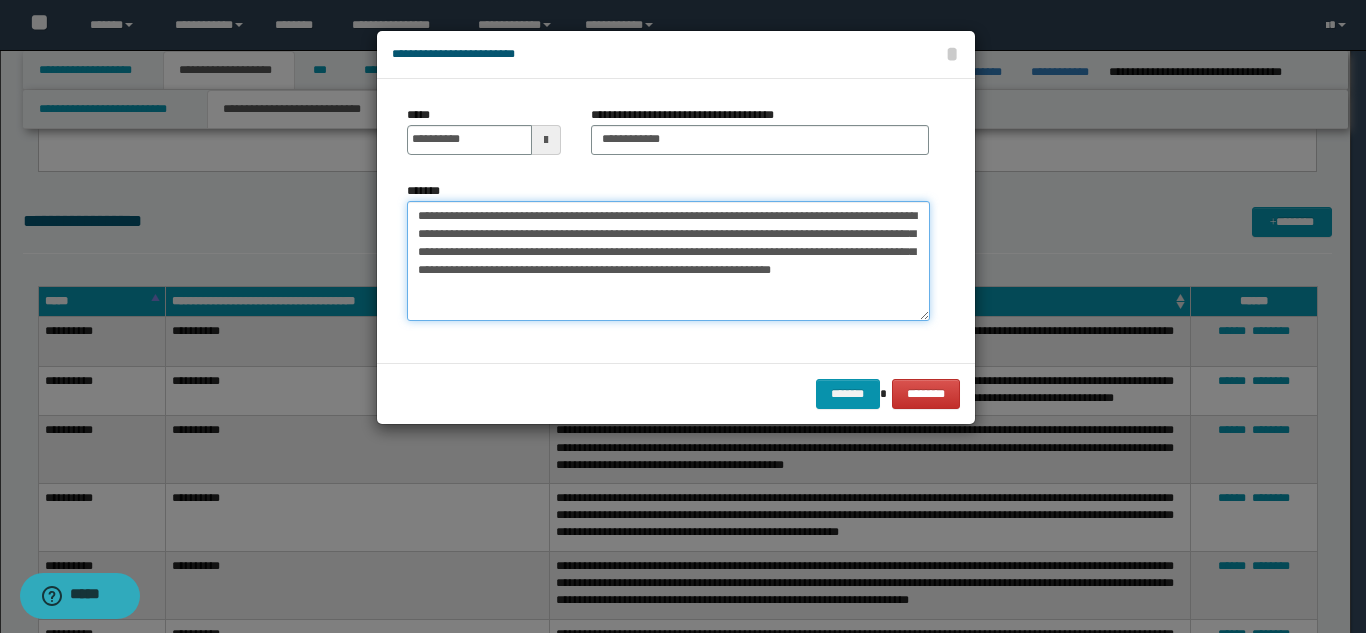 click on "**********" at bounding box center (668, 261) 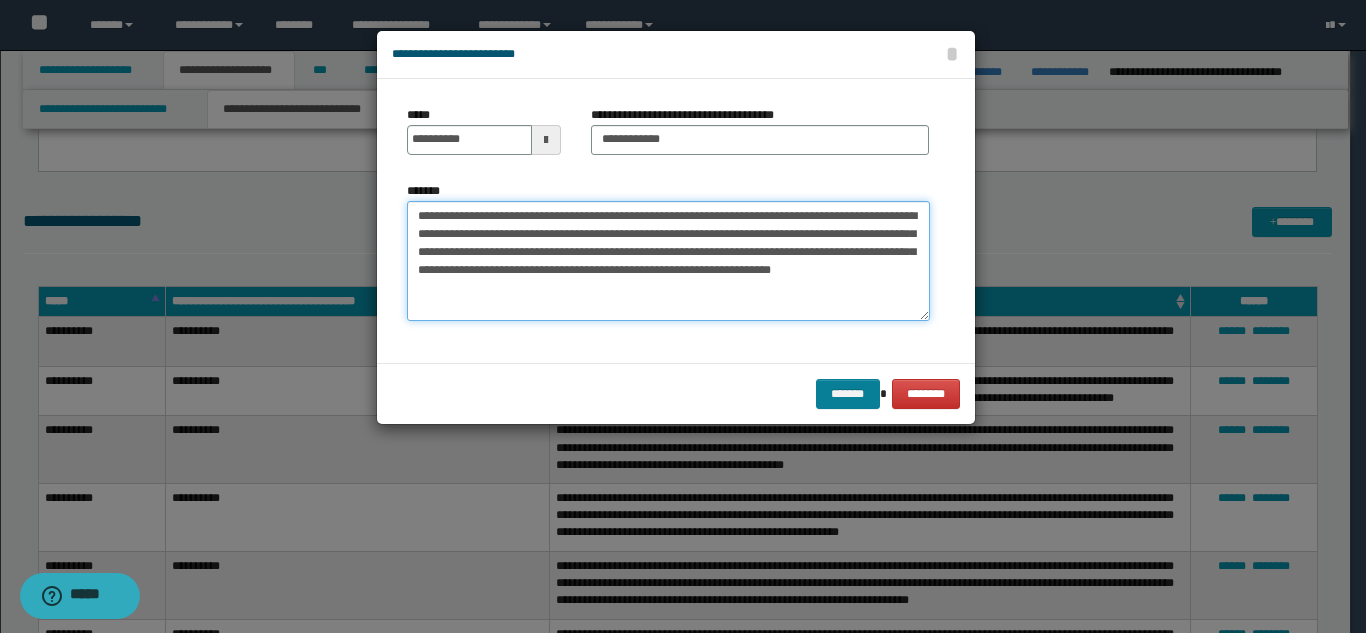 type on "**********" 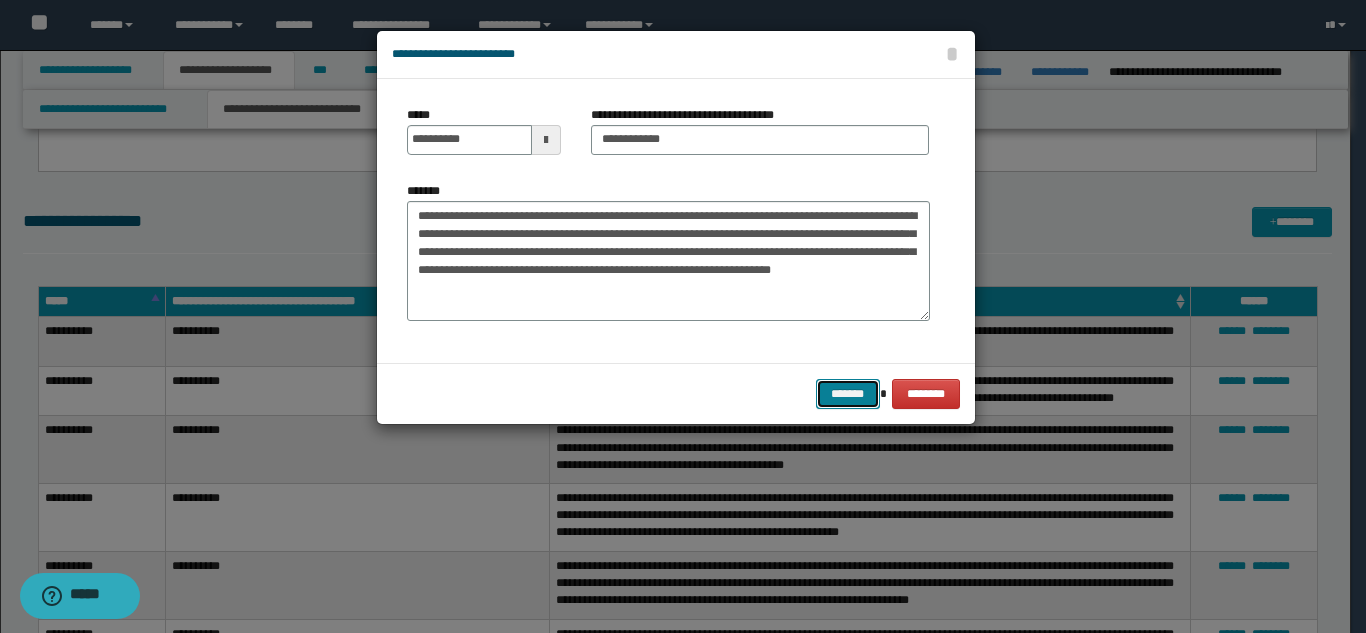 click on "*******" at bounding box center (848, 394) 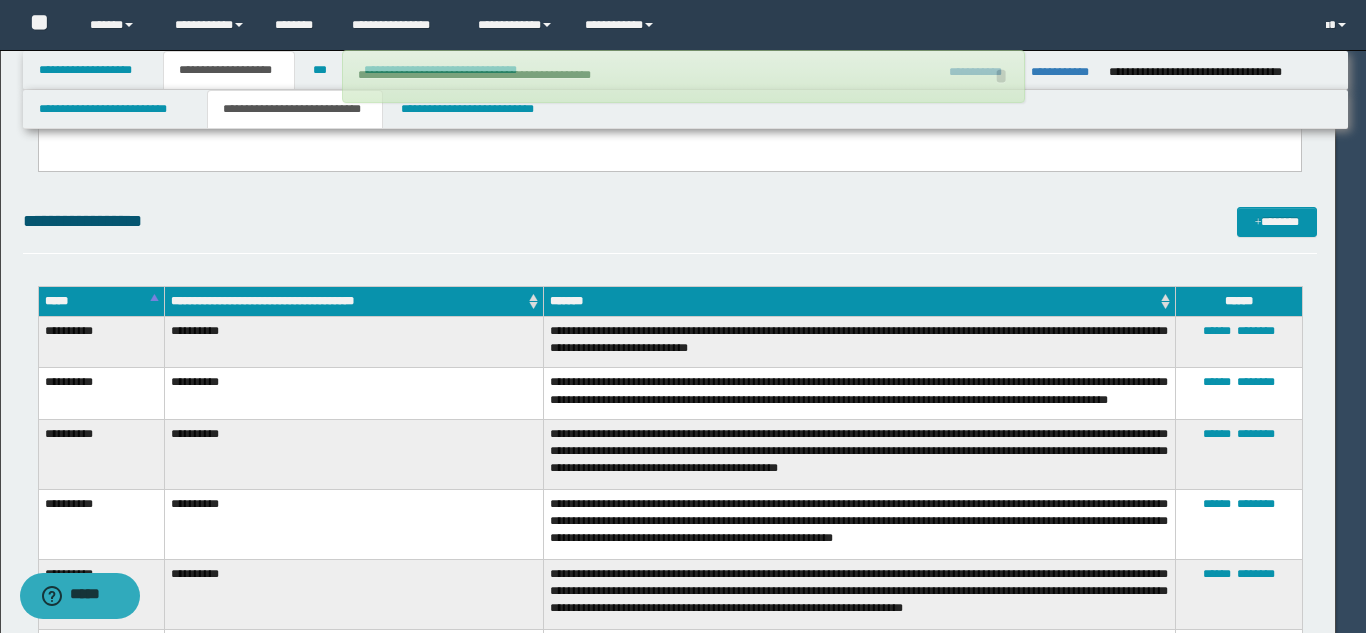 type 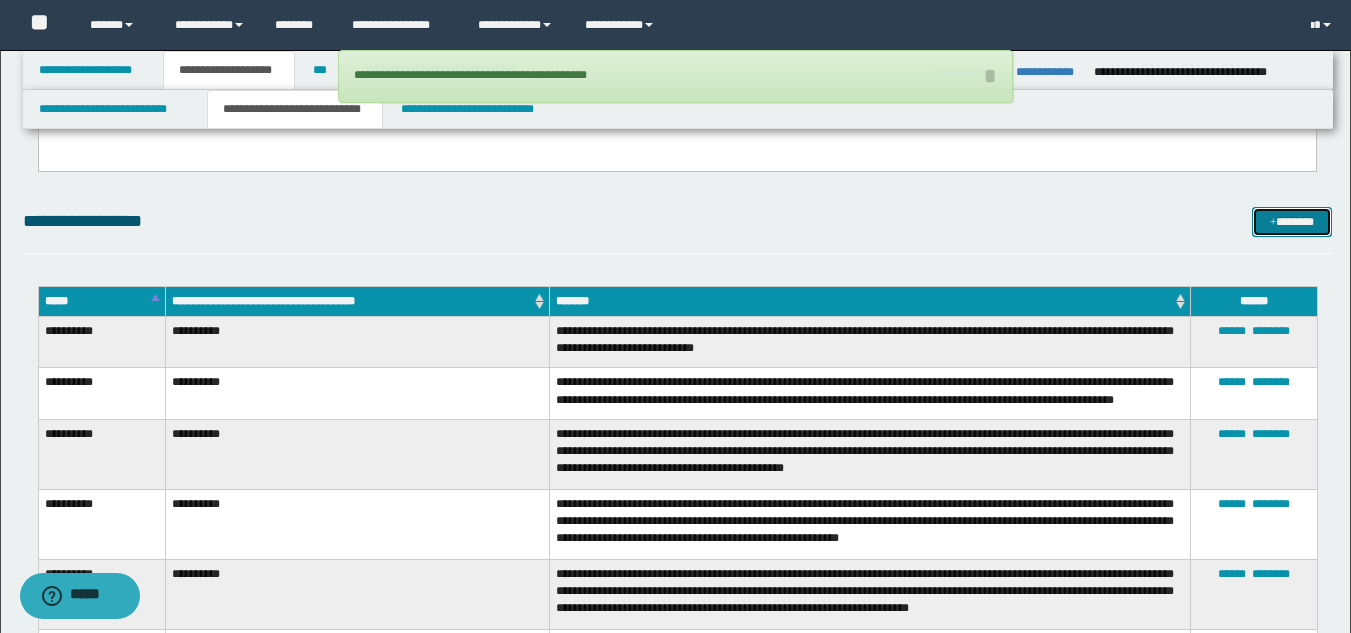 click on "*******" at bounding box center [1292, 222] 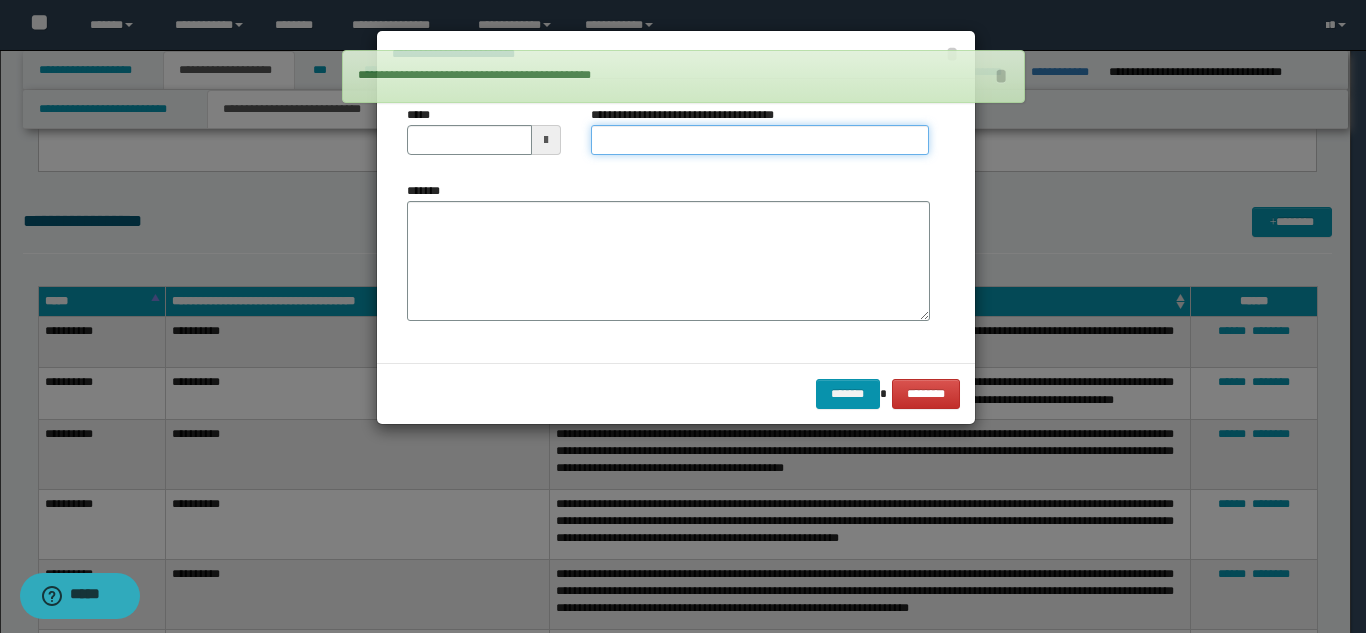 click on "**********" at bounding box center (760, 140) 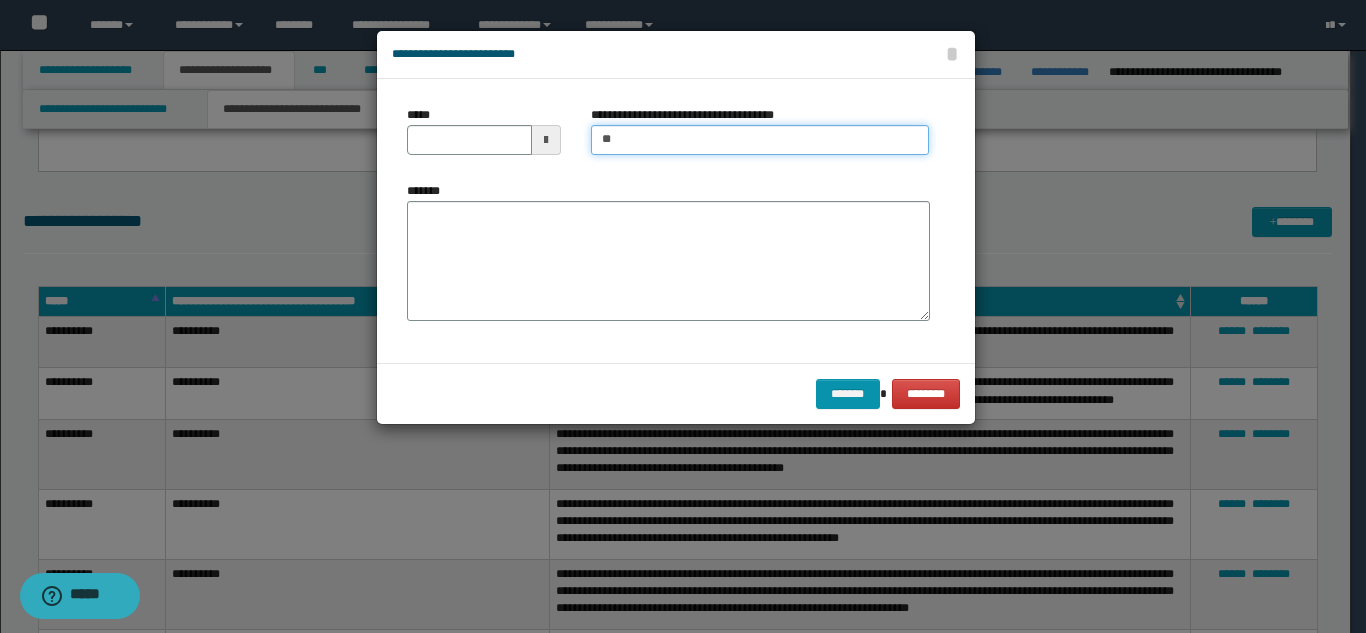 type on "**********" 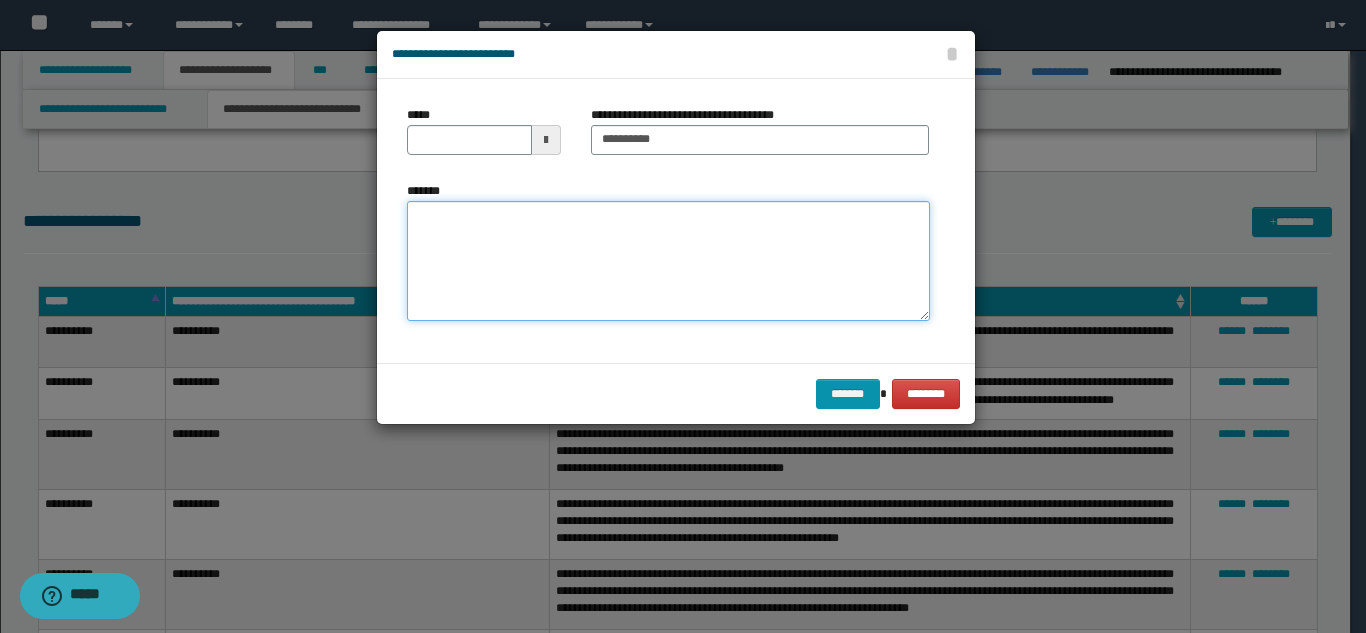 click on "*******" at bounding box center (668, 261) 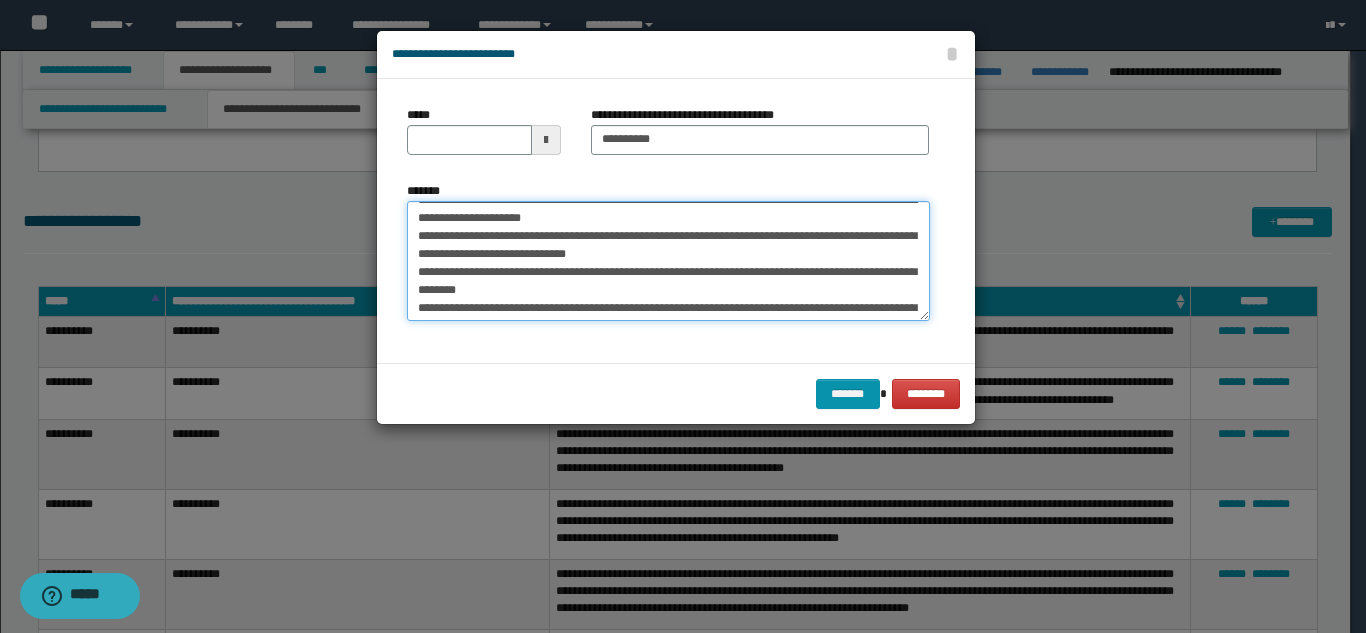 scroll, scrollTop: 0, scrollLeft: 0, axis: both 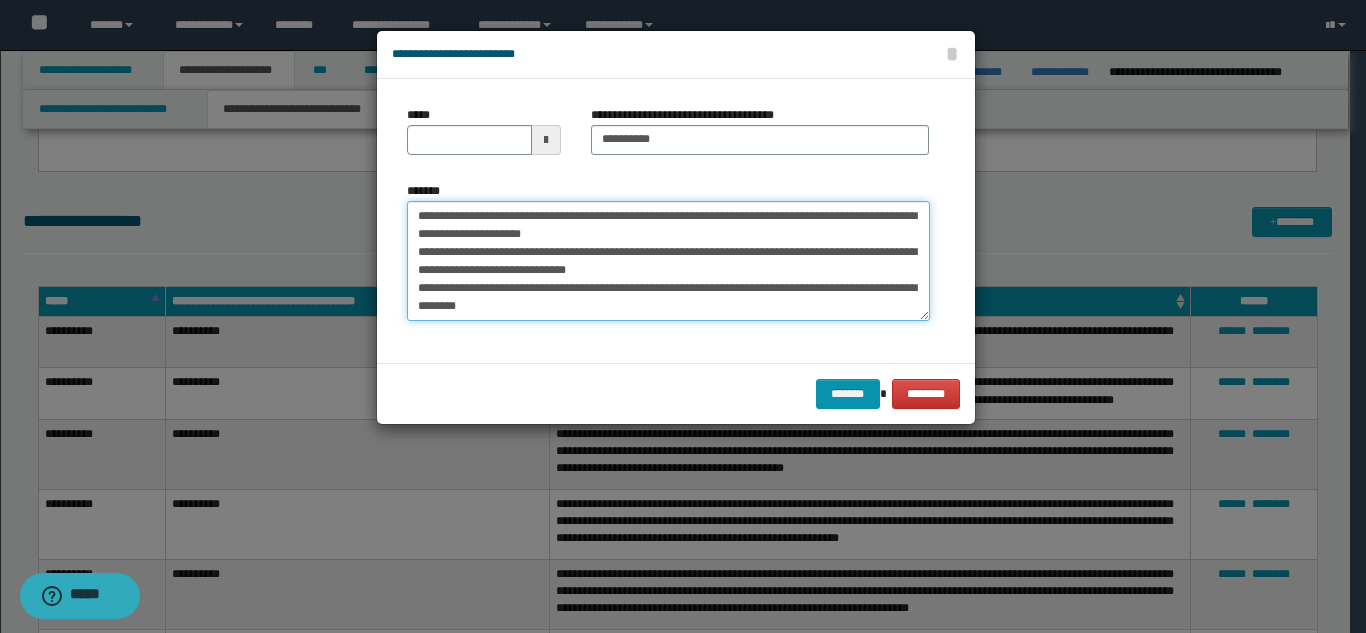 type 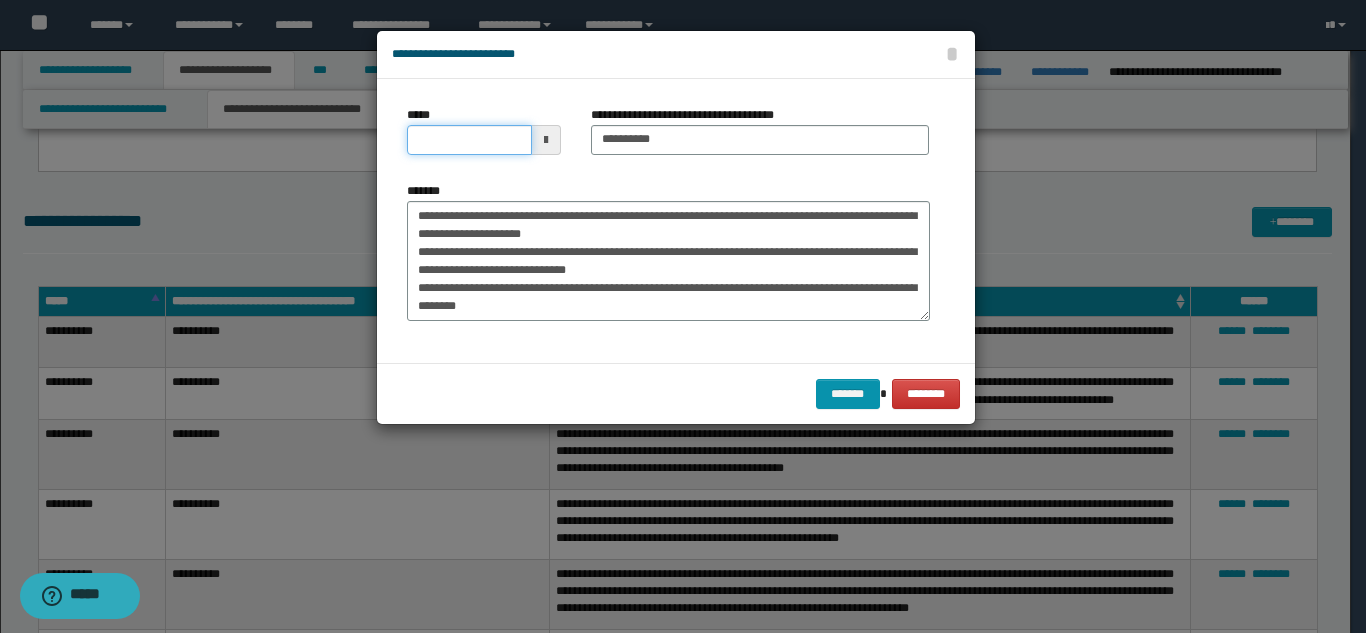 click on "*****" at bounding box center (469, 140) 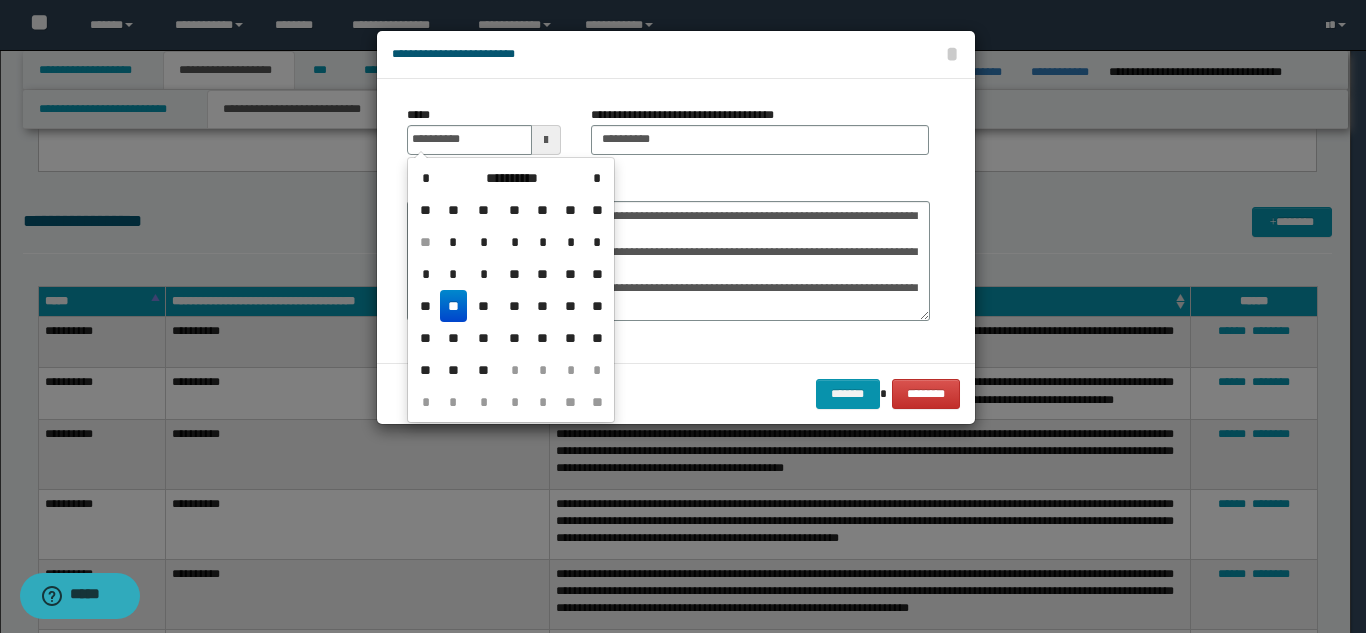 drag, startPoint x: 449, startPoint y: 302, endPoint x: 526, endPoint y: 282, distance: 79.555016 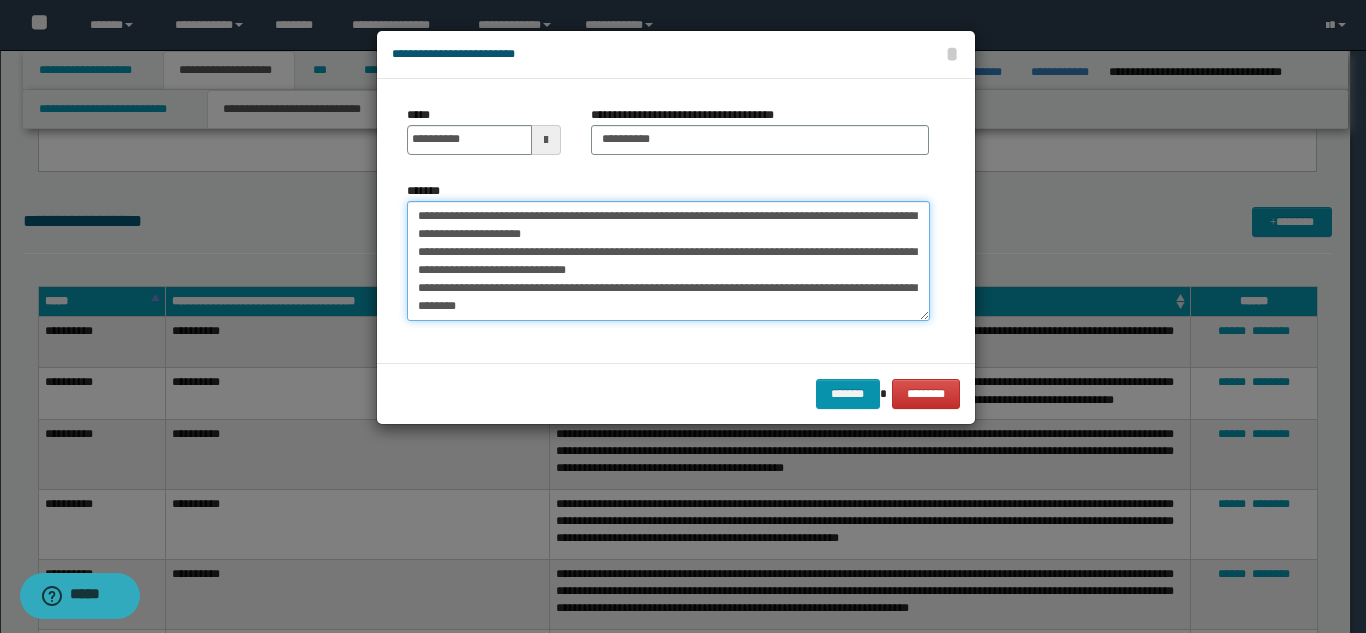 click on "**********" at bounding box center [668, 261] 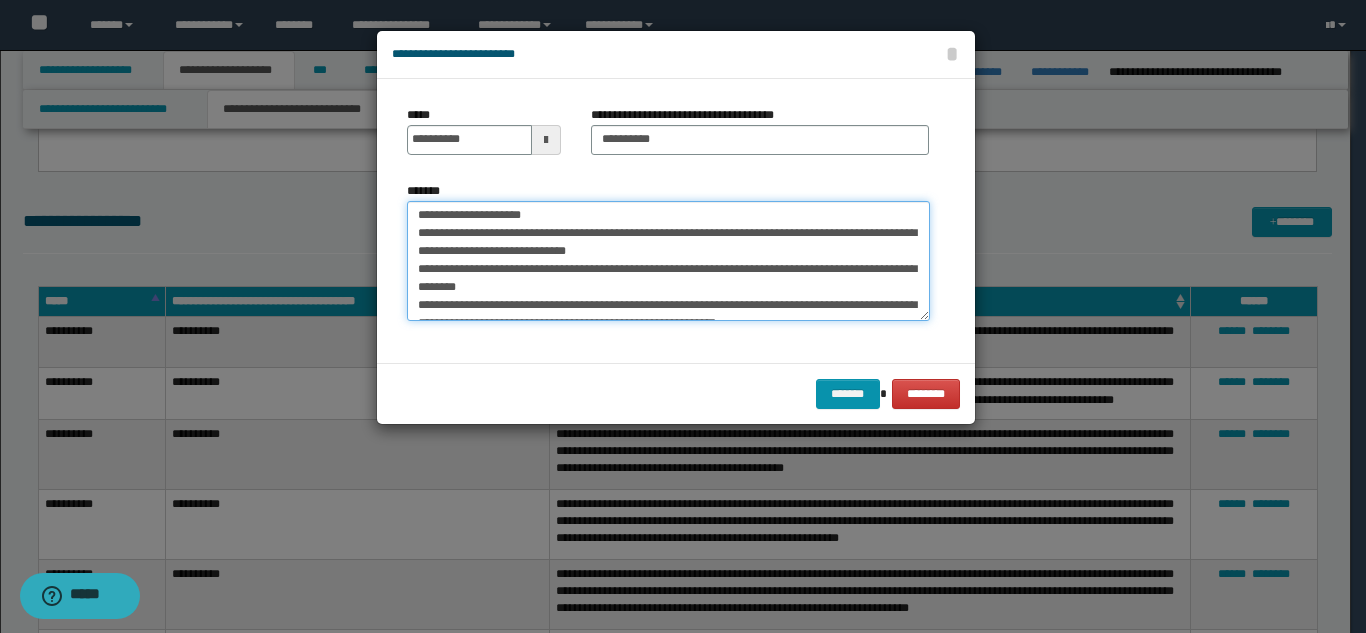 scroll, scrollTop: 36, scrollLeft: 0, axis: vertical 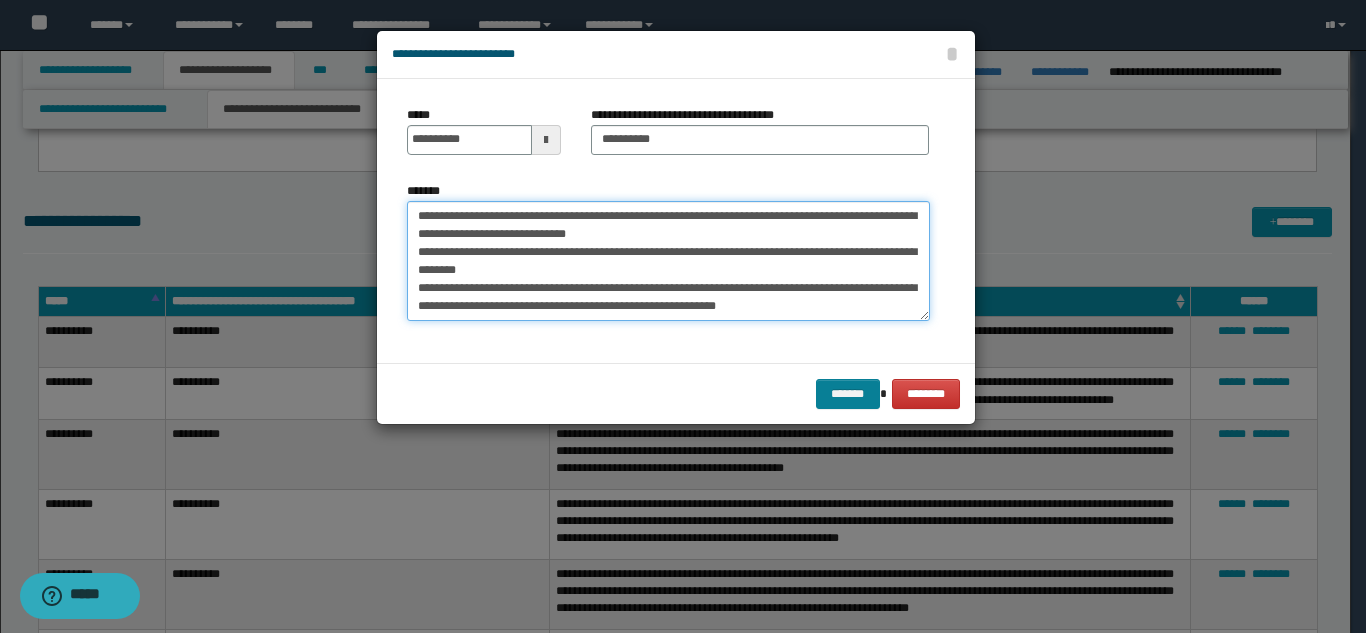 type on "**********" 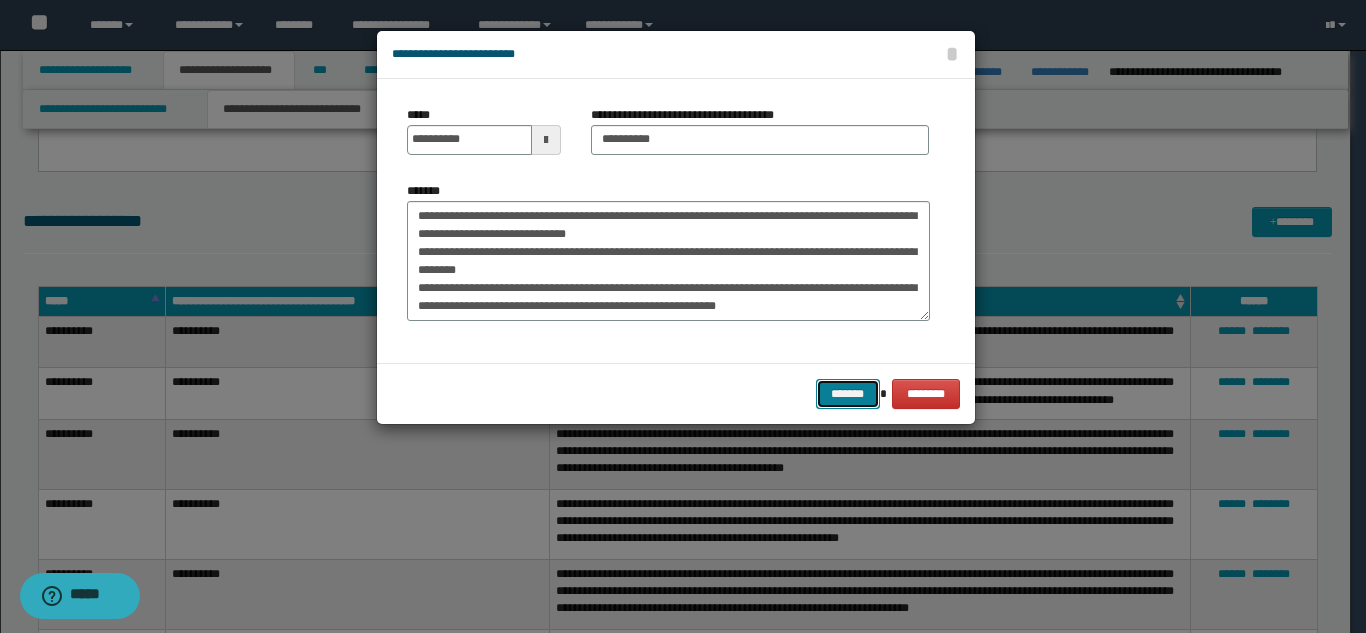 click on "*******" at bounding box center (848, 394) 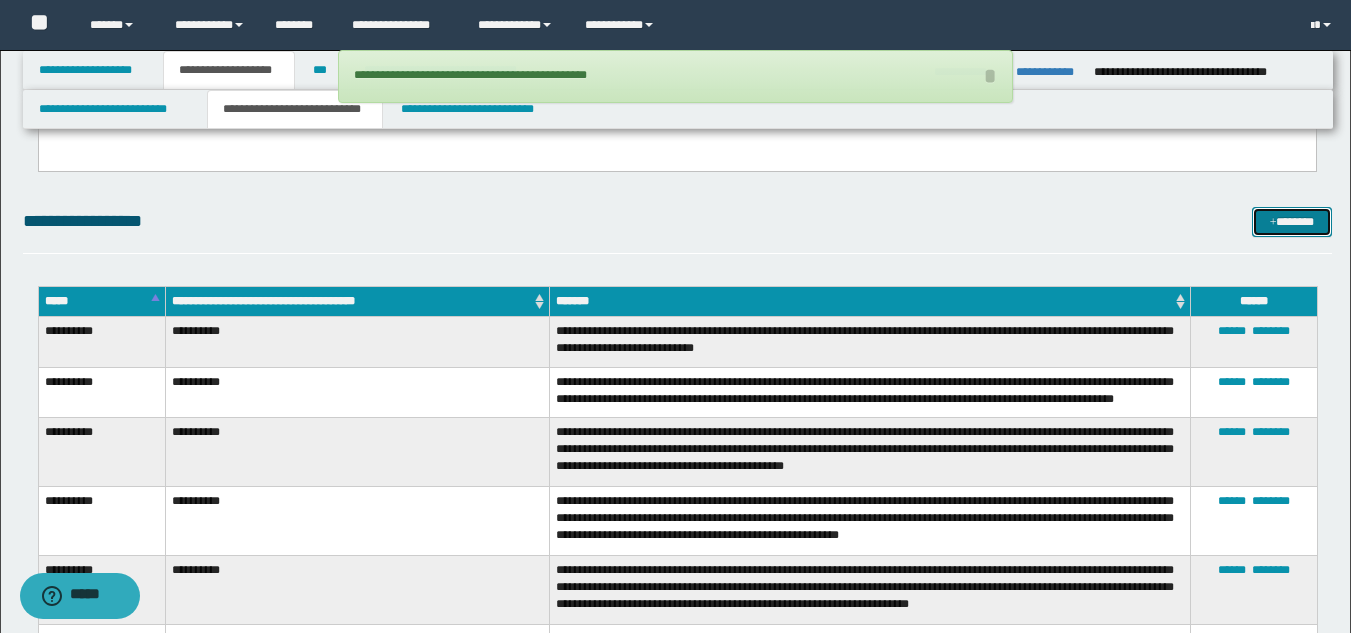 click on "*******" at bounding box center (1292, 222) 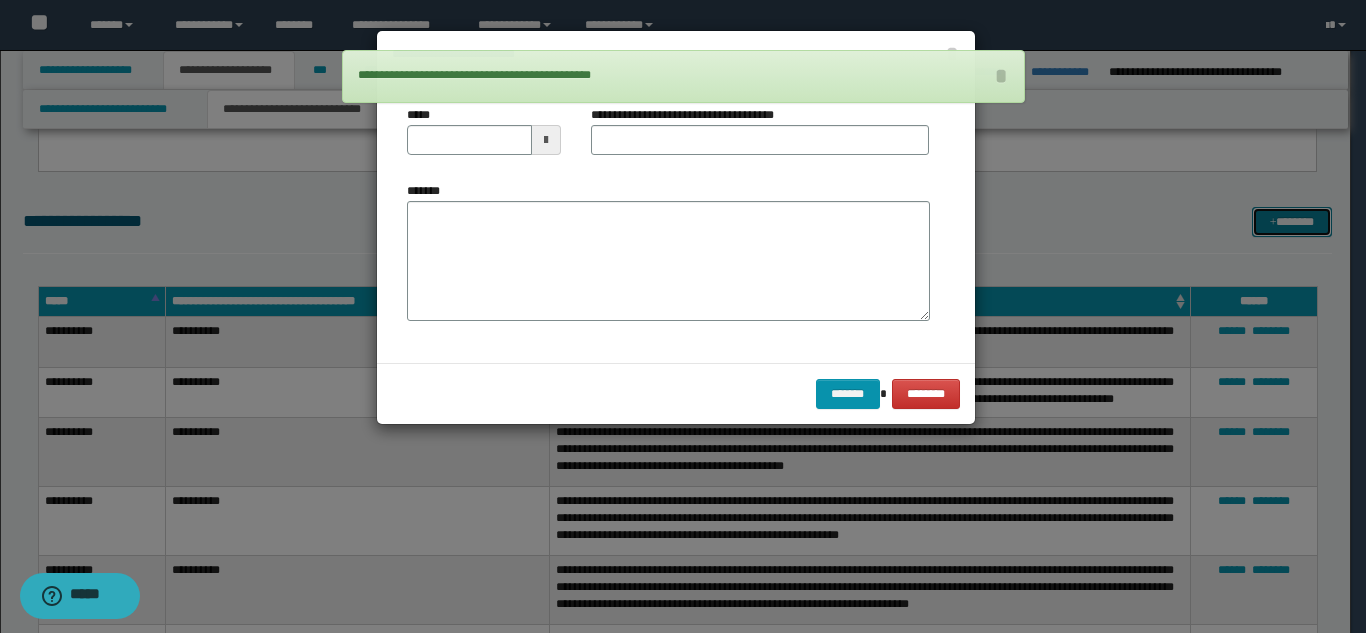 scroll, scrollTop: 0, scrollLeft: 0, axis: both 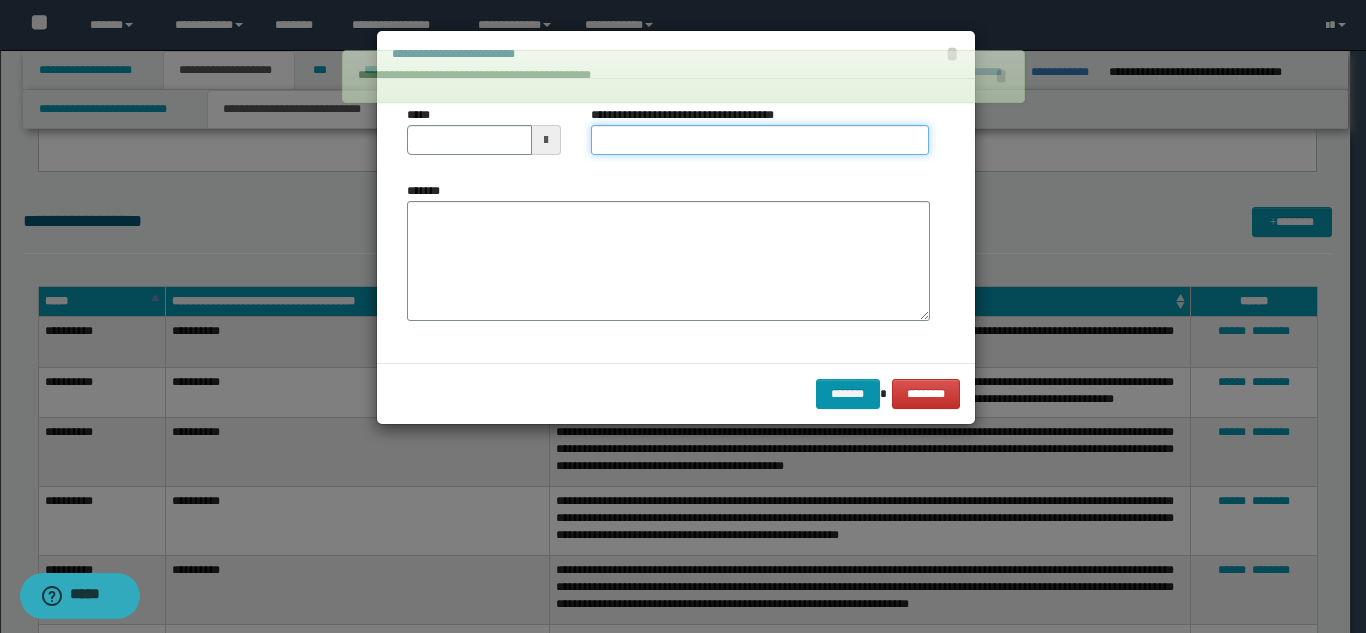 click on "**********" at bounding box center [760, 140] 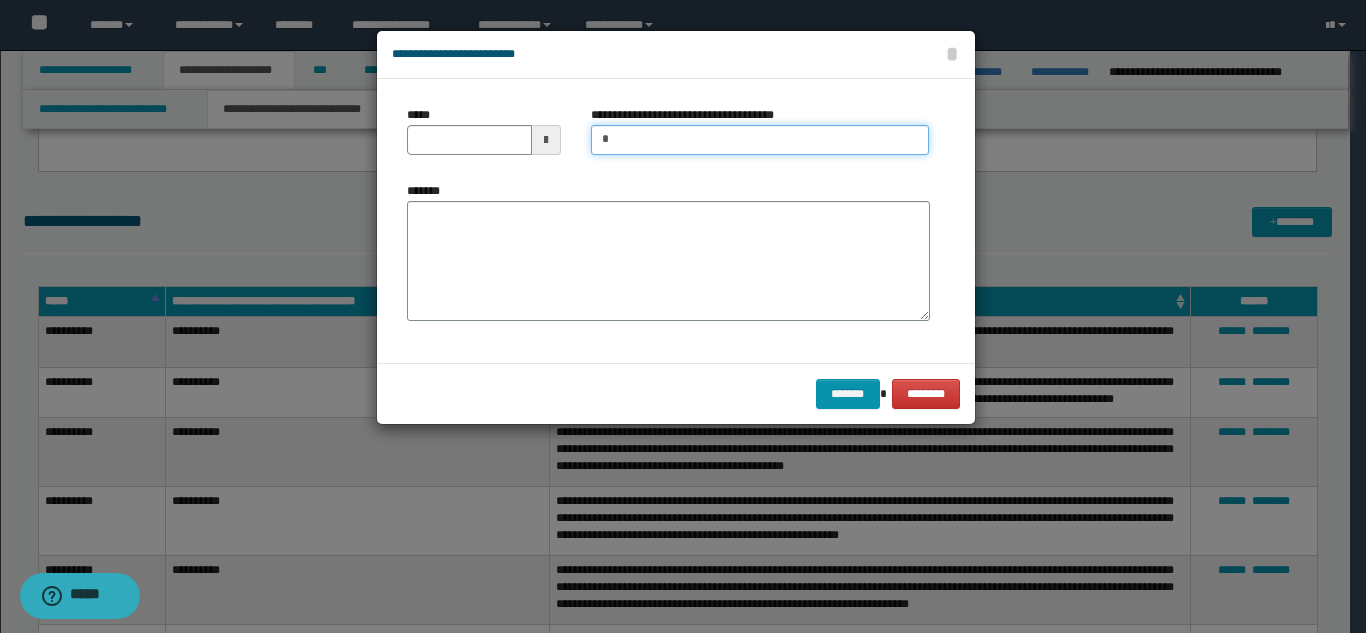 type on "**********" 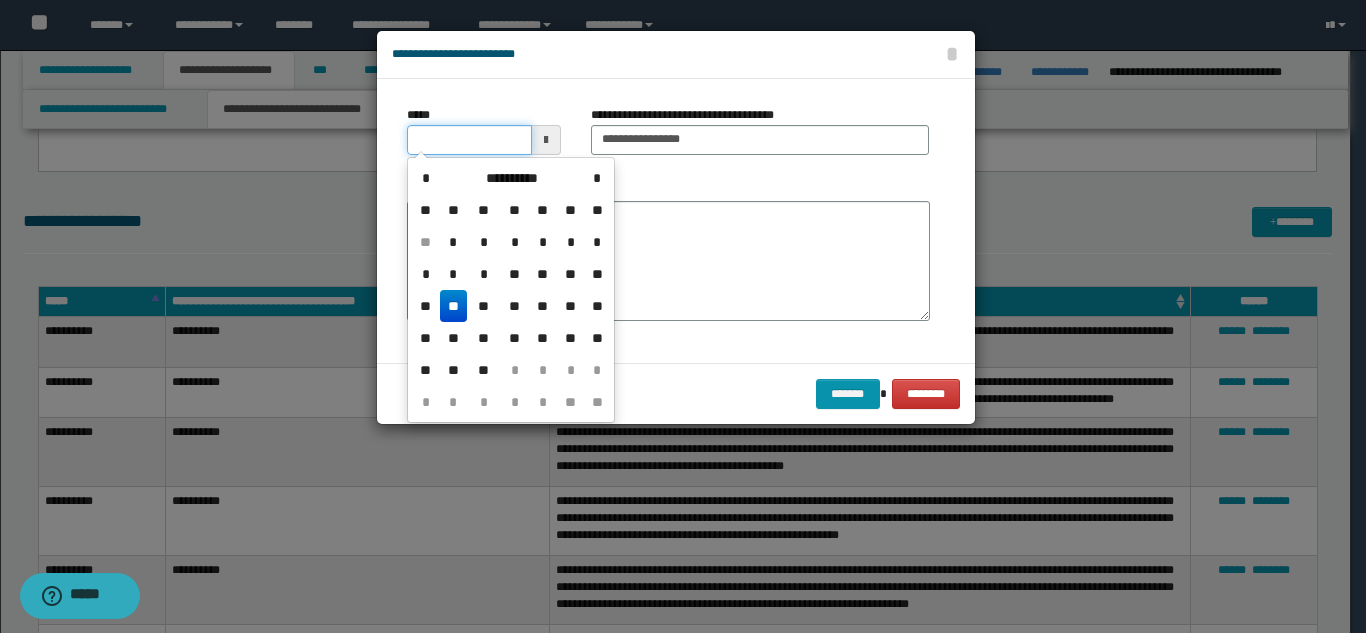 click on "*****" at bounding box center [469, 140] 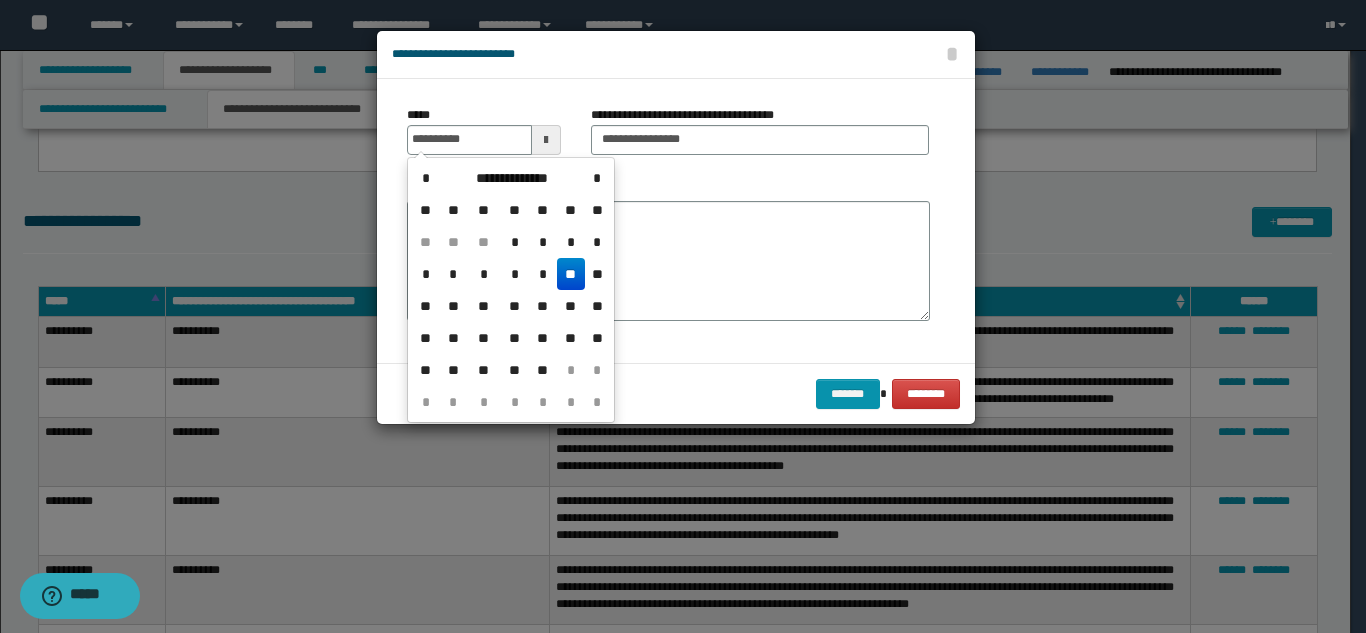 click on "**" at bounding box center (571, 274) 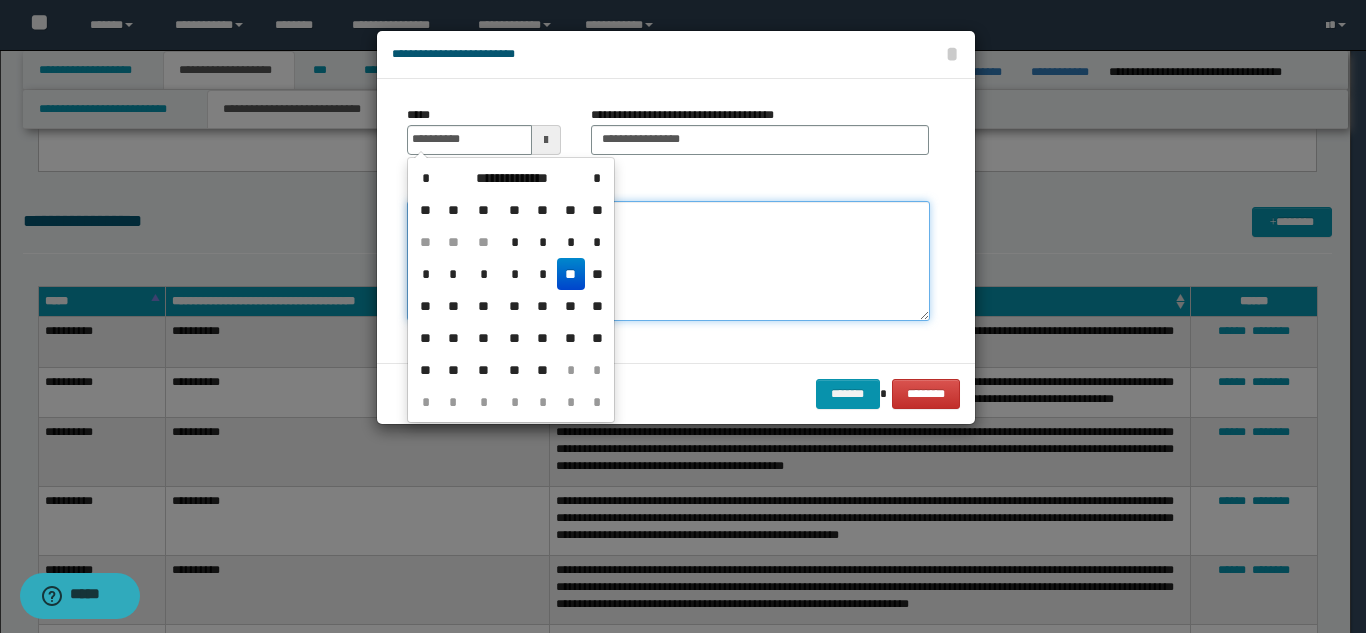 click on "*******" at bounding box center (668, 261) 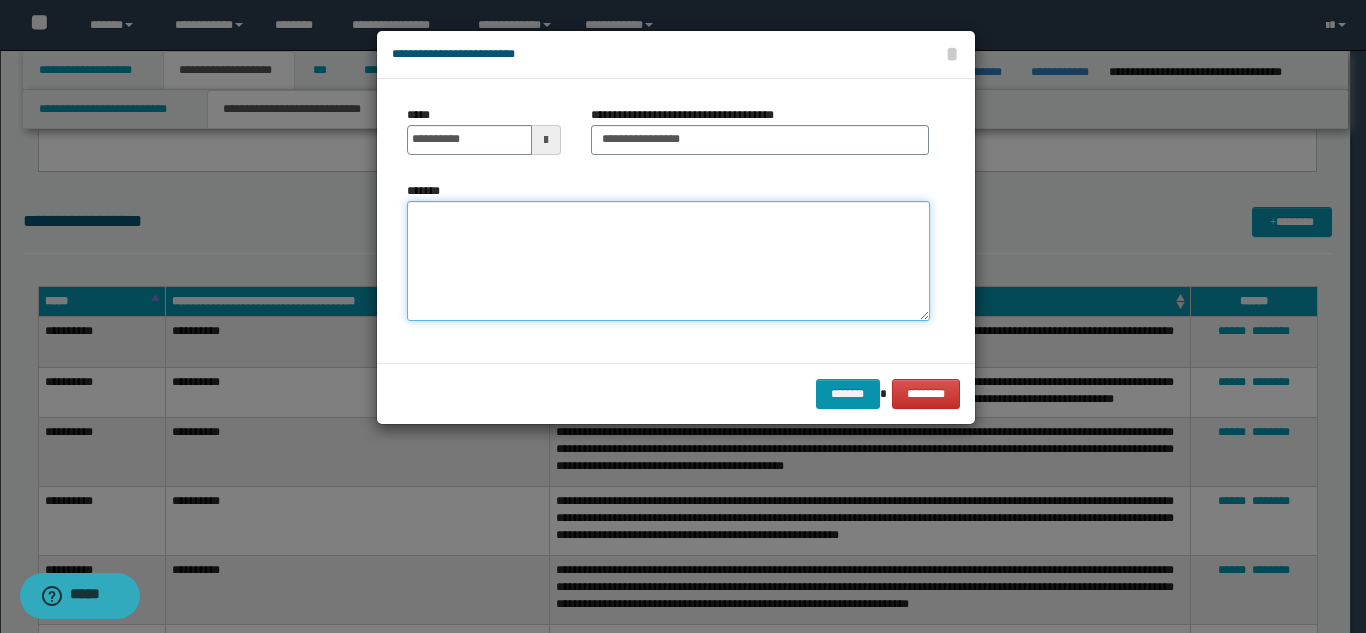 paste on "**********" 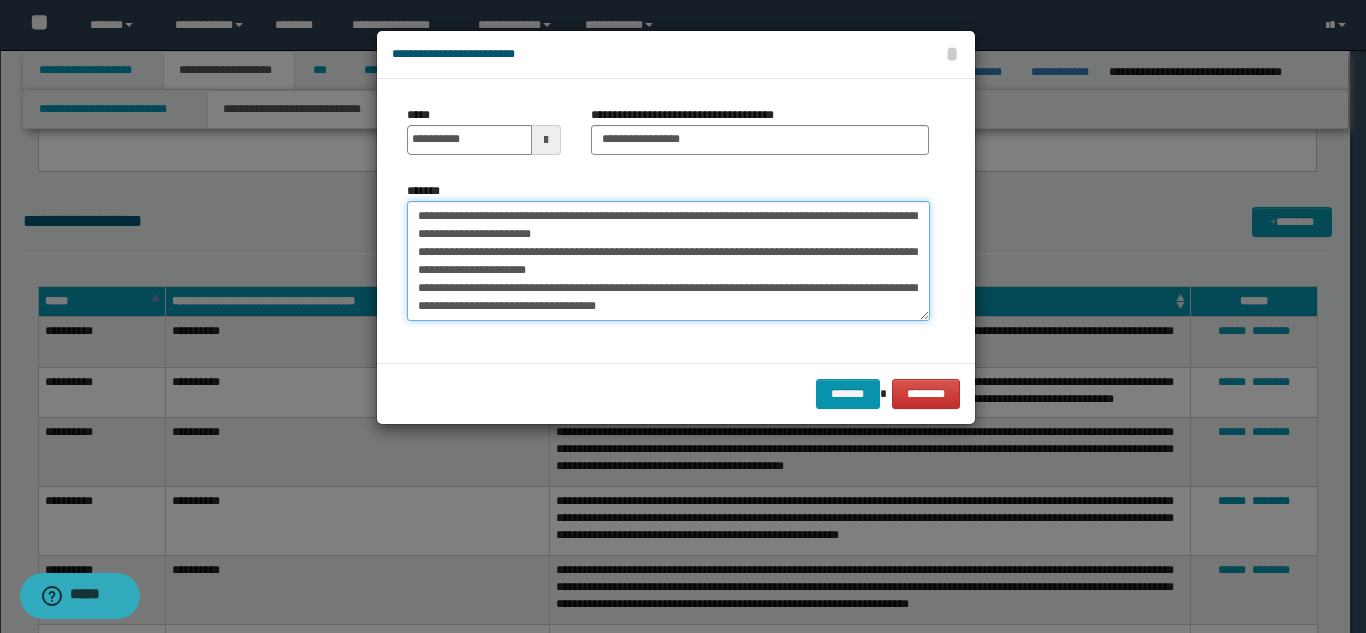 click on "**********" at bounding box center (668, 261) 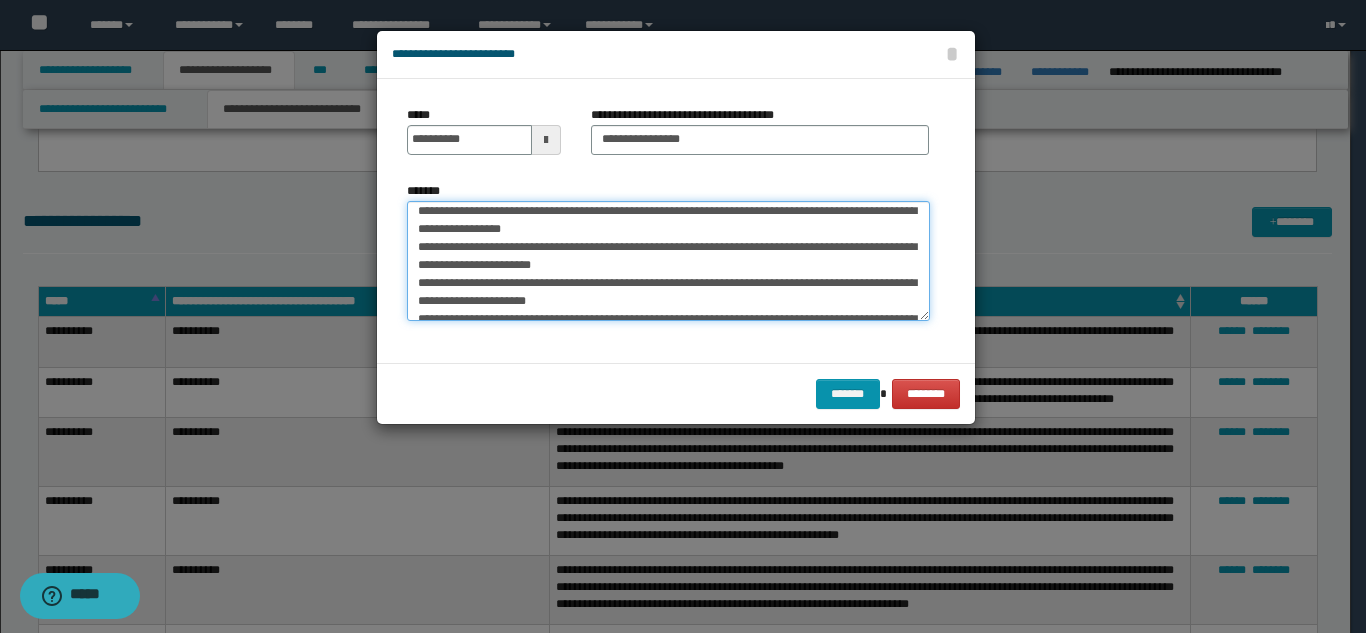 scroll, scrollTop: 0, scrollLeft: 0, axis: both 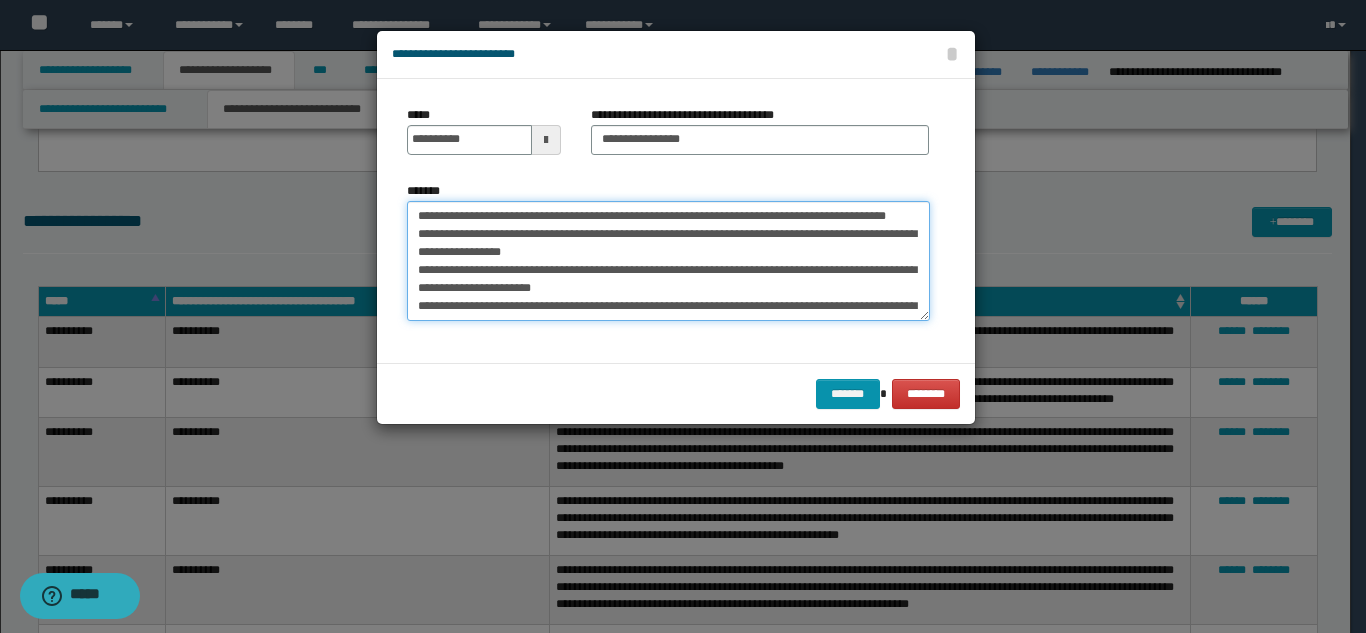 click on "**********" at bounding box center (668, 261) 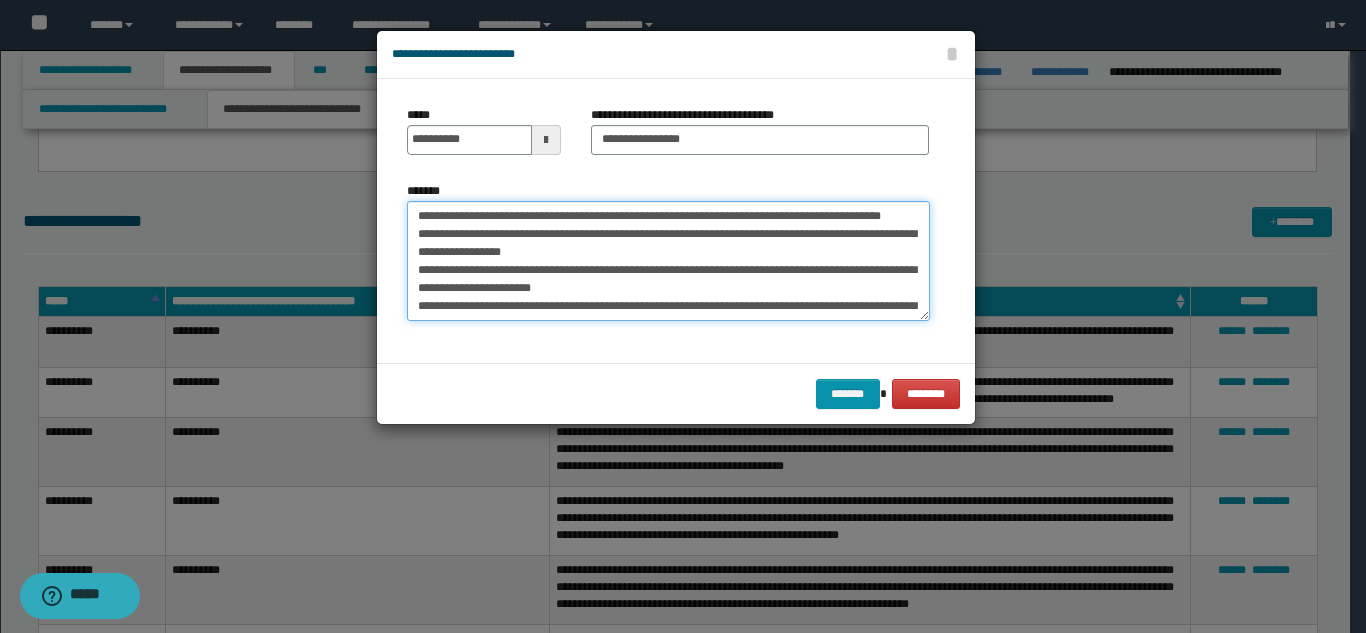 click on "**********" at bounding box center (668, 261) 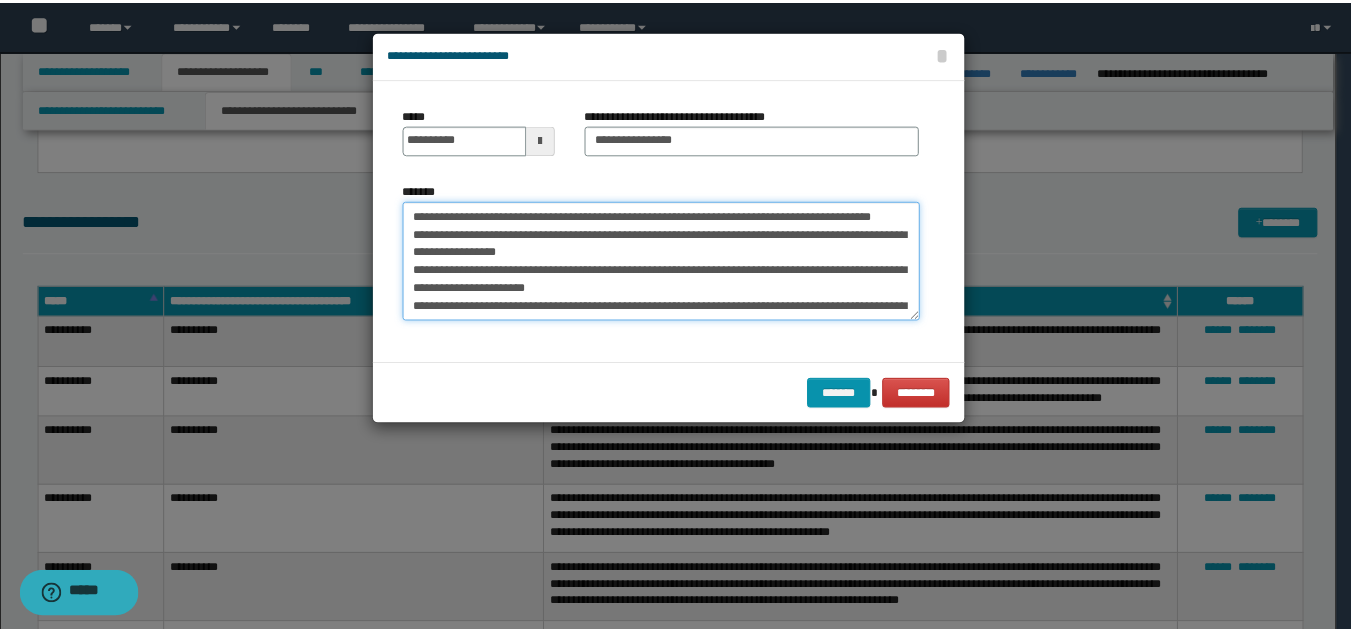 scroll, scrollTop: 72, scrollLeft: 0, axis: vertical 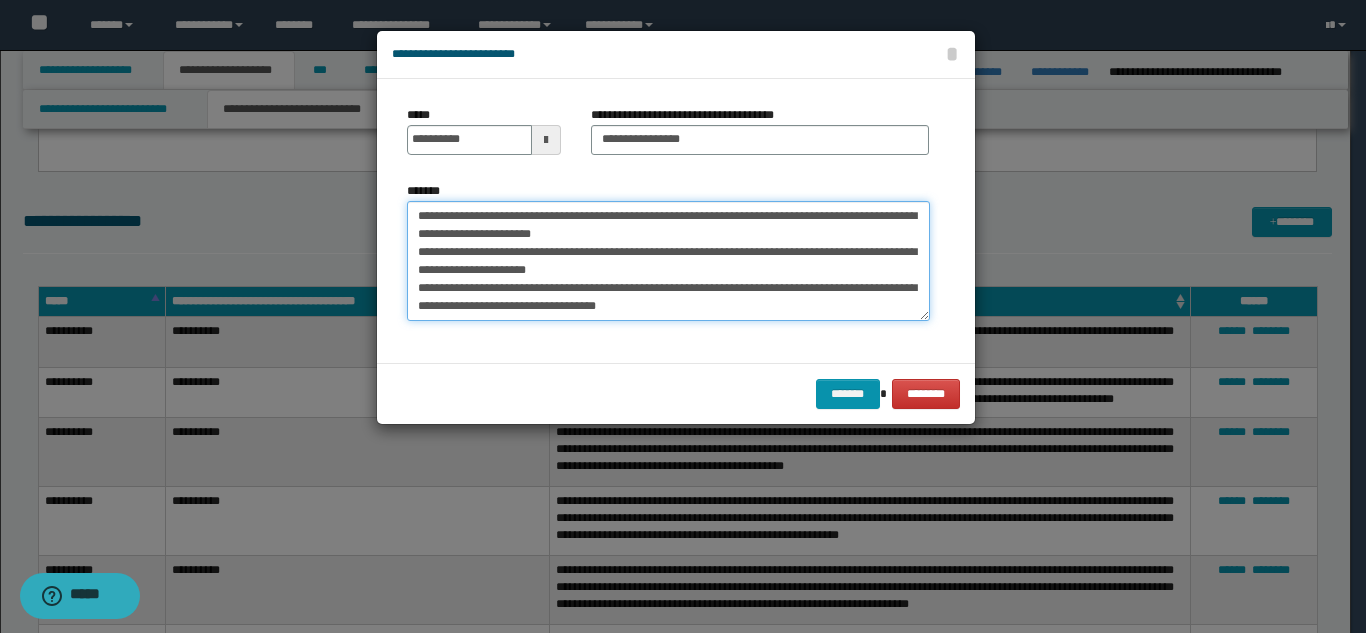 click on "**********" at bounding box center (668, 261) 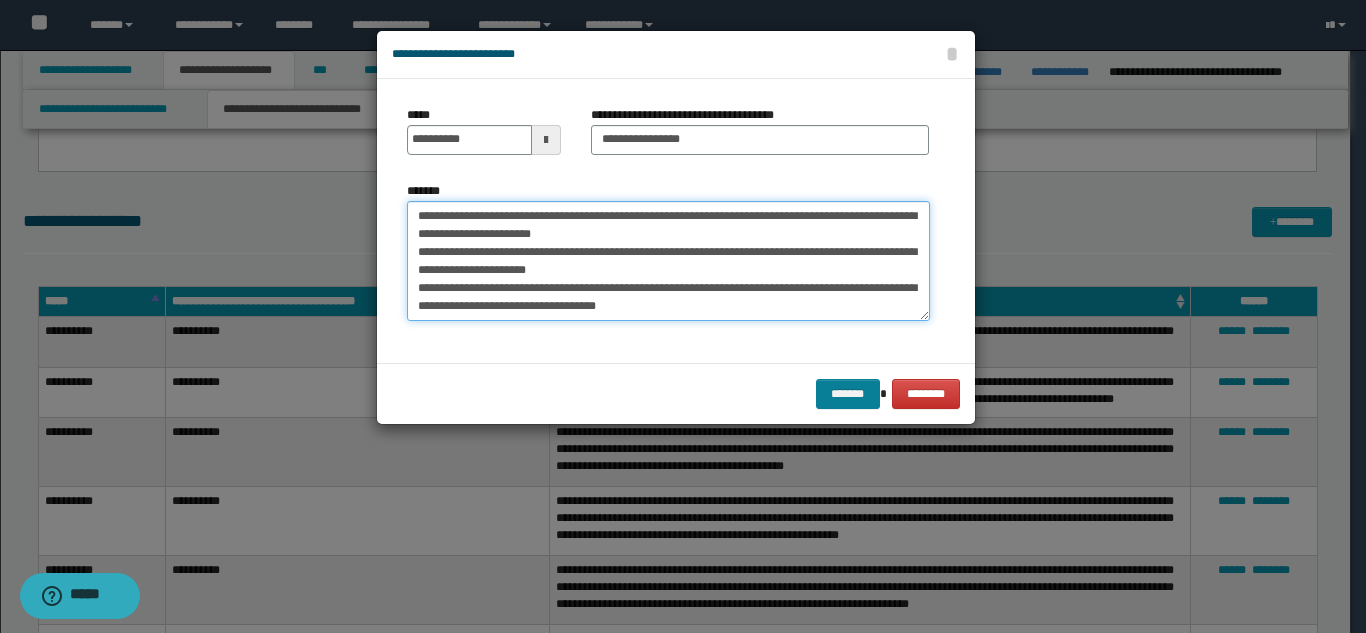 type on "**********" 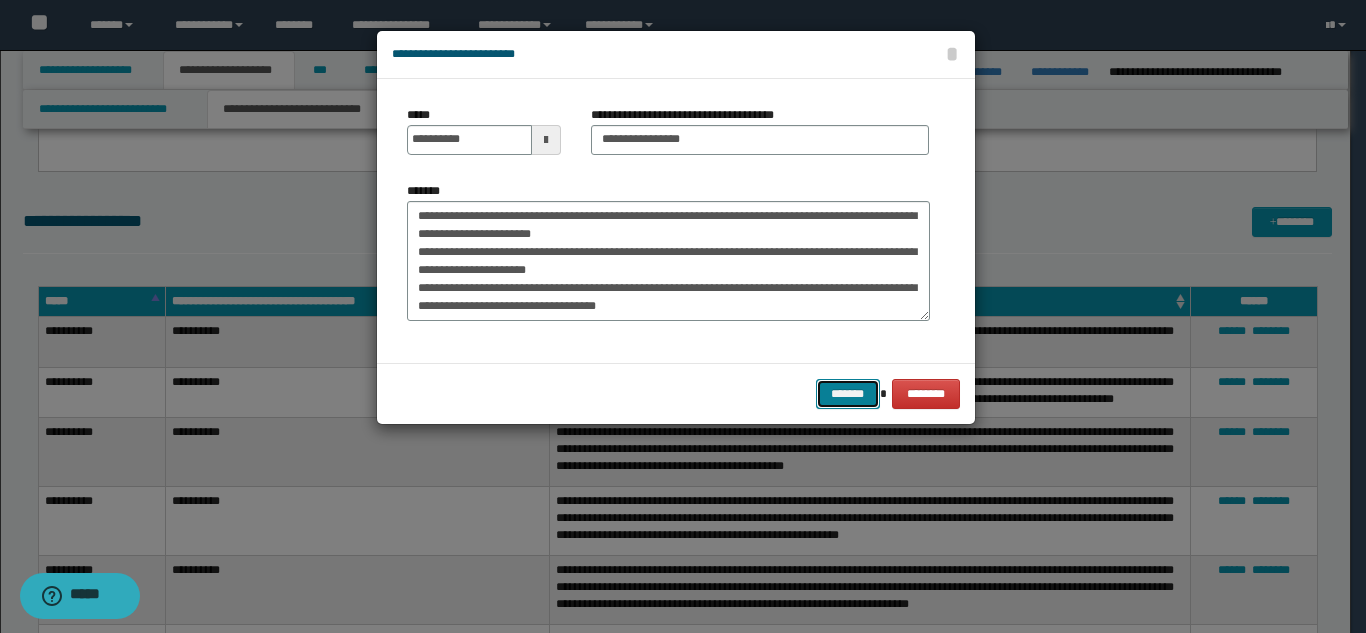 click on "*******" at bounding box center [848, 394] 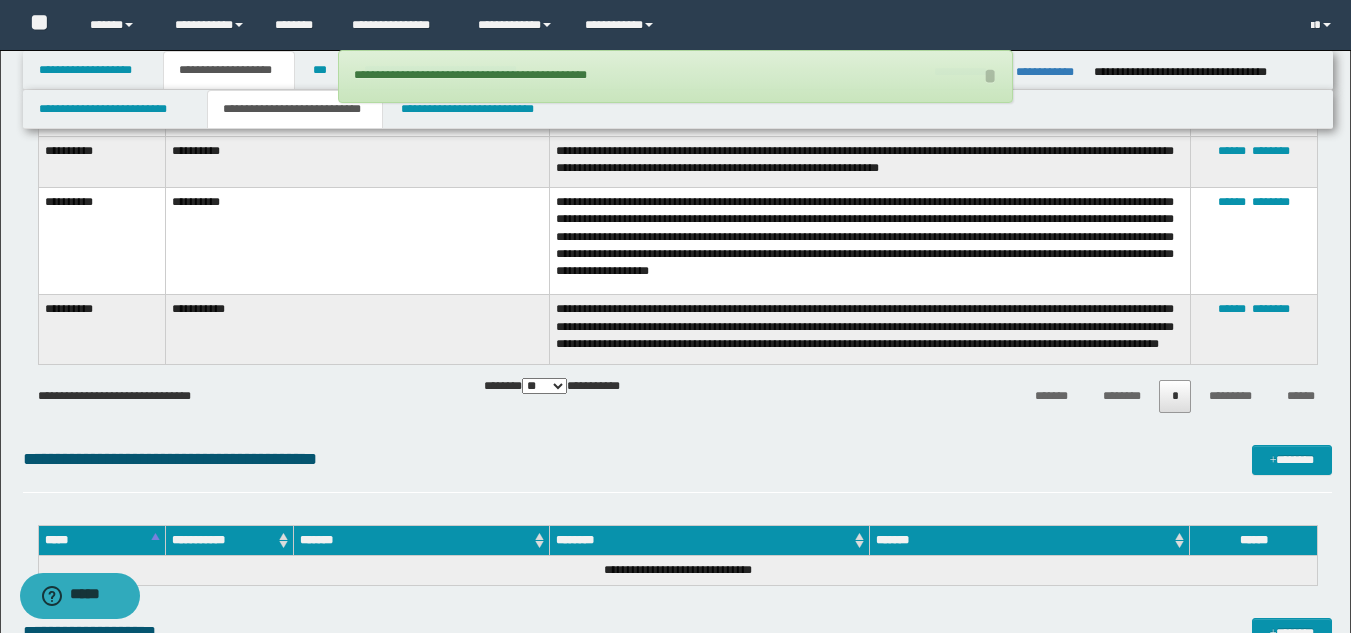 scroll, scrollTop: 3039, scrollLeft: 0, axis: vertical 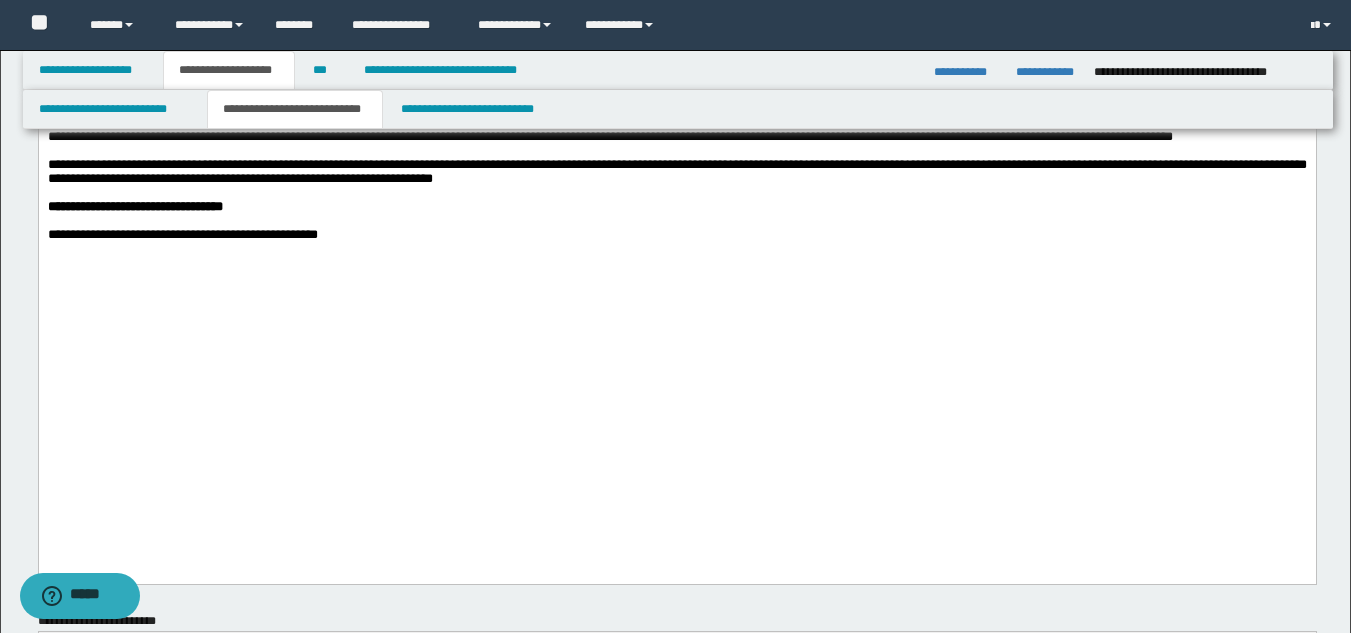 click on "**********" at bounding box center (676, -497) 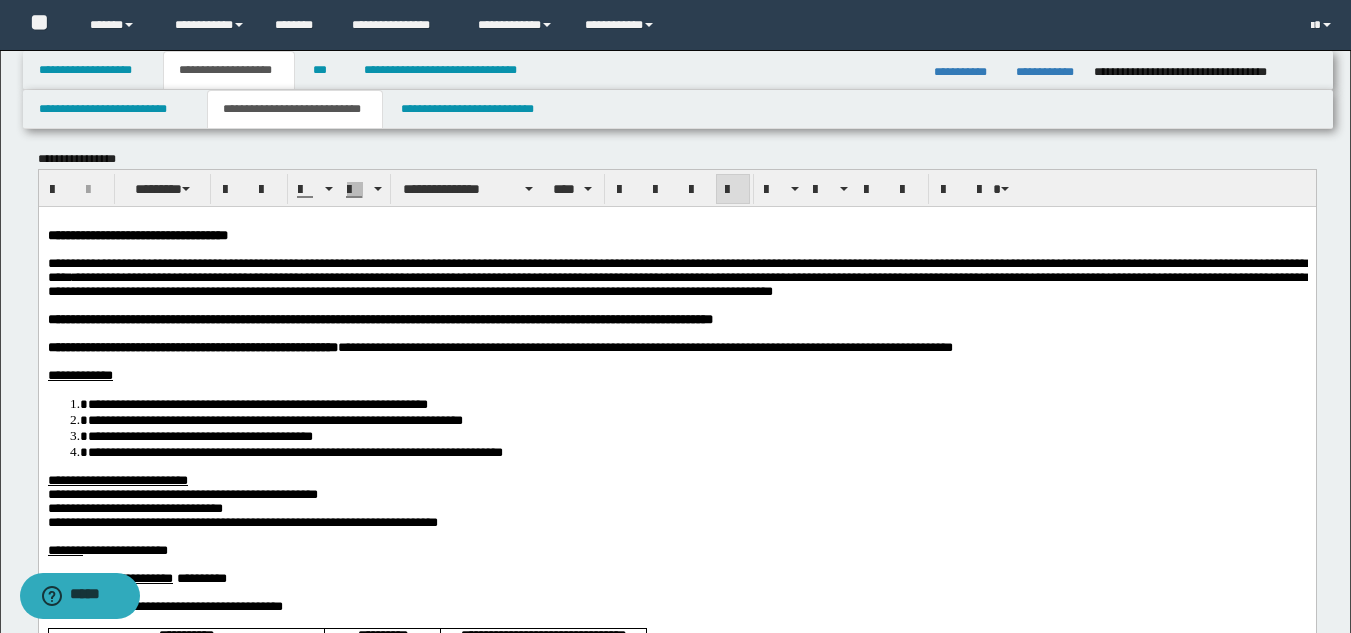 scroll, scrollTop: 0, scrollLeft: 0, axis: both 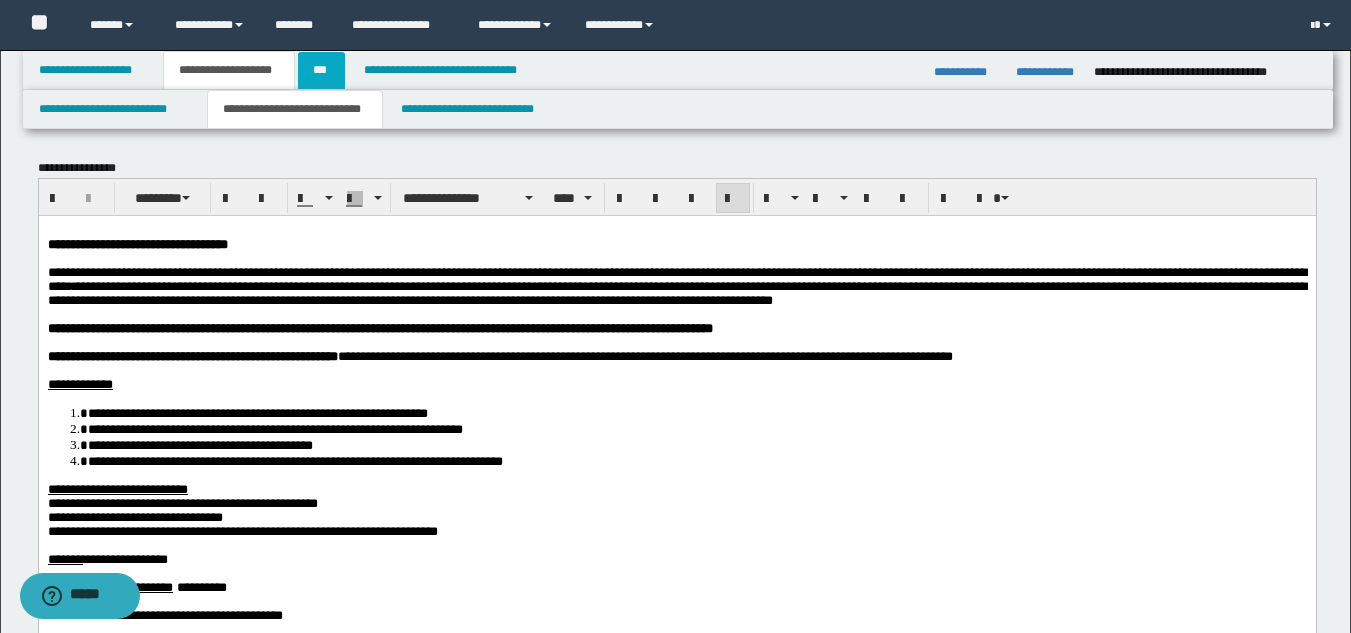 click on "***" at bounding box center (321, 70) 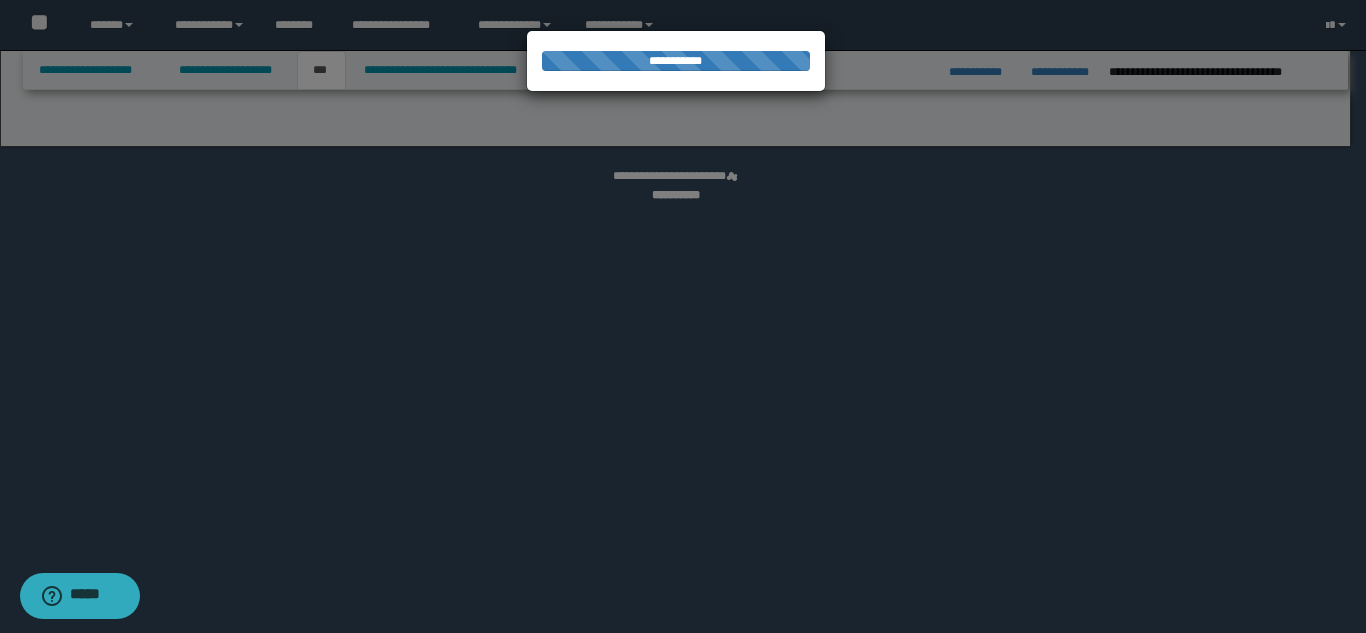 select on "*" 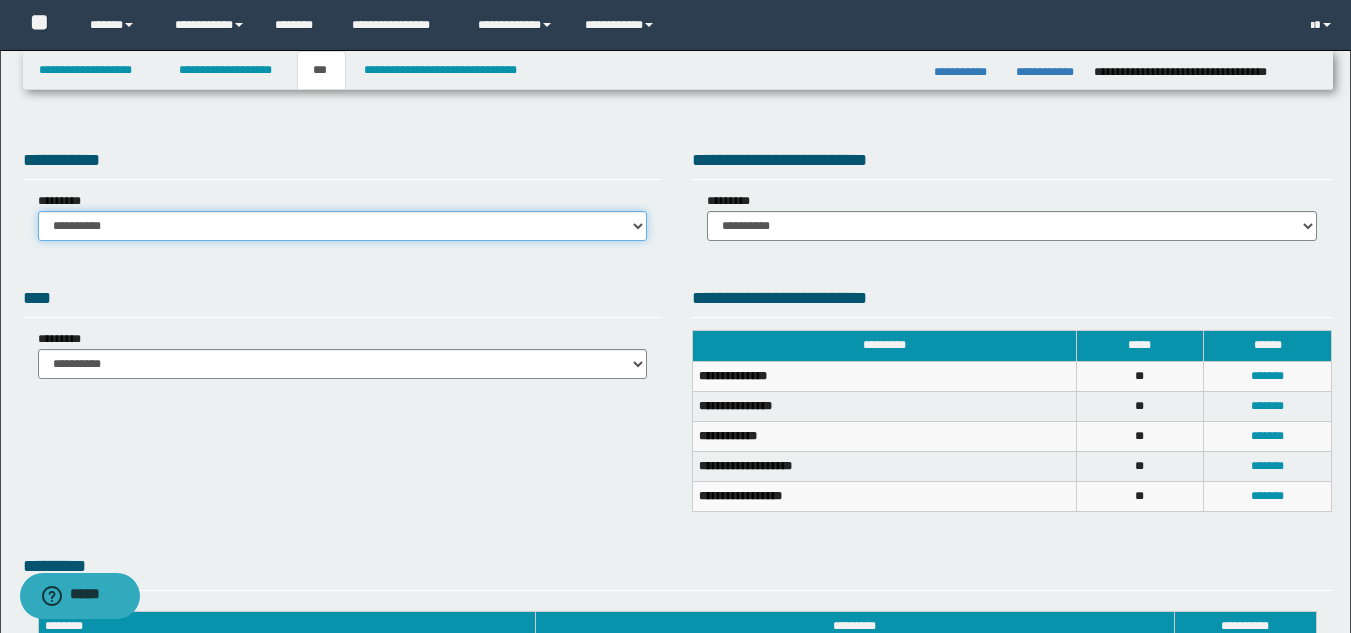click on "**********" at bounding box center (343, 226) 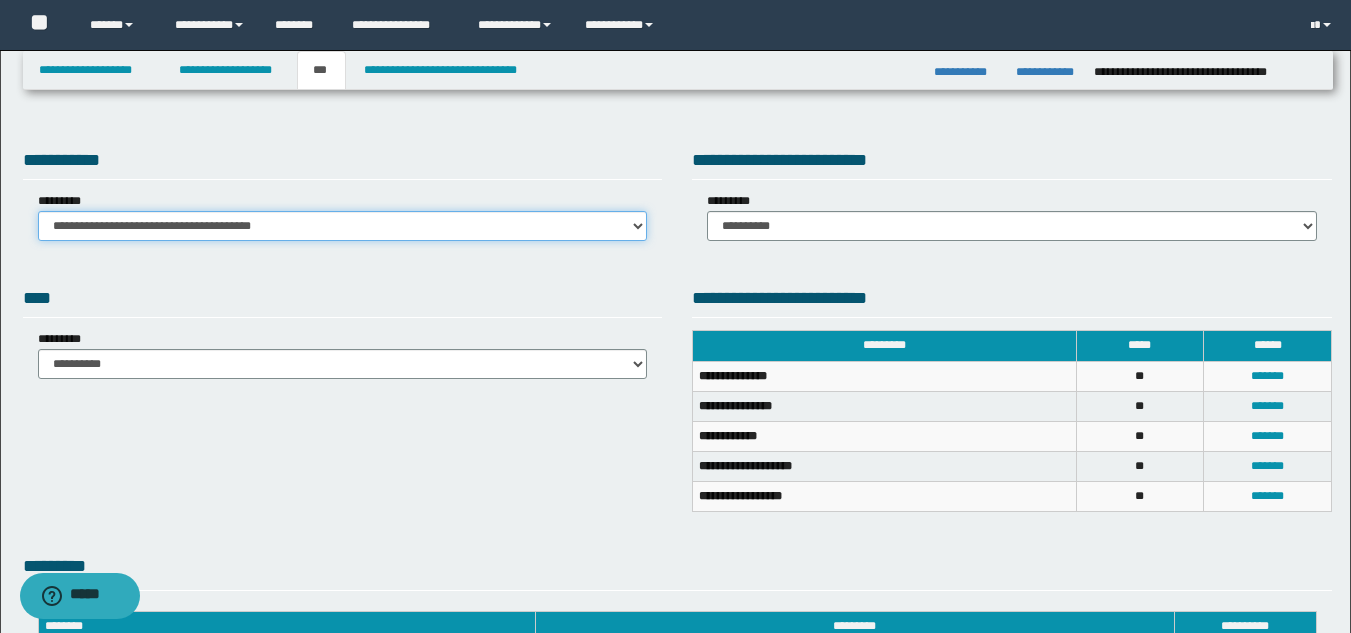 click on "**********" at bounding box center [343, 226] 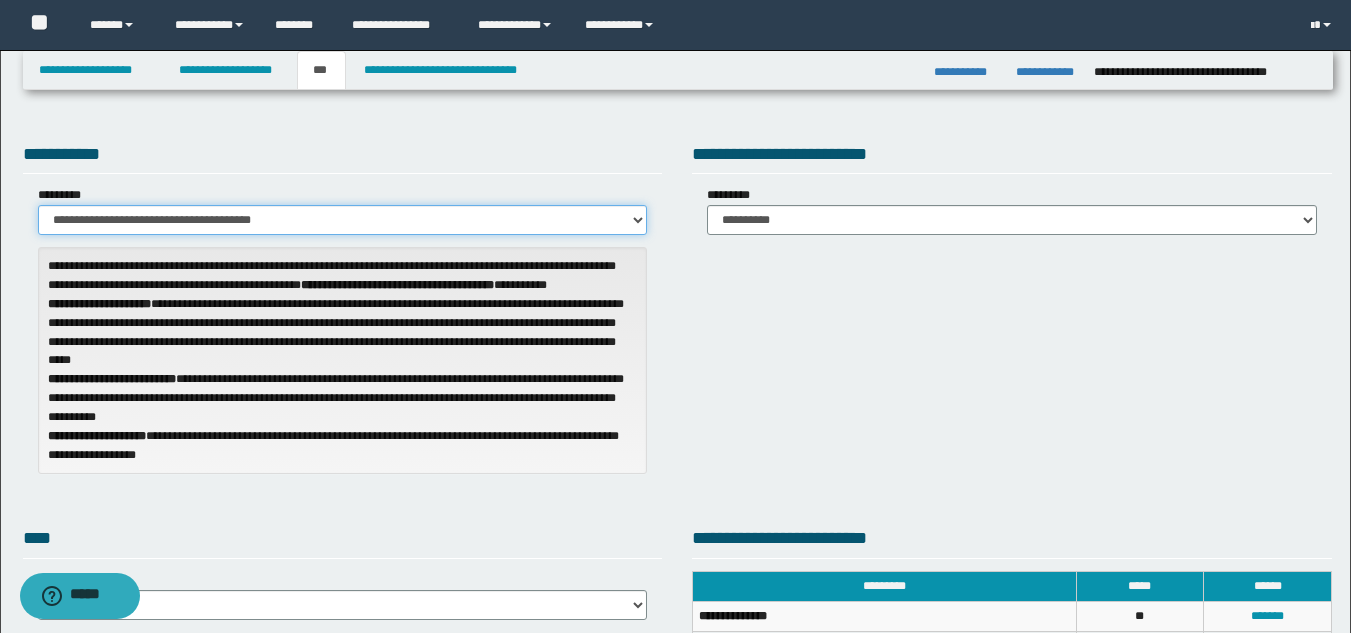 scroll, scrollTop: 0, scrollLeft: 0, axis: both 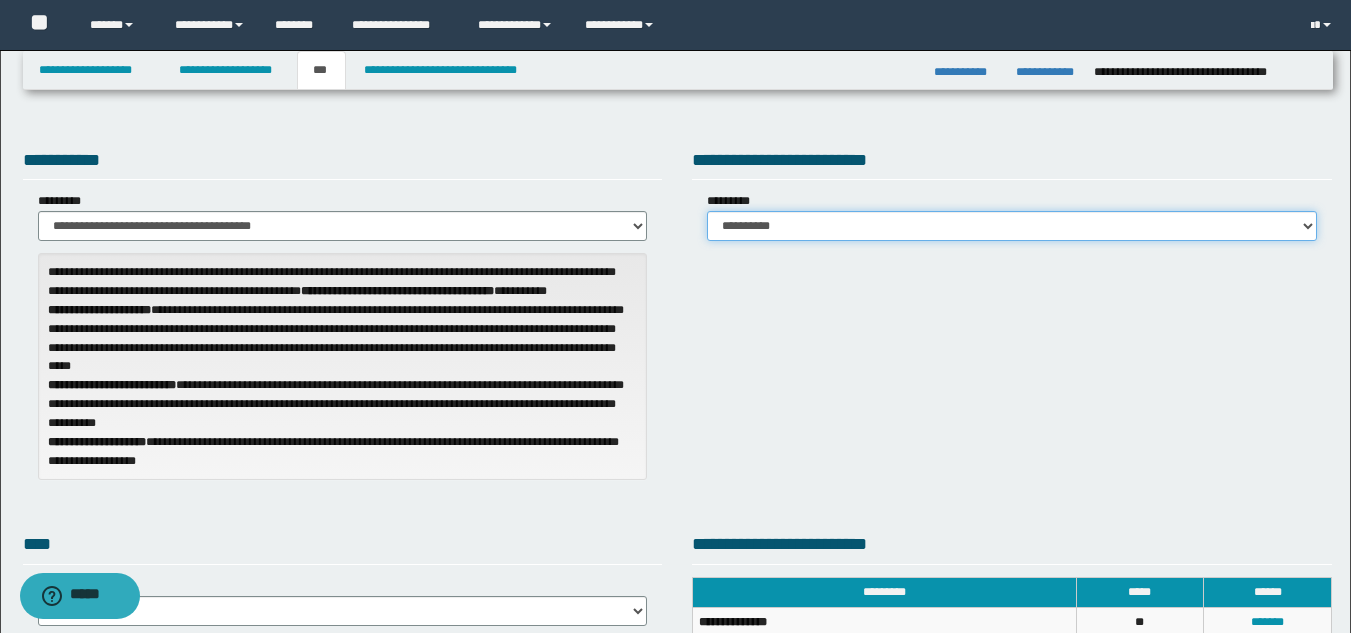 click on "**********" at bounding box center (1012, 226) 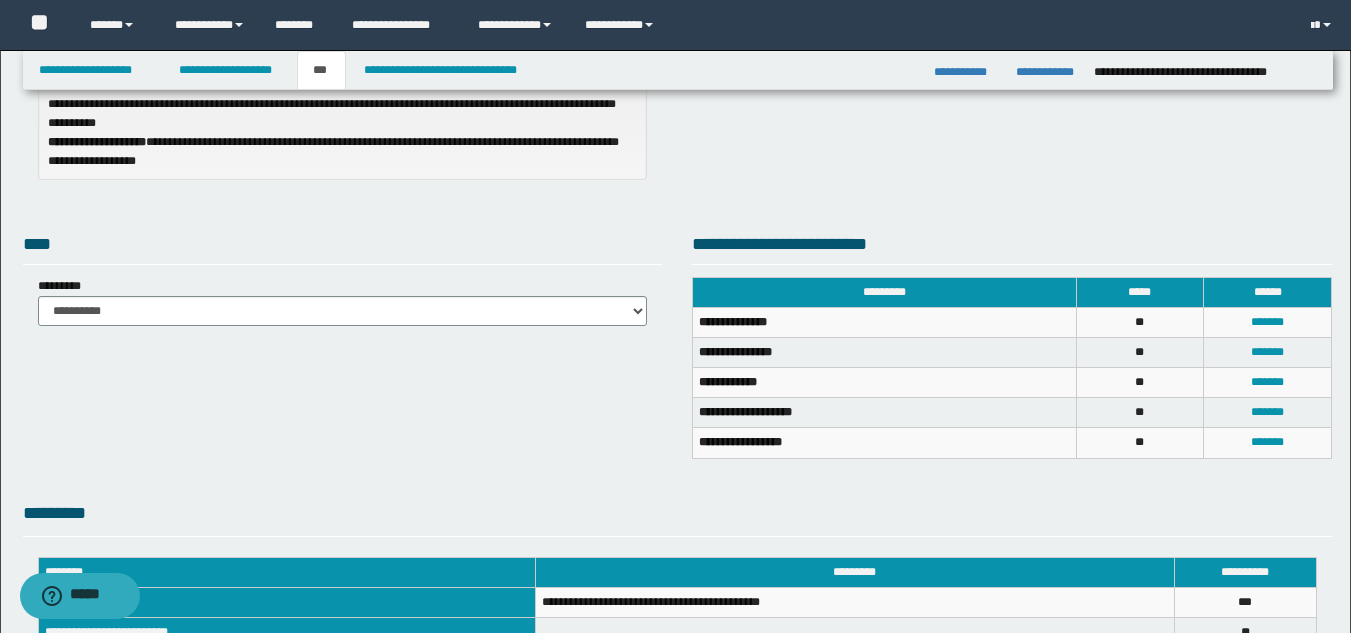 scroll, scrollTop: 0, scrollLeft: 0, axis: both 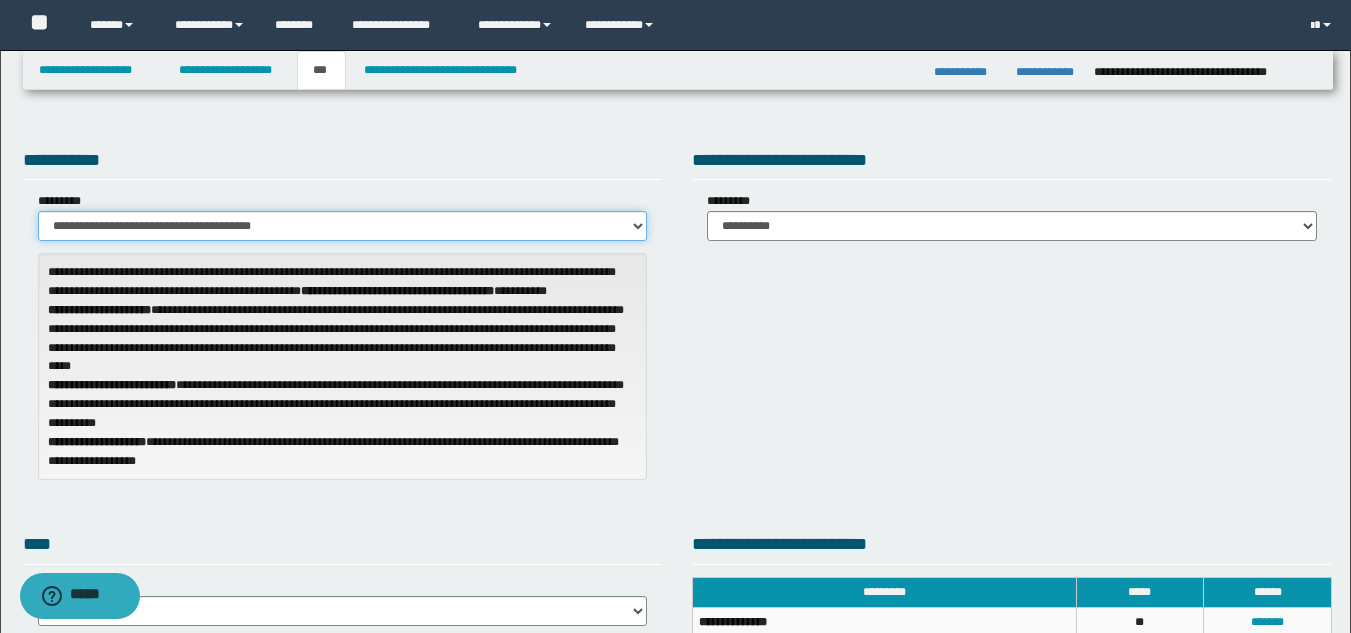 click on "**********" at bounding box center [343, 226] 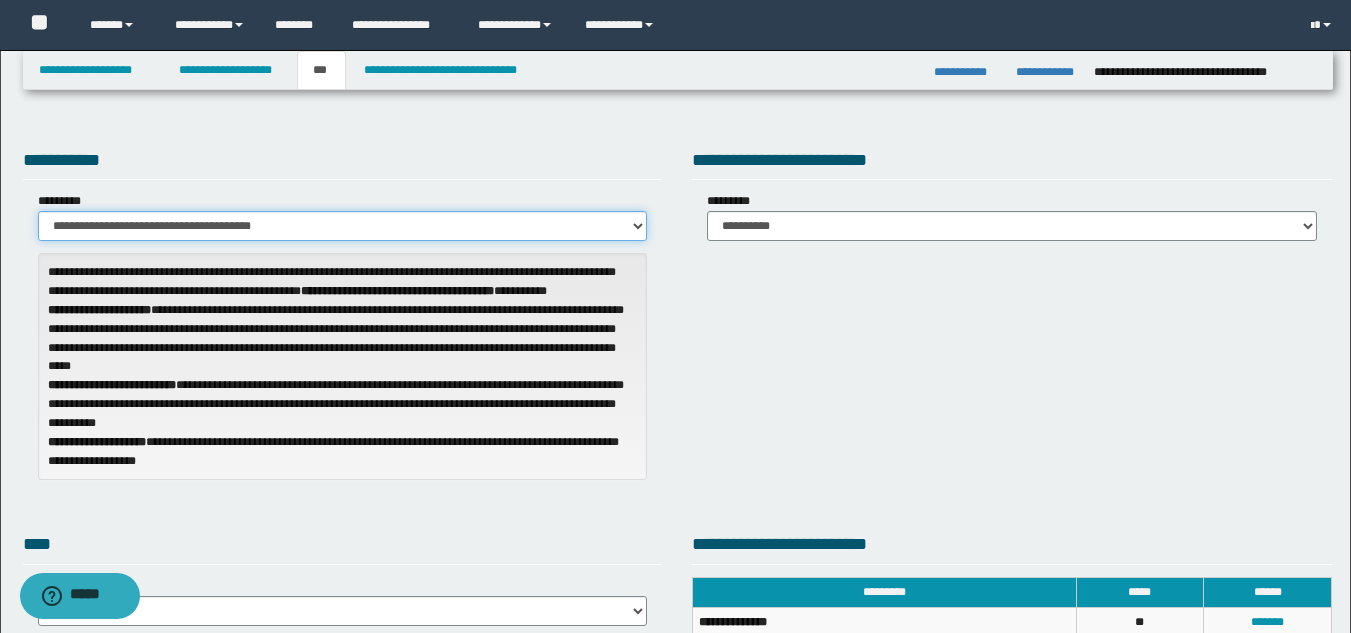 select on "**" 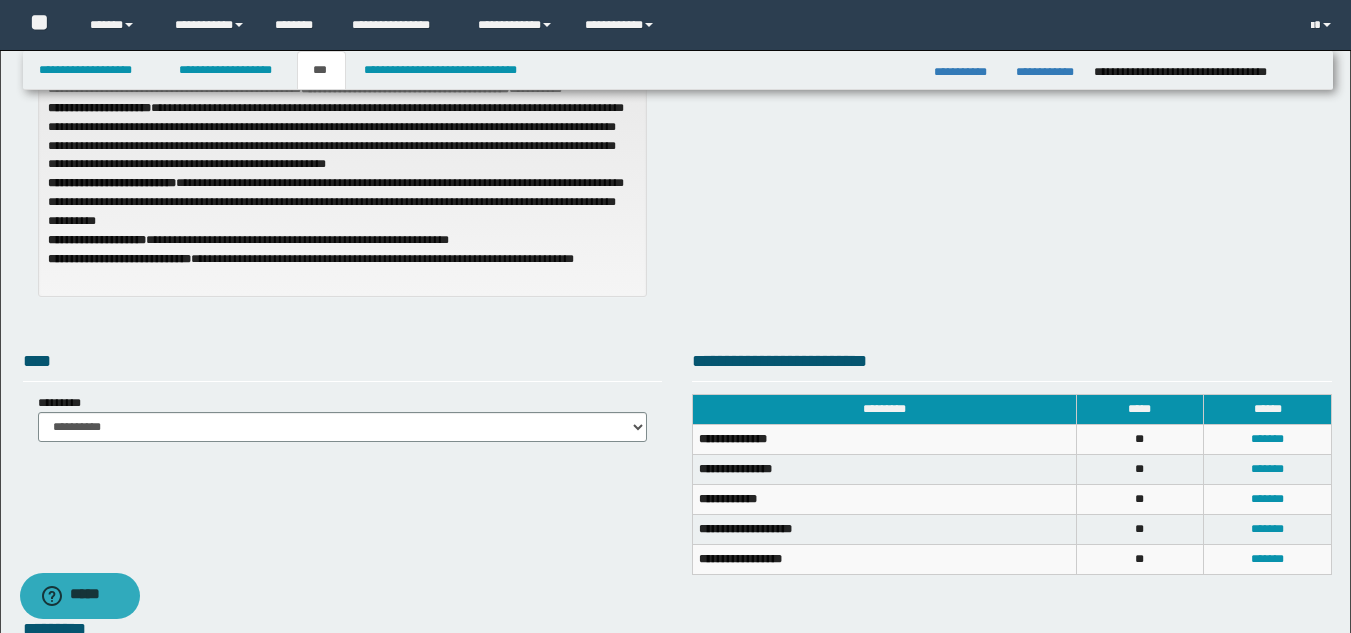 scroll, scrollTop: 0, scrollLeft: 0, axis: both 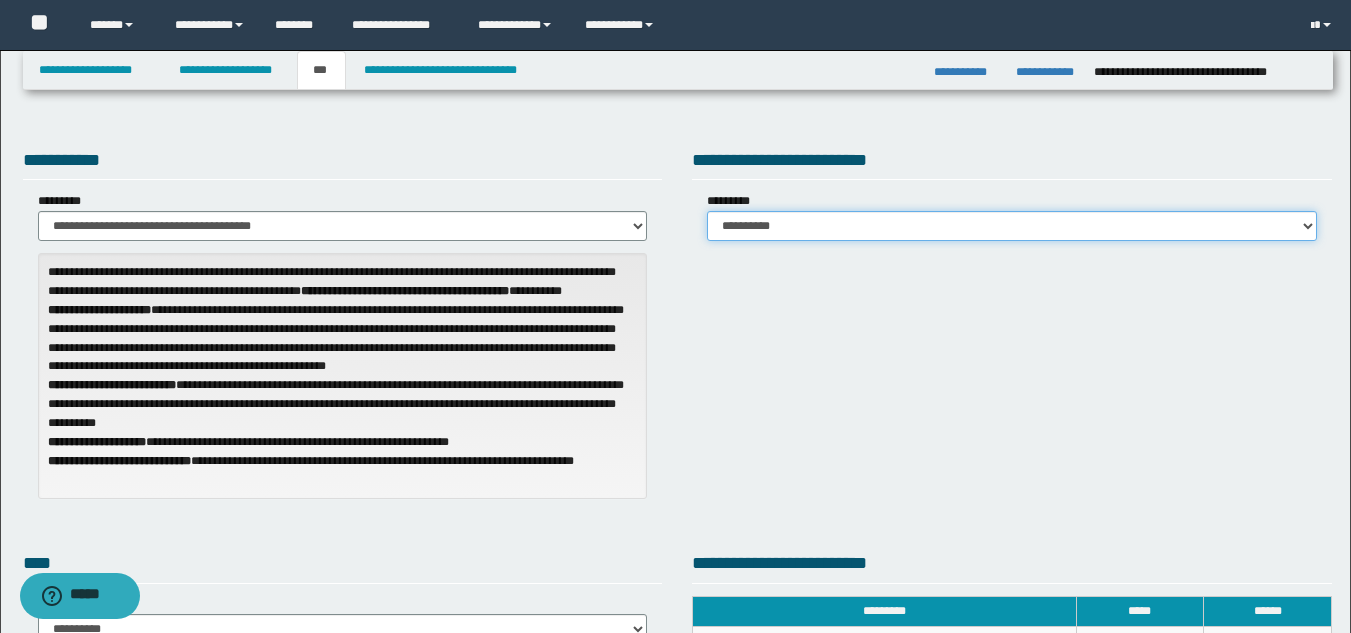 click on "**********" at bounding box center (1012, 226) 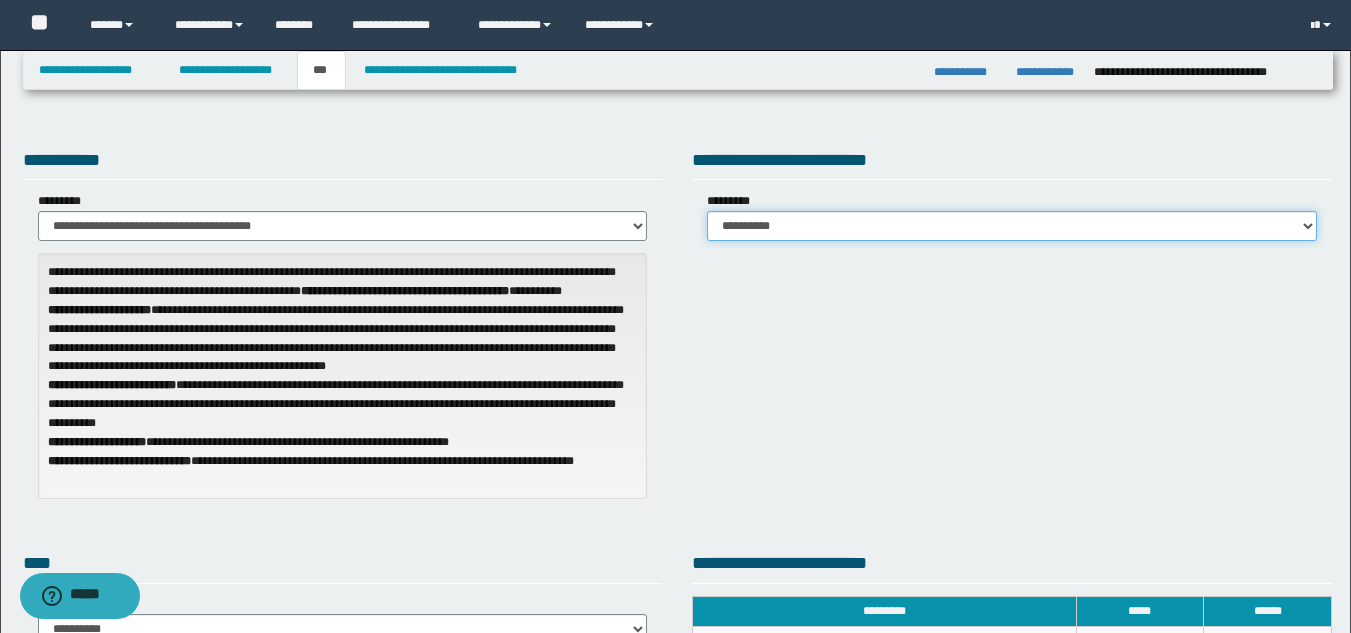 click on "**********" at bounding box center (1012, 226) 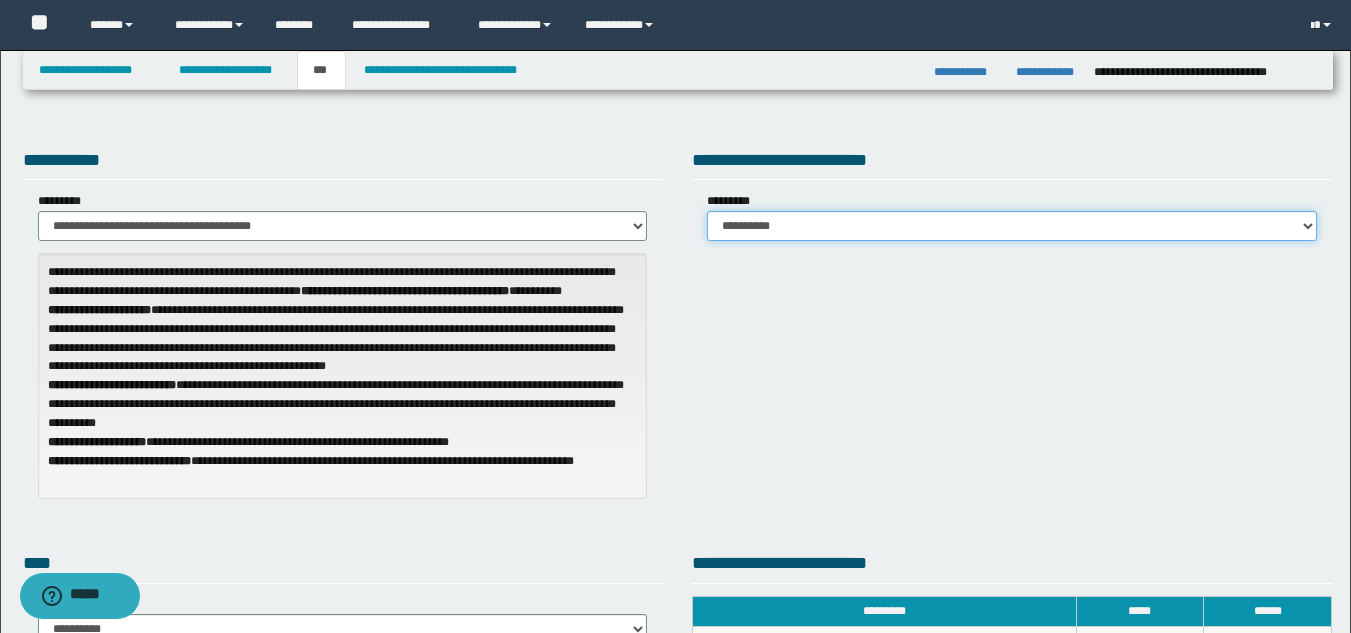 select on "*" 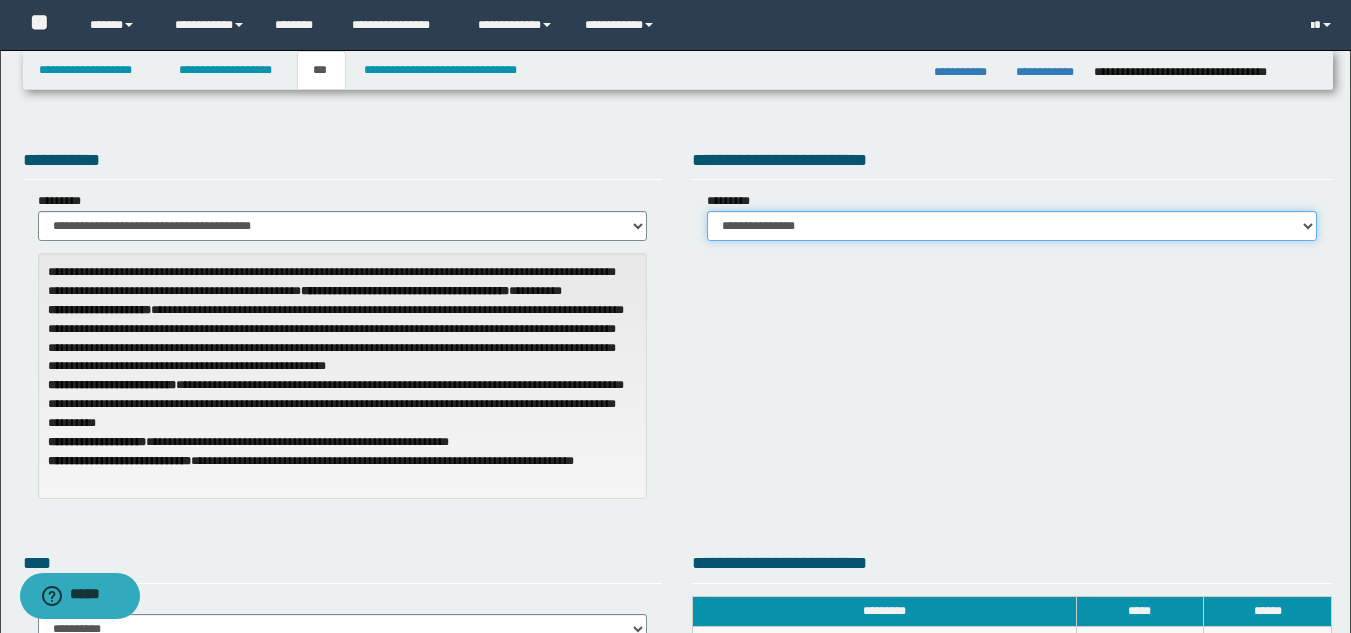 click on "**********" at bounding box center (1012, 226) 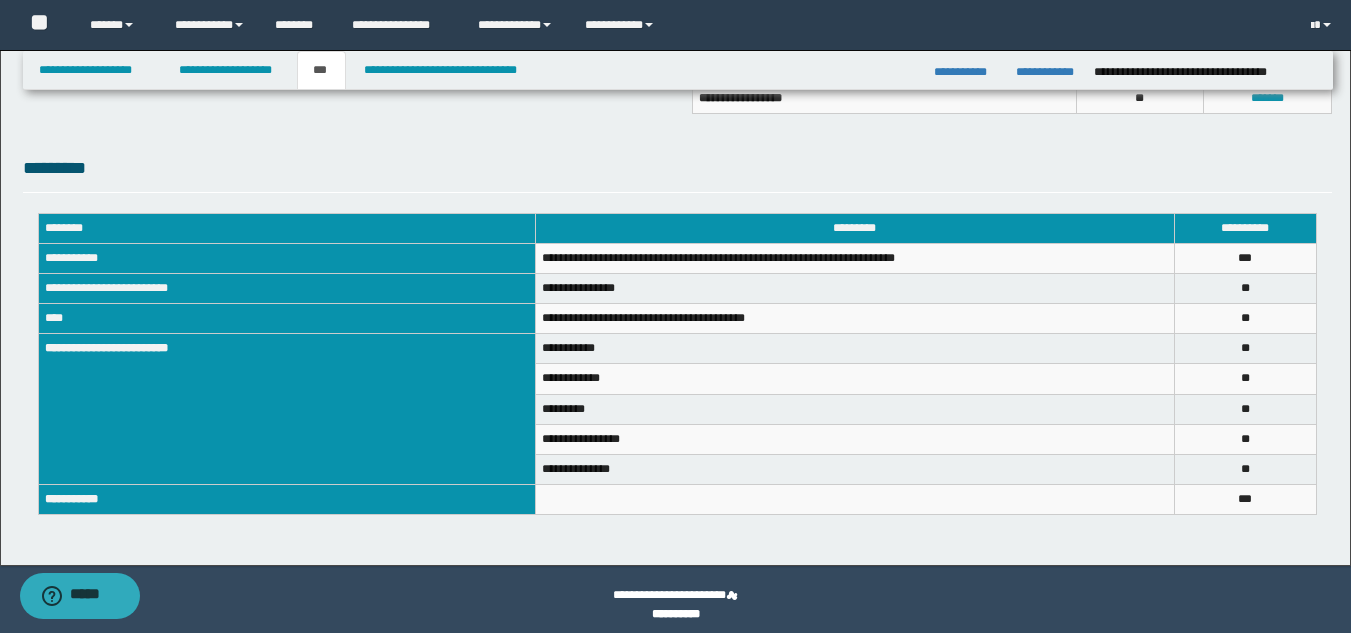 scroll, scrollTop: 674, scrollLeft: 0, axis: vertical 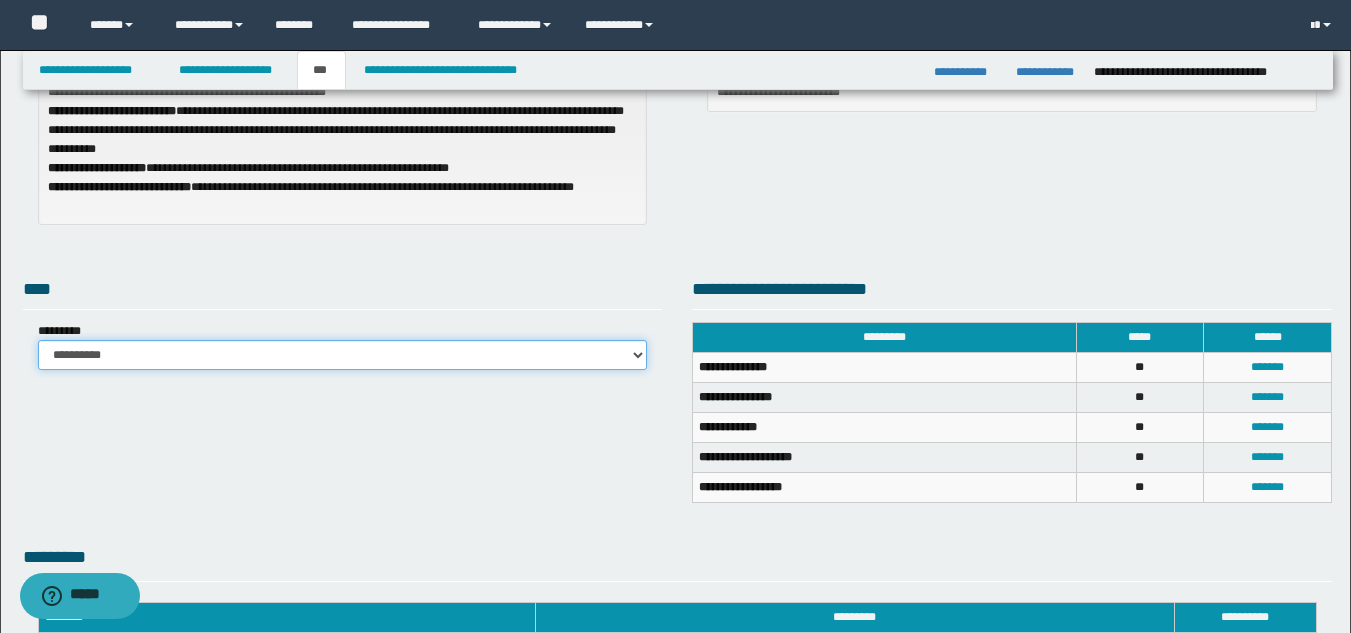 click on "**********" at bounding box center [343, 355] 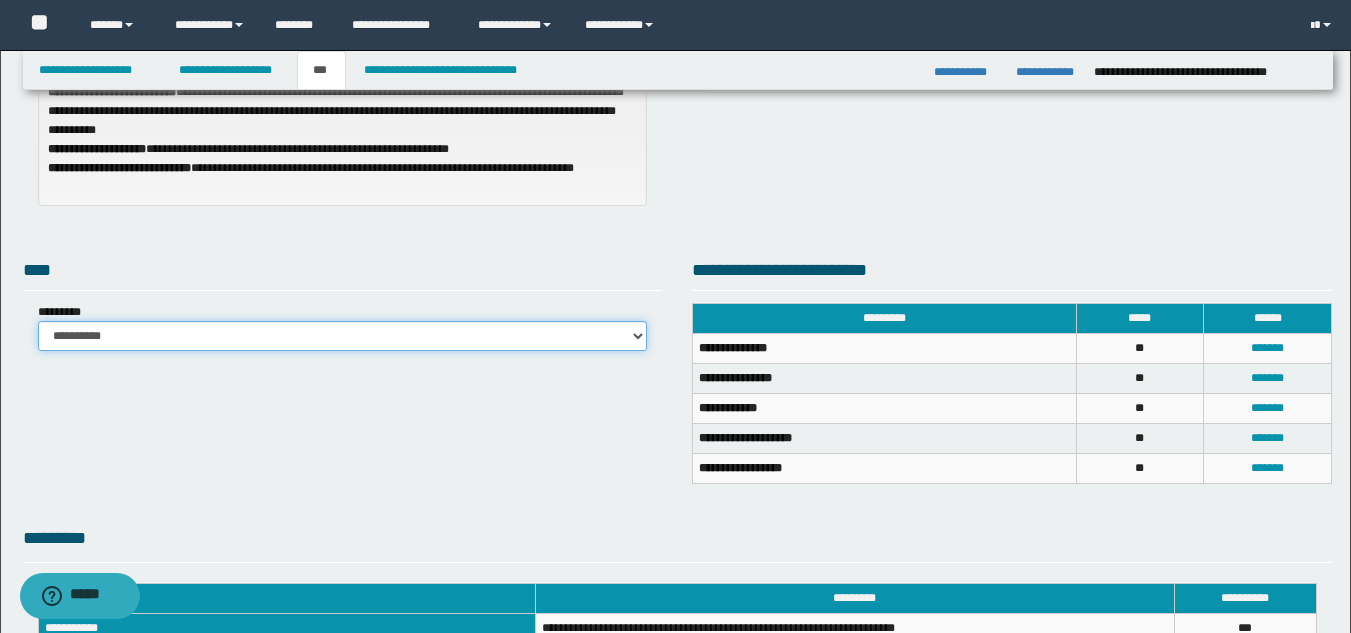 scroll, scrollTop: 300, scrollLeft: 0, axis: vertical 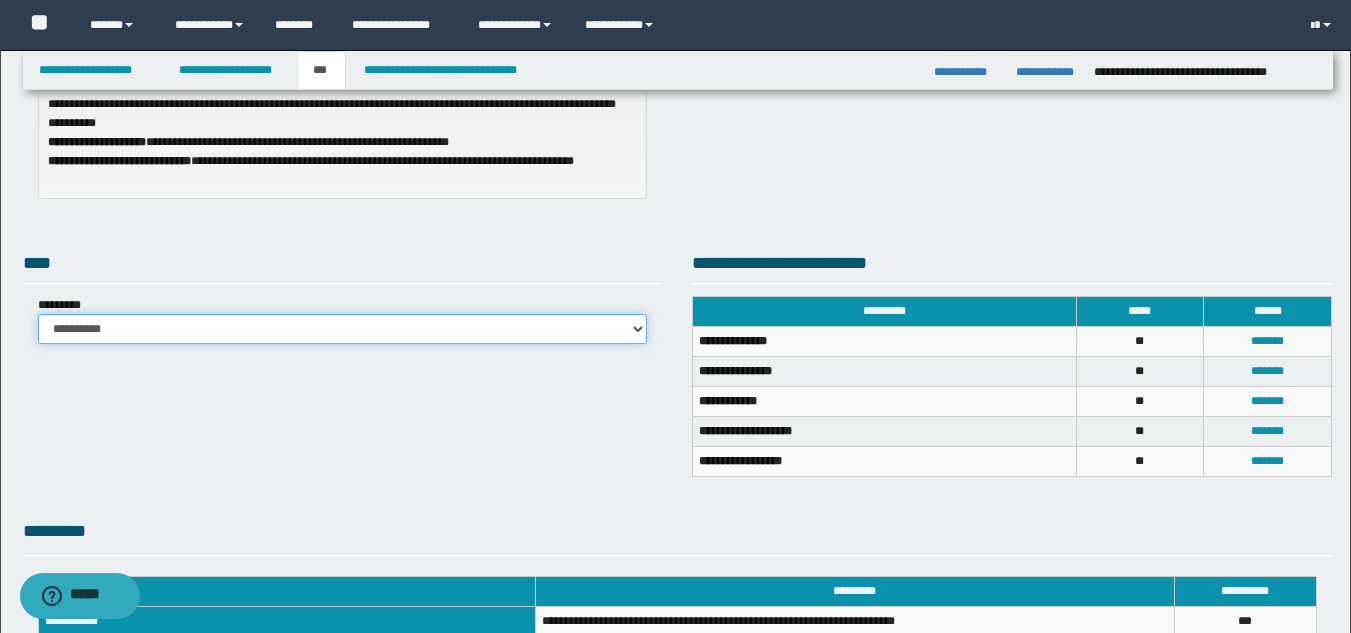 click on "**********" at bounding box center (343, 329) 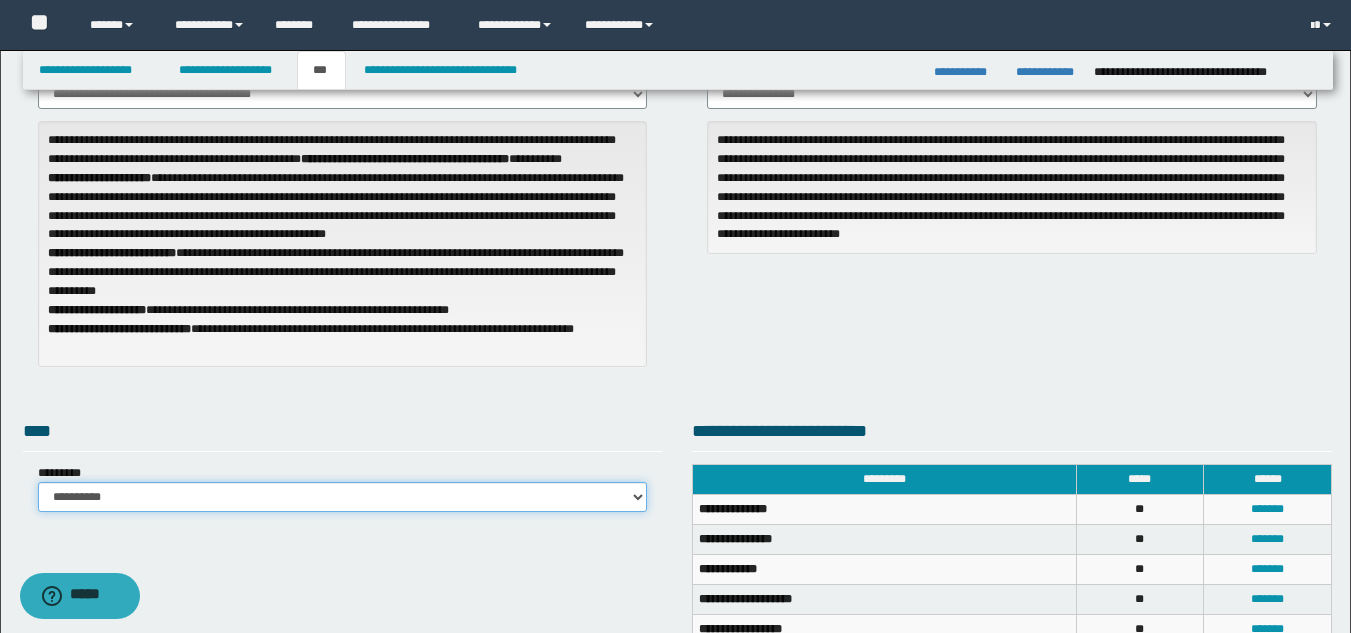 scroll, scrollTop: 300, scrollLeft: 0, axis: vertical 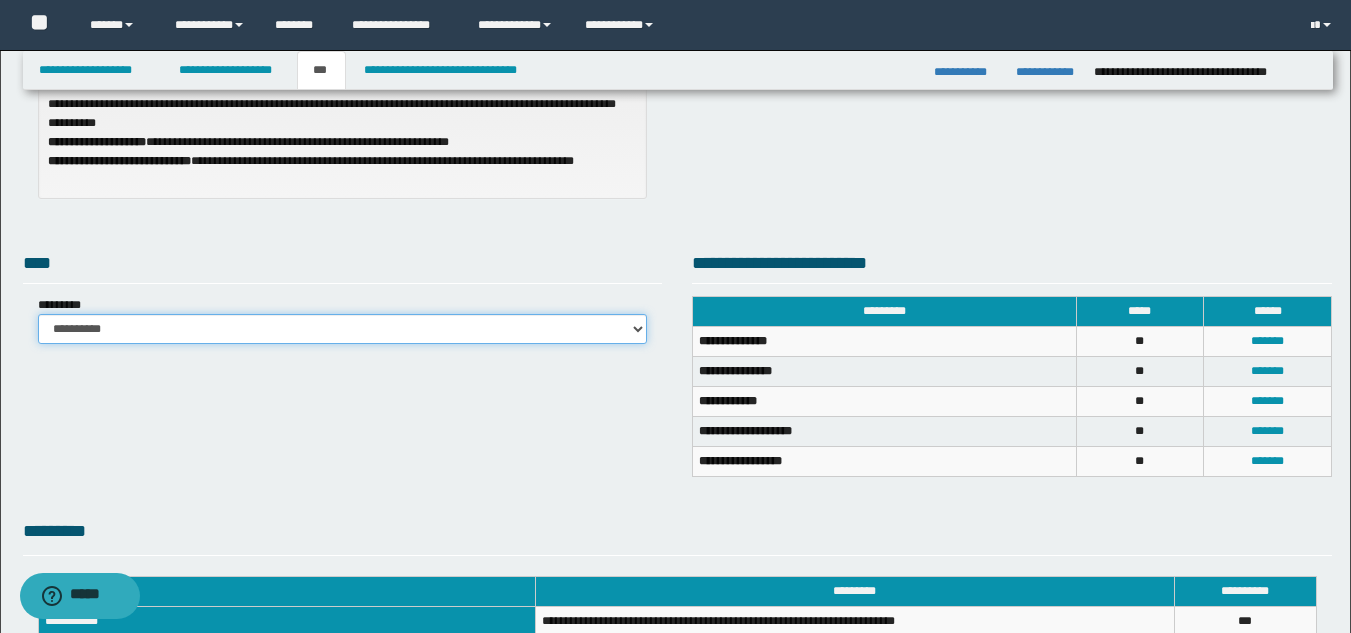 click on "**********" at bounding box center [343, 329] 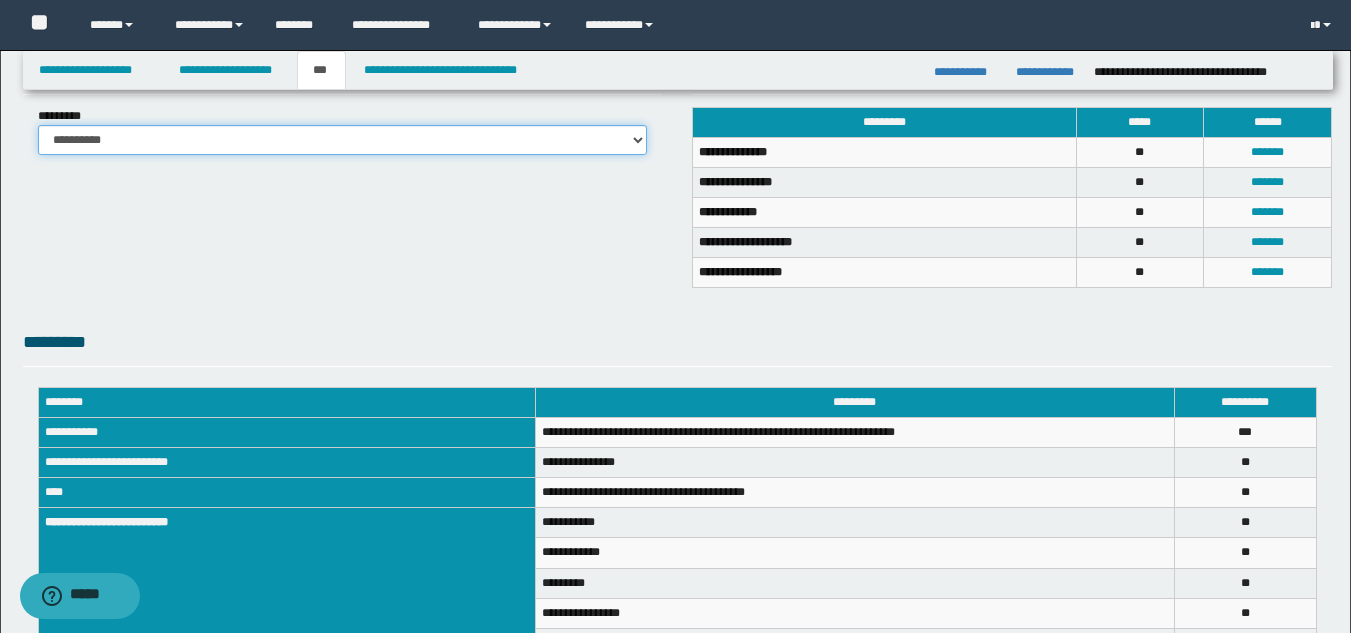 scroll, scrollTop: 300, scrollLeft: 0, axis: vertical 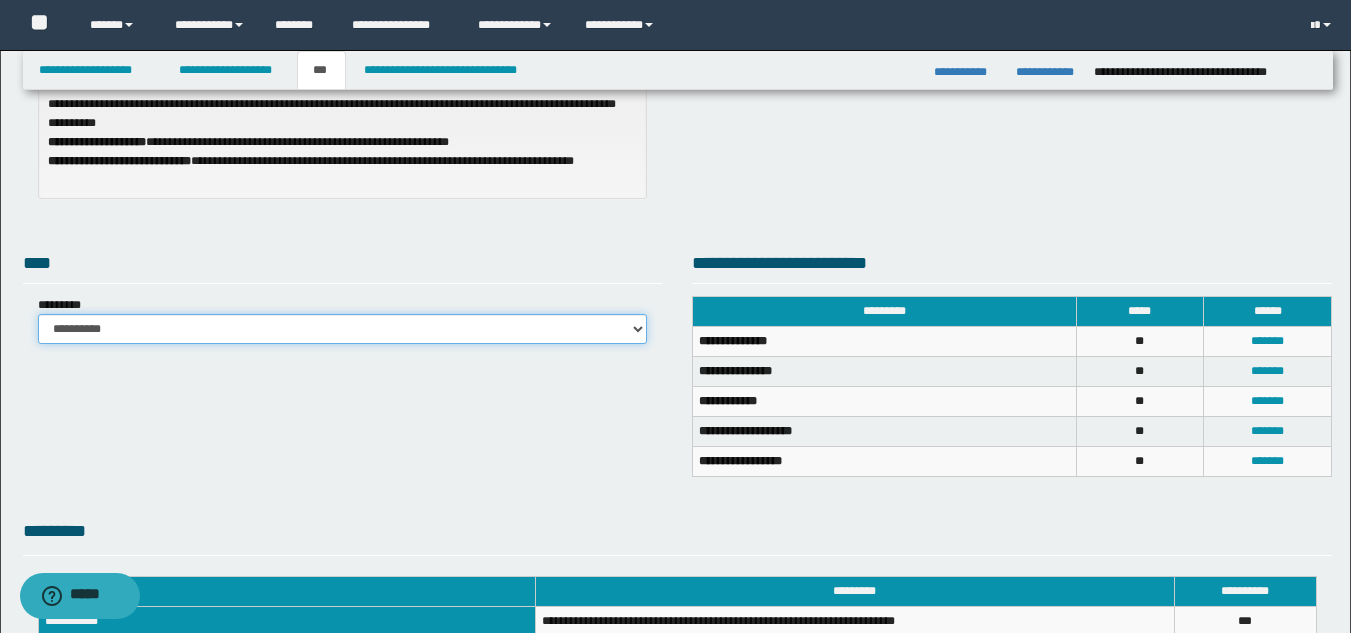 click on "**********" at bounding box center [343, 329] 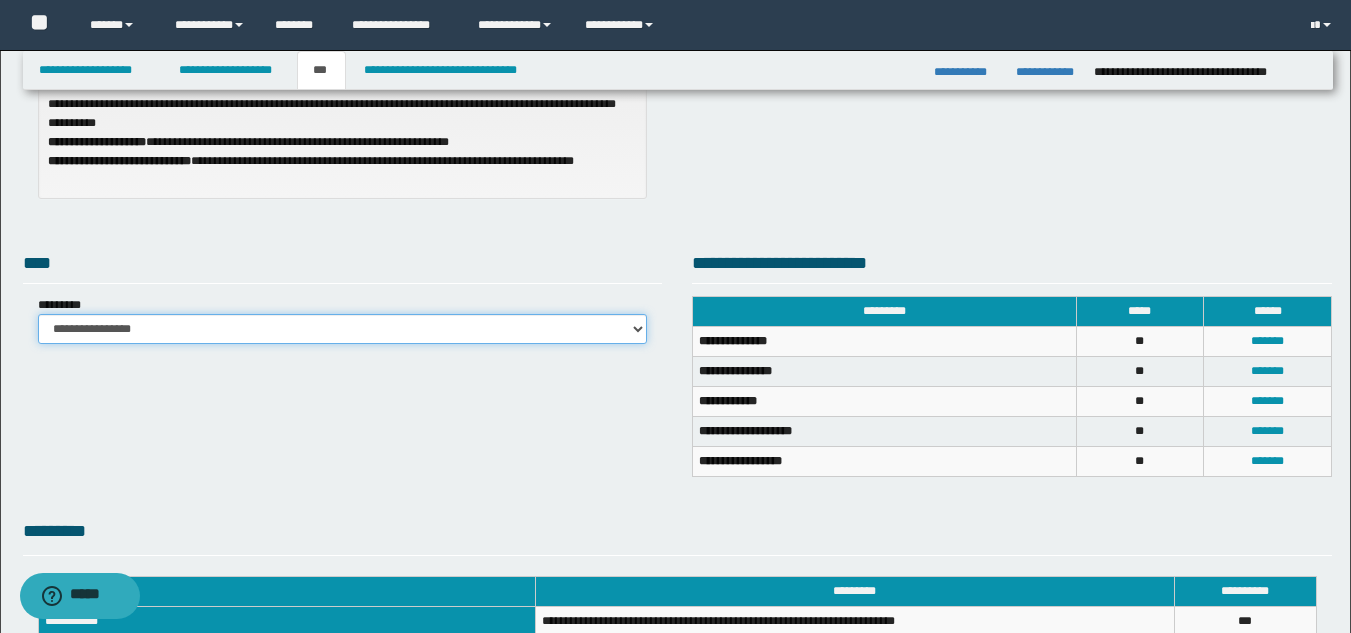 click on "**********" at bounding box center [343, 329] 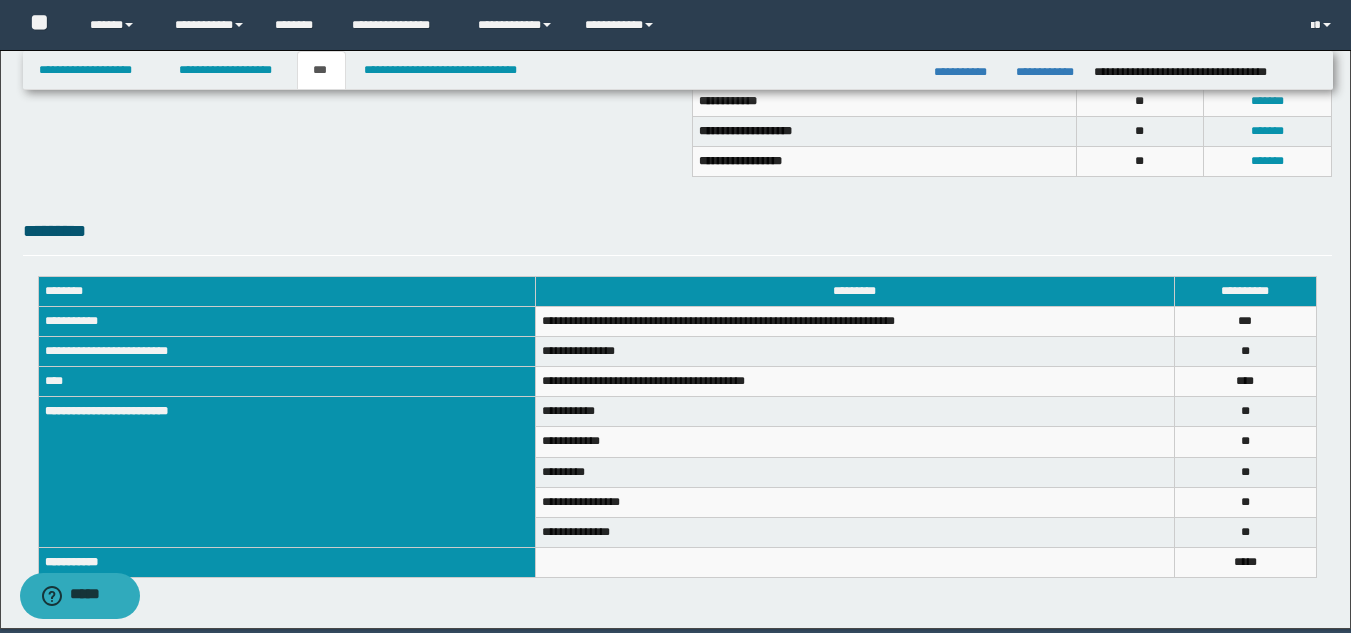 scroll, scrollTop: 674, scrollLeft: 0, axis: vertical 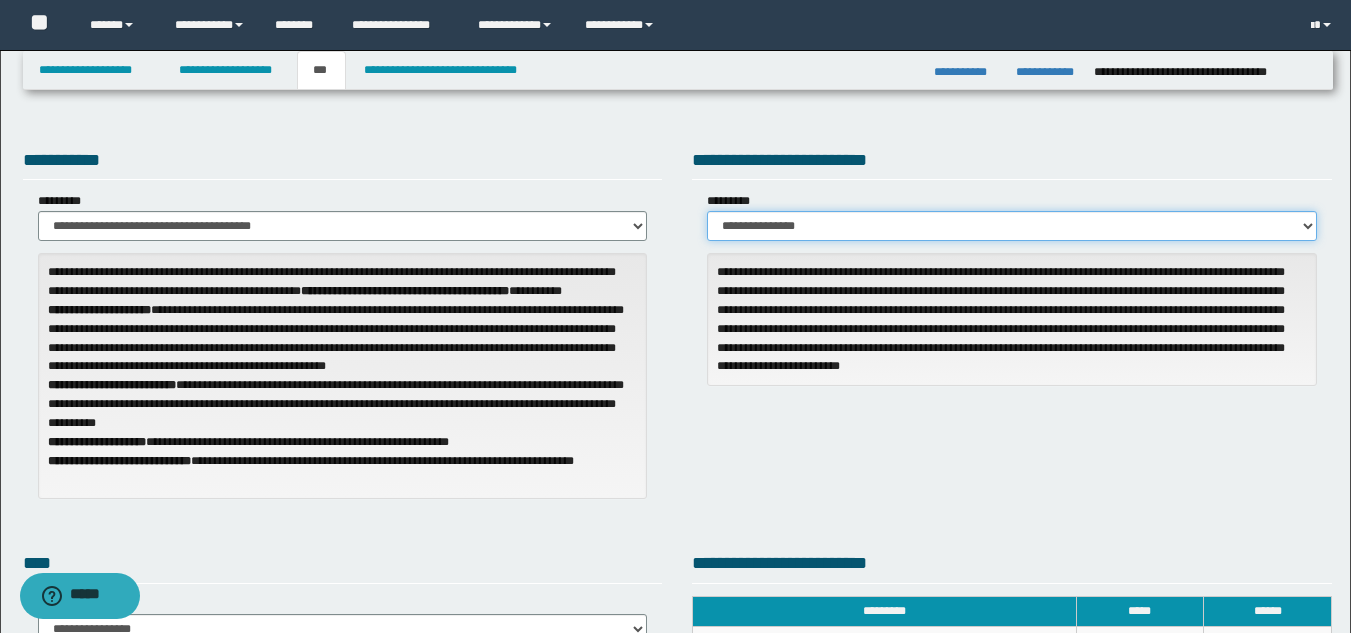 click on "**********" at bounding box center [1012, 226] 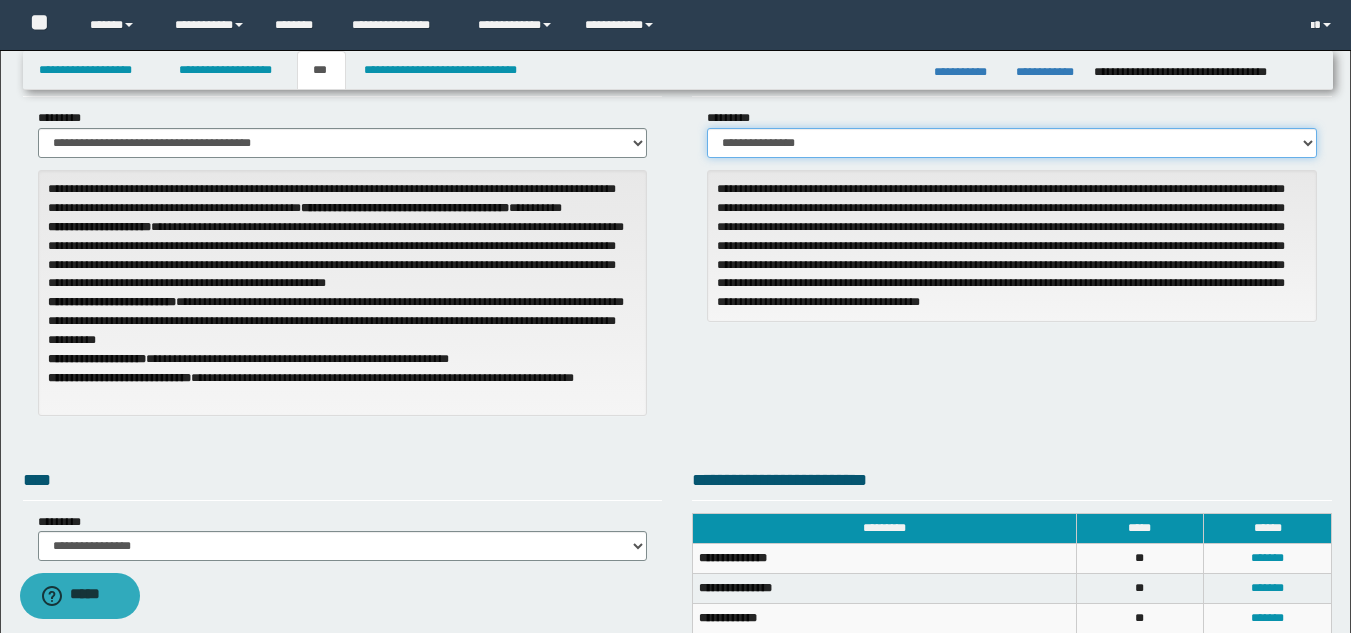 scroll, scrollTop: 74, scrollLeft: 0, axis: vertical 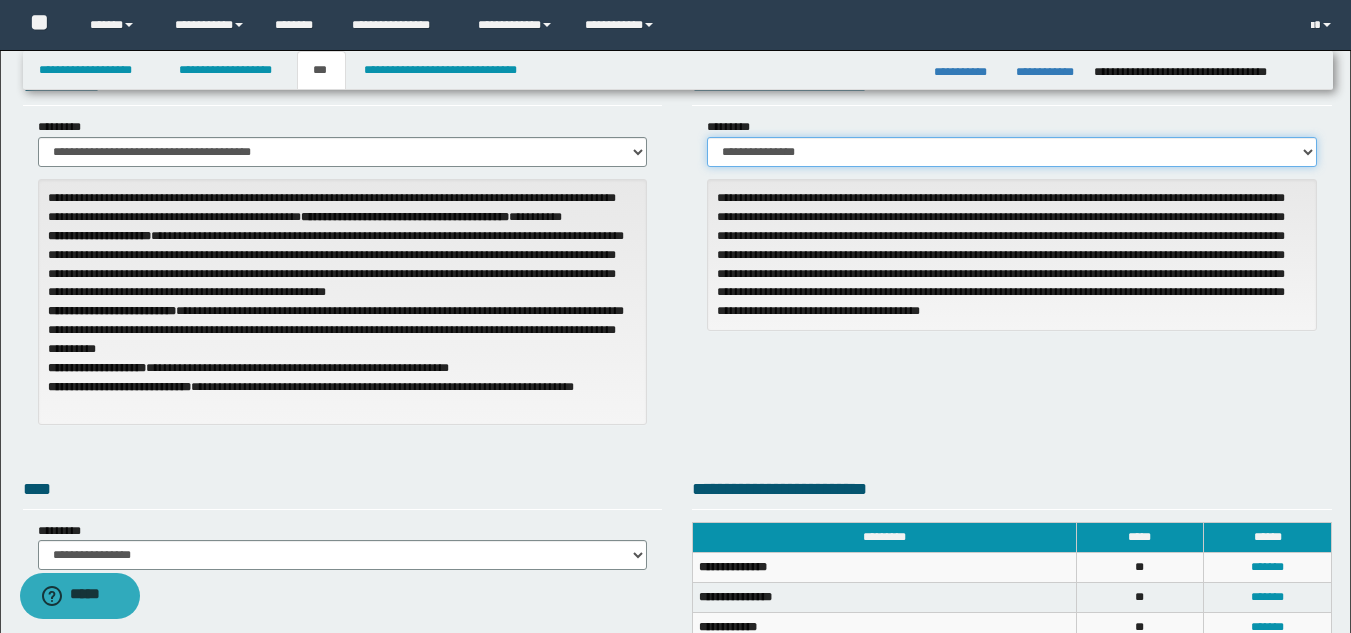 click on "**********" at bounding box center [1012, 152] 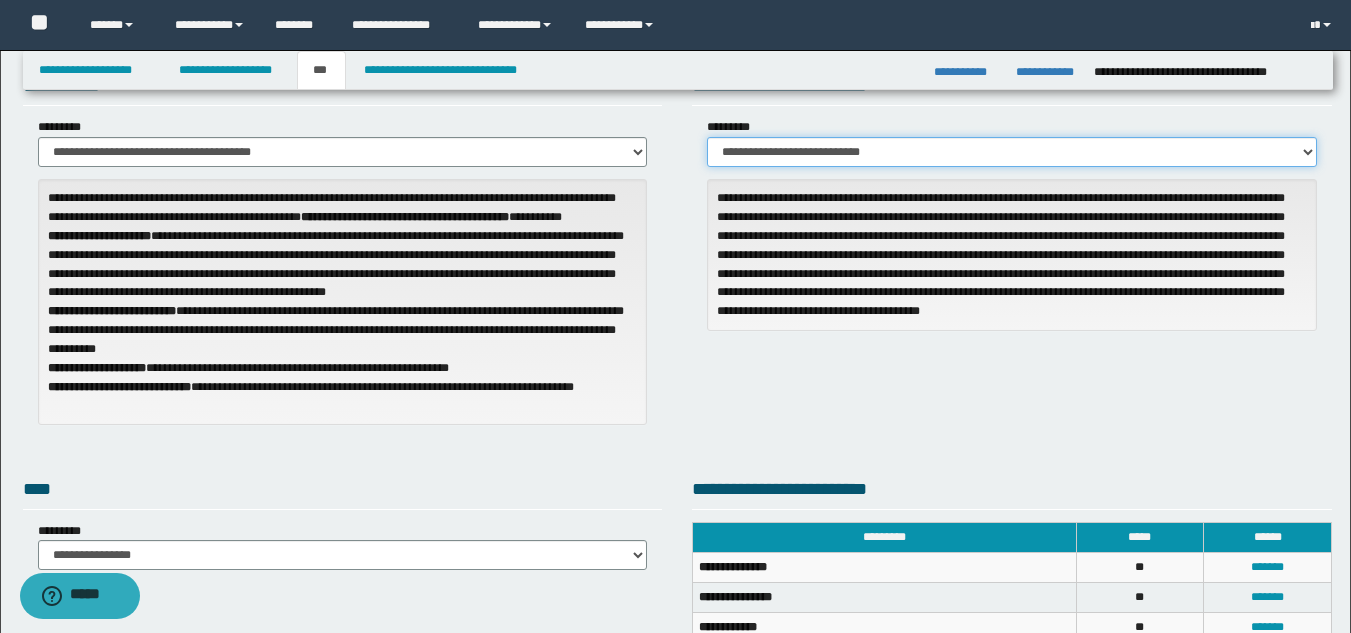 click on "**********" at bounding box center [1012, 152] 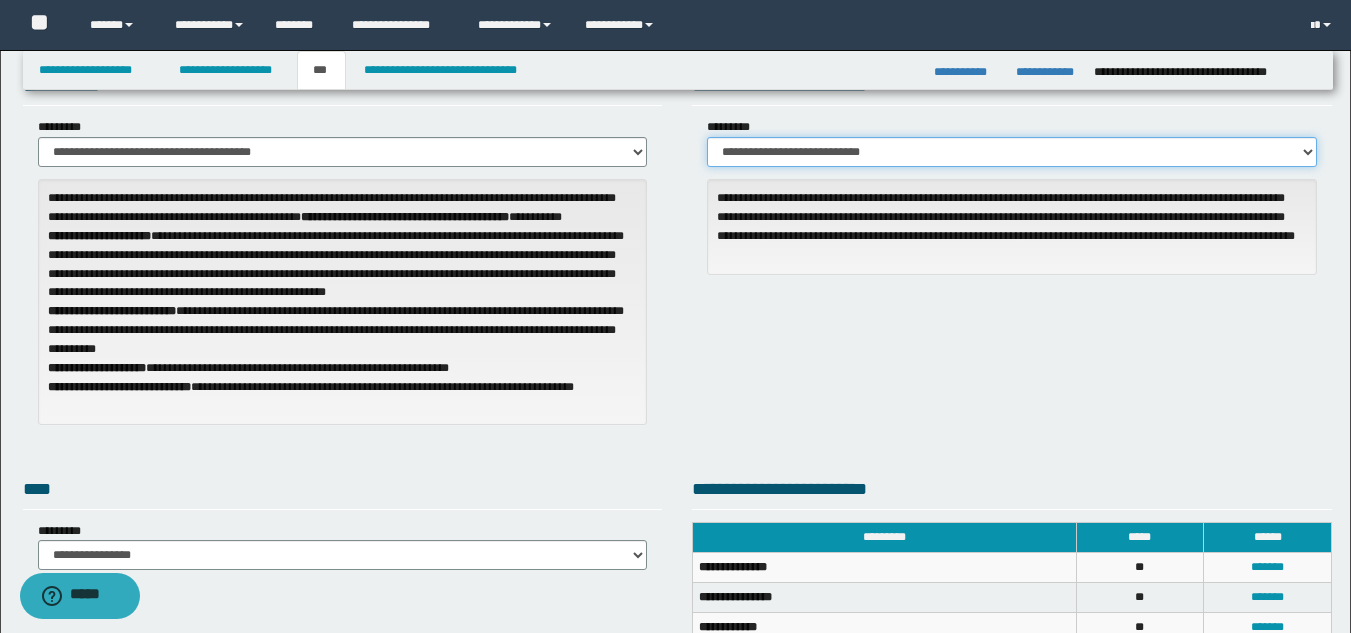 scroll, scrollTop: 0, scrollLeft: 0, axis: both 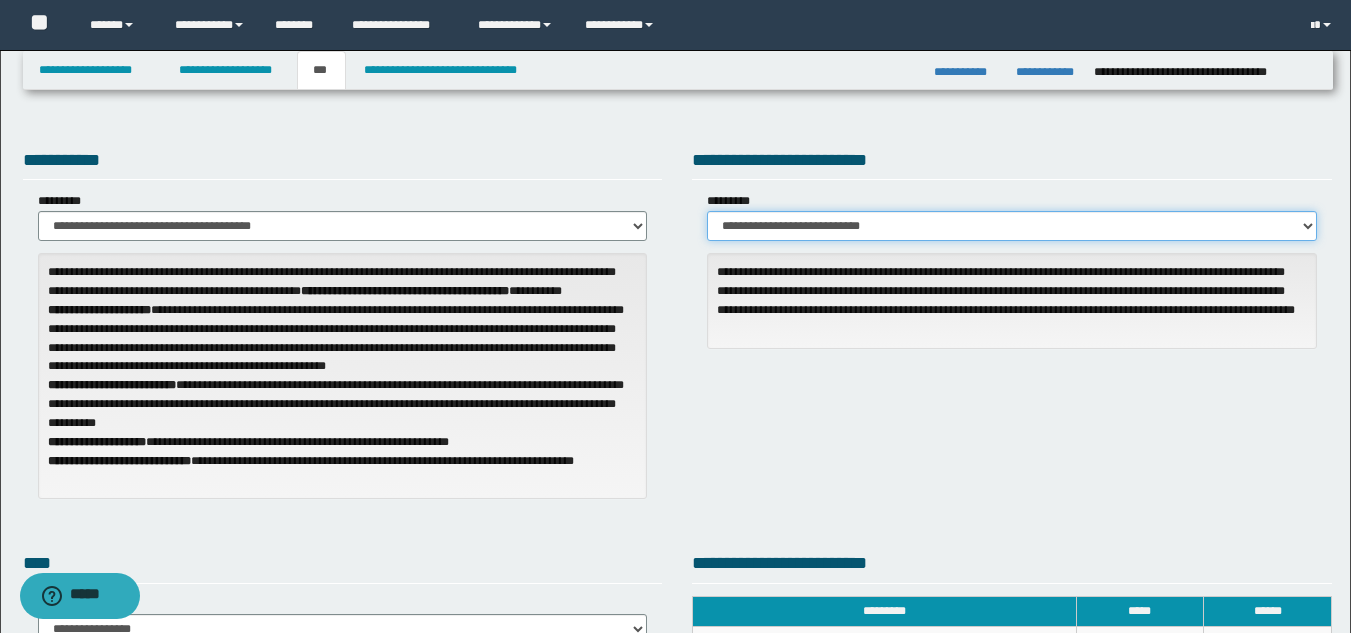 drag, startPoint x: 1007, startPoint y: 225, endPoint x: 997, endPoint y: 244, distance: 21.470911 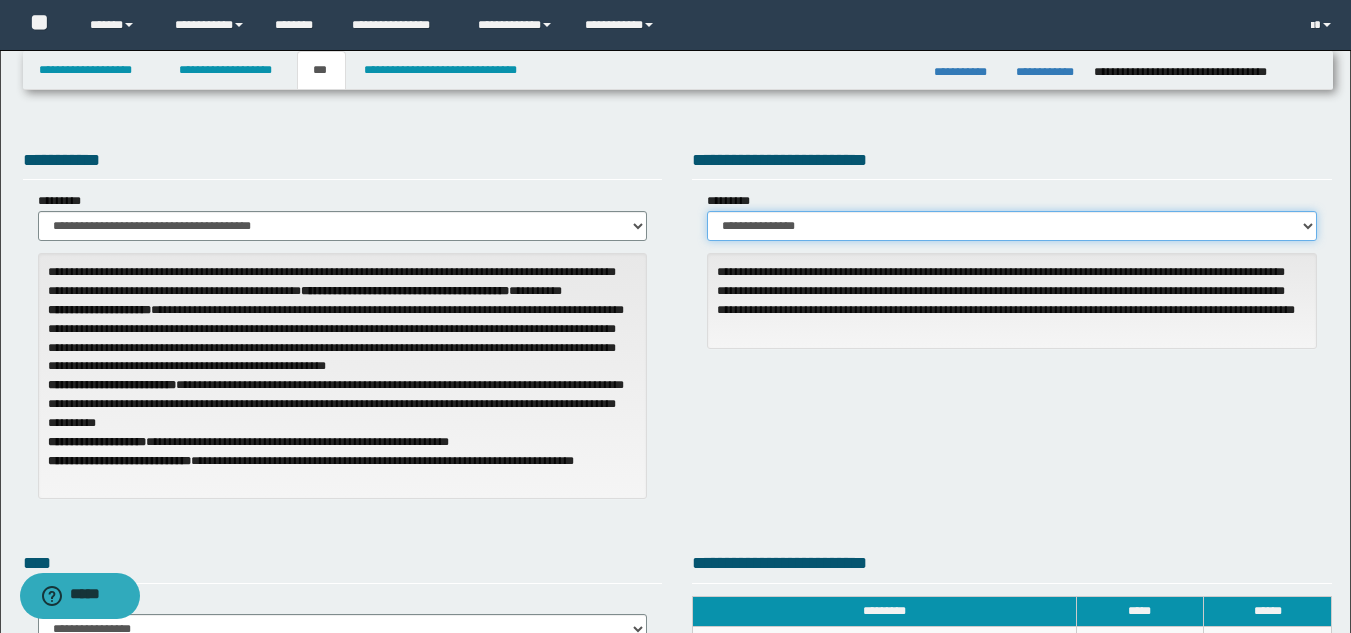 click on "**********" at bounding box center (1012, 226) 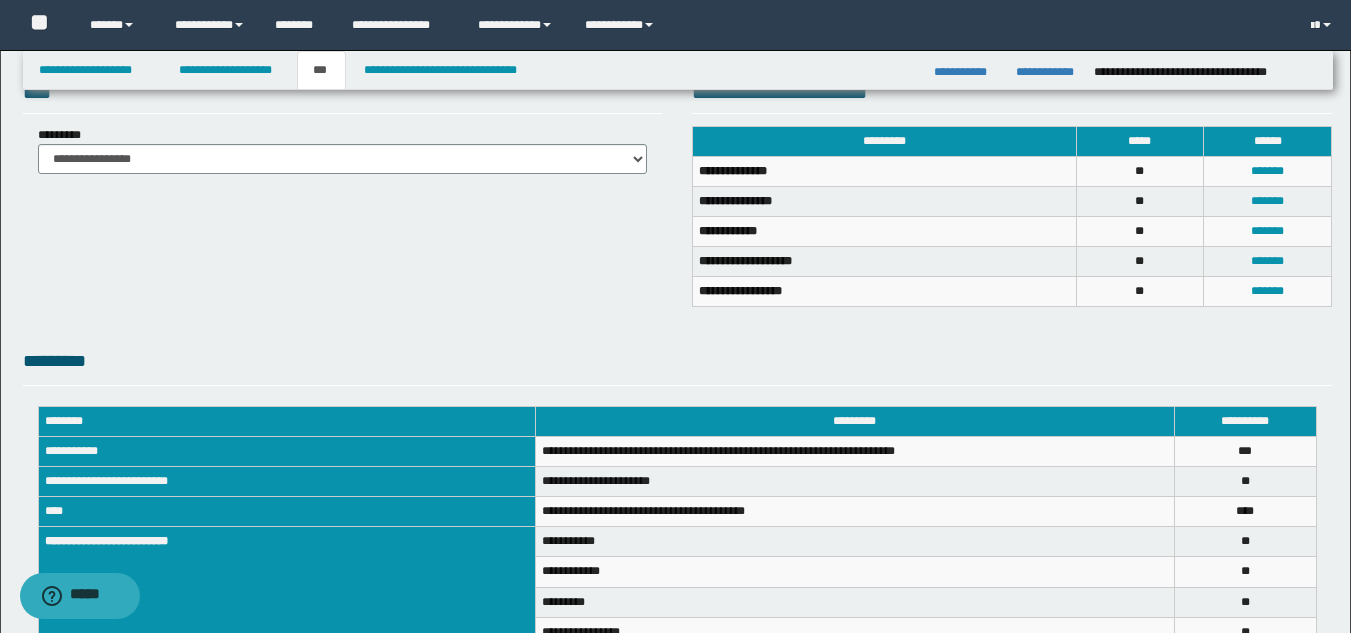 scroll, scrollTop: 600, scrollLeft: 0, axis: vertical 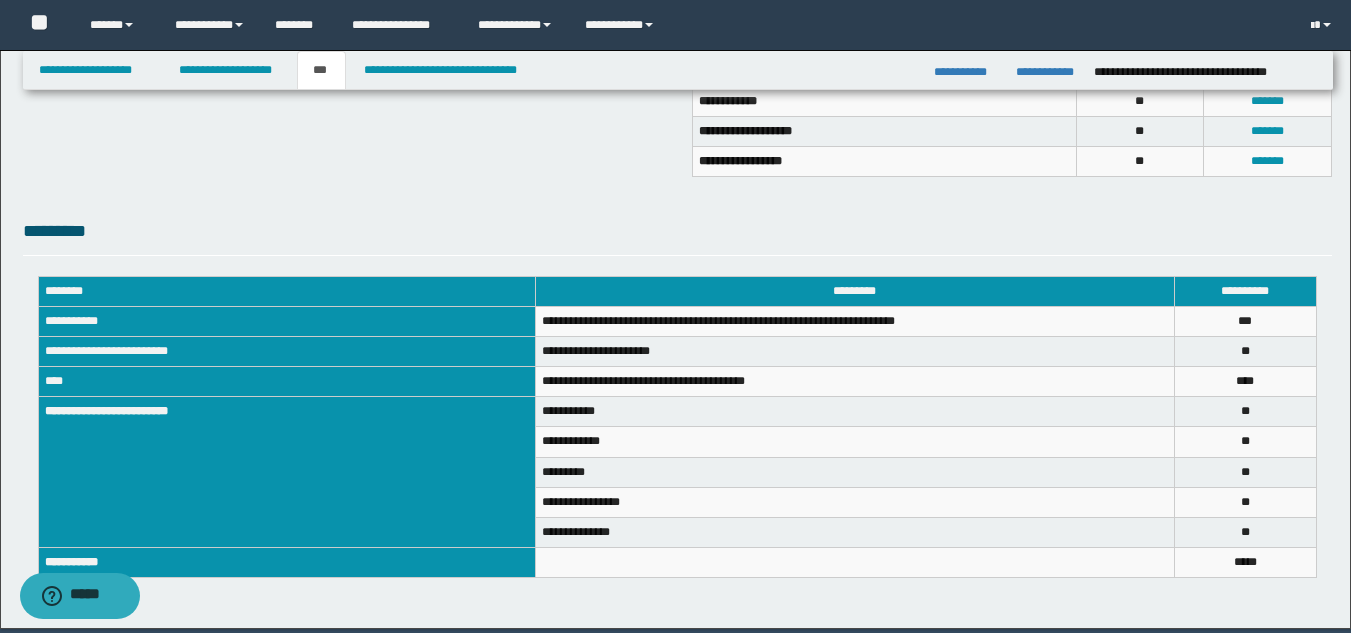 click on "*** *" at bounding box center [1245, 382] 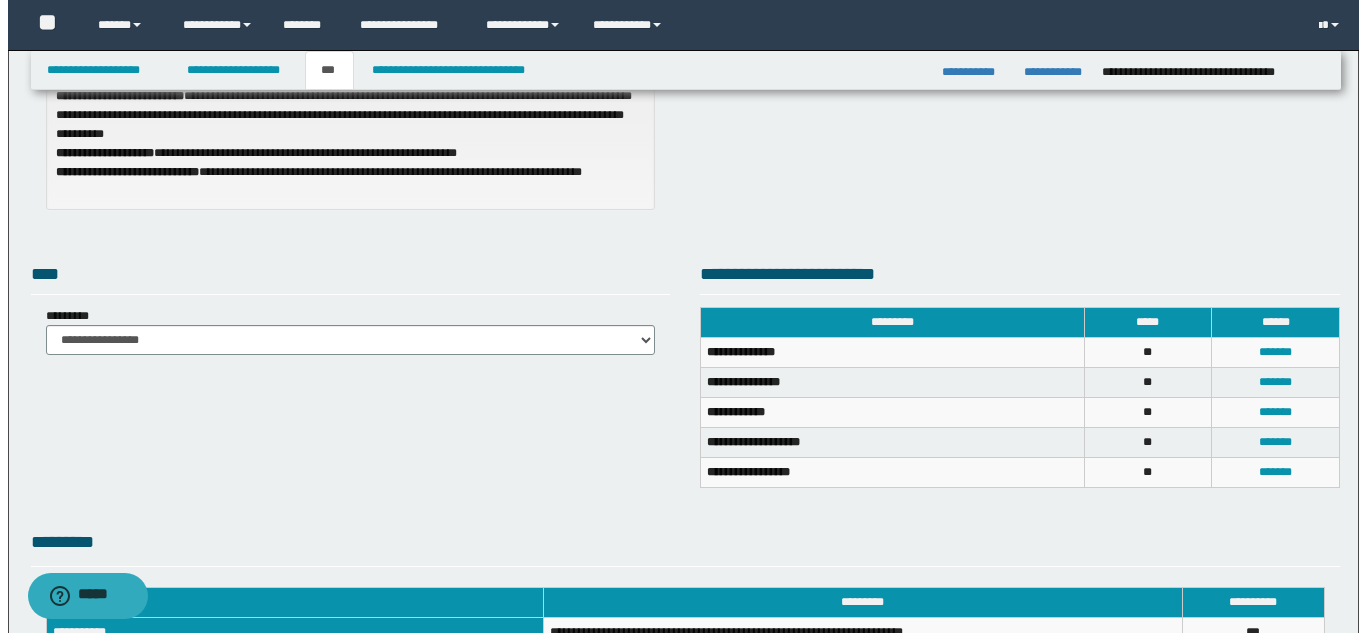 scroll, scrollTop: 174, scrollLeft: 0, axis: vertical 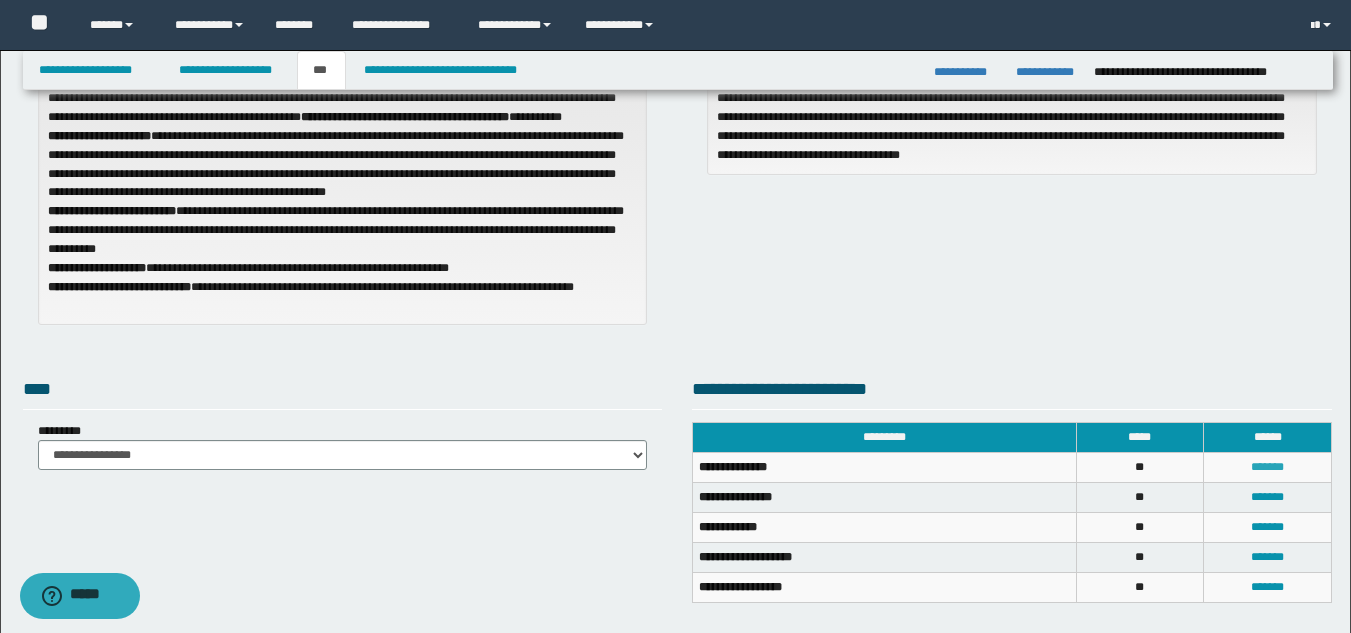 click on "*******" at bounding box center (1267, 467) 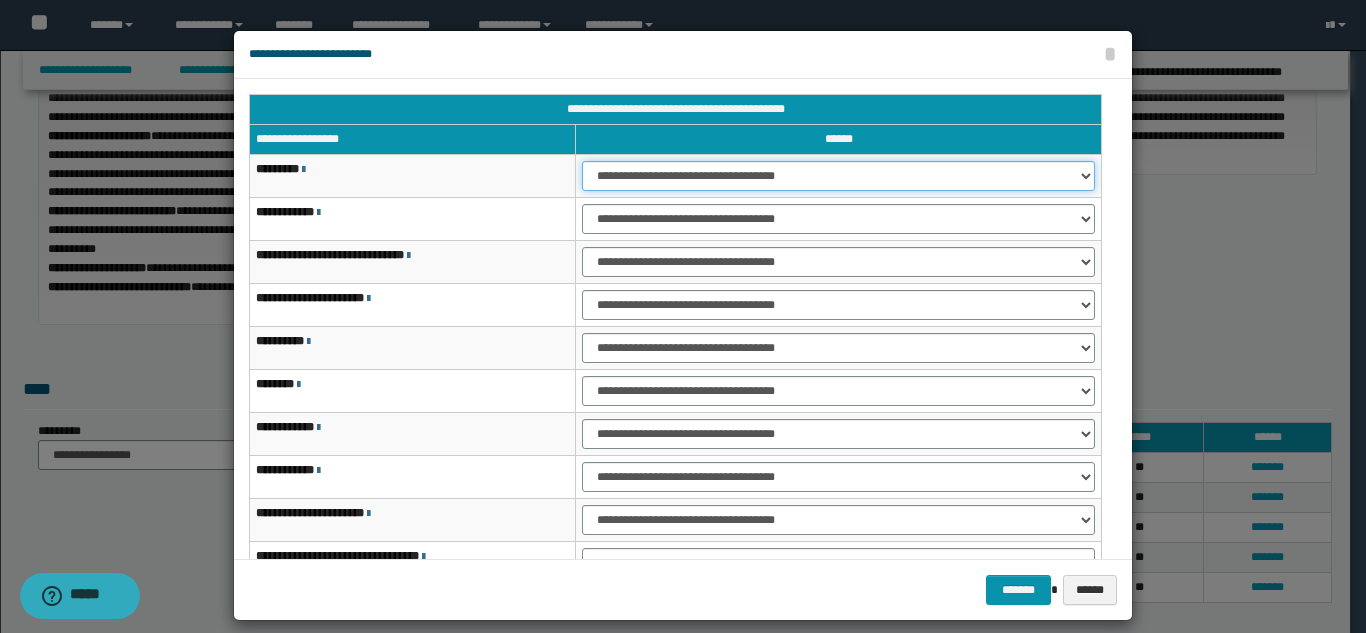 click on "**********" at bounding box center (838, 176) 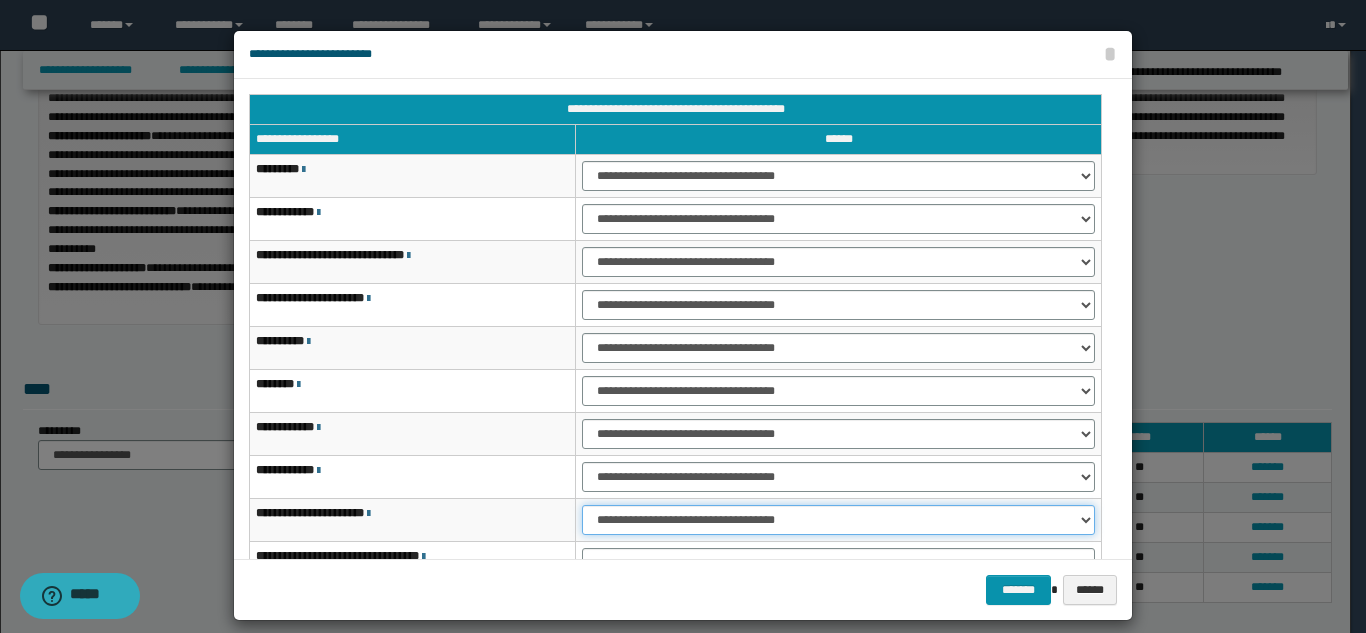 click on "**********" at bounding box center (838, 520) 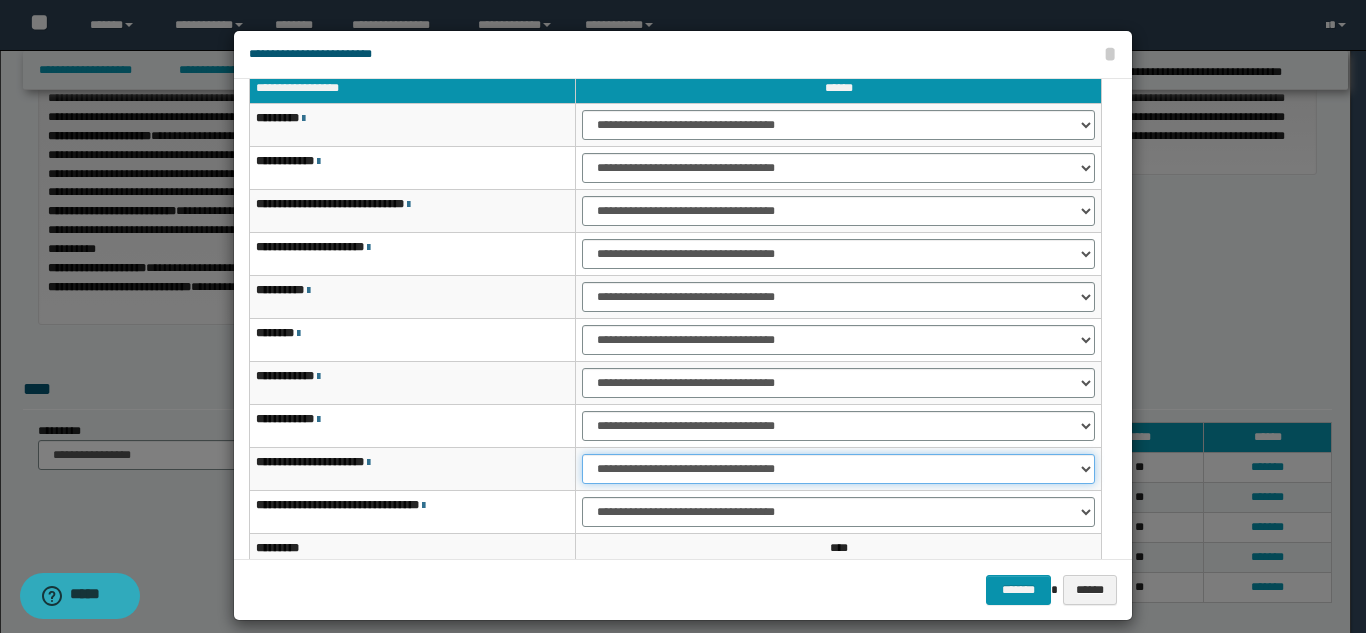scroll, scrollTop: 121, scrollLeft: 0, axis: vertical 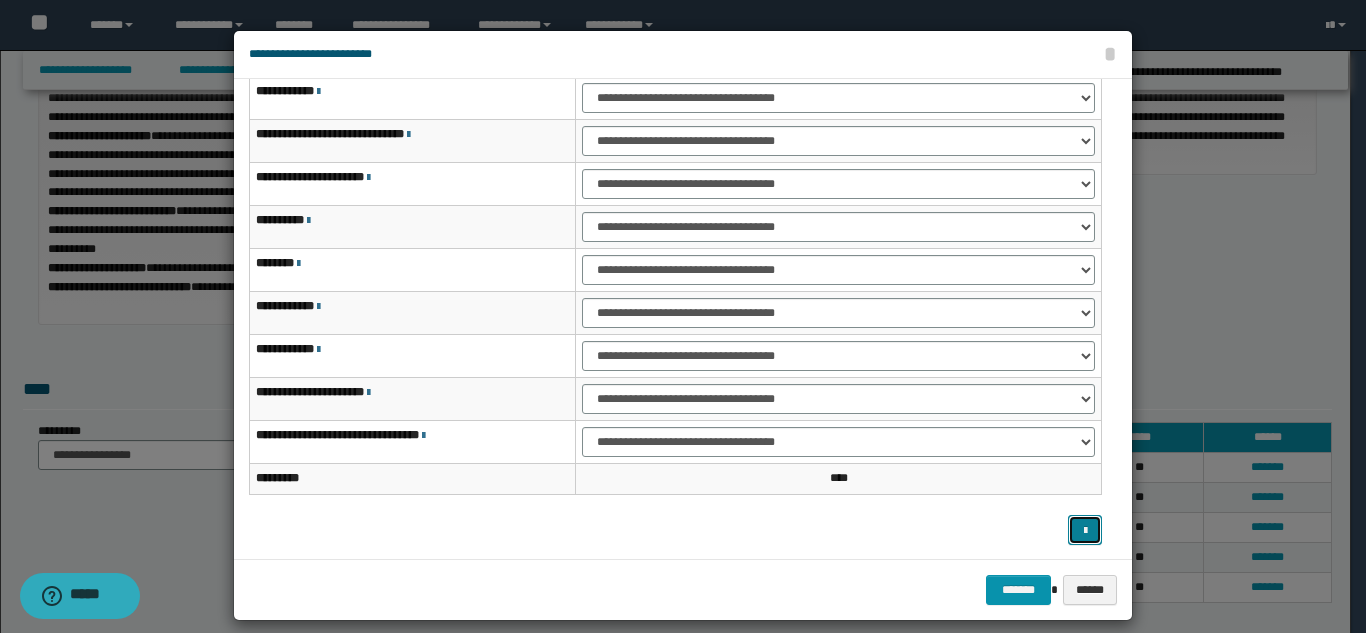 click at bounding box center (1085, 530) 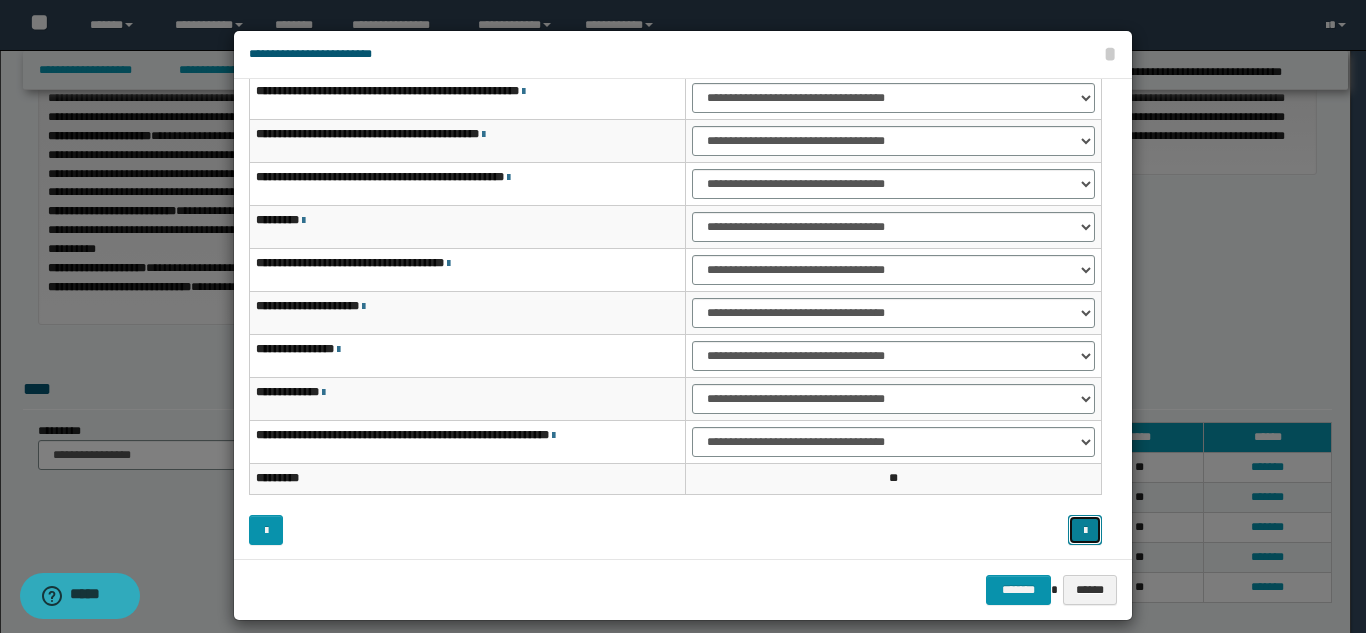 type 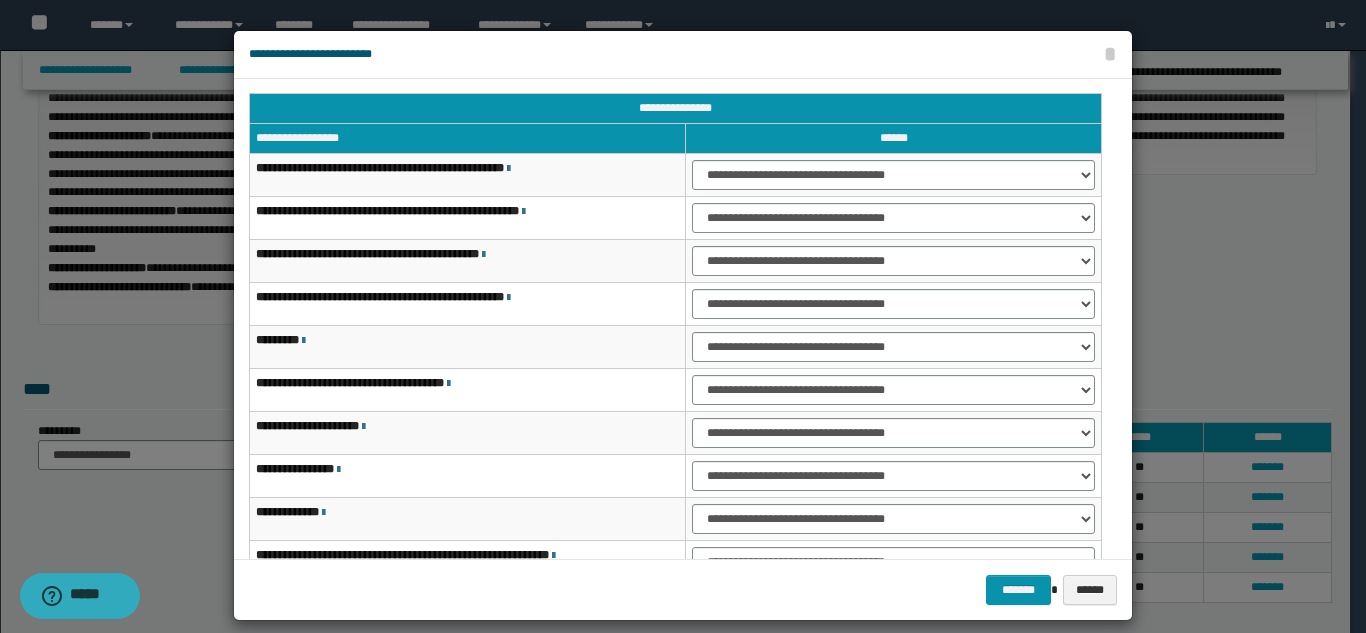 scroll, scrollTop: 0, scrollLeft: 0, axis: both 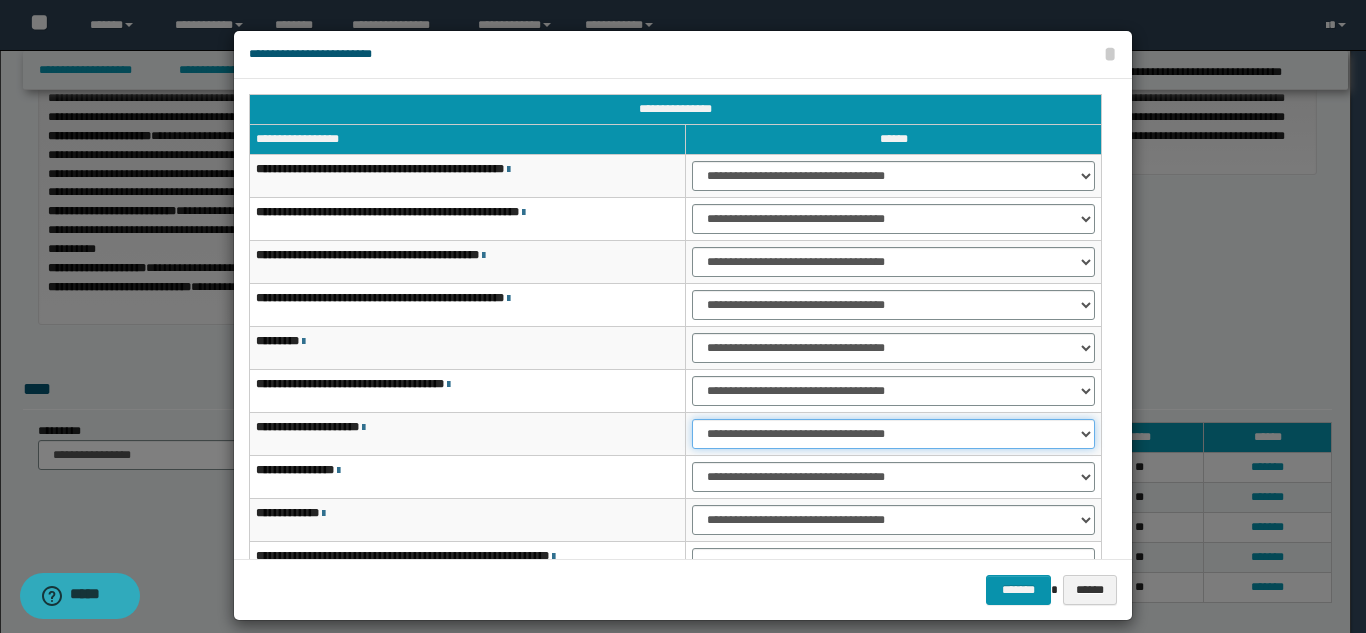 click on "**********" at bounding box center (893, 434) 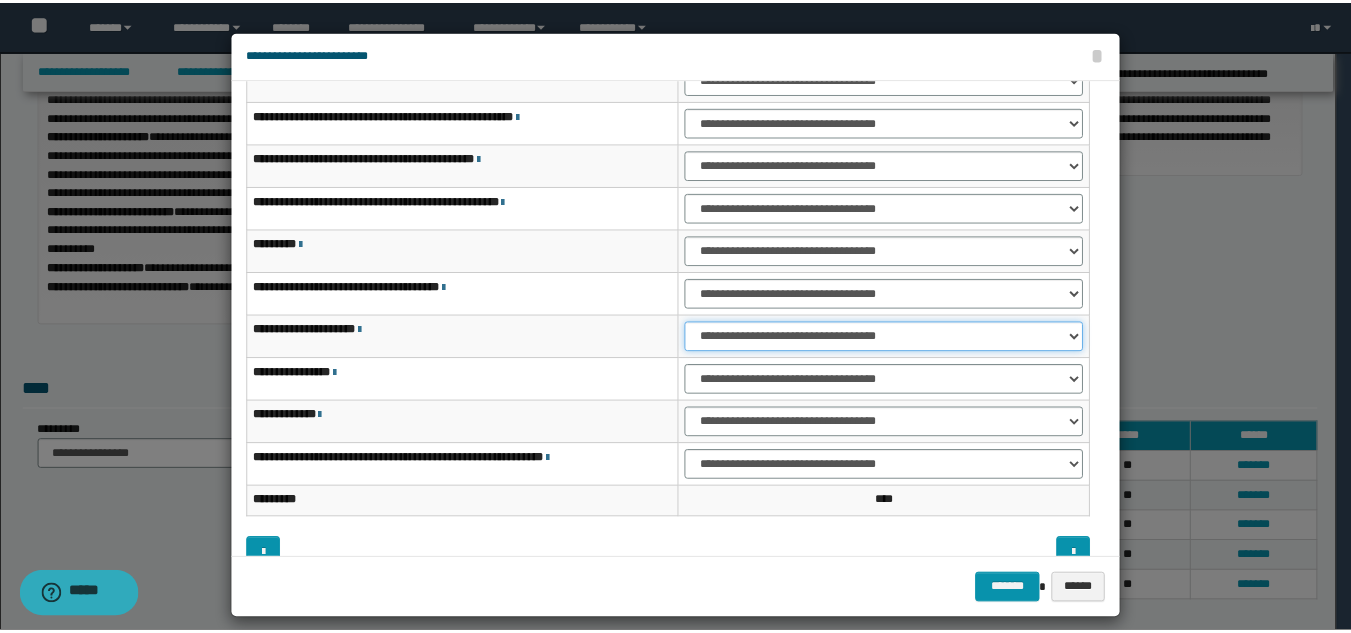 scroll, scrollTop: 121, scrollLeft: 0, axis: vertical 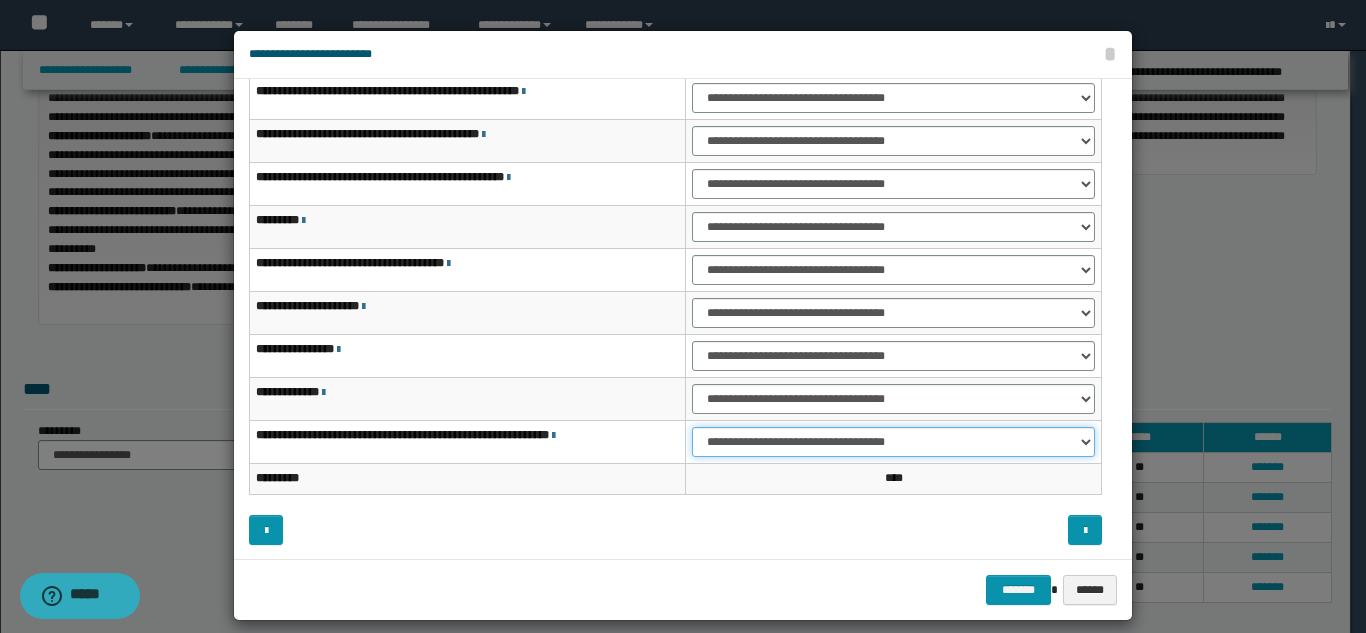 click on "**********" at bounding box center (893, 442) 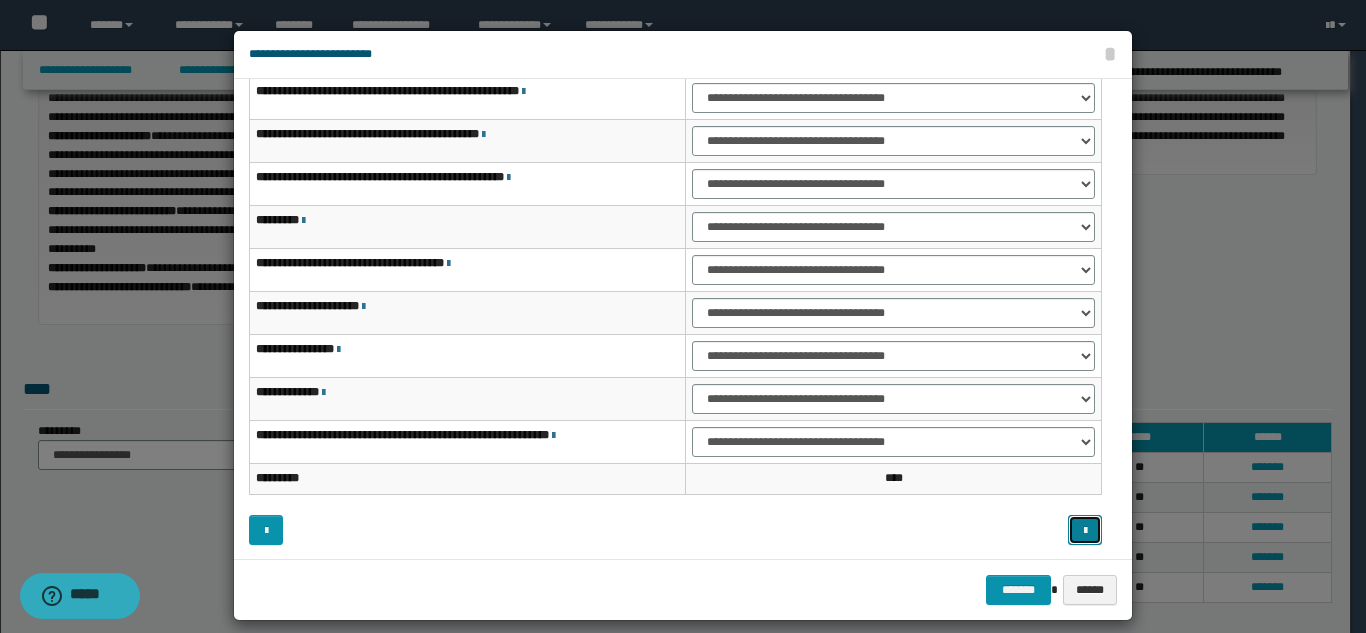 click at bounding box center [1085, 531] 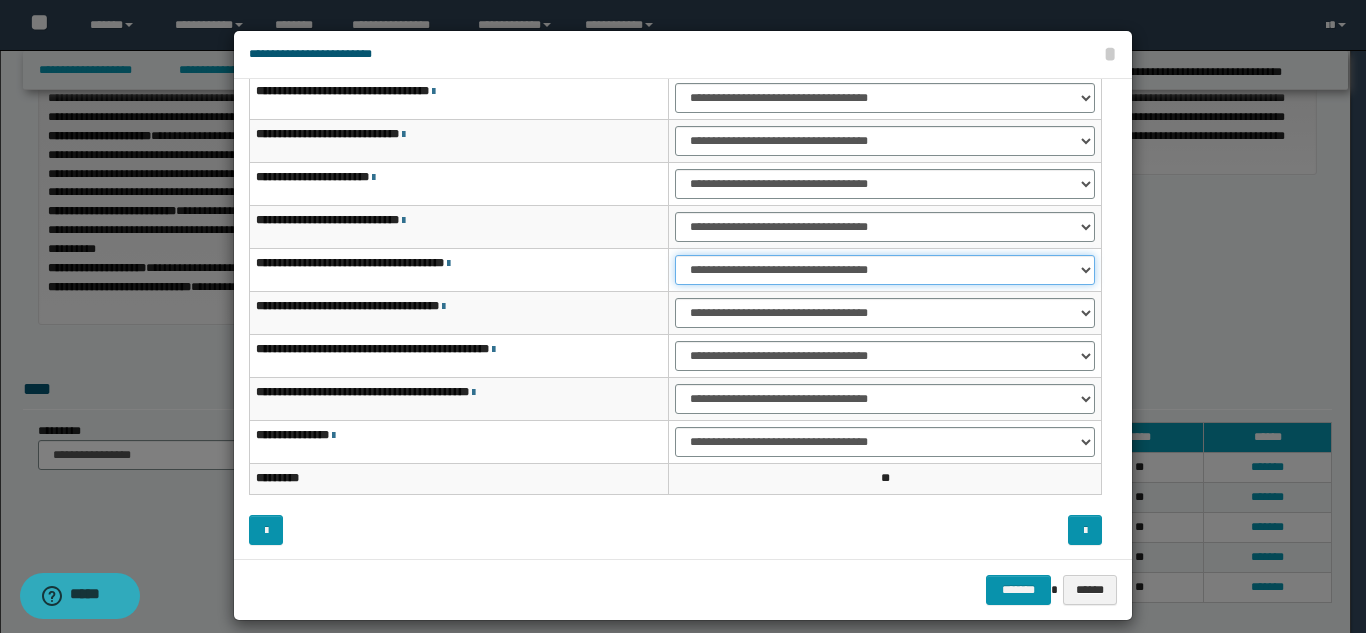 click on "**********" at bounding box center (885, 270) 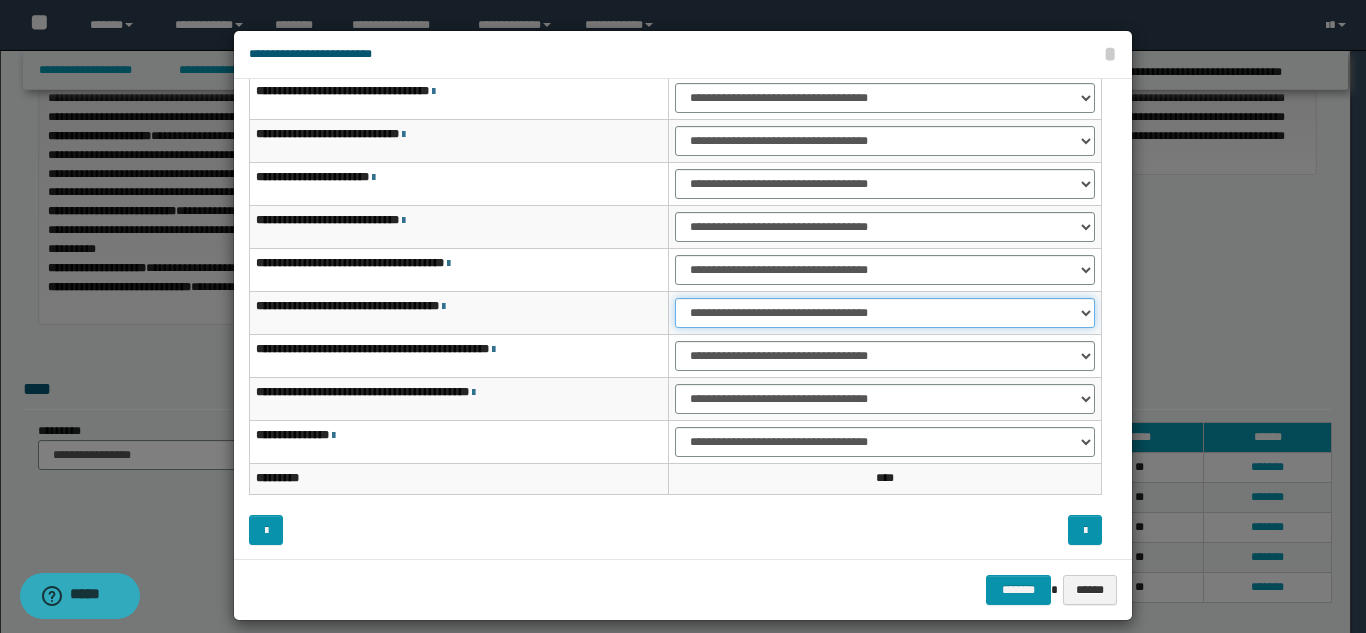 drag, startPoint x: 707, startPoint y: 316, endPoint x: 711, endPoint y: 327, distance: 11.7046995 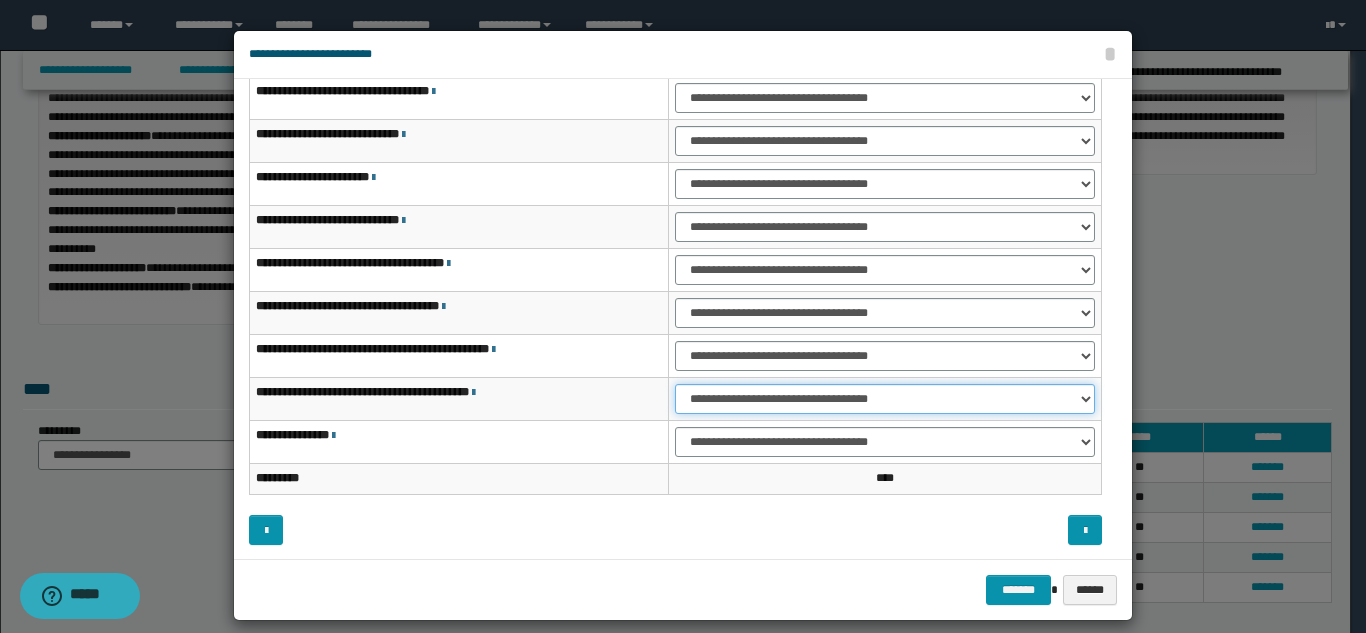 click on "**********" at bounding box center [885, 399] 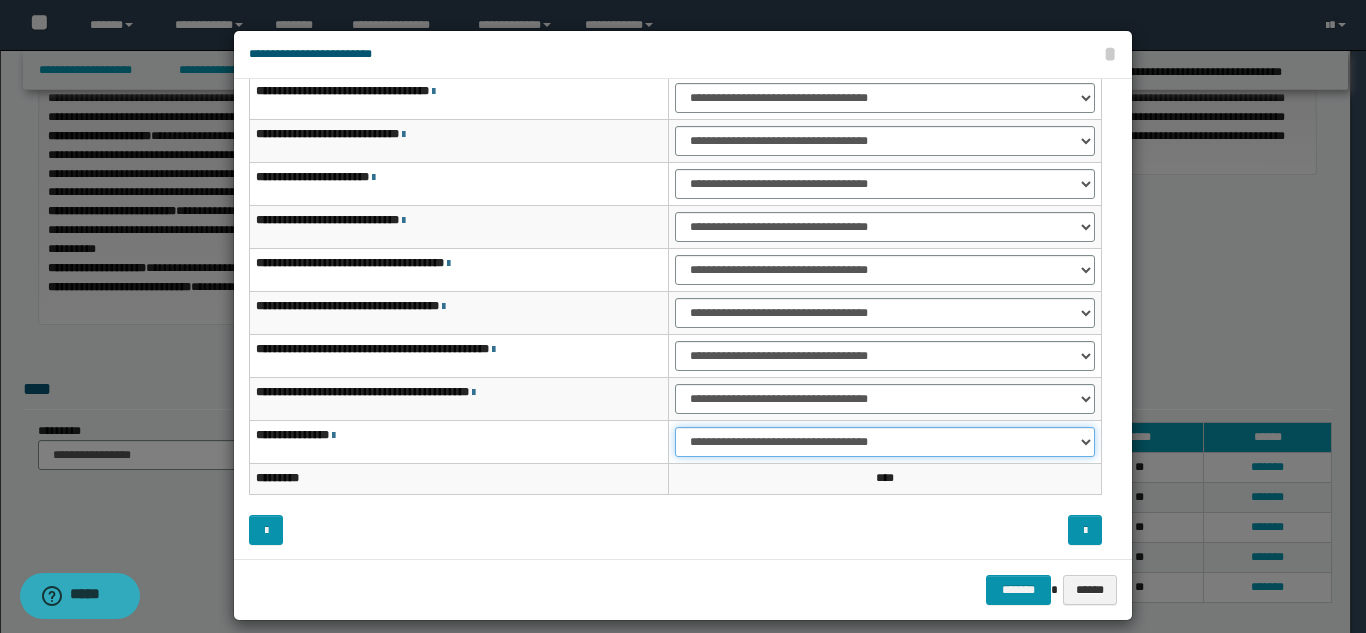 click on "**********" at bounding box center [885, 442] 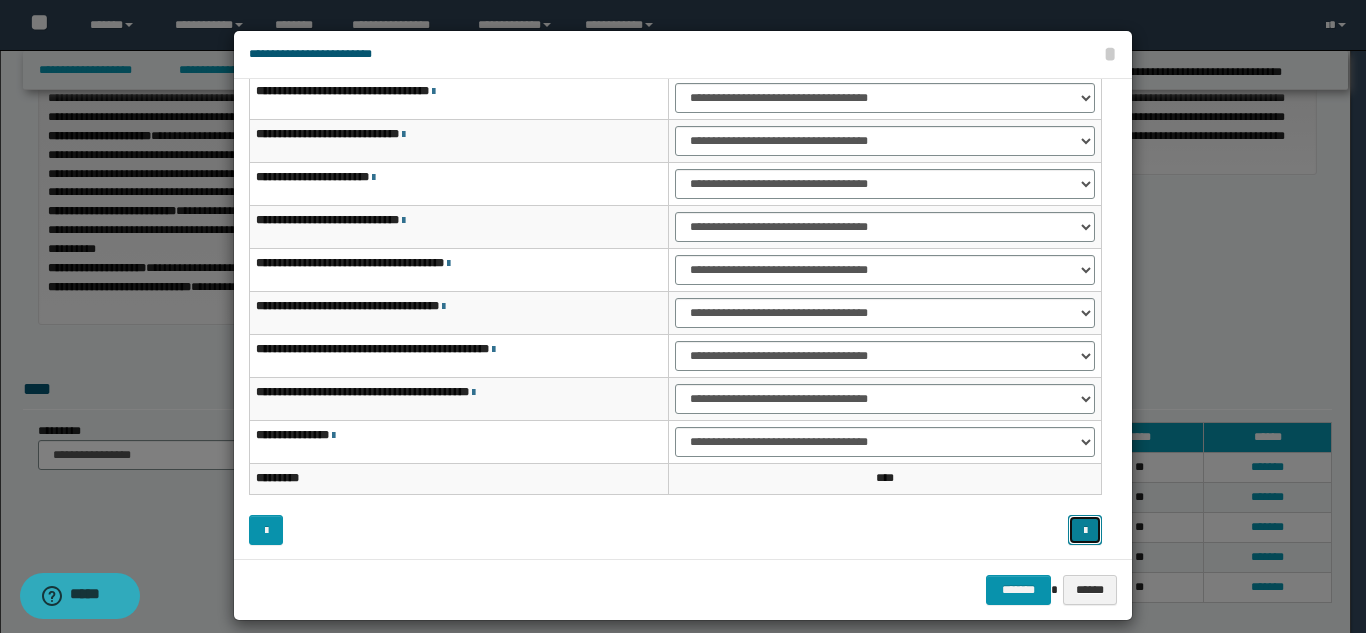 click at bounding box center [1085, 531] 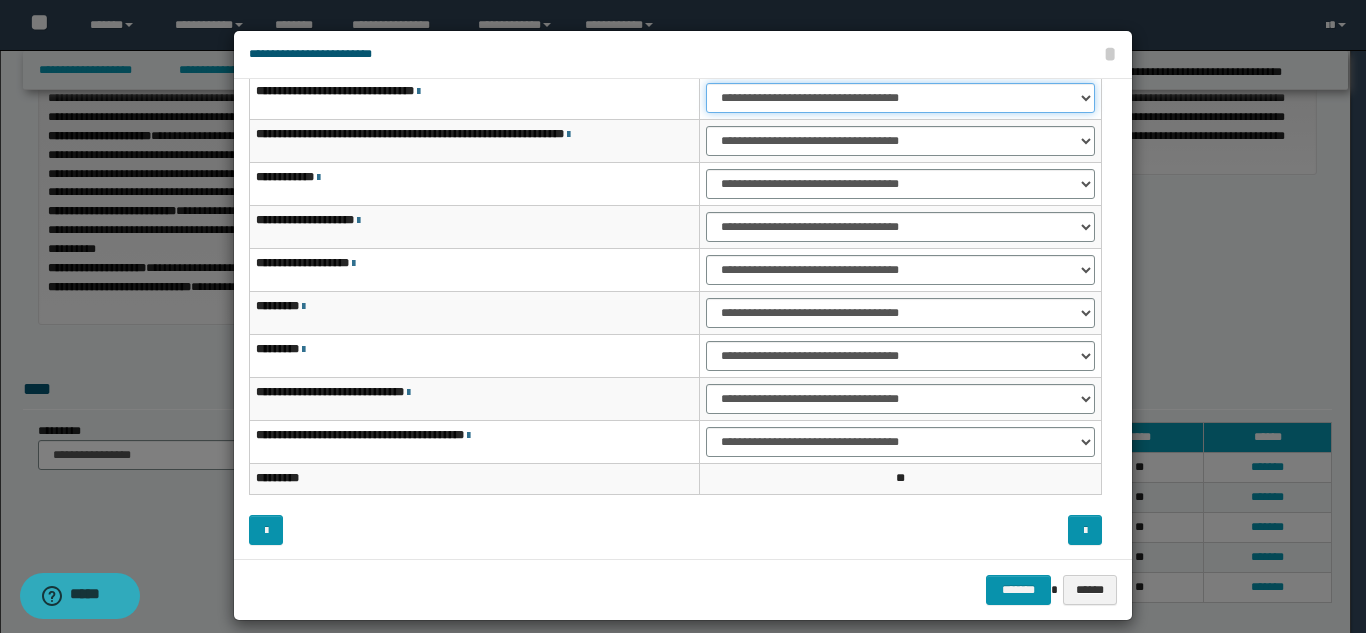 drag, startPoint x: 770, startPoint y: 99, endPoint x: 777, endPoint y: 109, distance: 12.206555 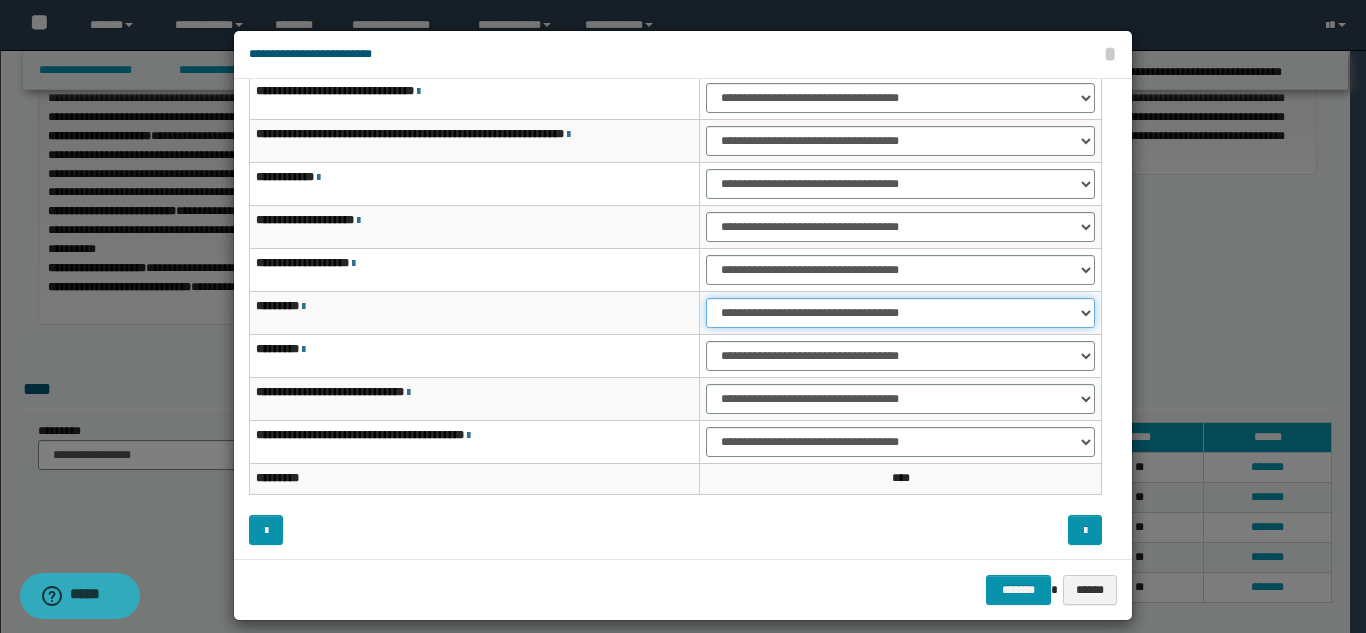click on "**********" at bounding box center [900, 313] 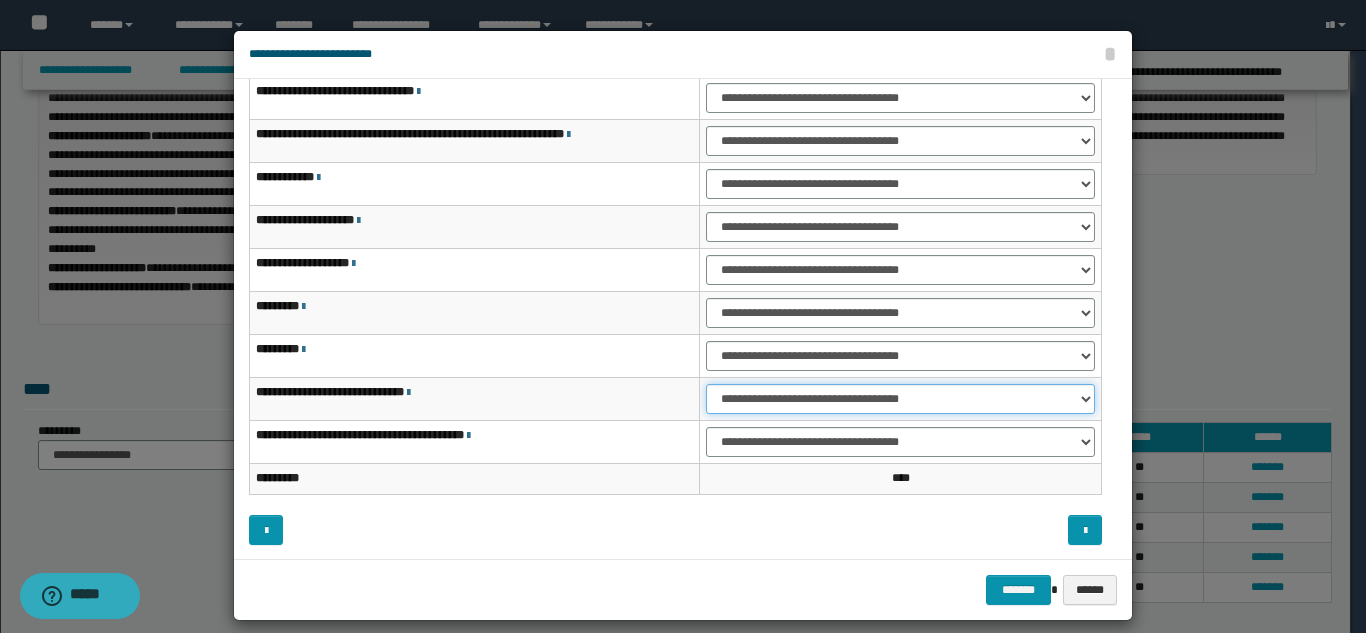 drag, startPoint x: 719, startPoint y: 398, endPoint x: 723, endPoint y: 413, distance: 15.524175 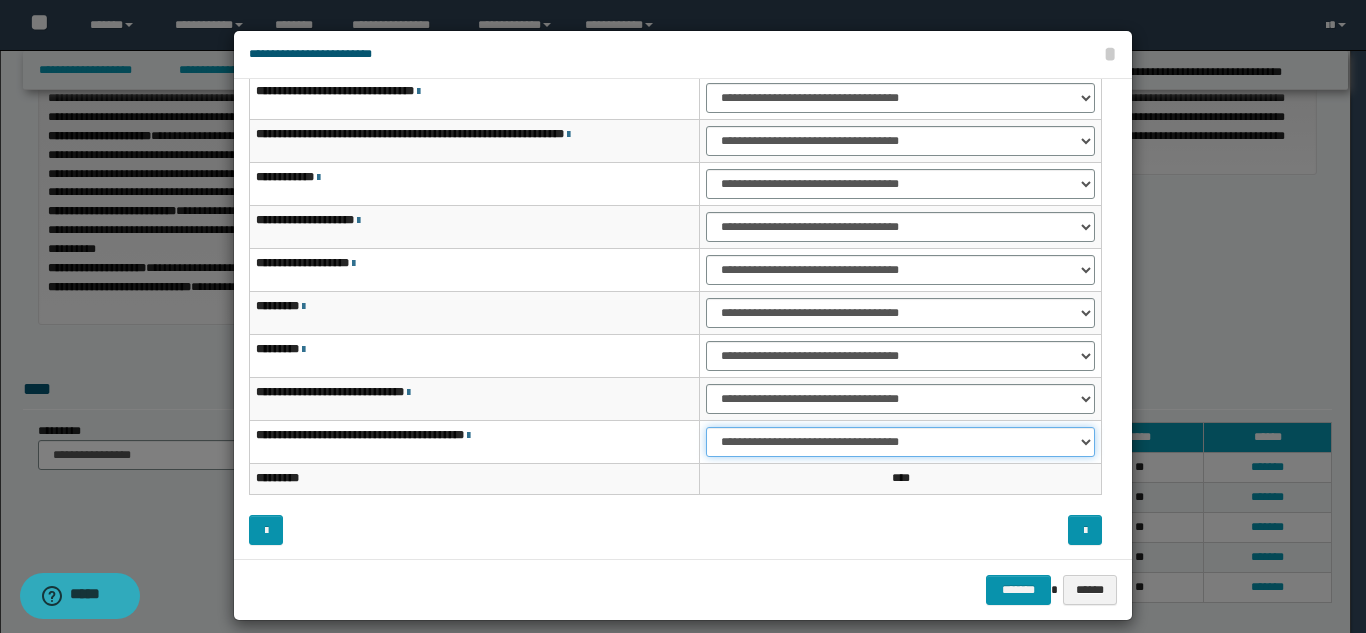 click on "**********" at bounding box center [900, 442] 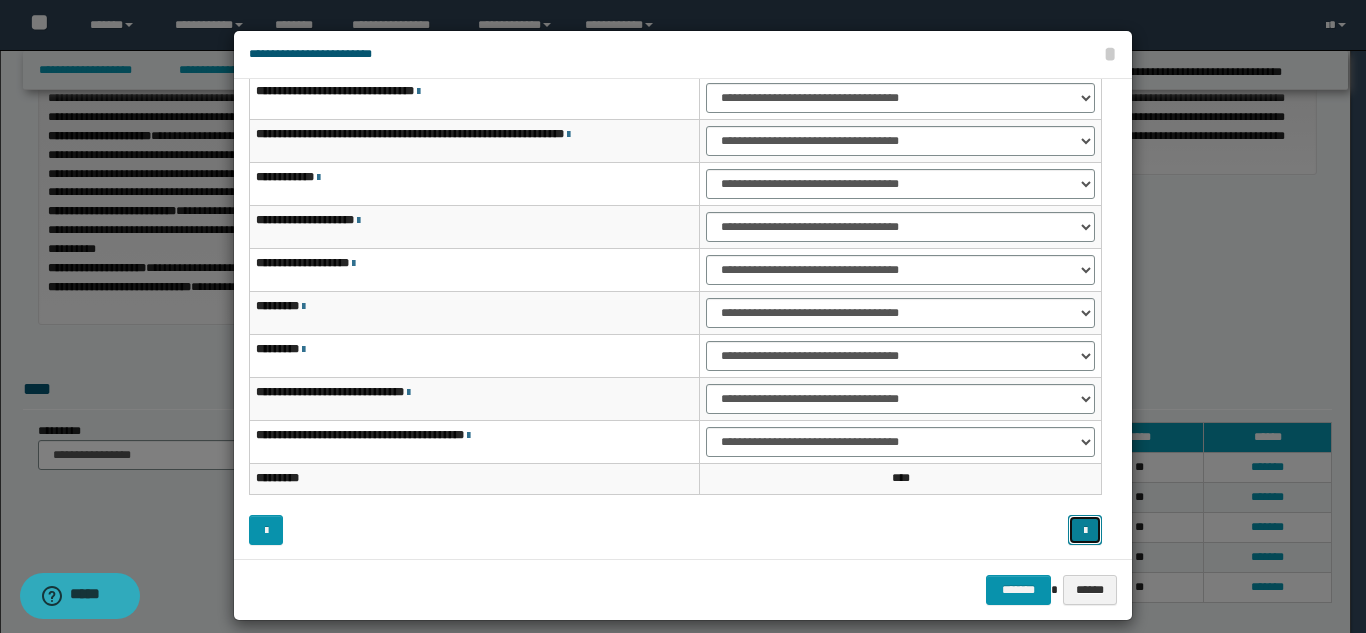 click at bounding box center [1085, 531] 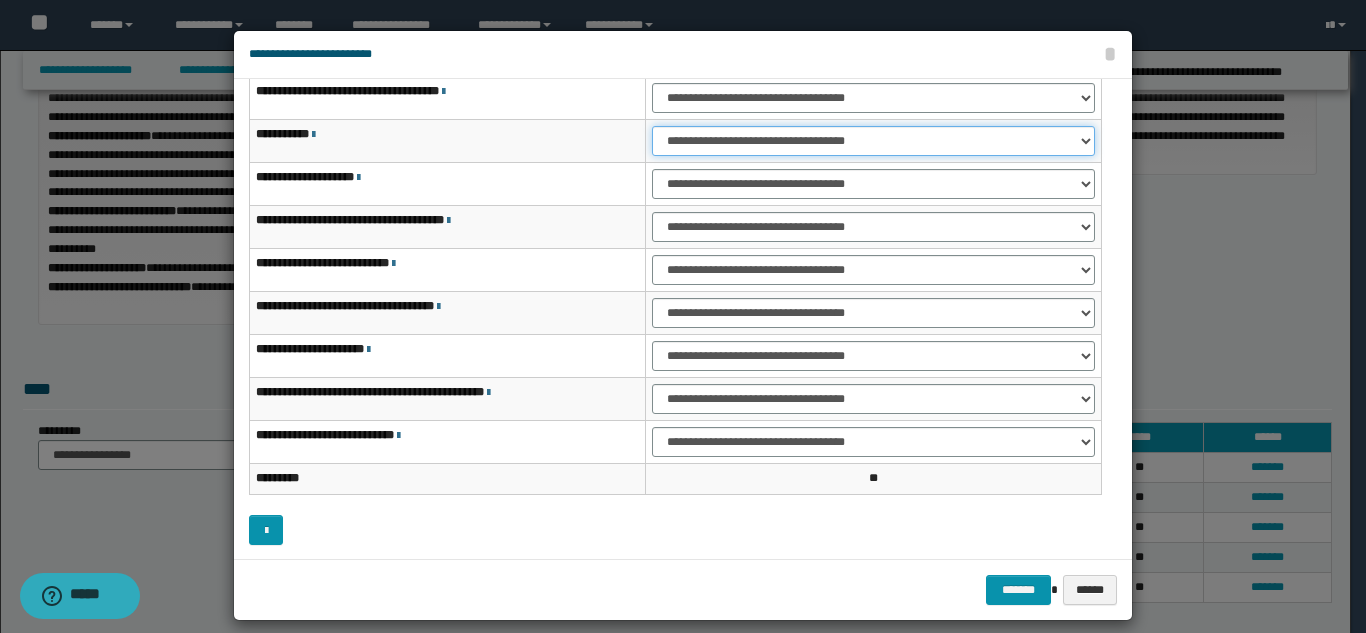 drag, startPoint x: 744, startPoint y: 142, endPoint x: 744, endPoint y: 153, distance: 11 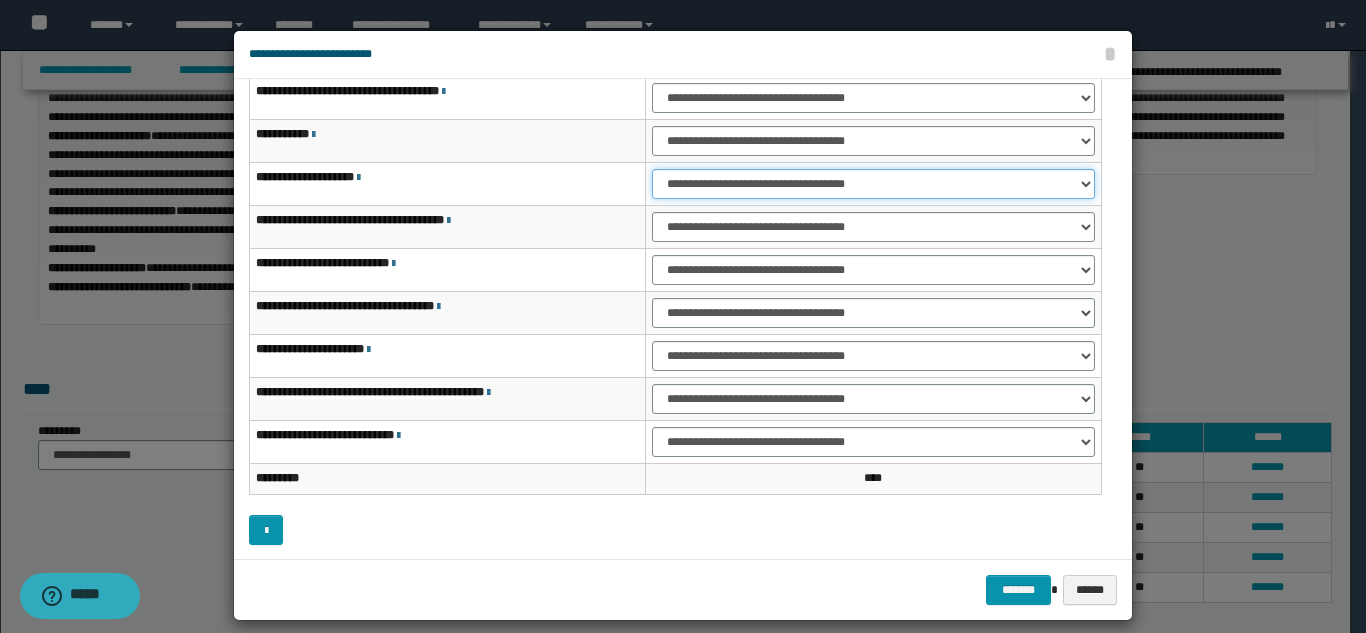 click on "**********" at bounding box center [873, 184] 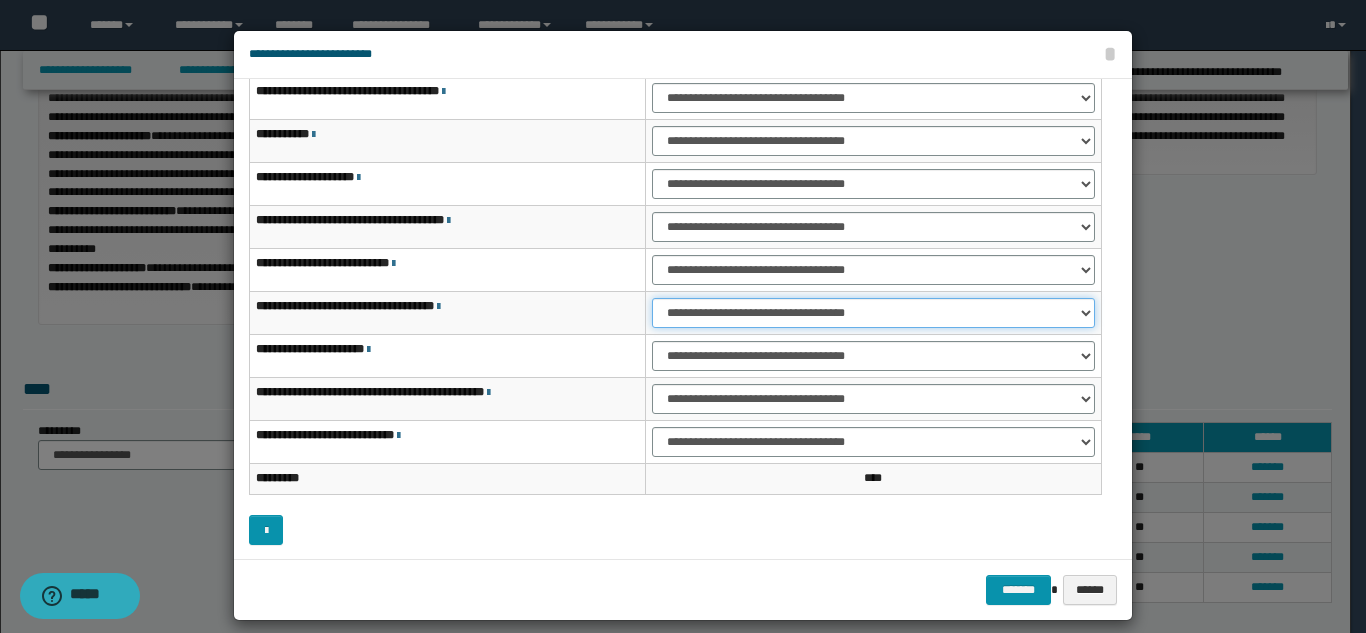 click on "**********" at bounding box center (873, 313) 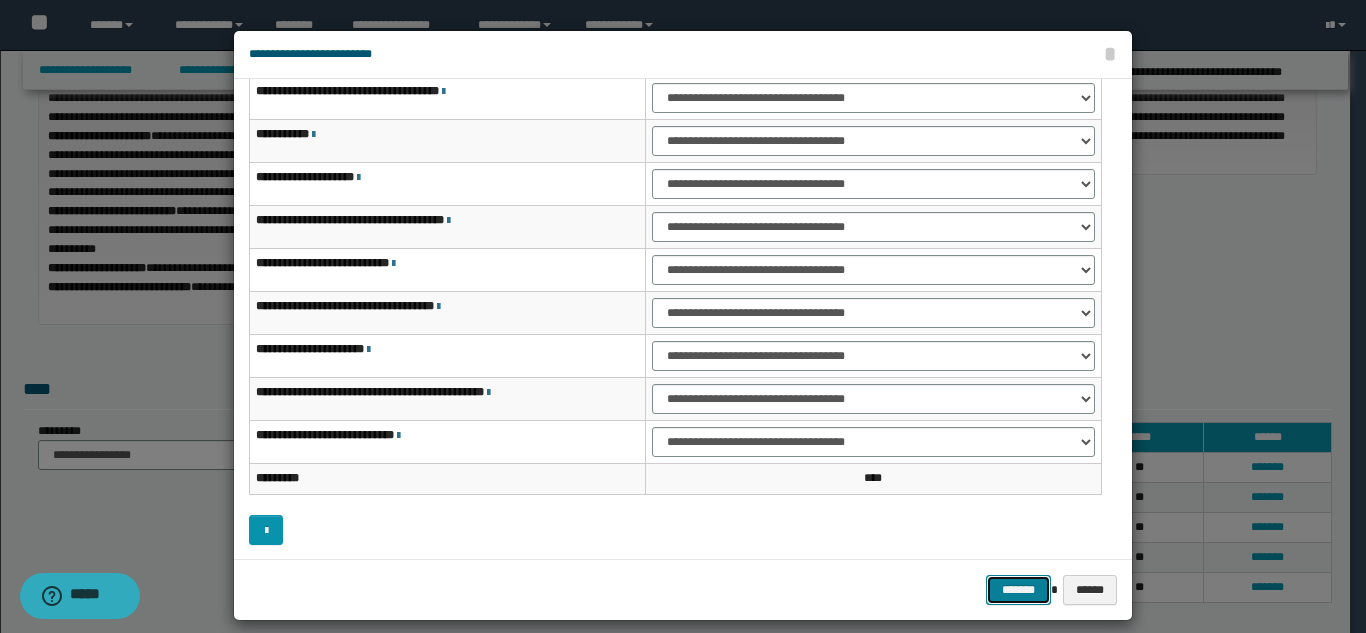 click on "*******" at bounding box center (1018, 590) 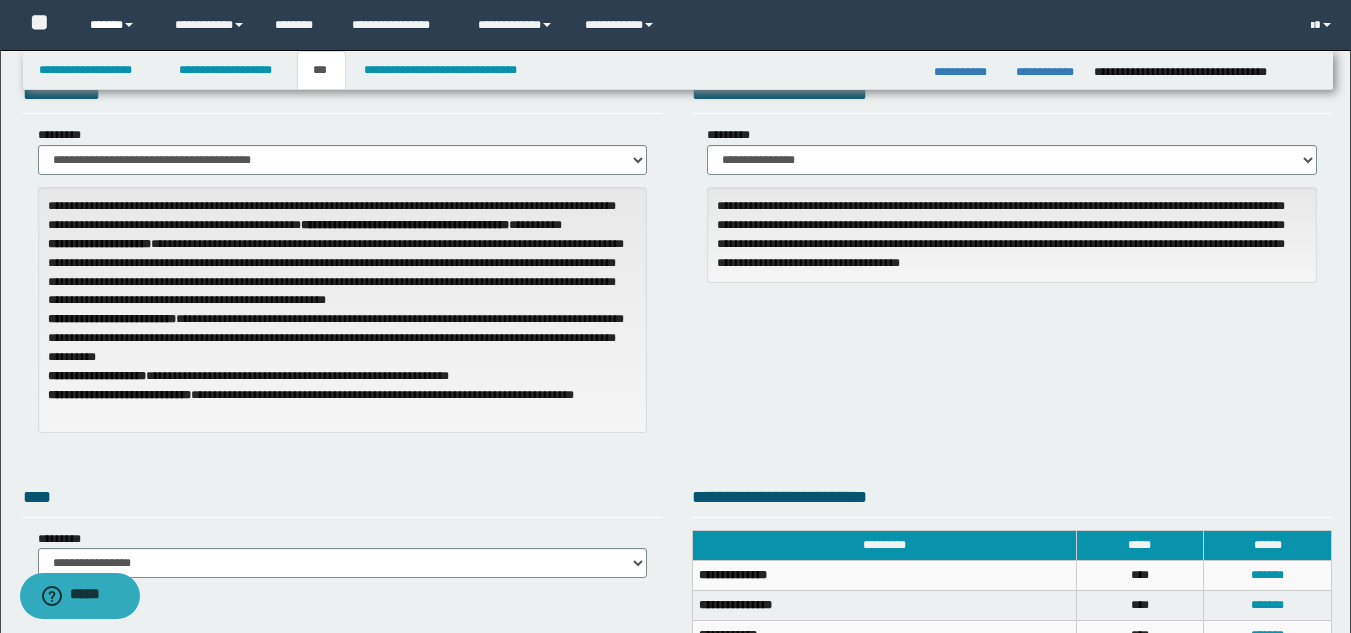 scroll, scrollTop: 0, scrollLeft: 0, axis: both 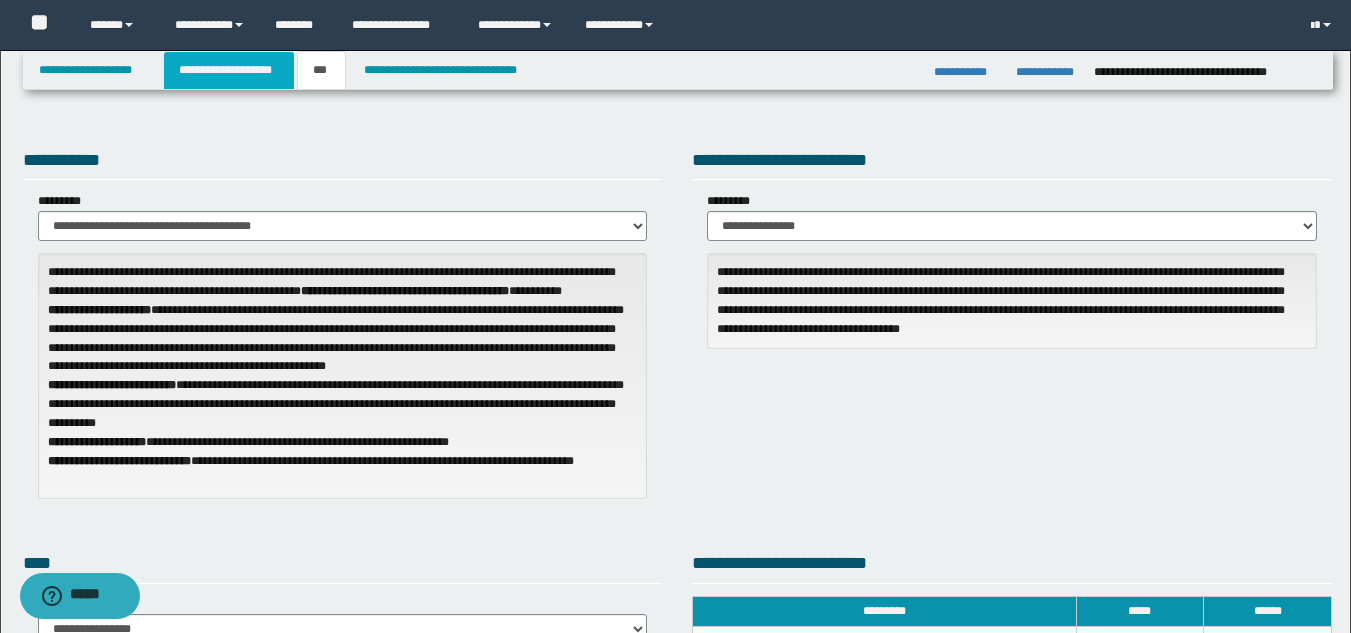 click on "**********" at bounding box center (229, 70) 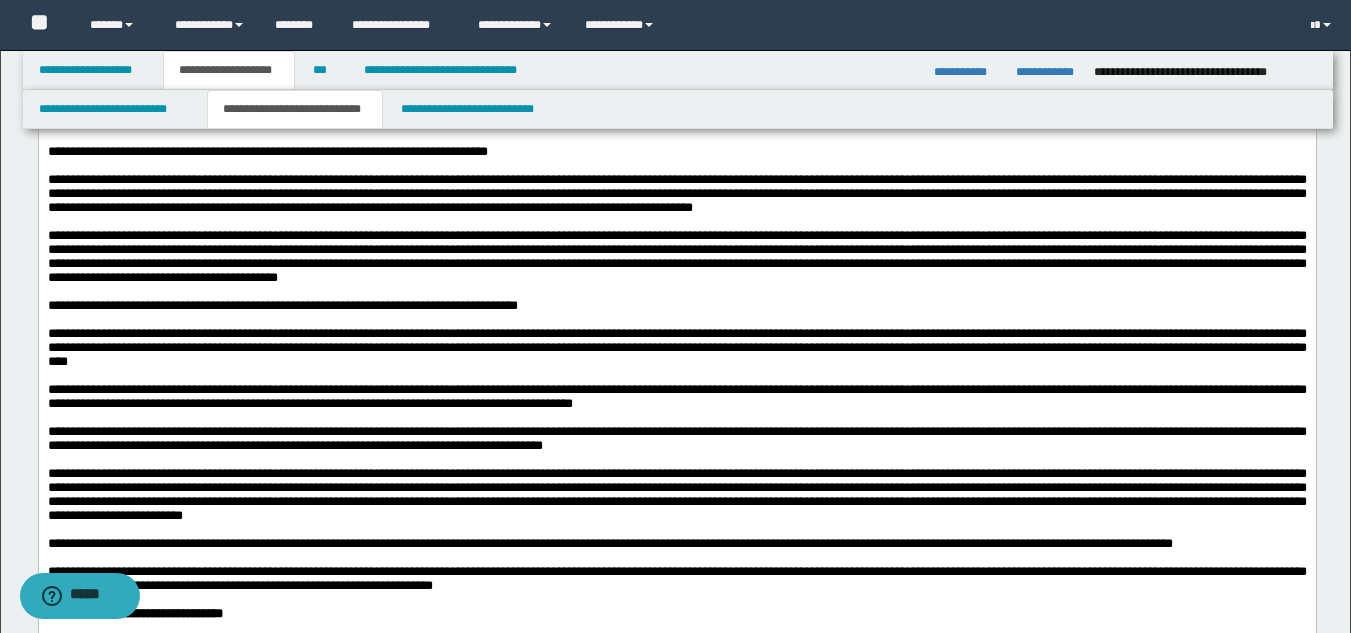 scroll, scrollTop: 1200, scrollLeft: 0, axis: vertical 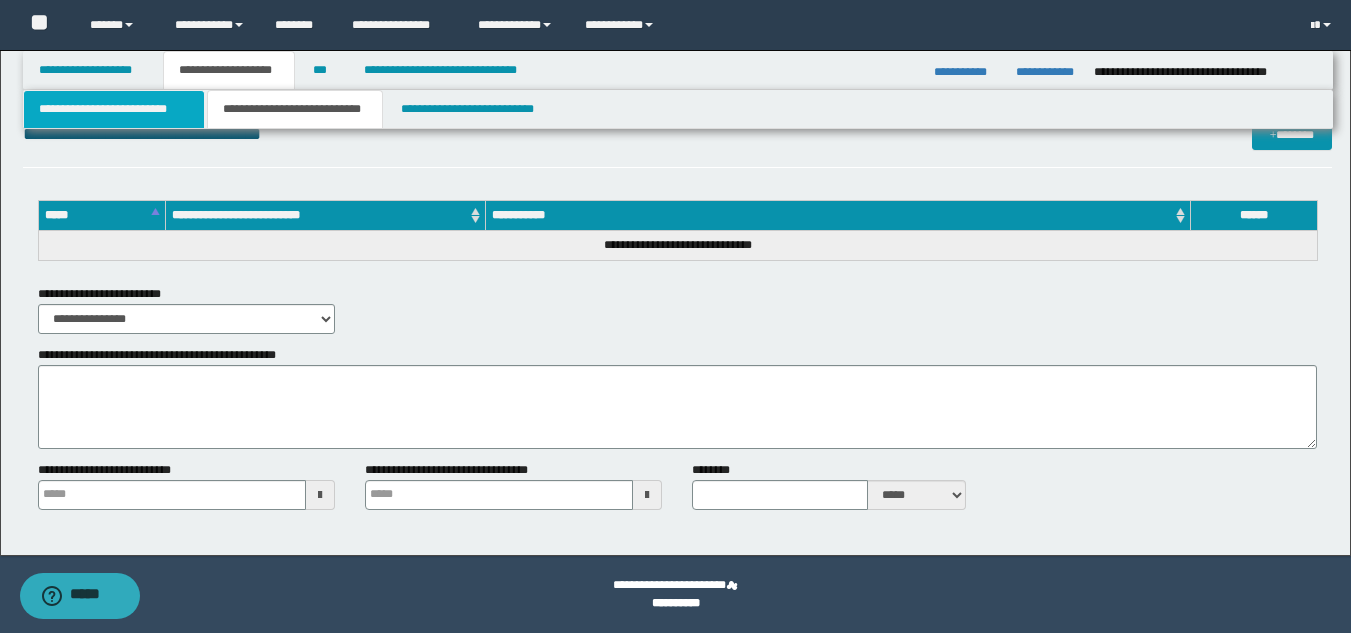 click on "**********" at bounding box center [114, 109] 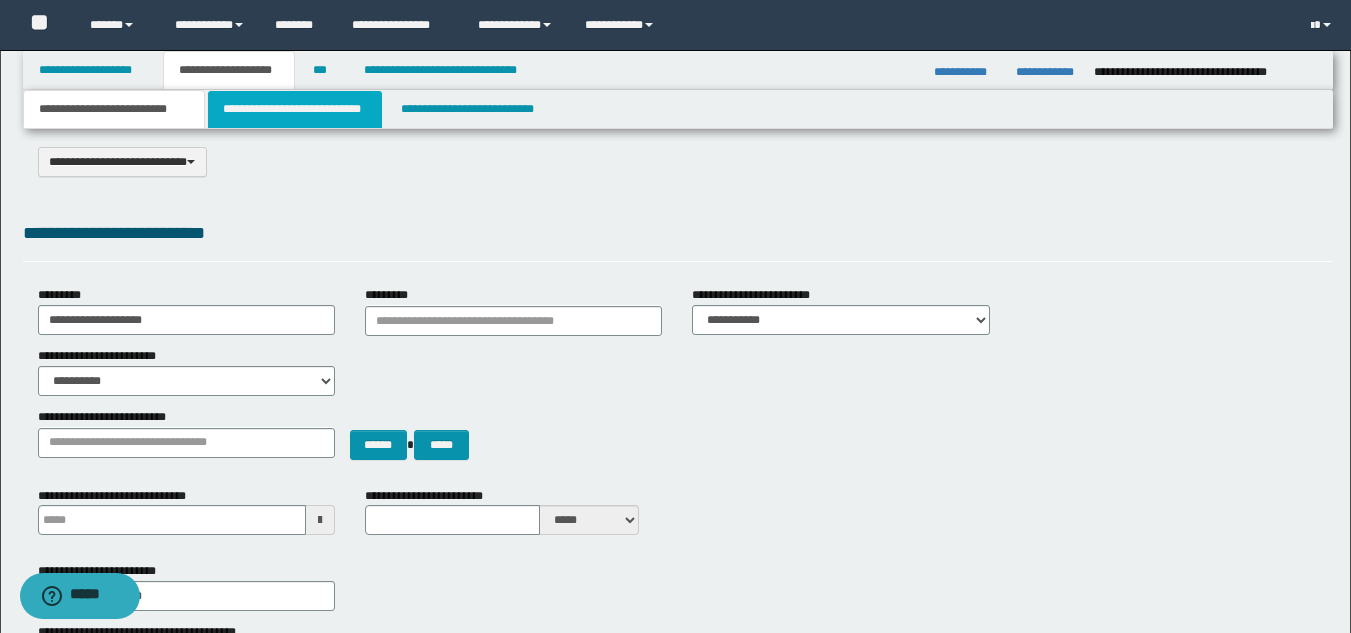 scroll, scrollTop: 0, scrollLeft: 0, axis: both 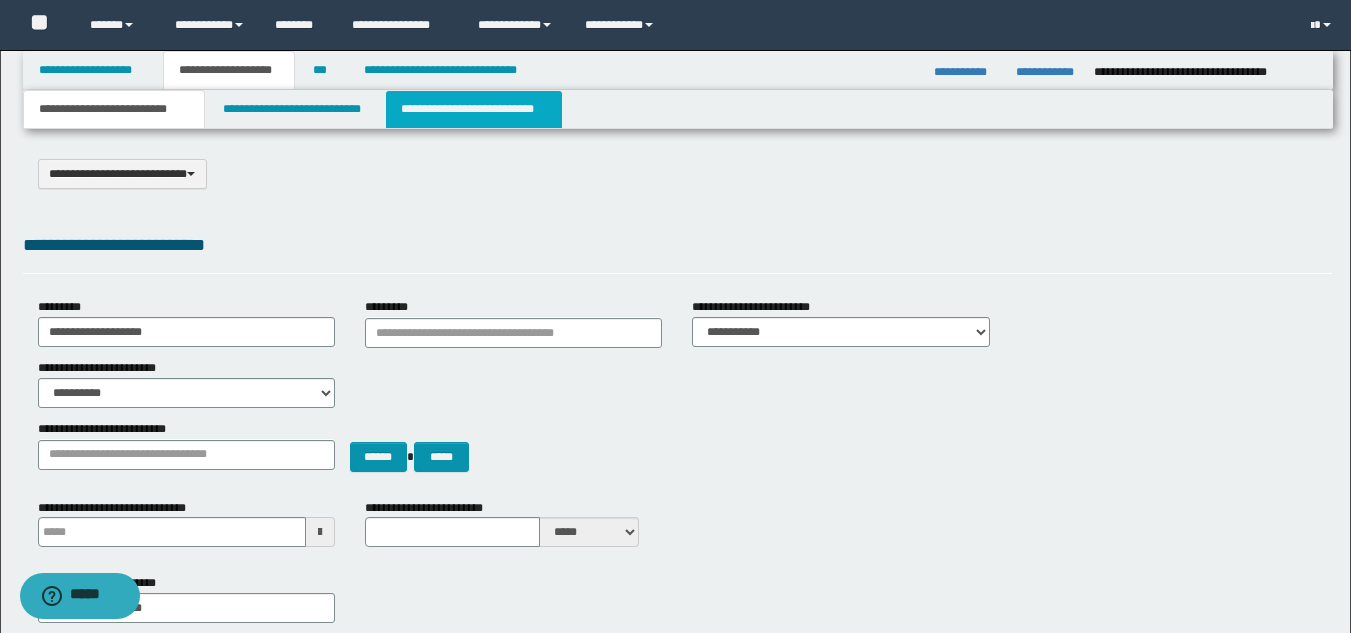 click on "**********" at bounding box center (474, 109) 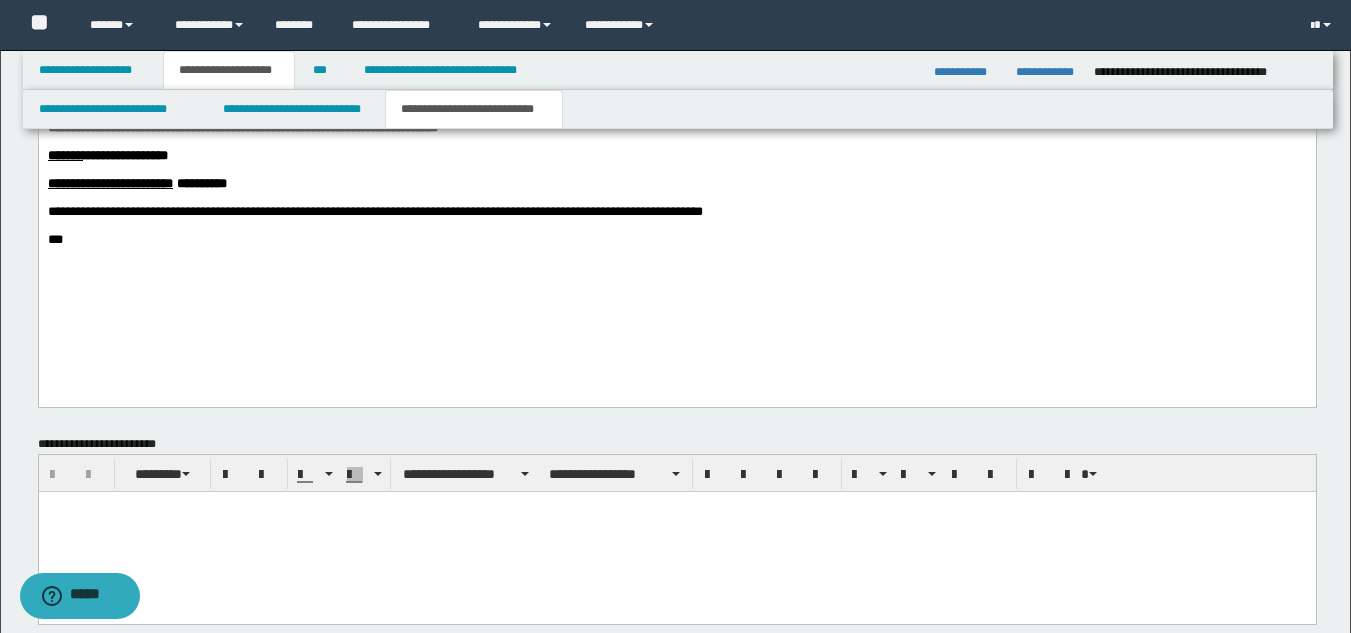 scroll, scrollTop: 1685, scrollLeft: 0, axis: vertical 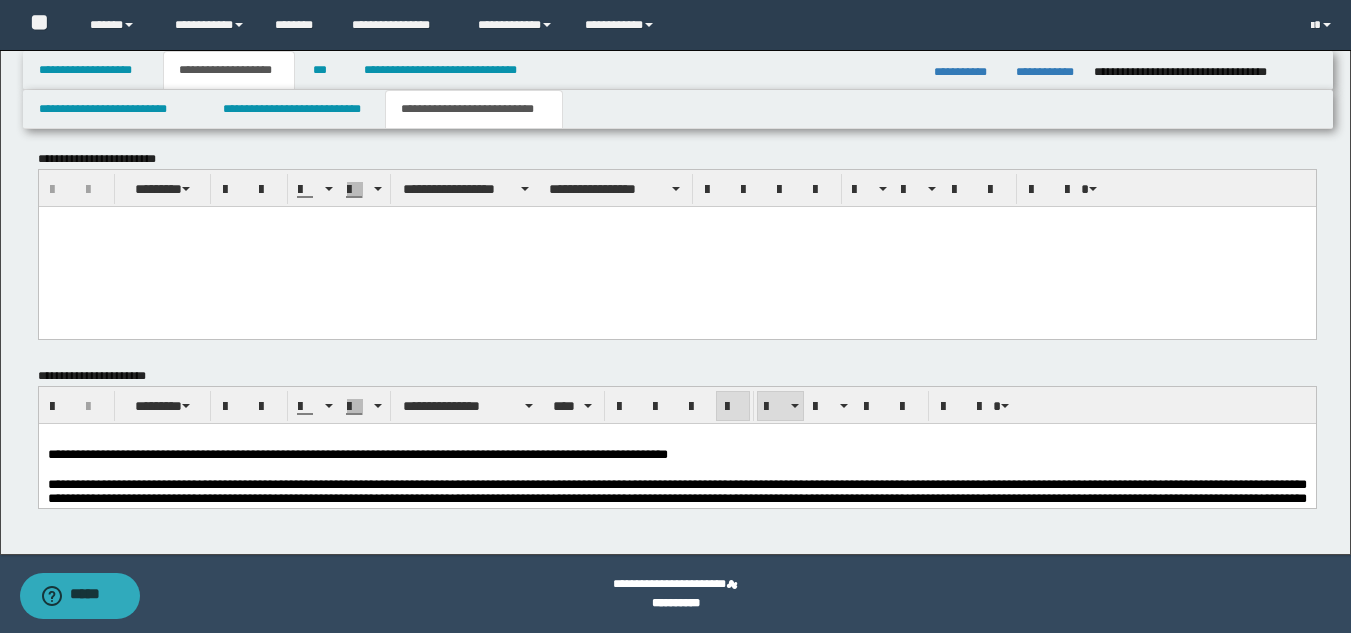 click on "**********" at bounding box center (676, 497) 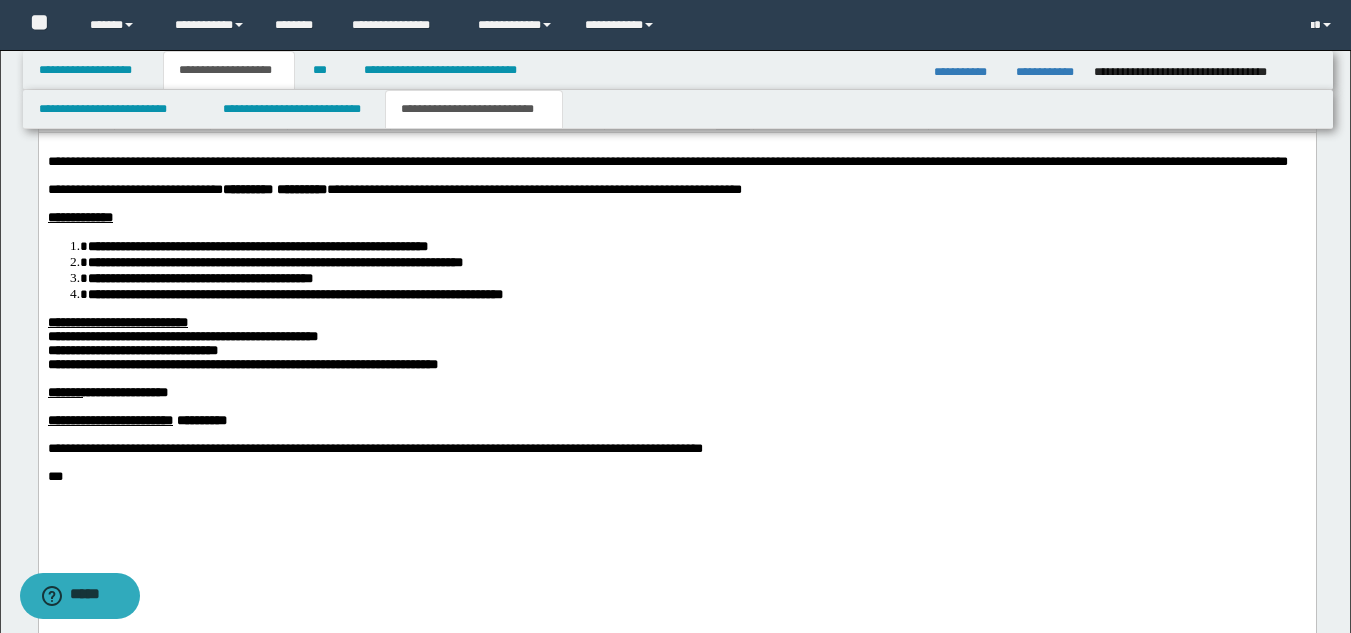 scroll, scrollTop: 1085, scrollLeft: 0, axis: vertical 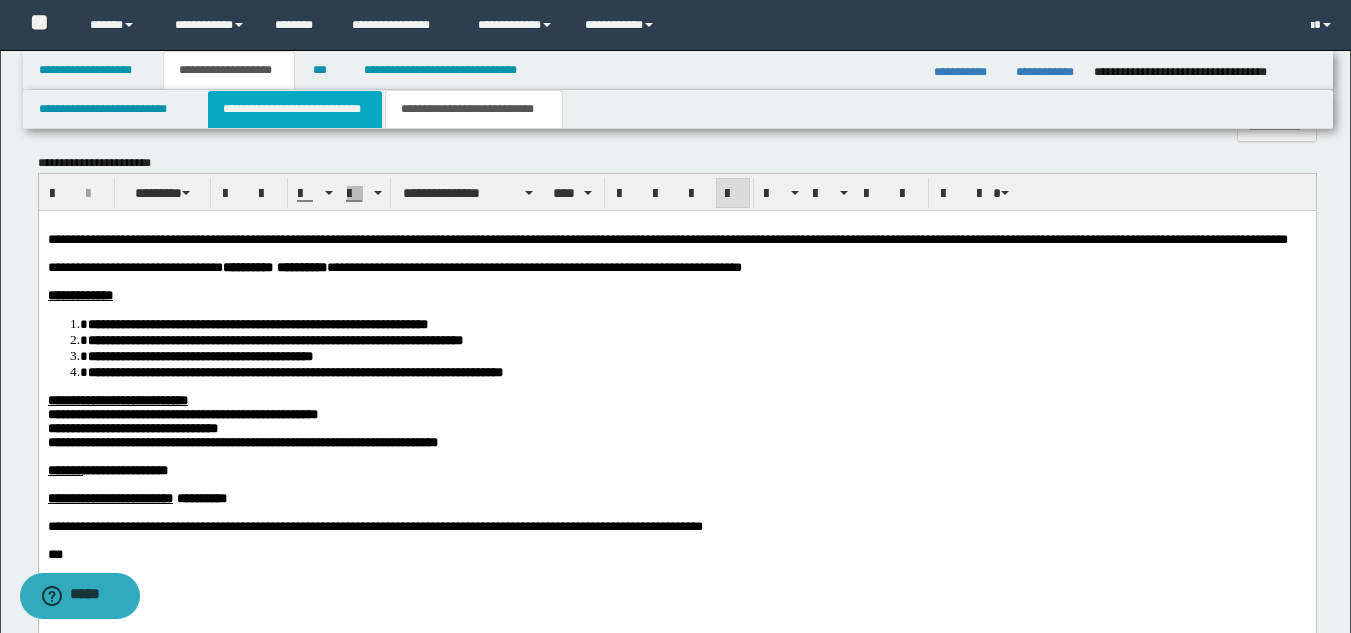 click on "**********" at bounding box center [295, 109] 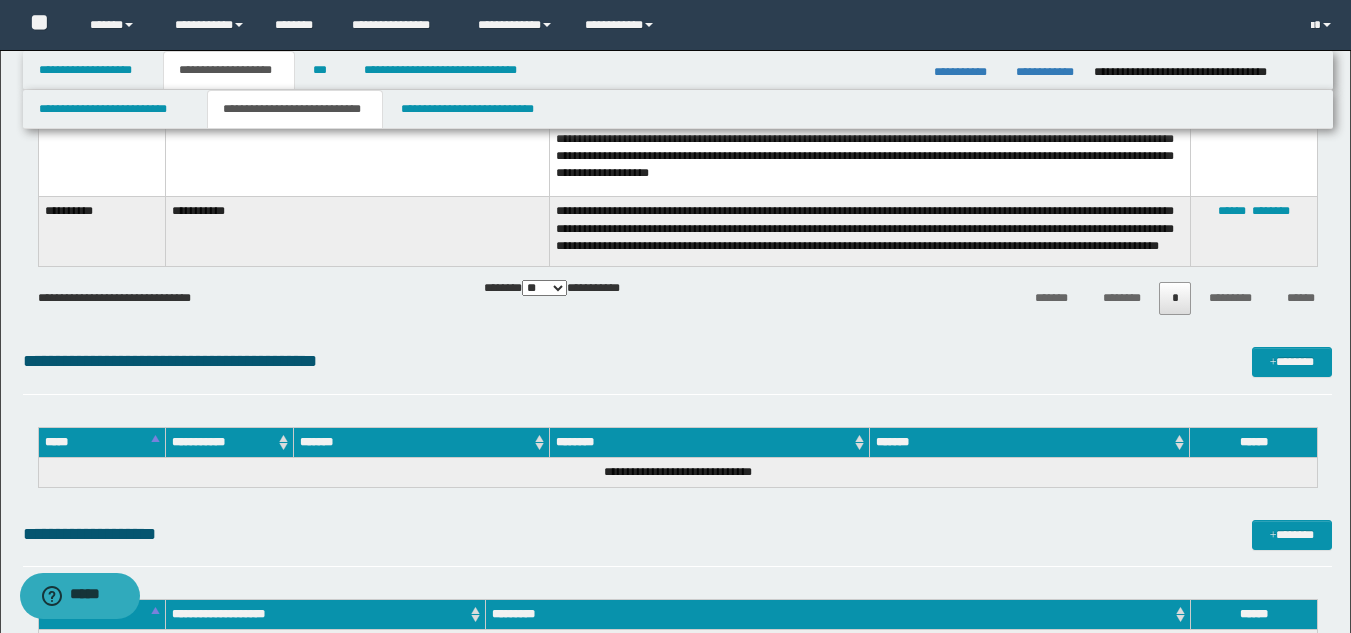 scroll, scrollTop: 2885, scrollLeft: 0, axis: vertical 